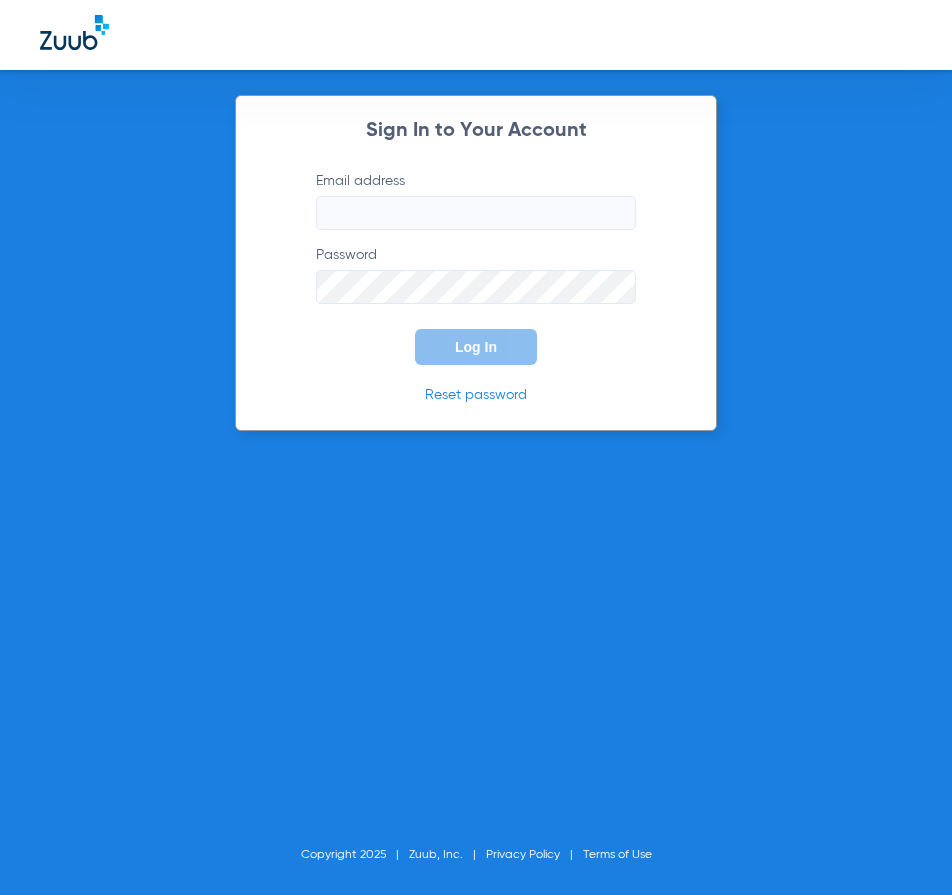 scroll, scrollTop: 0, scrollLeft: 0, axis: both 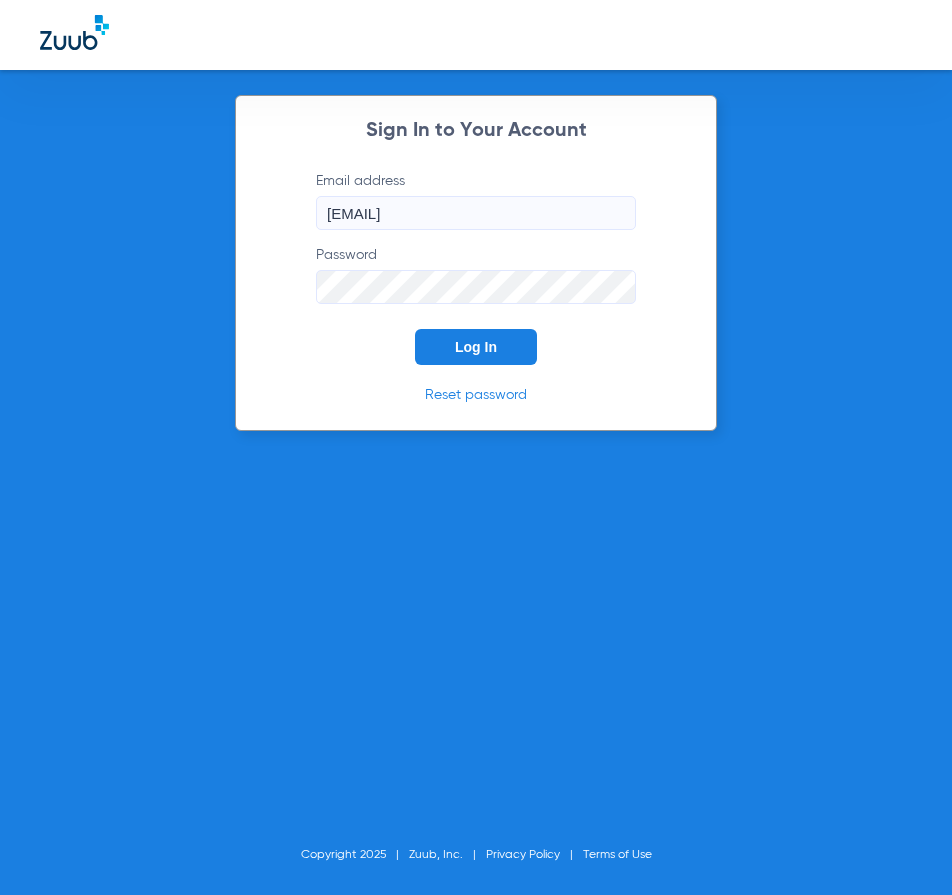 click on "Log In" 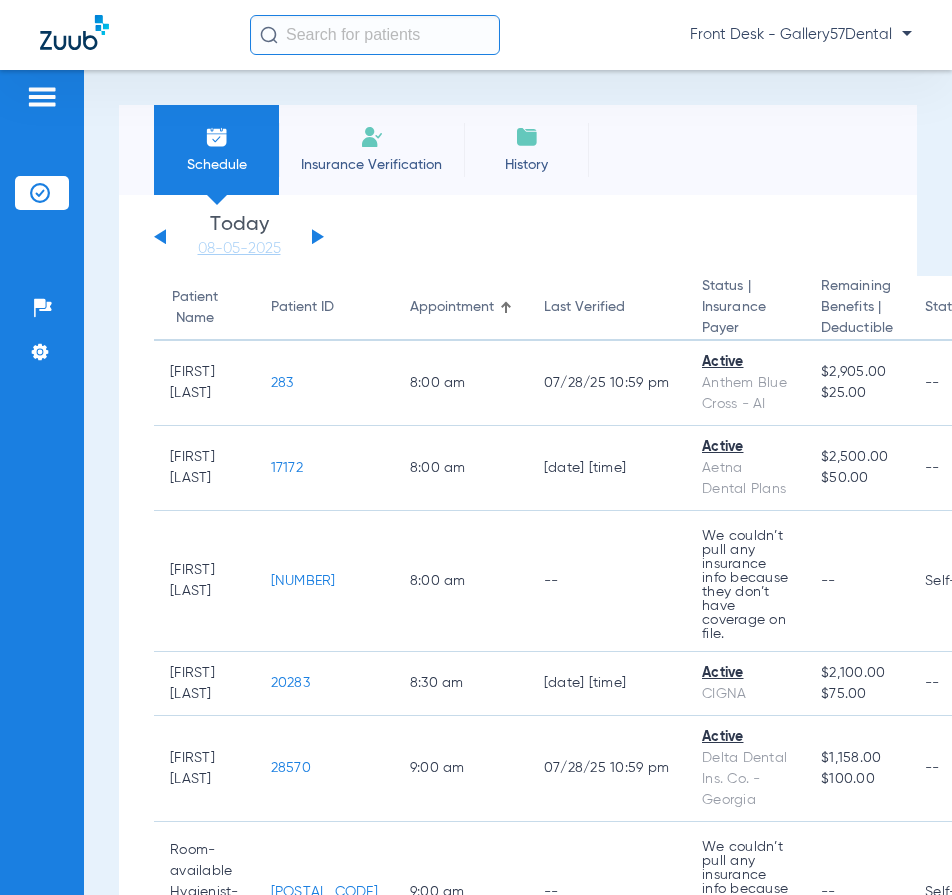 click 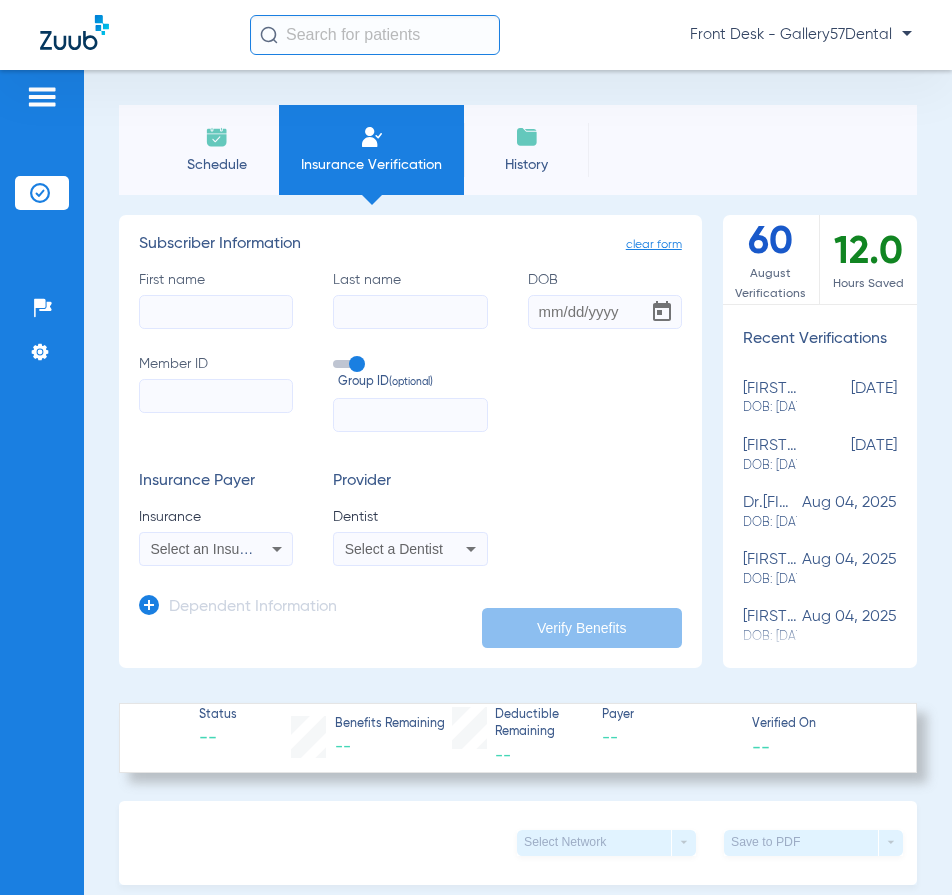 click on "First name" 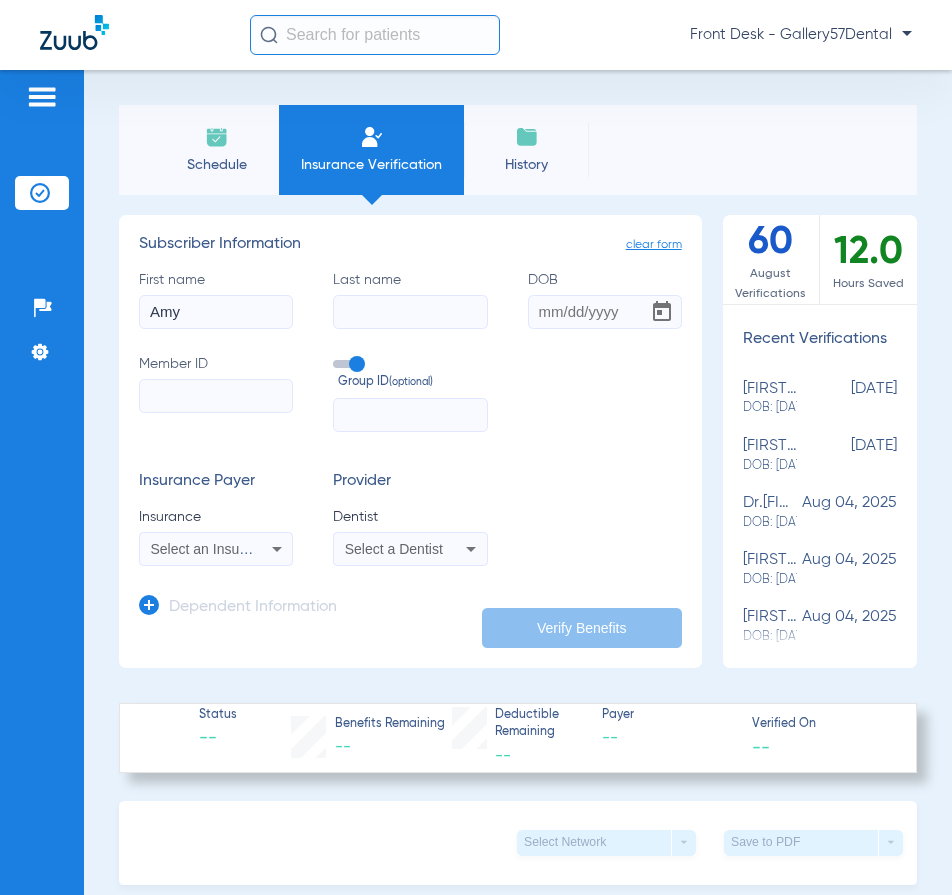 type on "Amy" 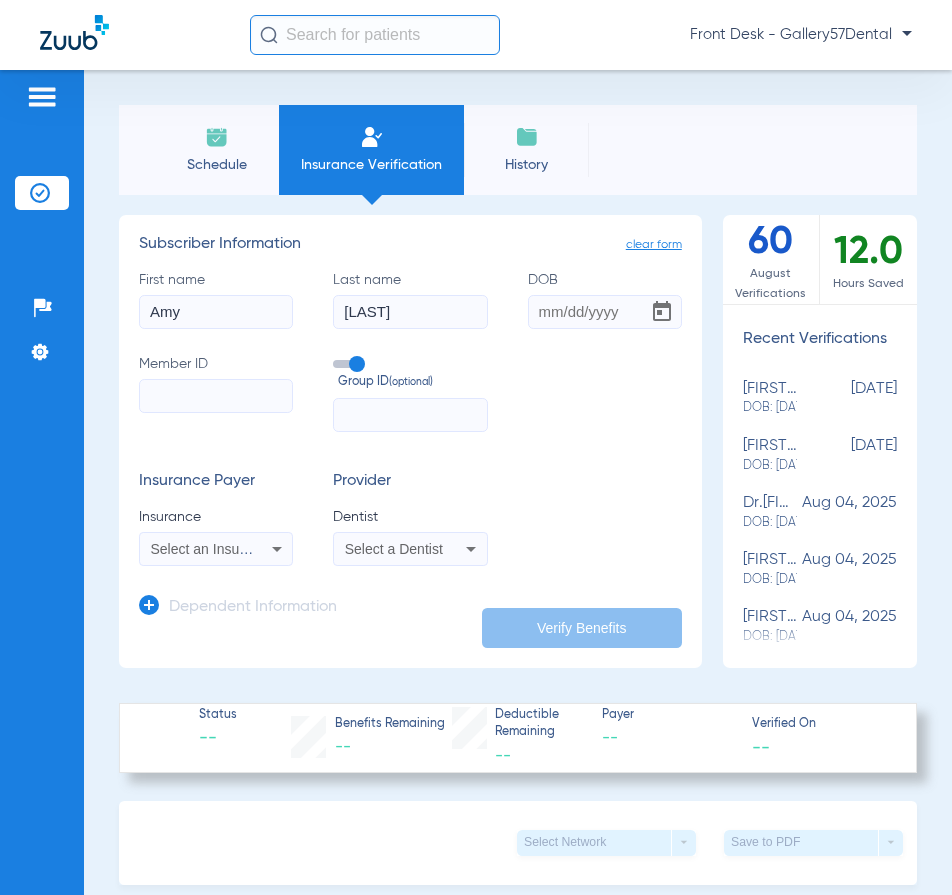 type on "[LAST]" 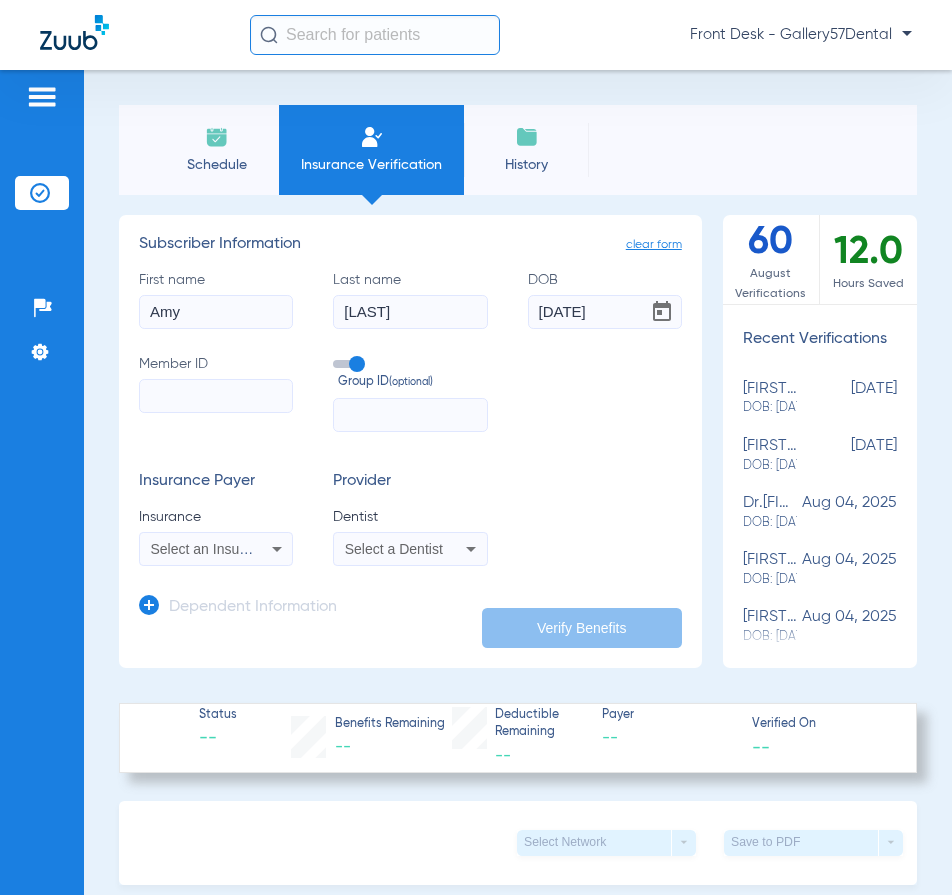 type on "[MM/DD/YYYY]" 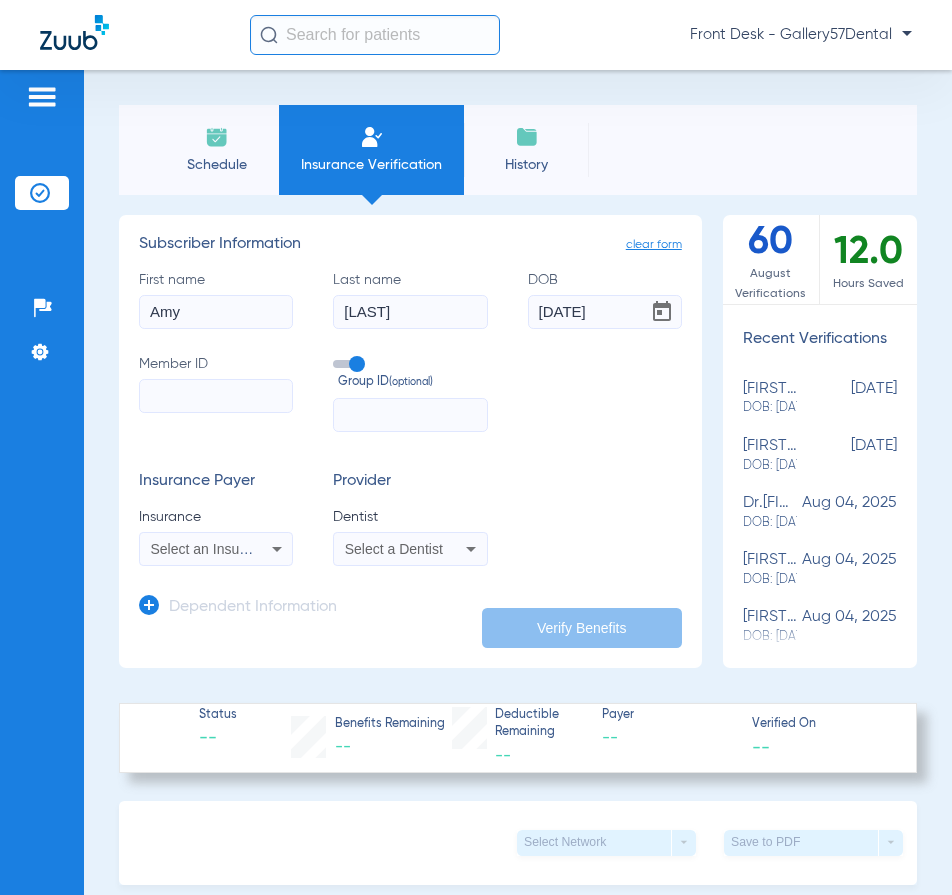 click on "Member ID" 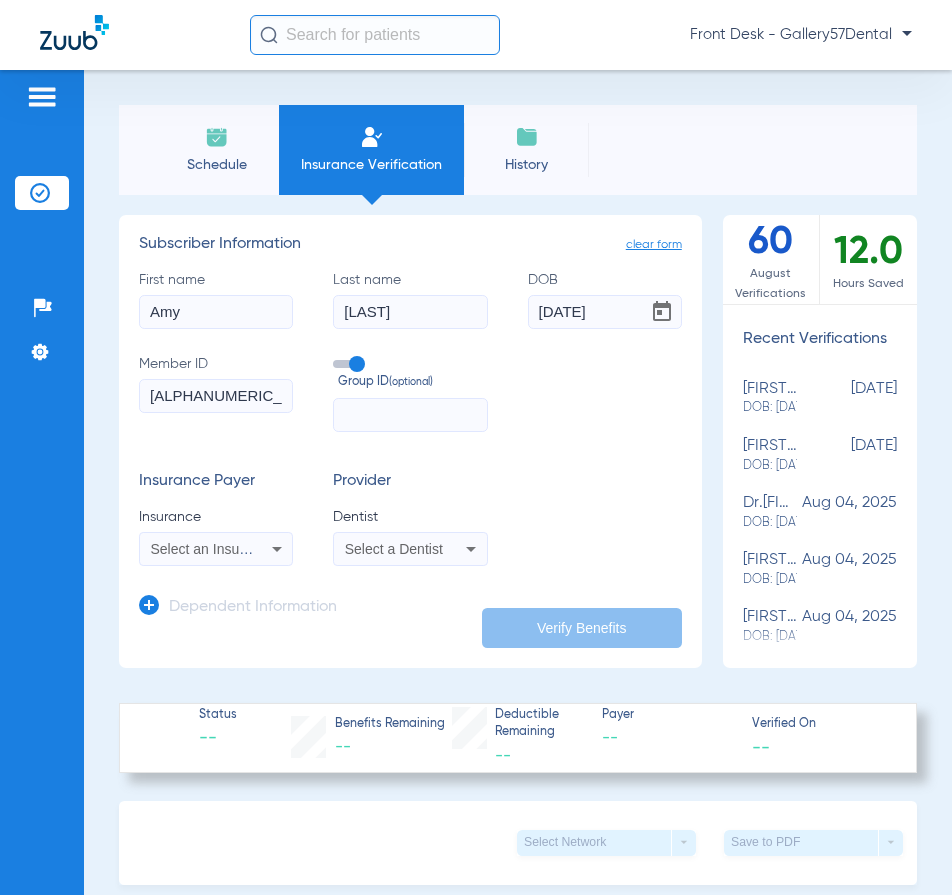 type on "[ID]" 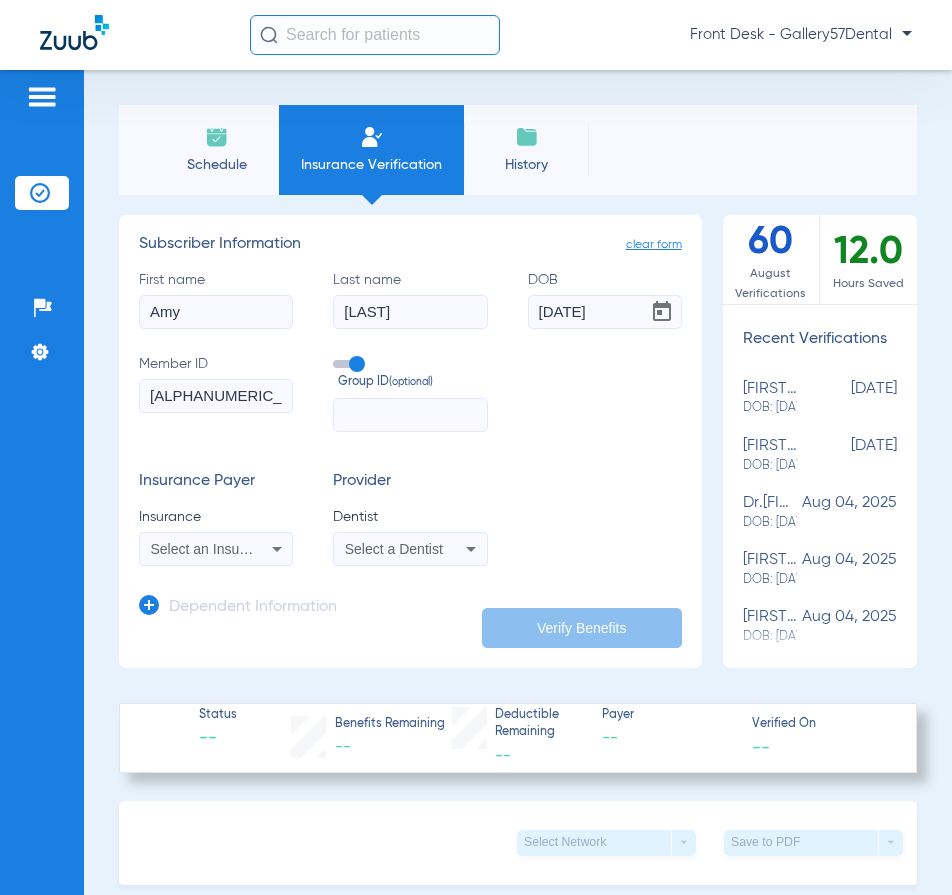 click on "Select an Insurance" at bounding box center (216, 549) 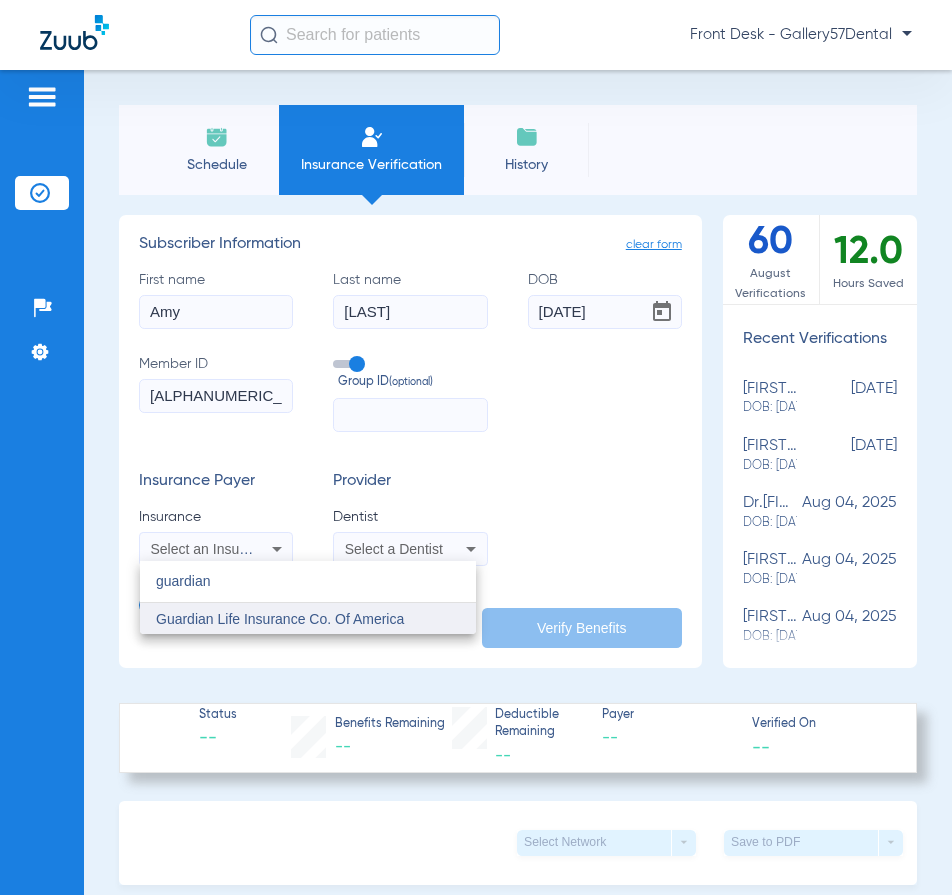 type on "guardian" 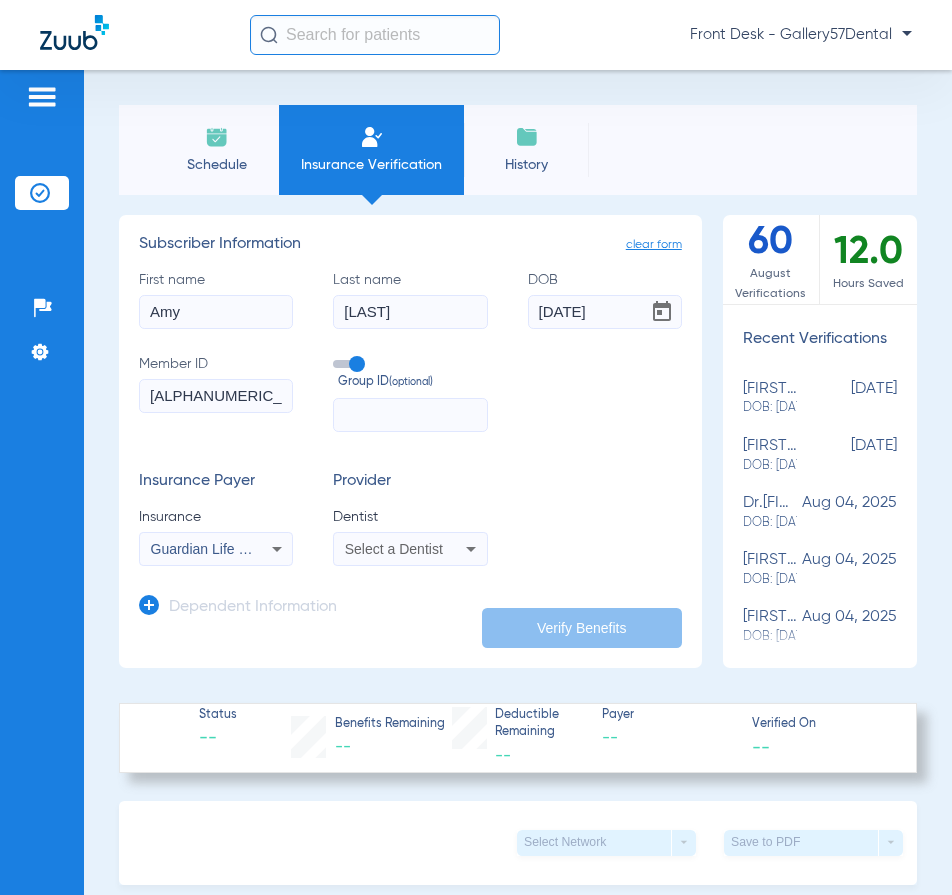 click on "Select a Dentist" at bounding box center [410, 549] 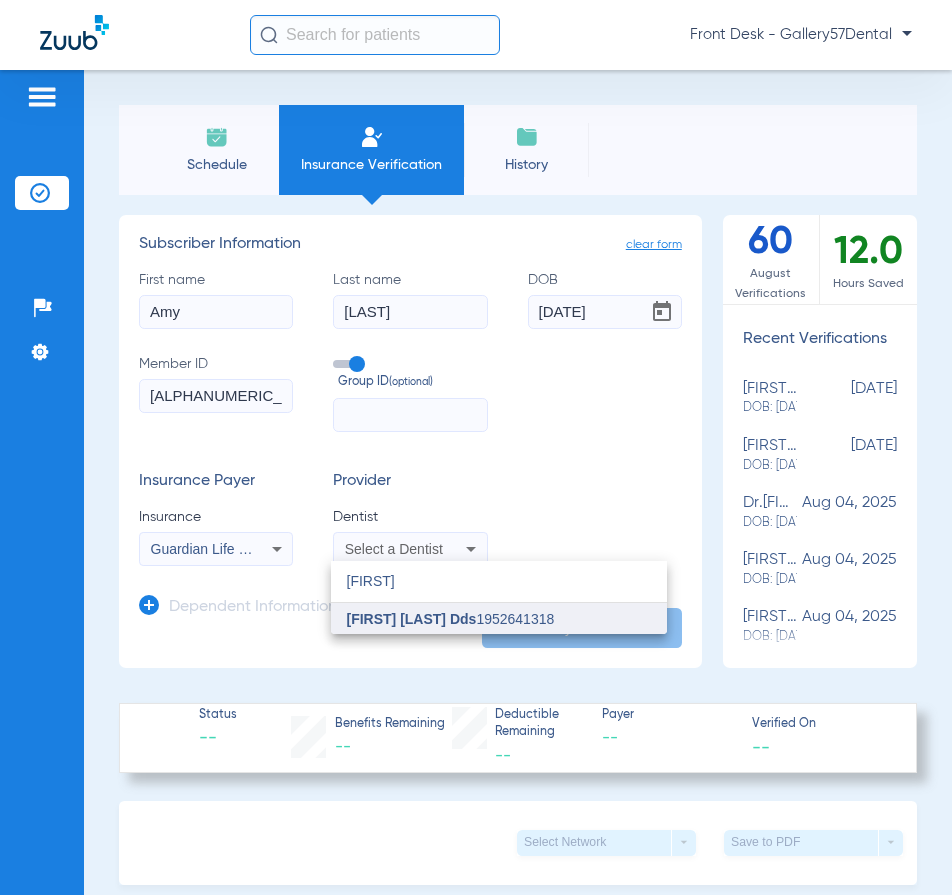 type on "reb" 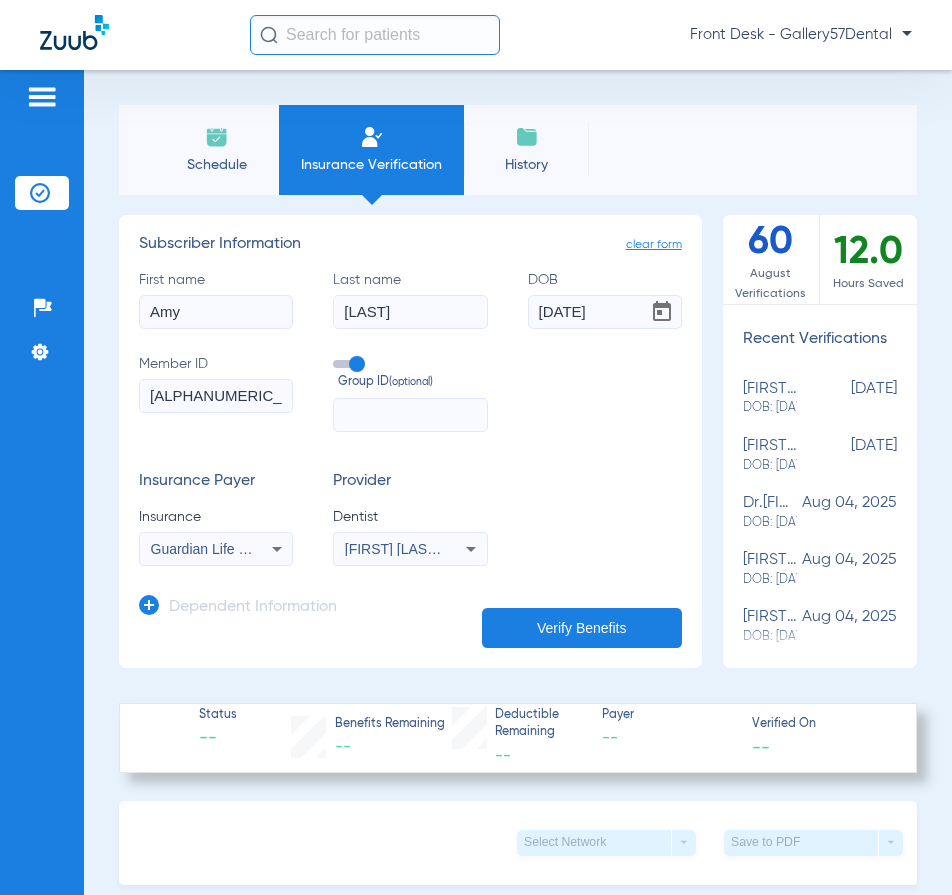 click on "Verify Benefits" 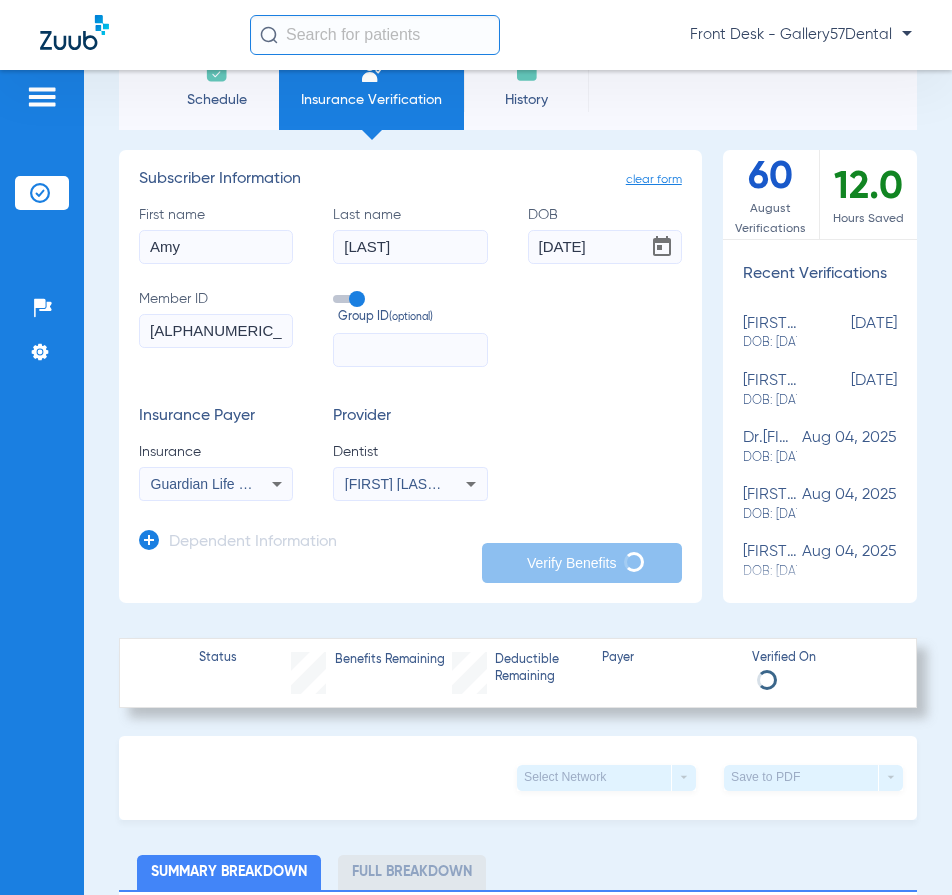 scroll, scrollTop: 100, scrollLeft: 0, axis: vertical 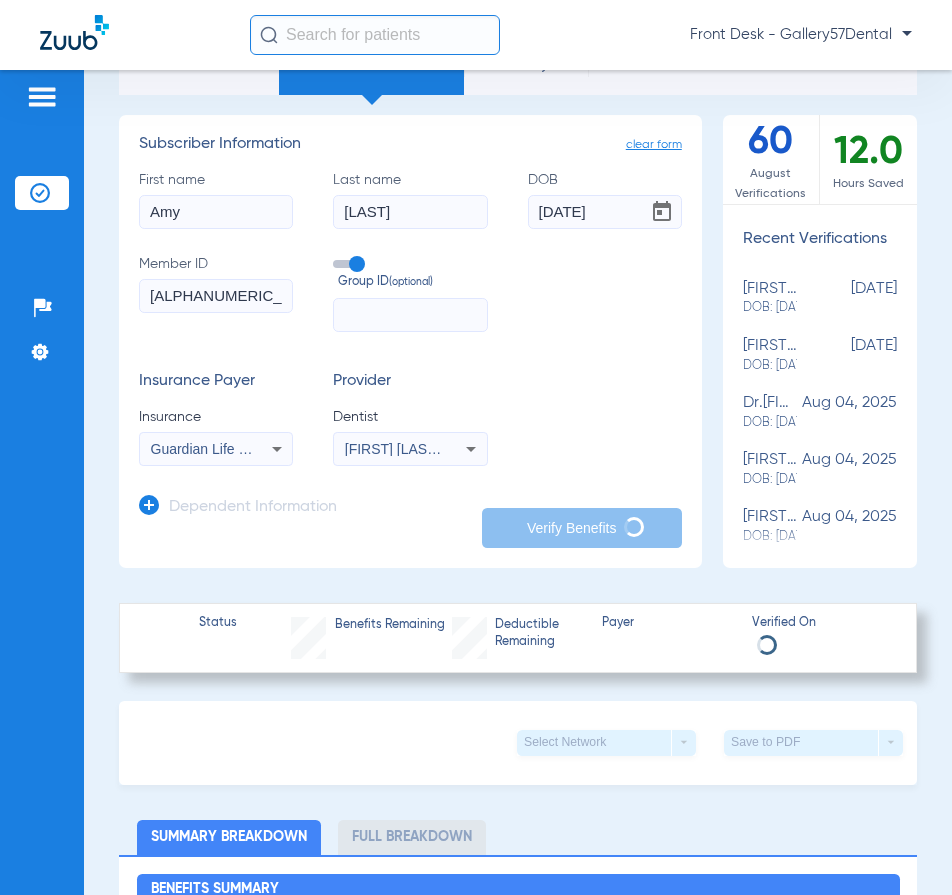click on "Dependent Information" 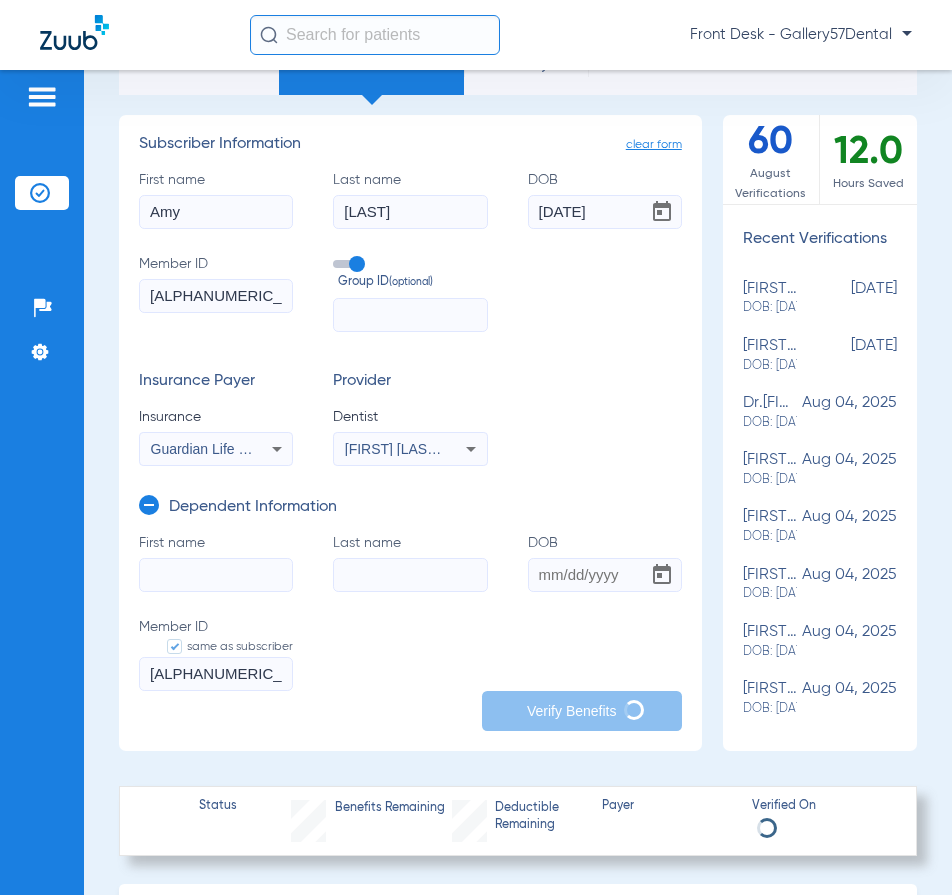 click on "First name" 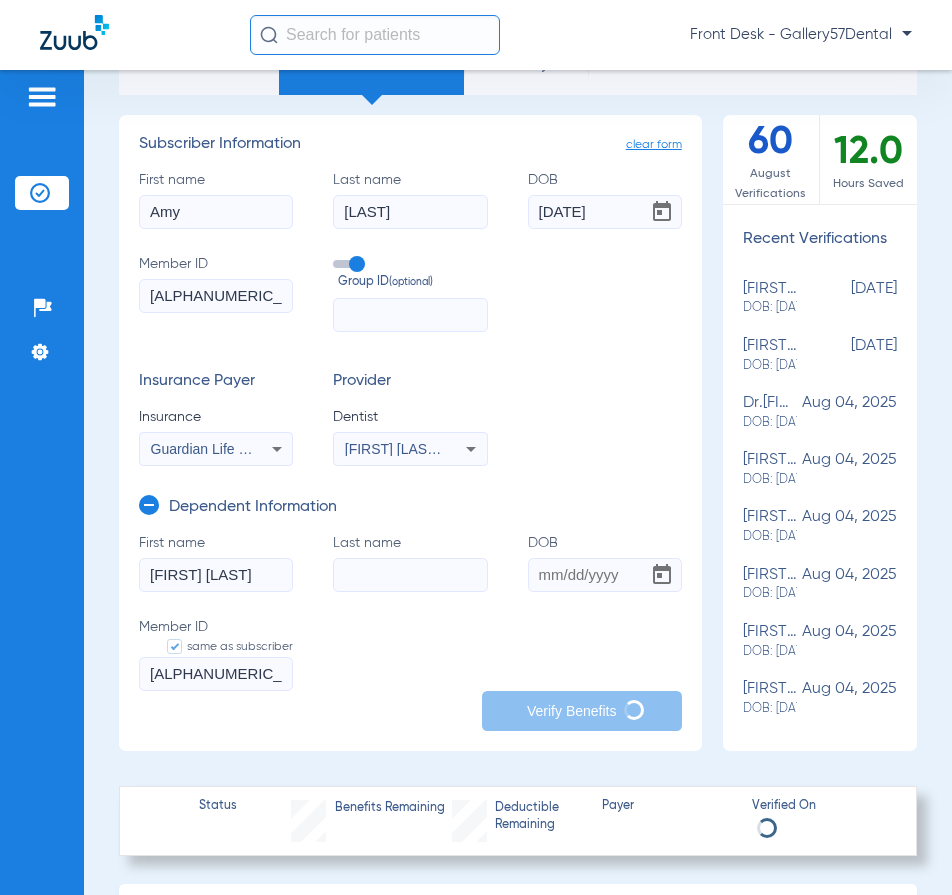 drag, startPoint x: 207, startPoint y: 573, endPoint x: 267, endPoint y: 573, distance: 60 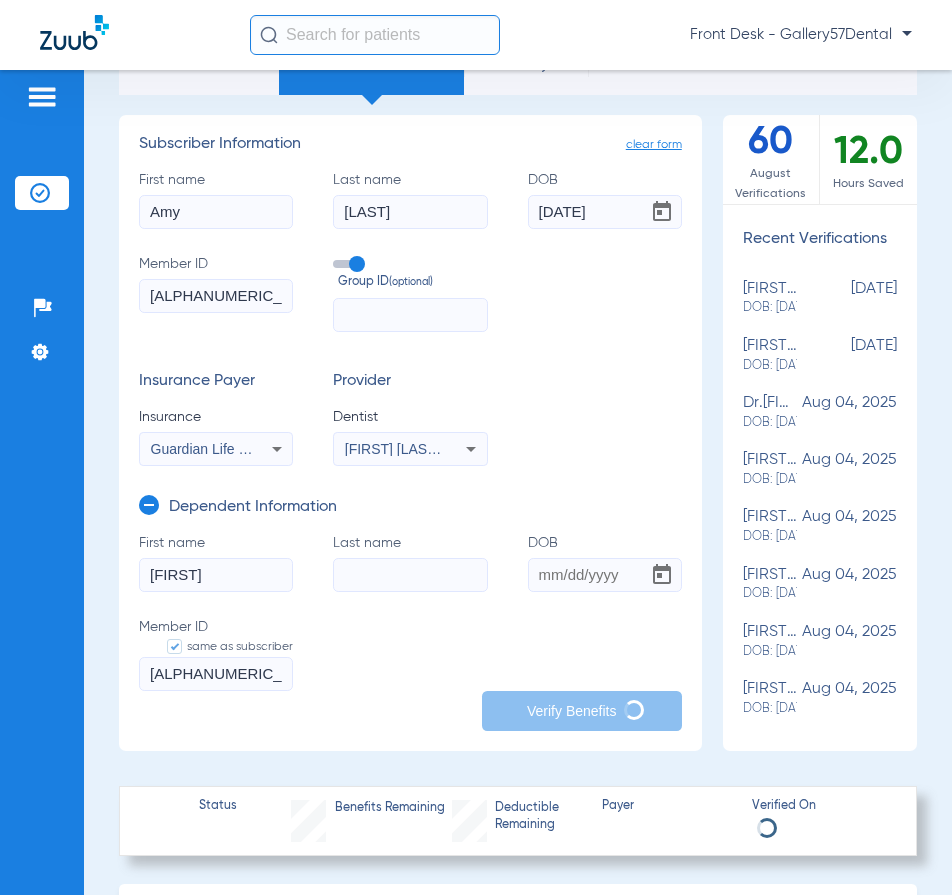 type on "Bennett" 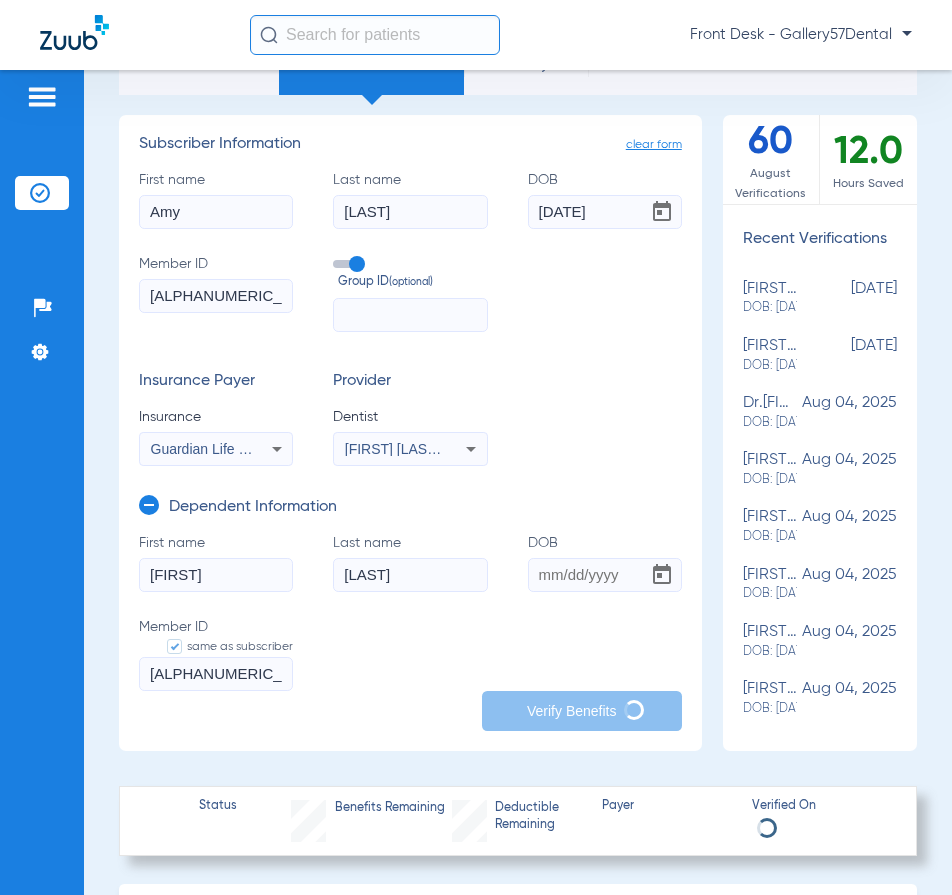 type on "[LAST]" 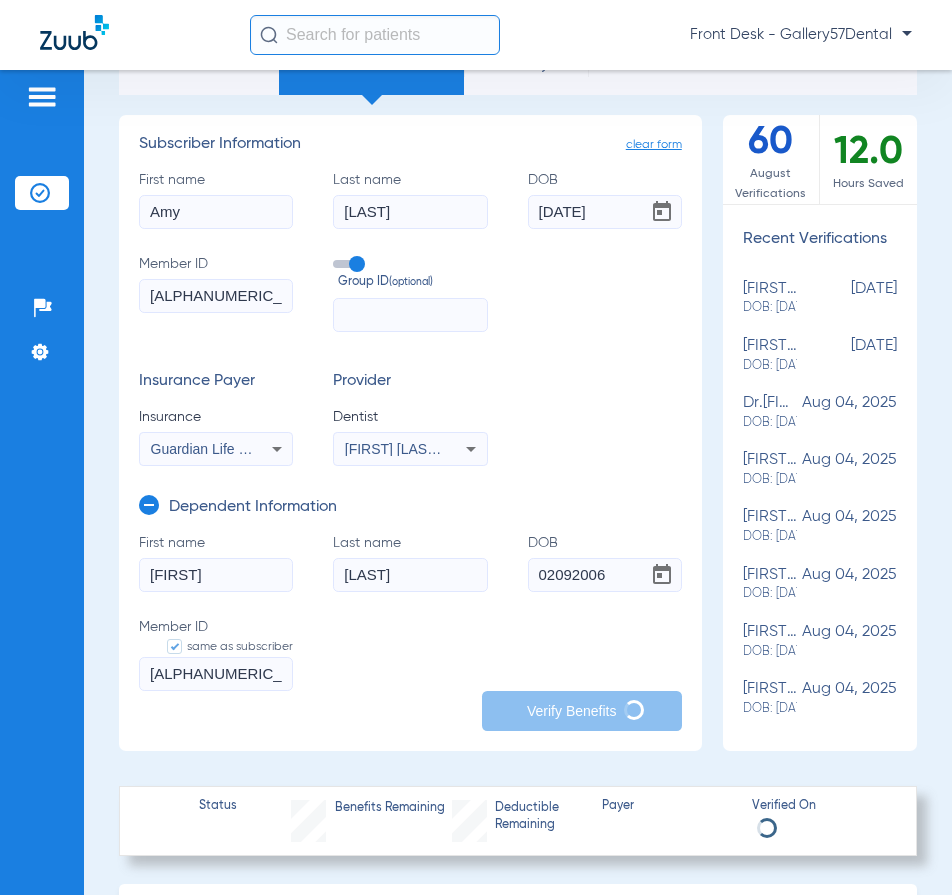 type on "02/09/2006" 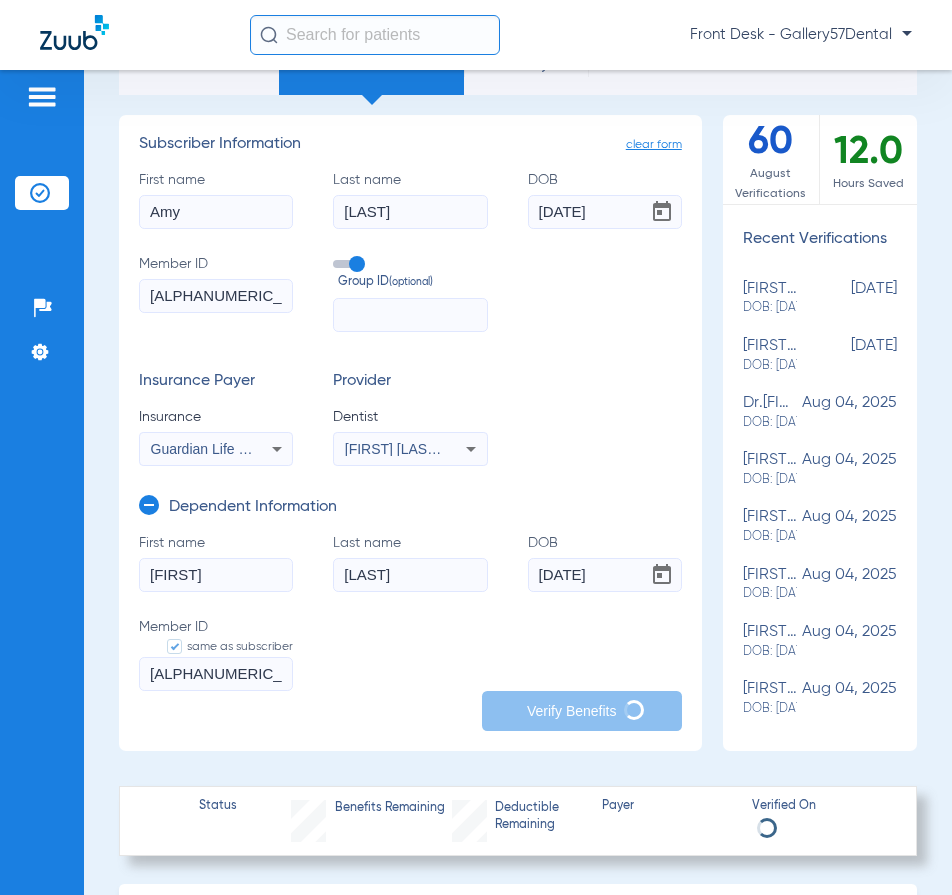click on "First name  Bennett  Last name  Del Deo  DOB  02/09/2006  Member ID   same as subscriber  DRU741224" 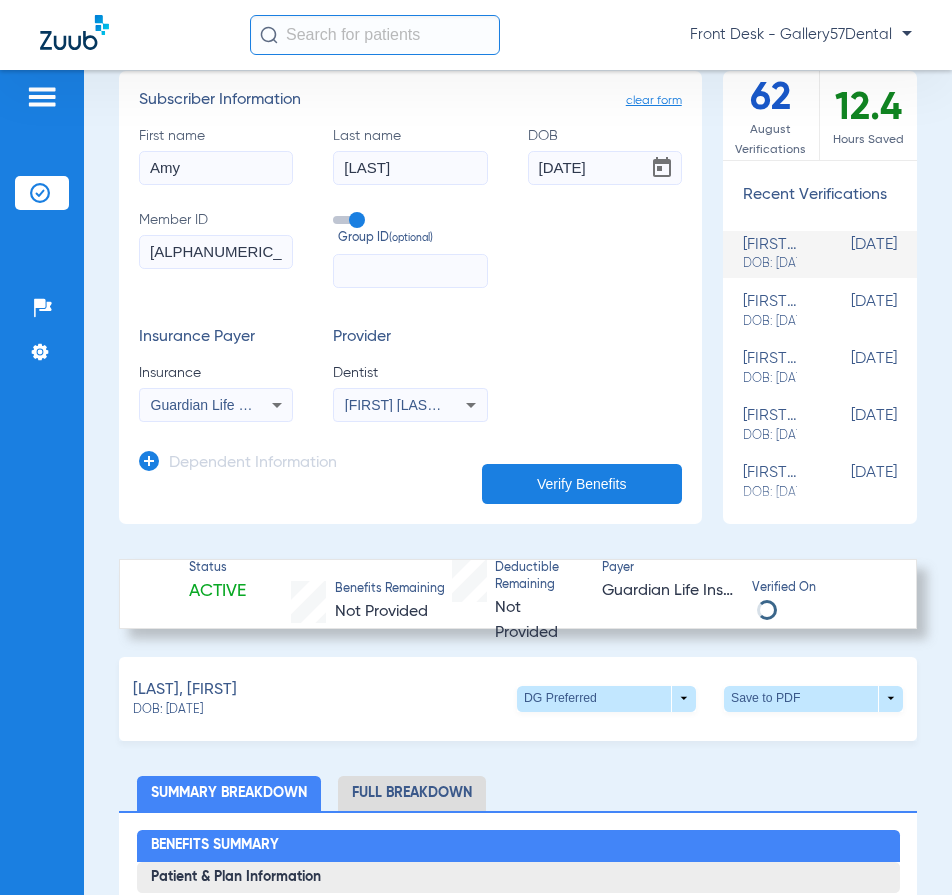 scroll, scrollTop: 100, scrollLeft: 0, axis: vertical 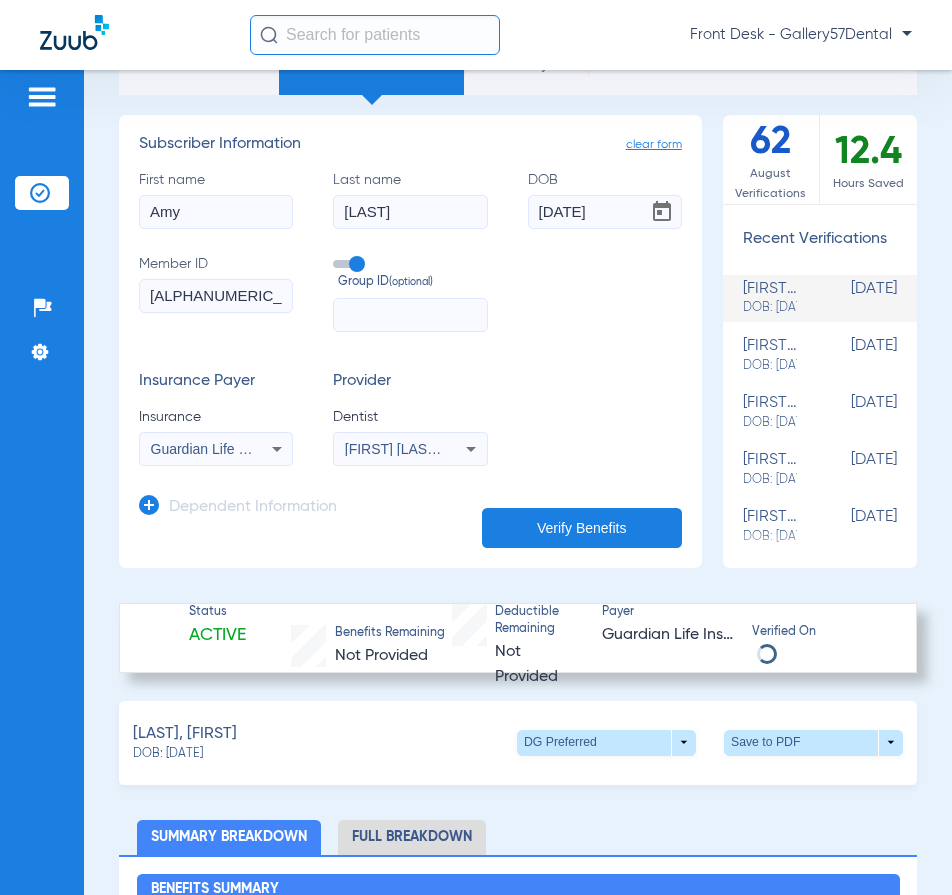 click on "Dependent Information" 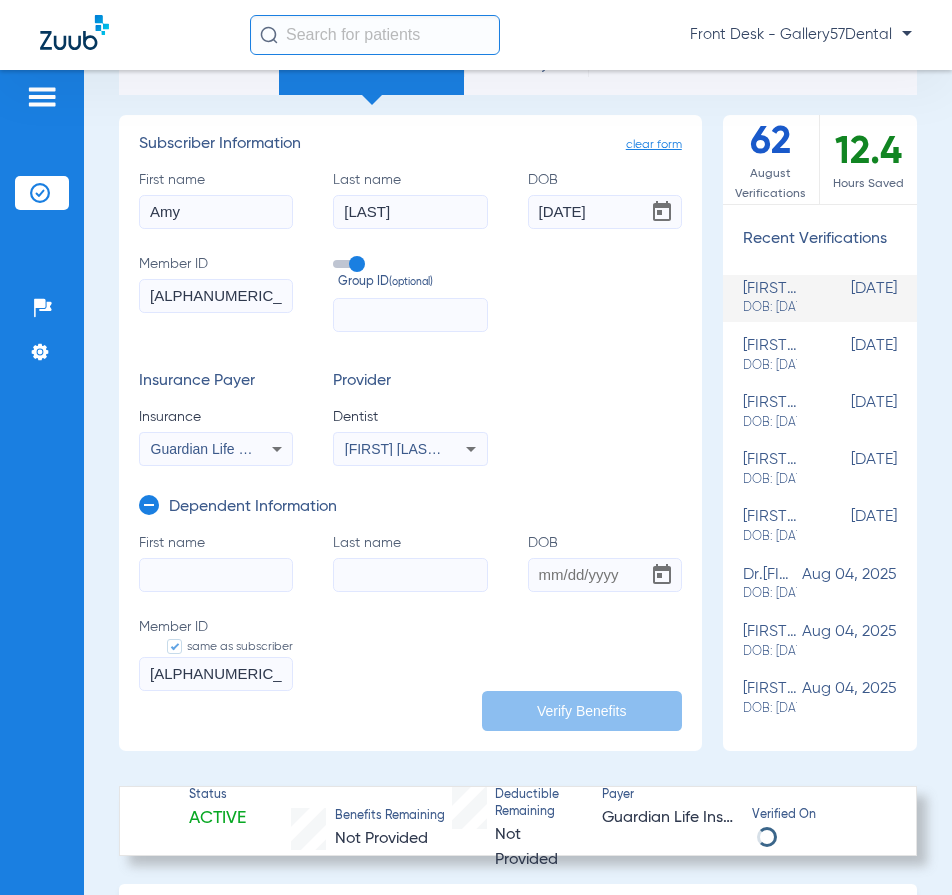 click on "First name" 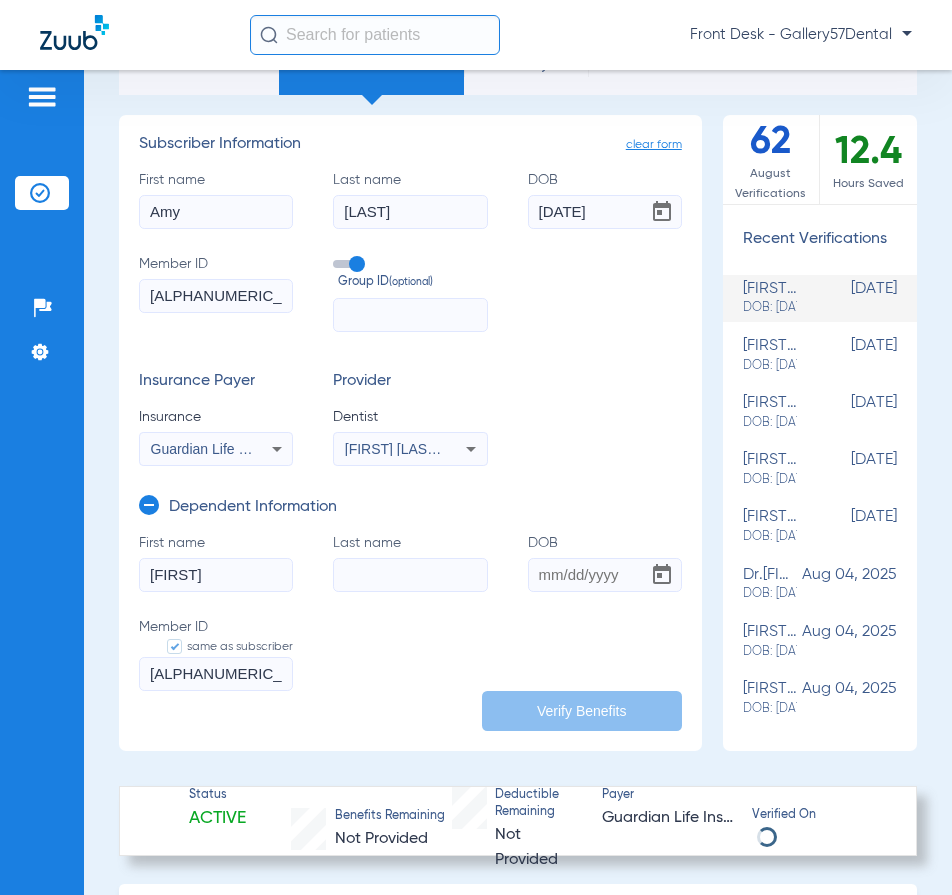type on "Bennett" 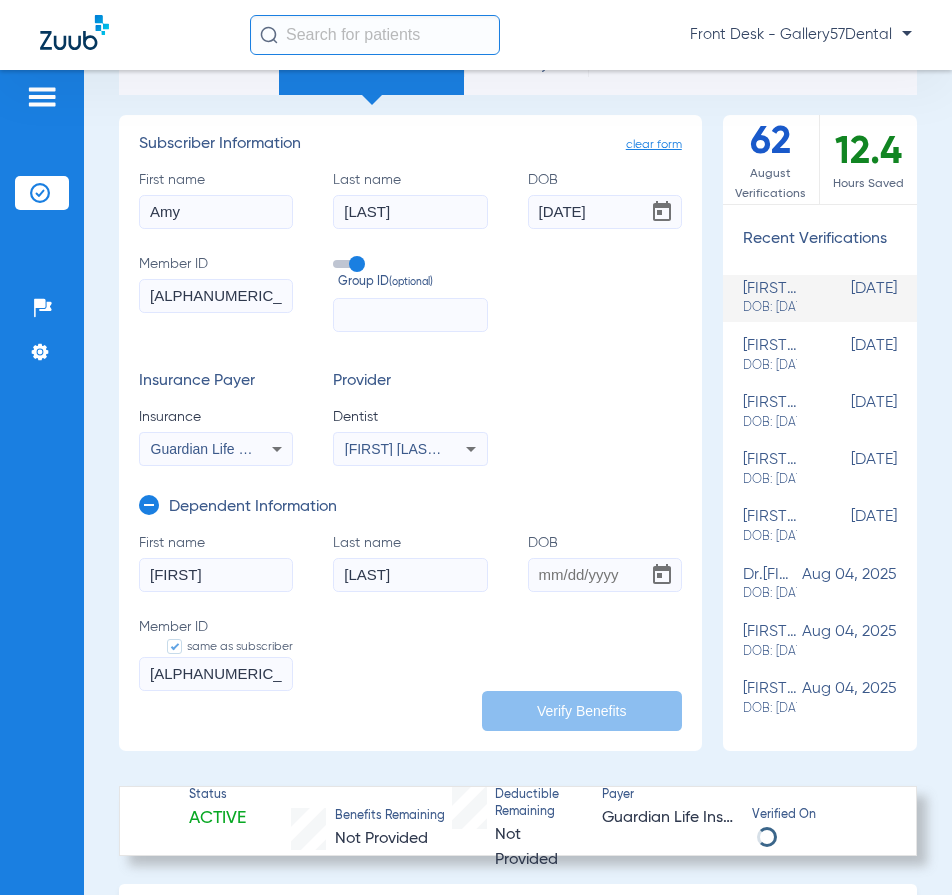 type on "Del Deo" 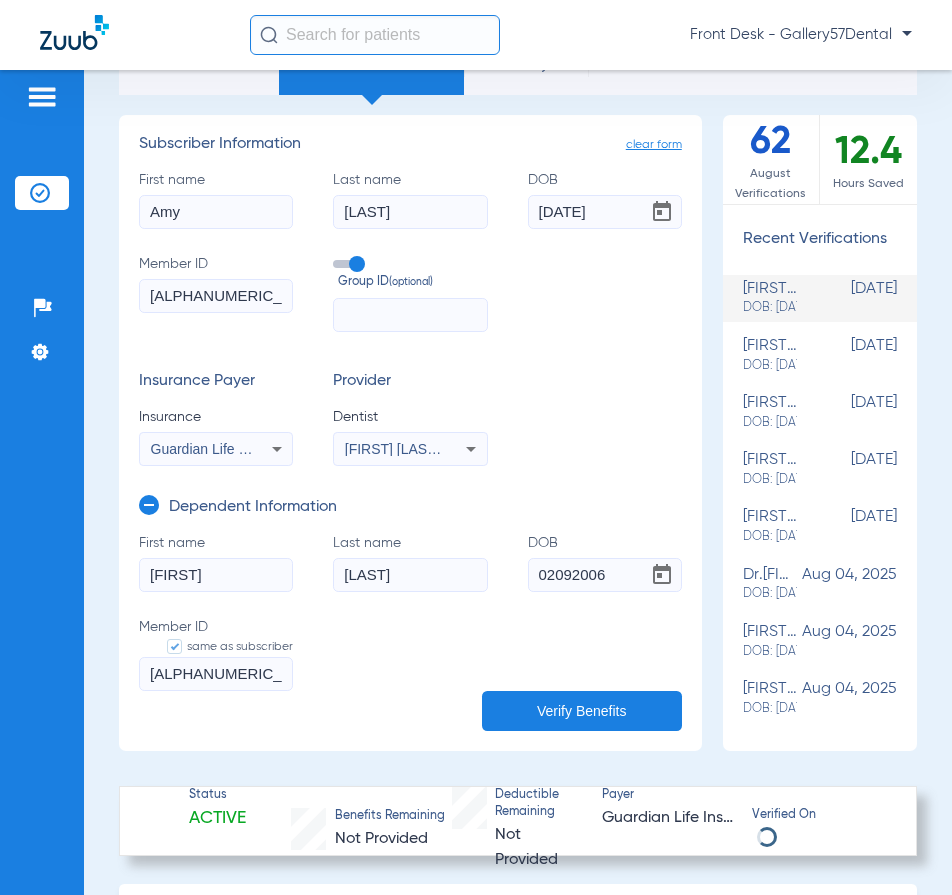 type on "02/09/2006" 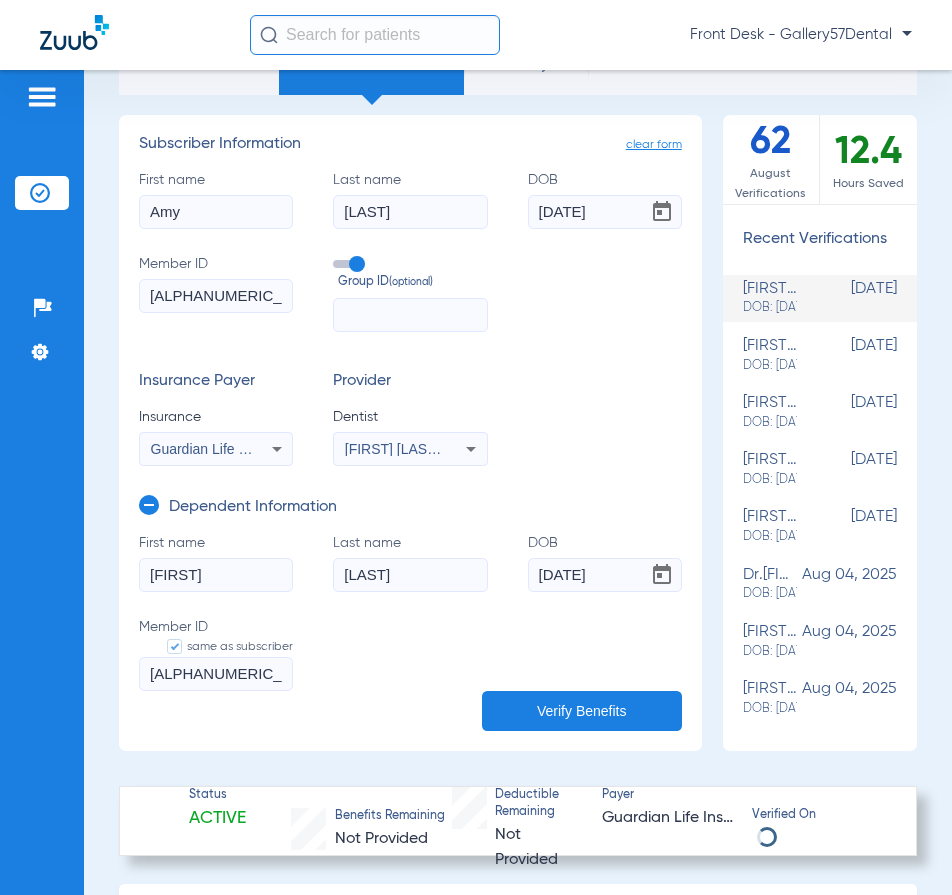 click on "First name  Bennett  Last name  Del Deo  DOB  02/09/2006  Member ID   same as subscriber  DRU741224" 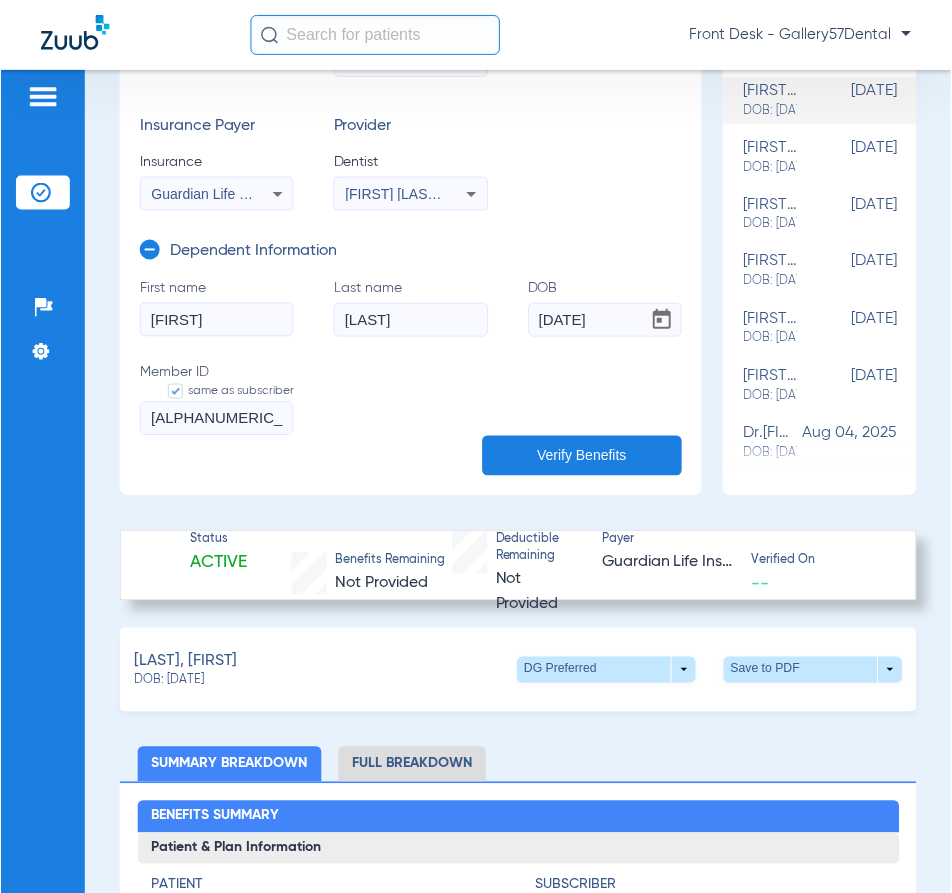 scroll, scrollTop: 400, scrollLeft: 0, axis: vertical 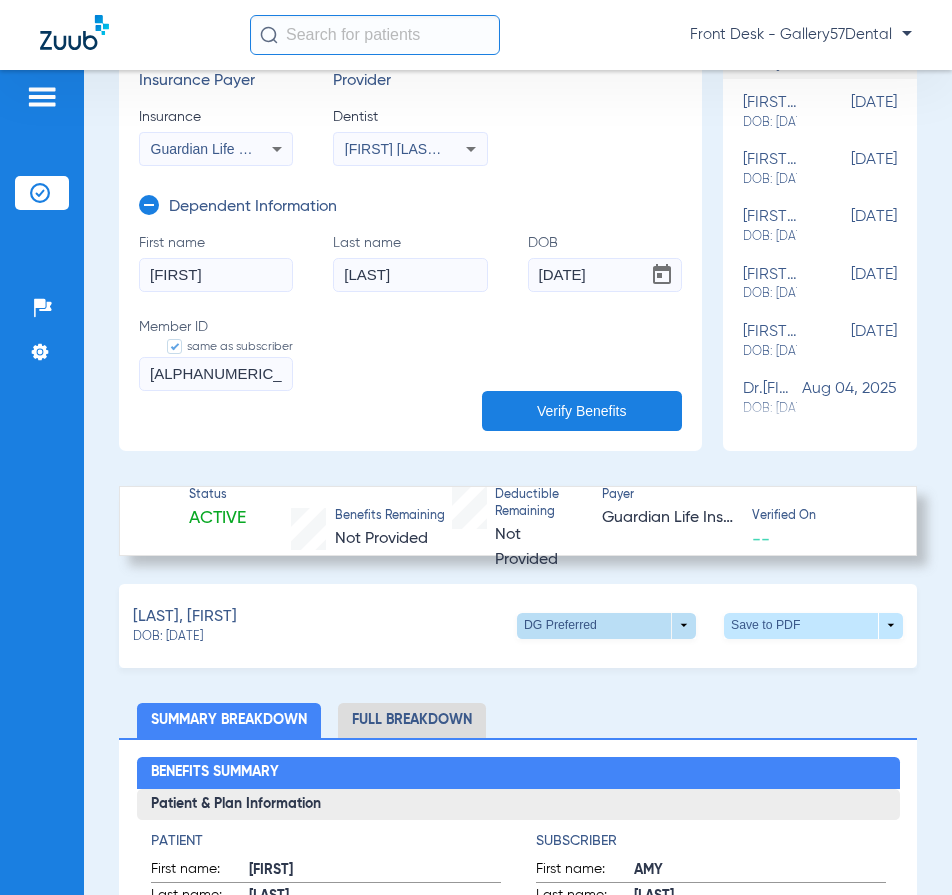 click 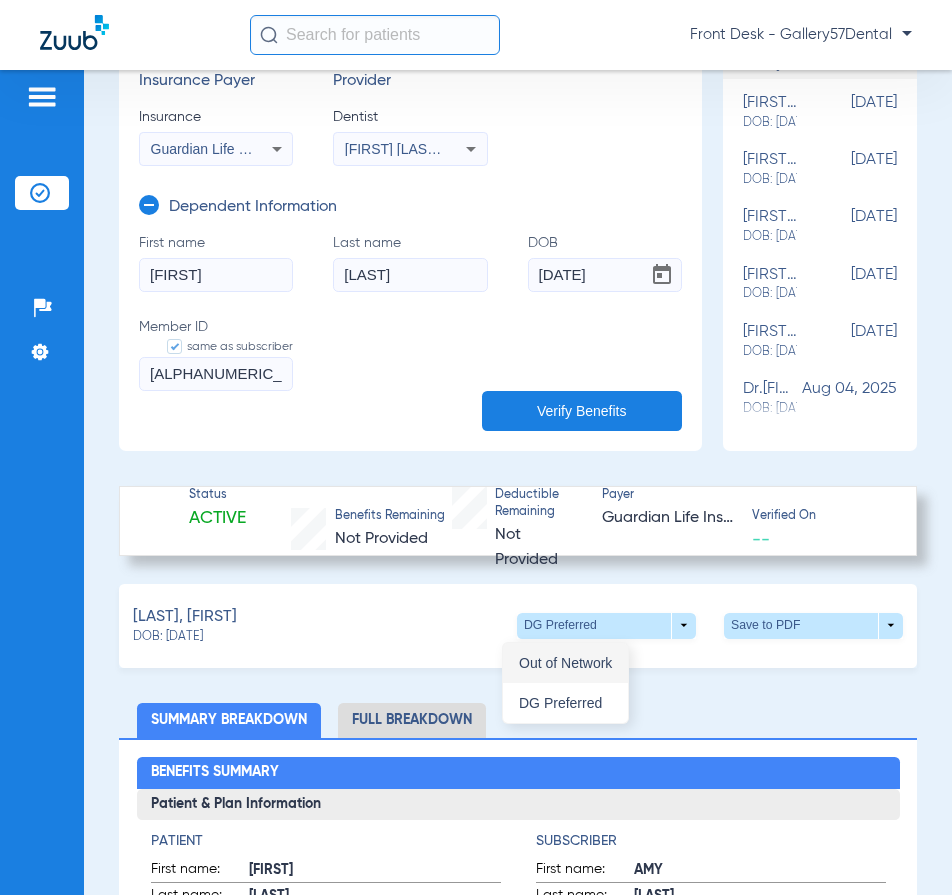 click on "Out of Network" at bounding box center [565, 663] 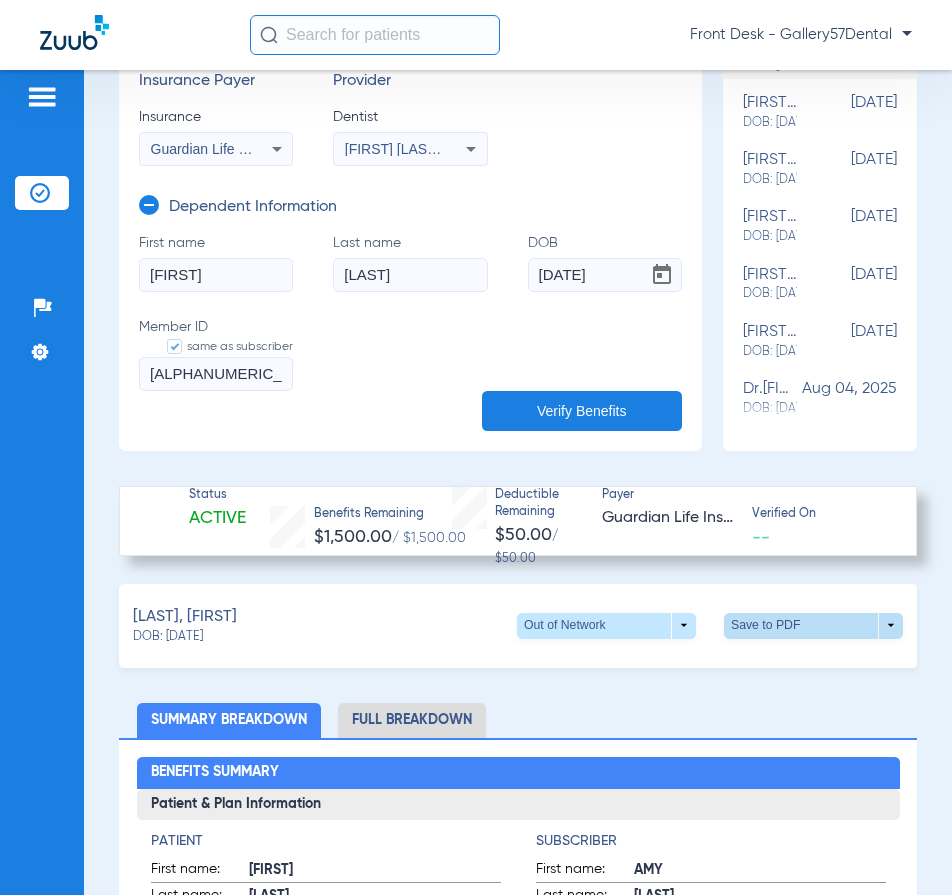 click 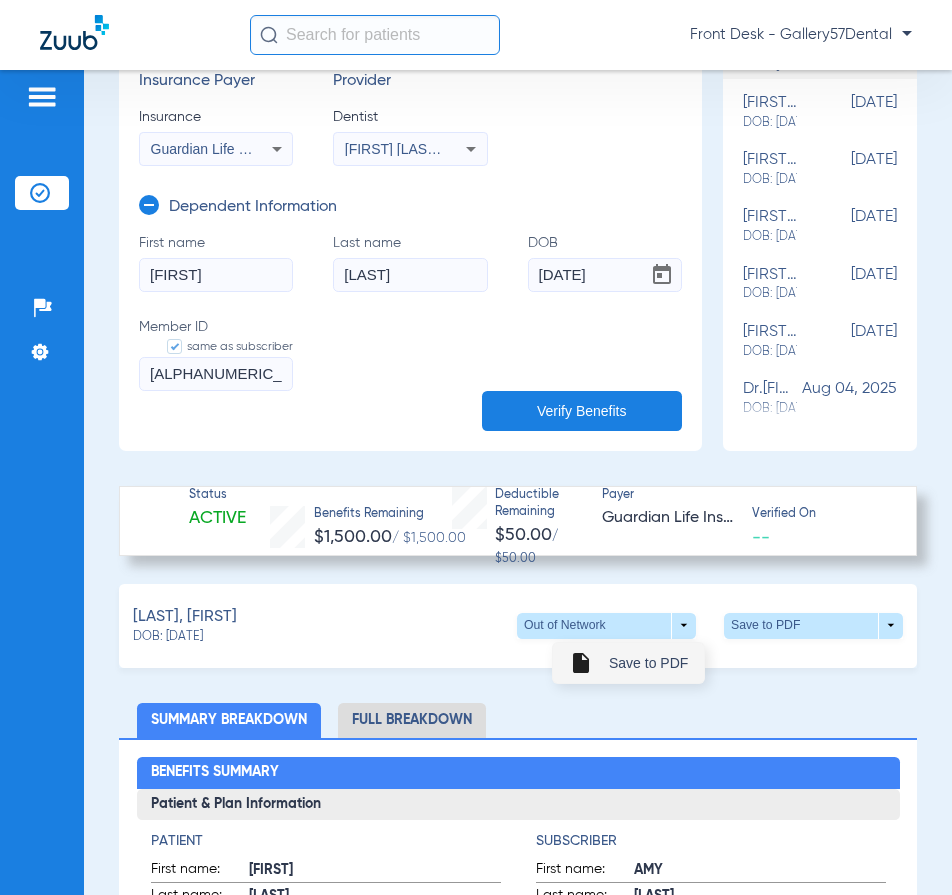 click on "insert_drive_file  Save to PDF" at bounding box center (628, 663) 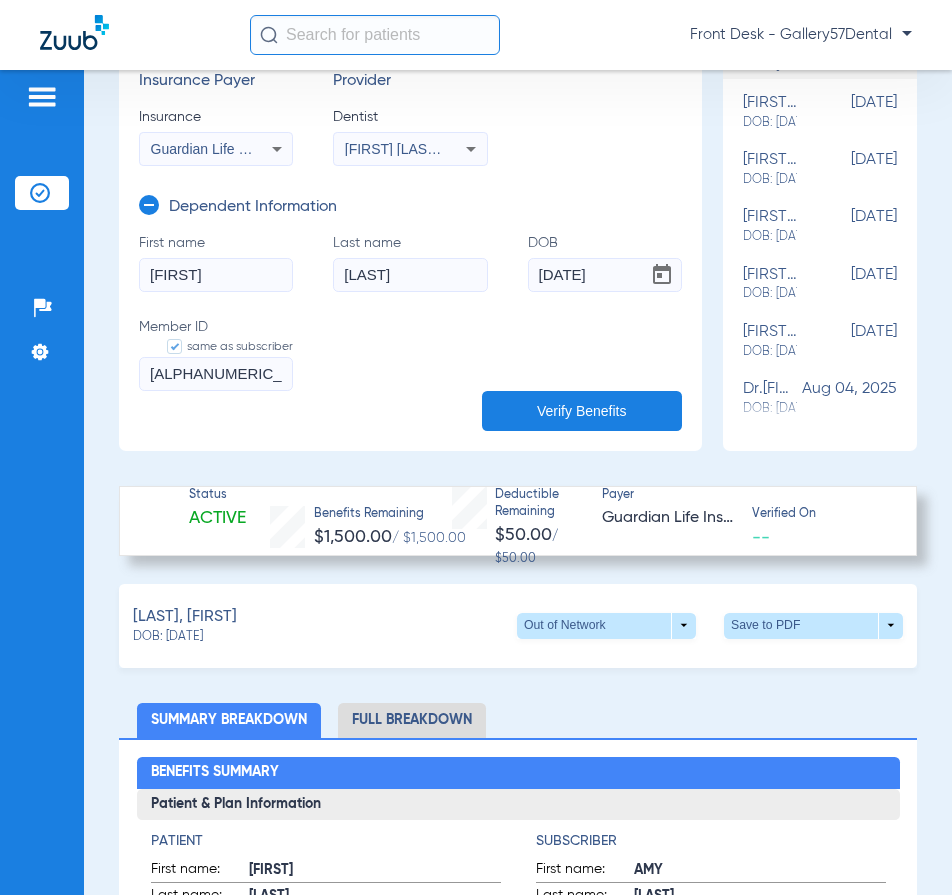 click on "Full Breakdown" 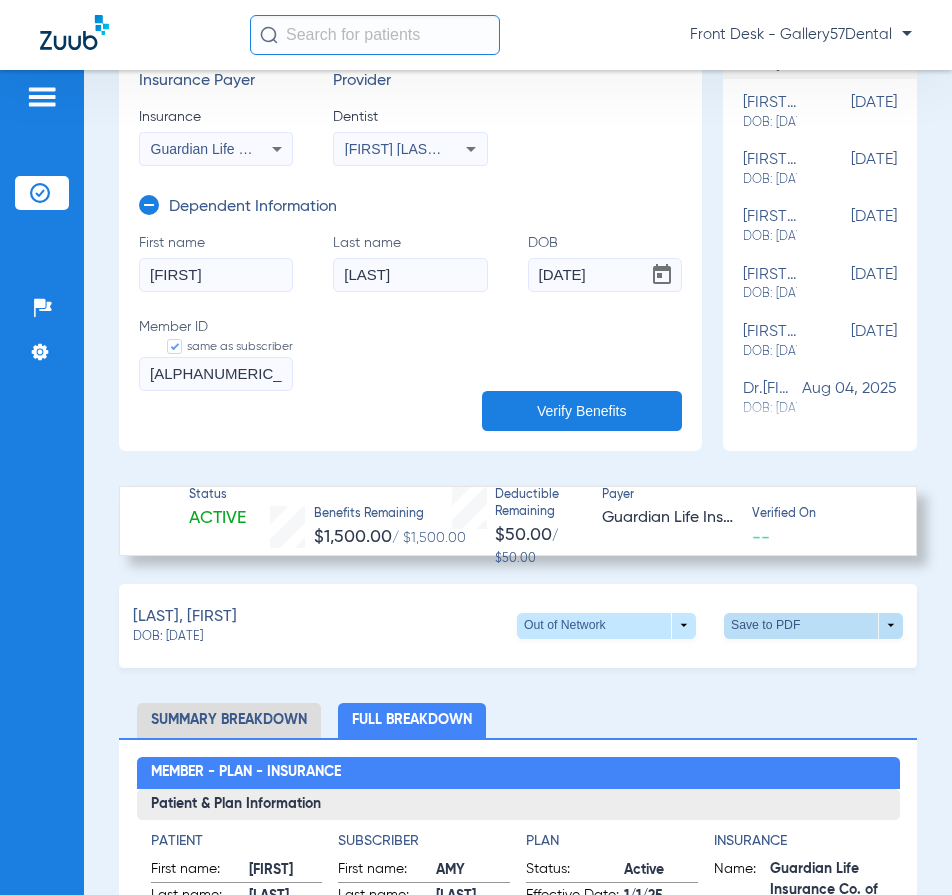 click 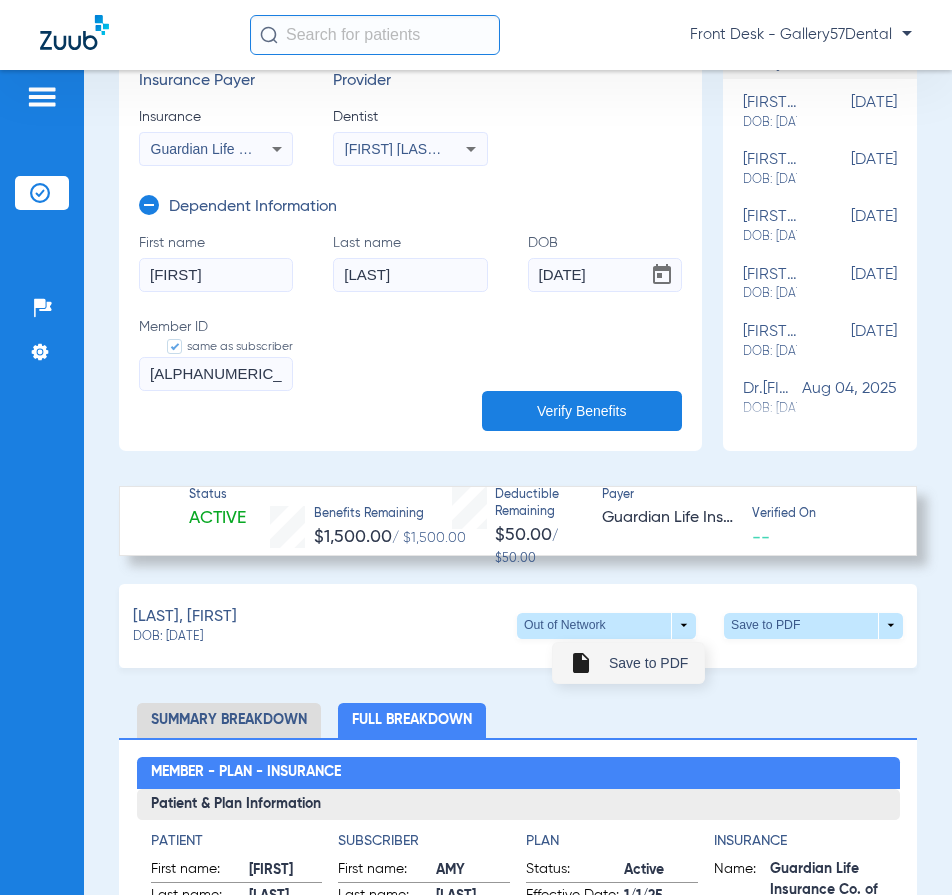 click on "Save to PDF" at bounding box center (648, 663) 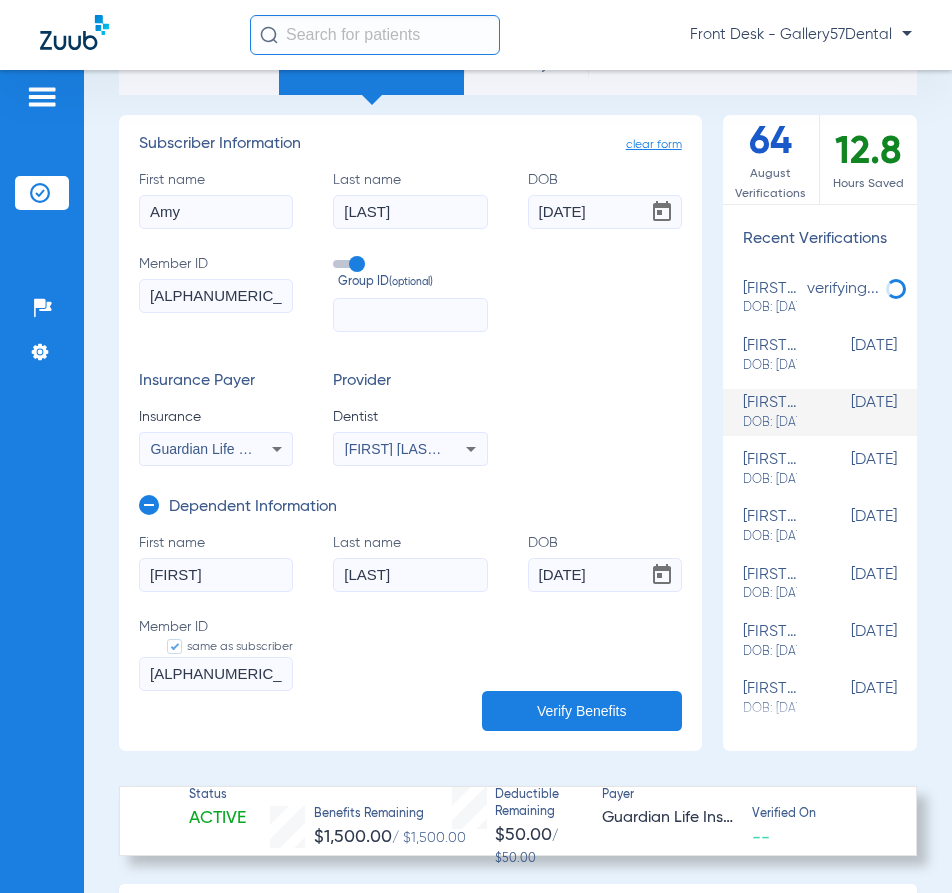 scroll, scrollTop: 0, scrollLeft: 0, axis: both 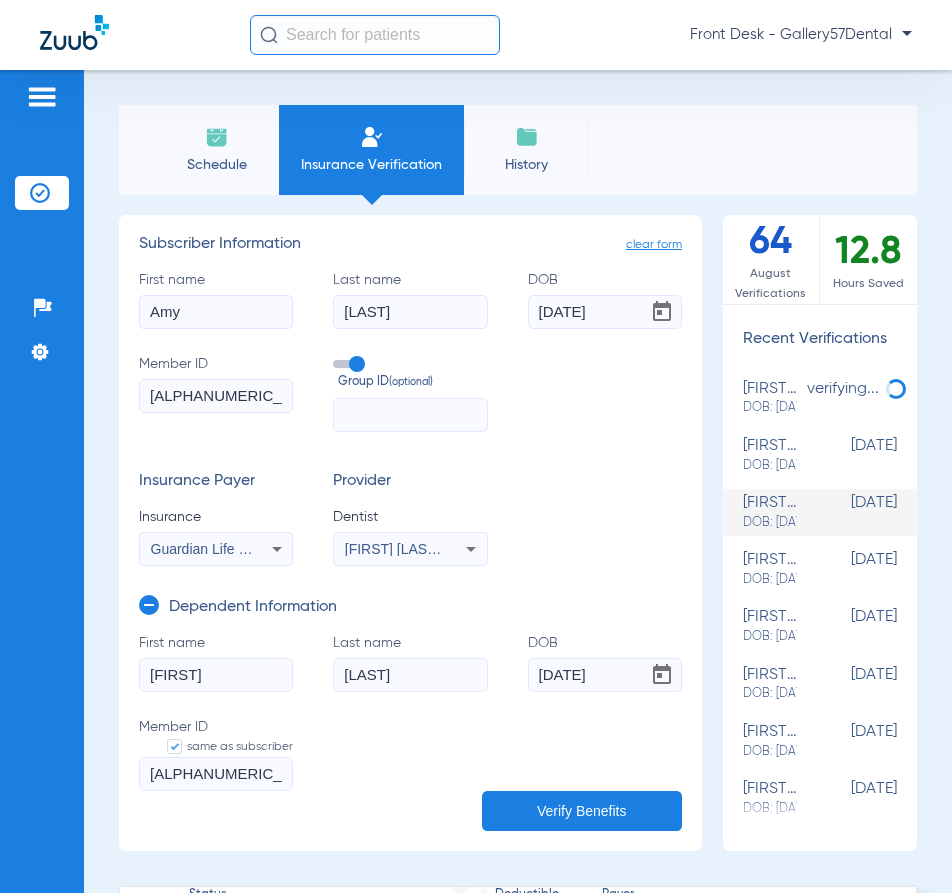click on "Schedule" 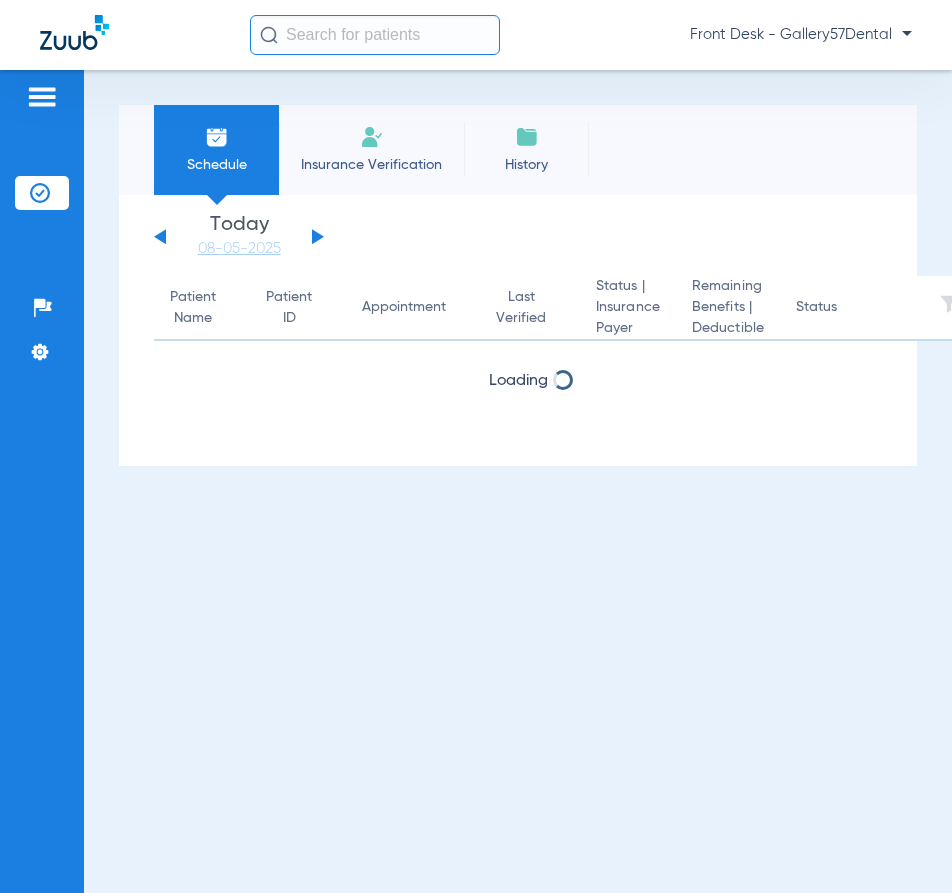 click 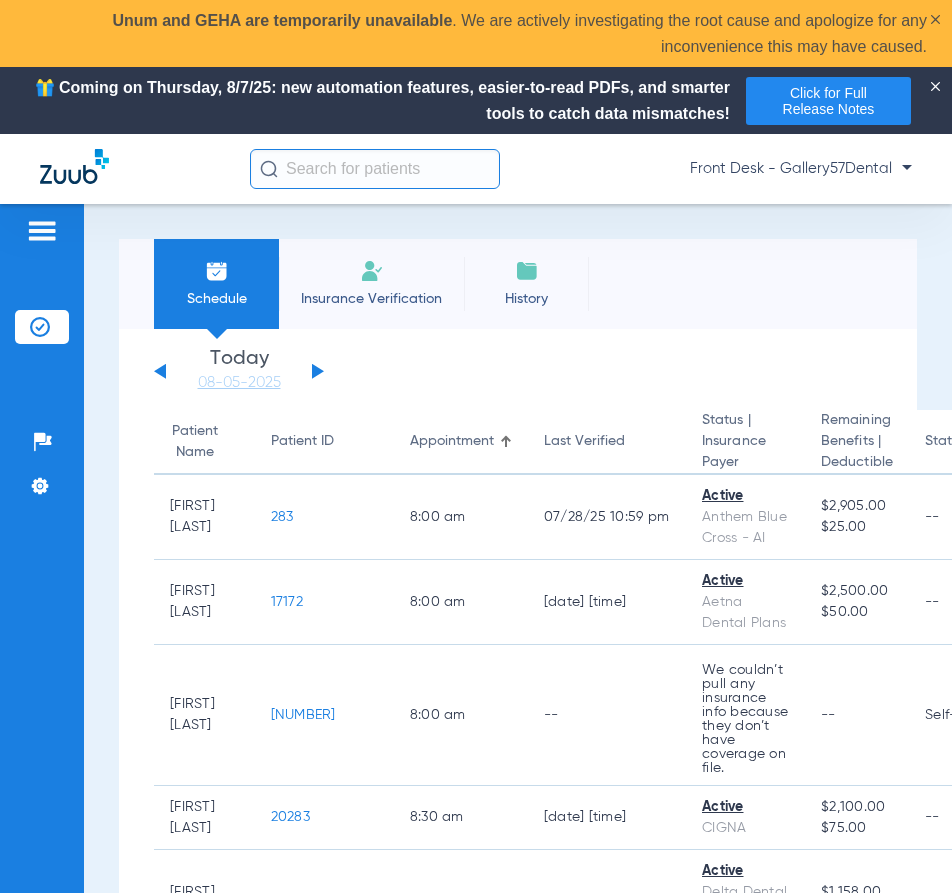 click on "Insurance Verification" 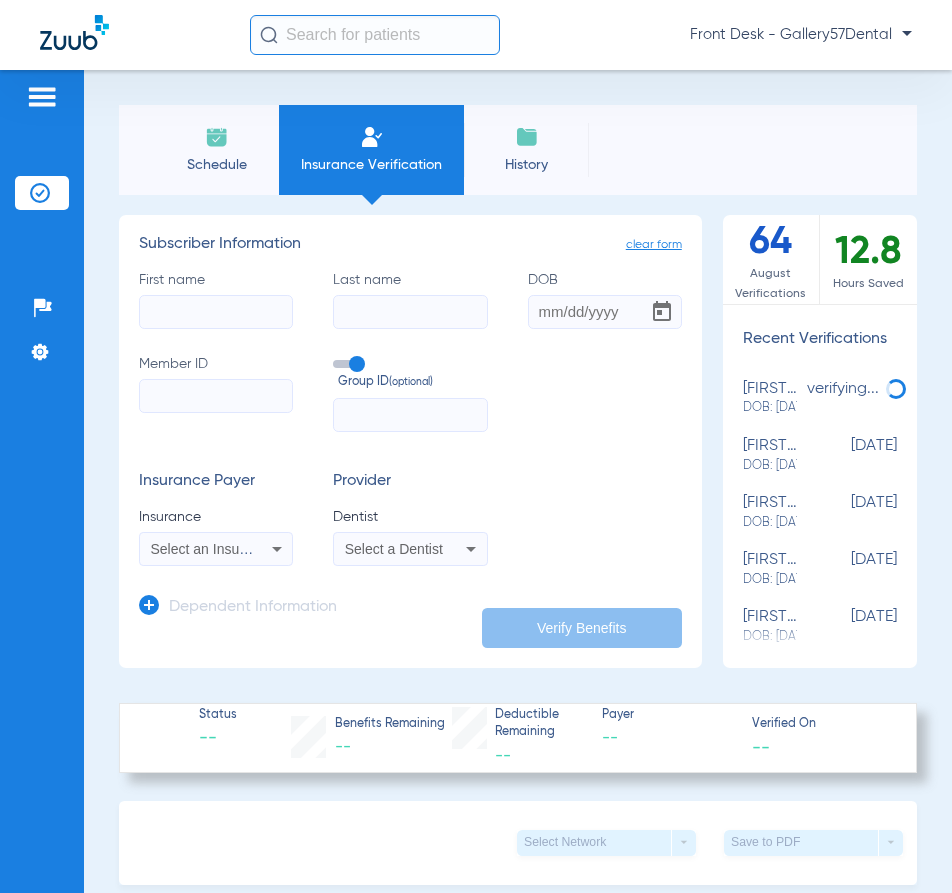 click on "First name" 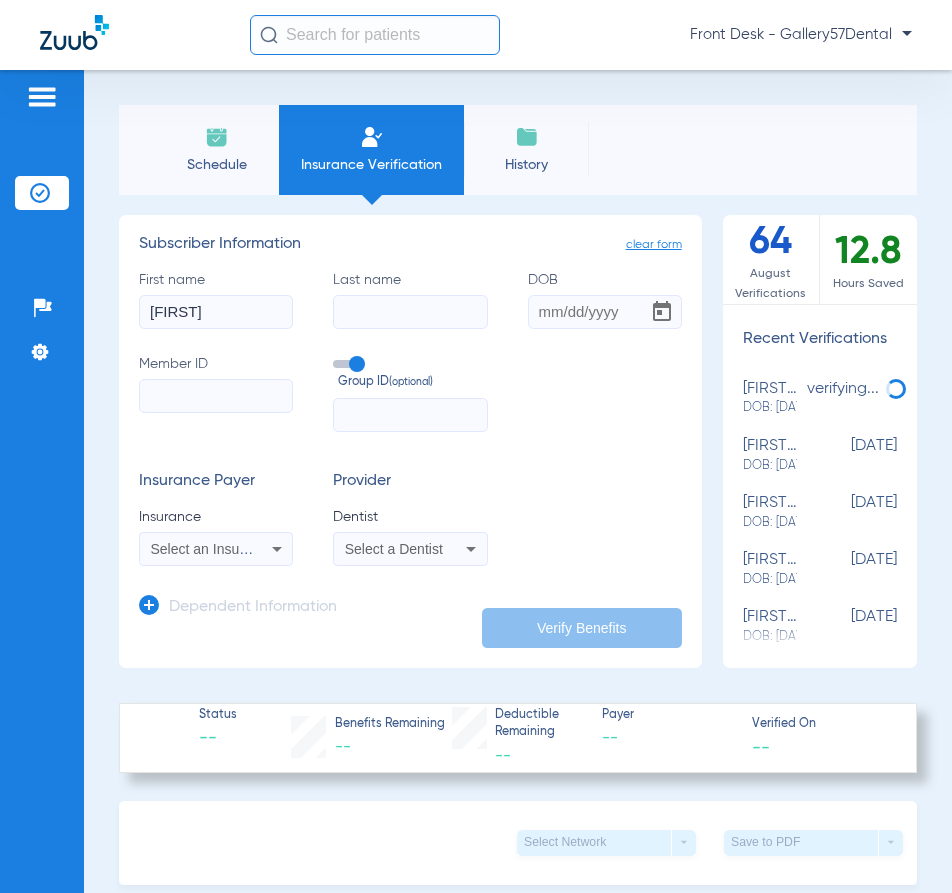 type on "Amanda" 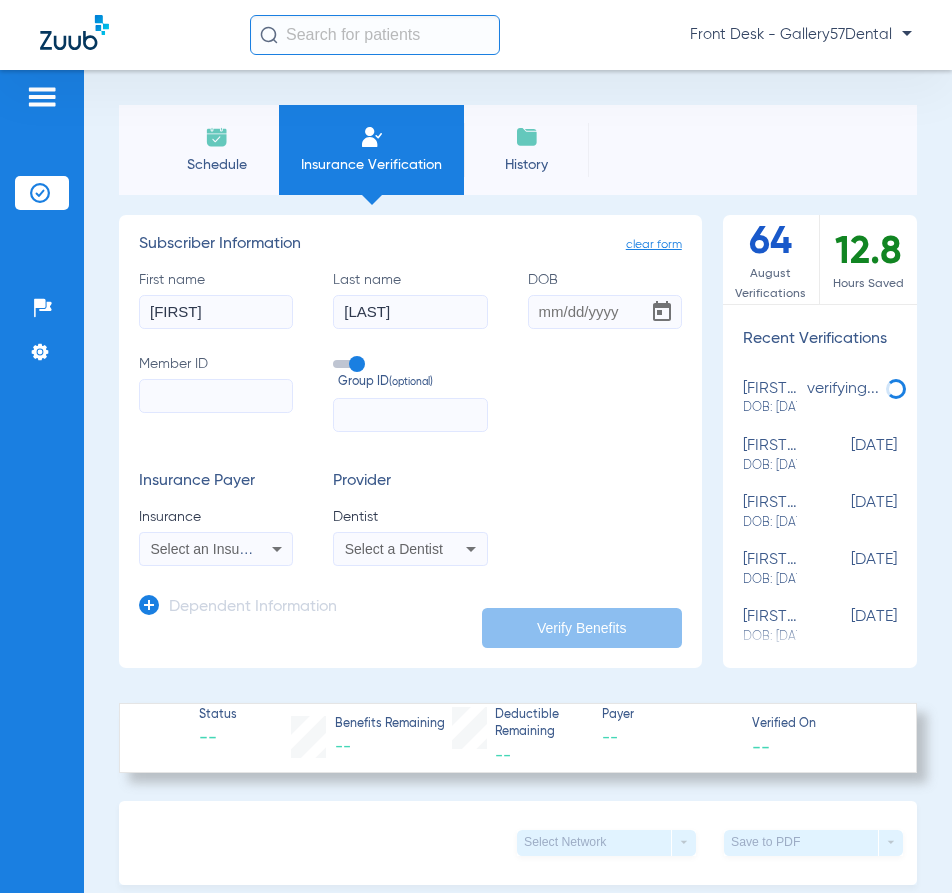 type on "Leitman" 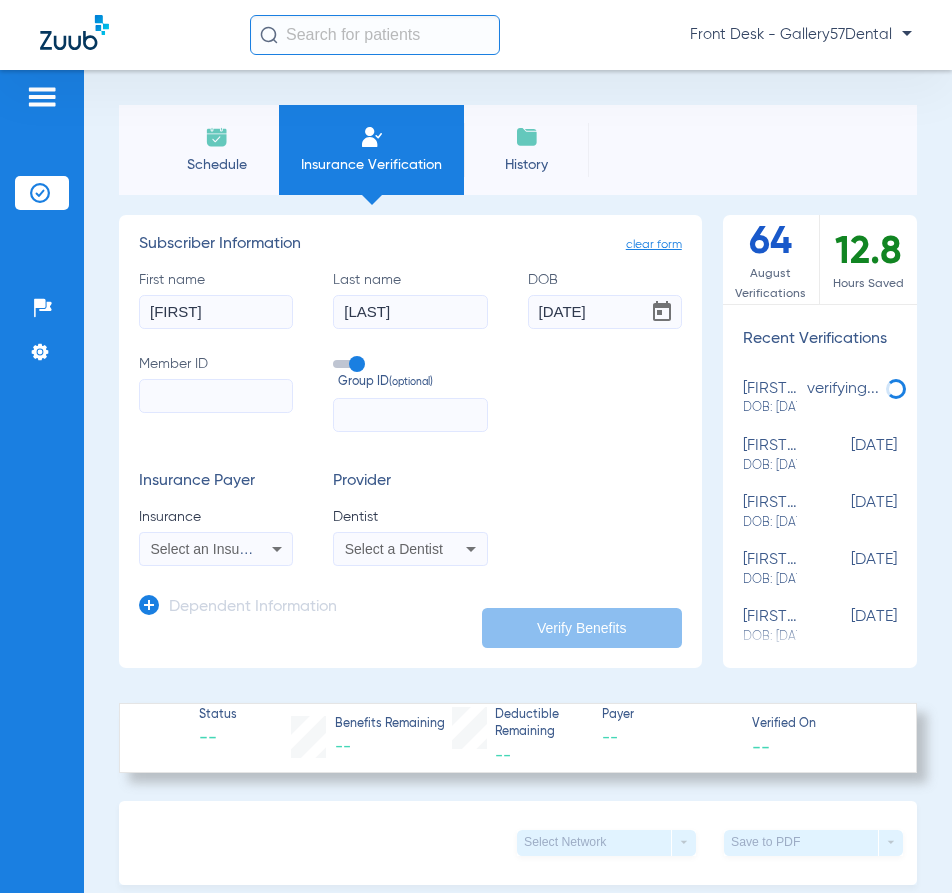 type on "05/18/1999" 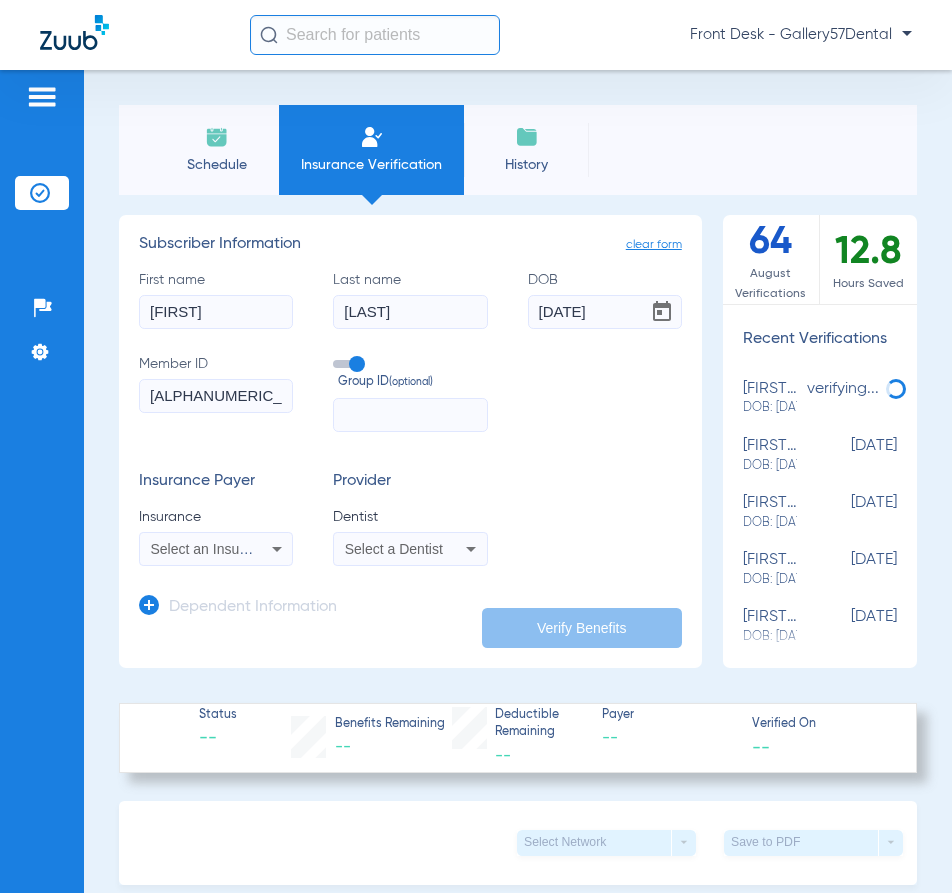 type on "W294333181" 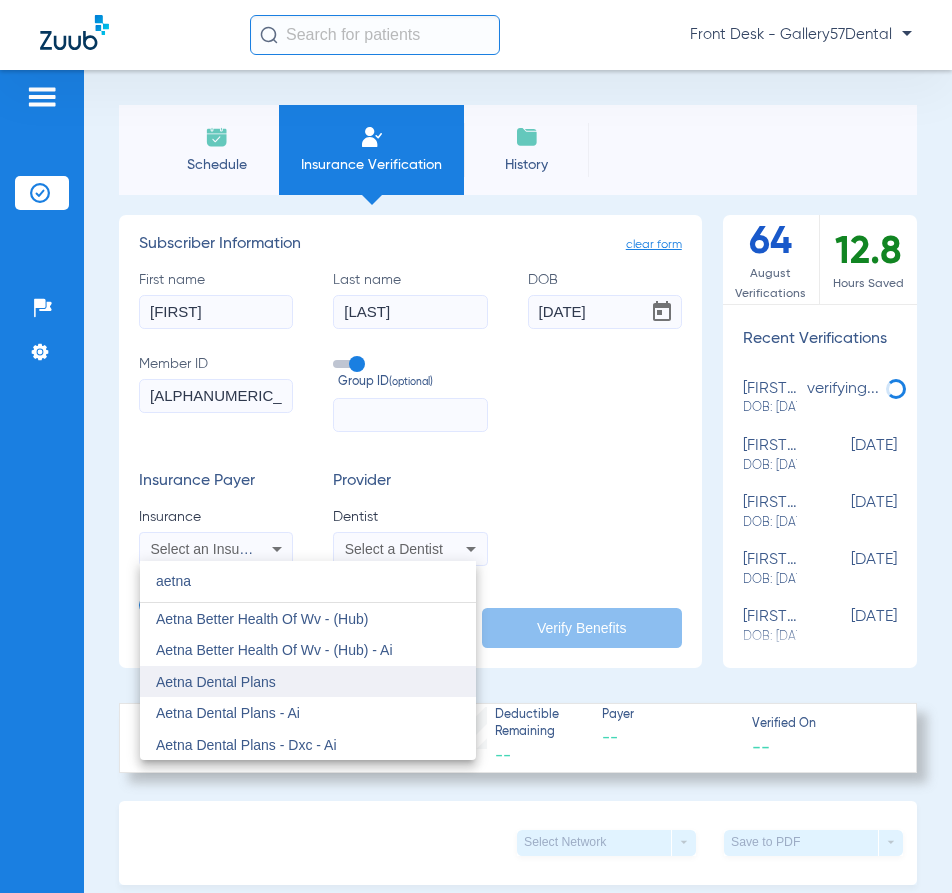 type on "aetna" 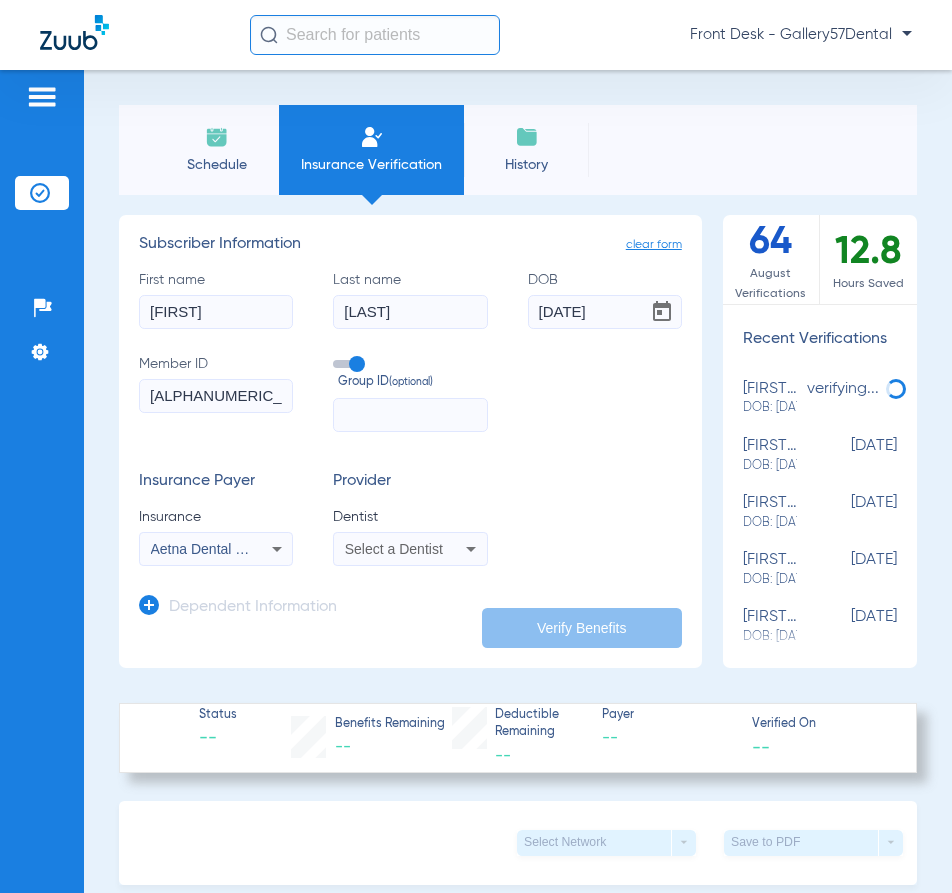 drag, startPoint x: 415, startPoint y: 531, endPoint x: 415, endPoint y: 546, distance: 15 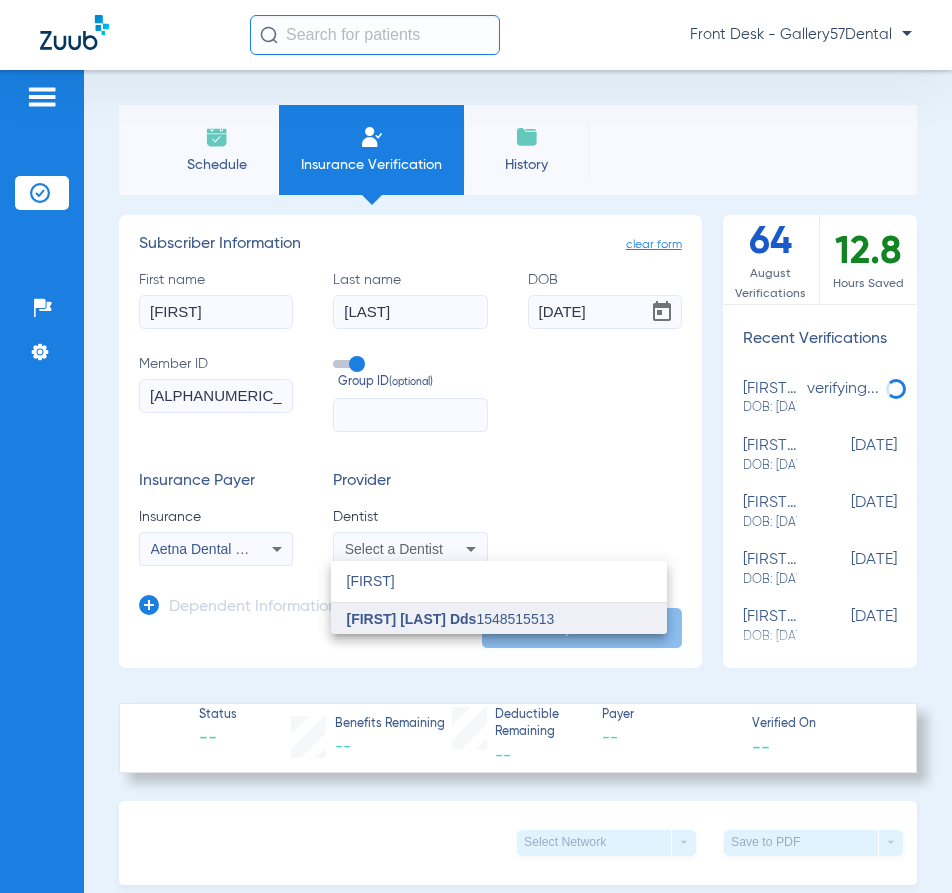 type on "andrew" 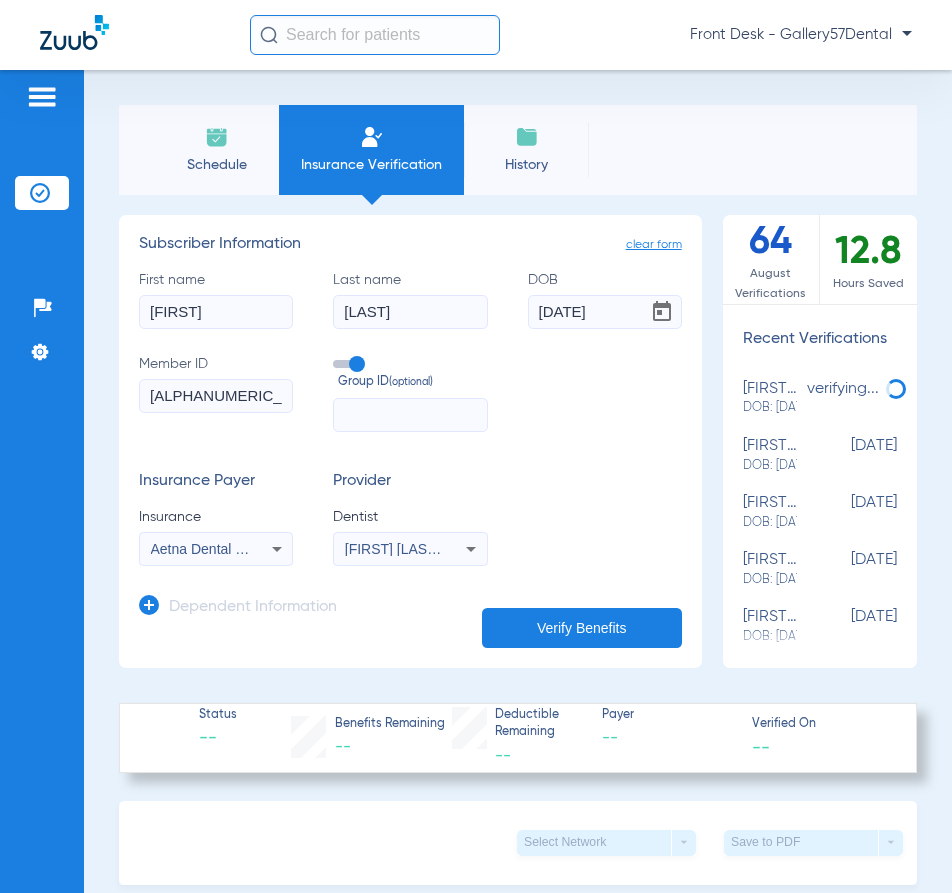 click on "Verify Benefits" 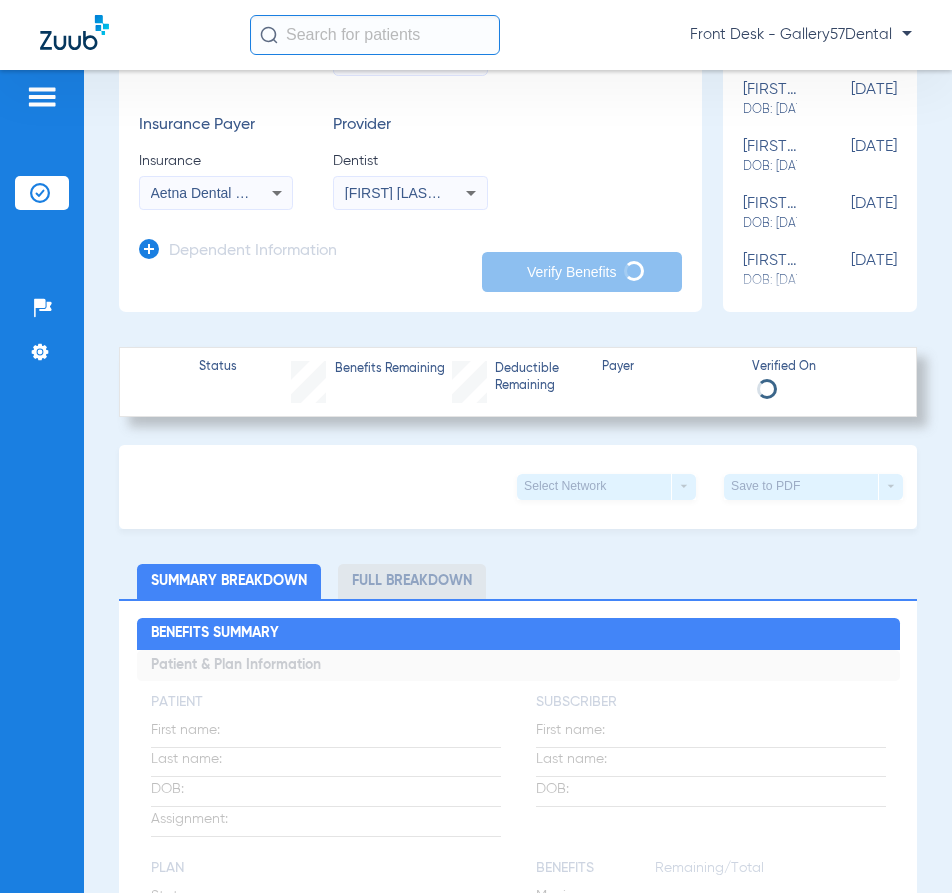 scroll, scrollTop: 400, scrollLeft: 0, axis: vertical 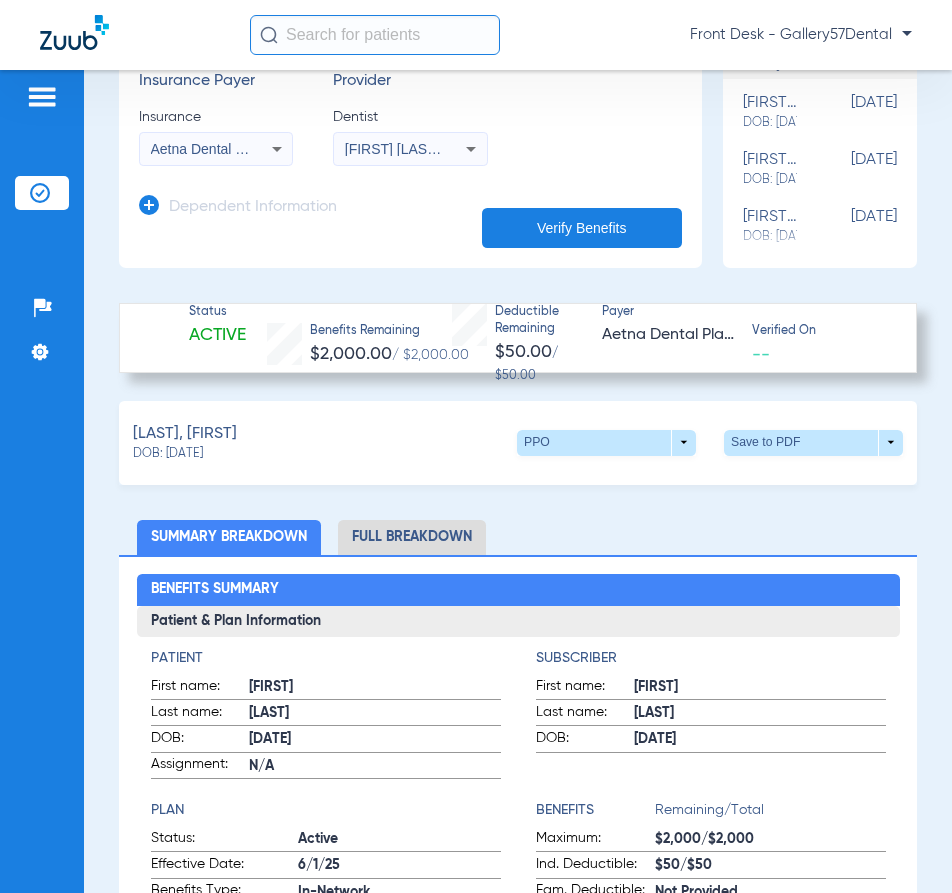 click on "Full Breakdown" 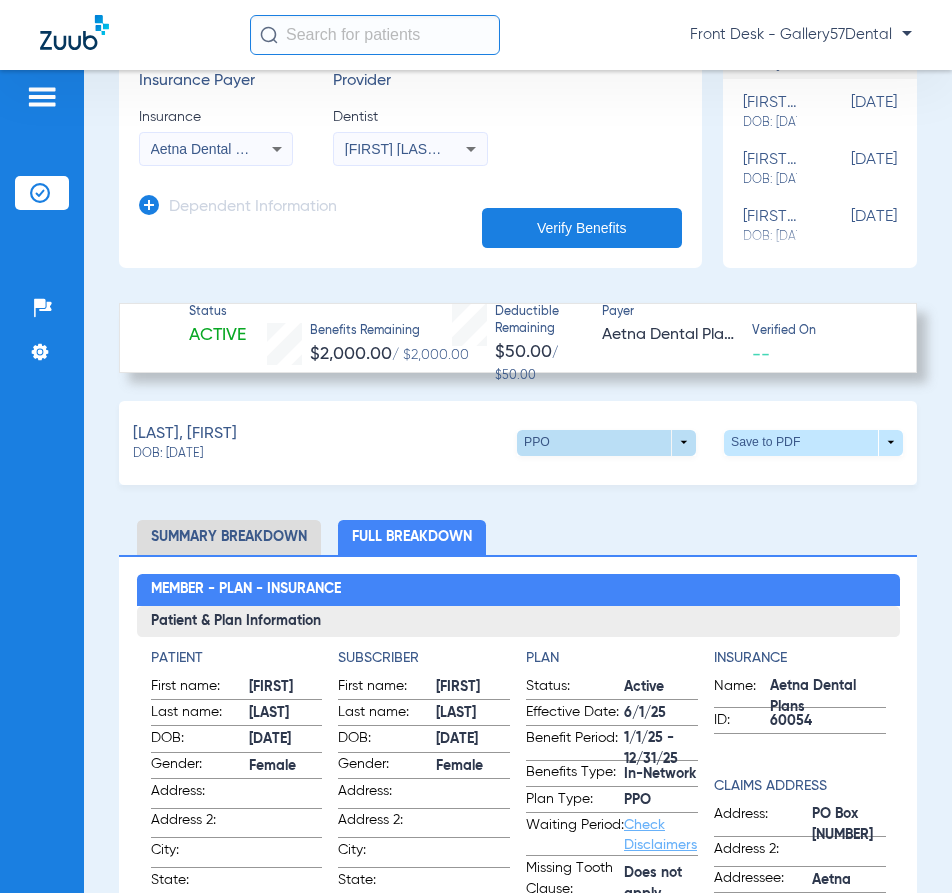 click 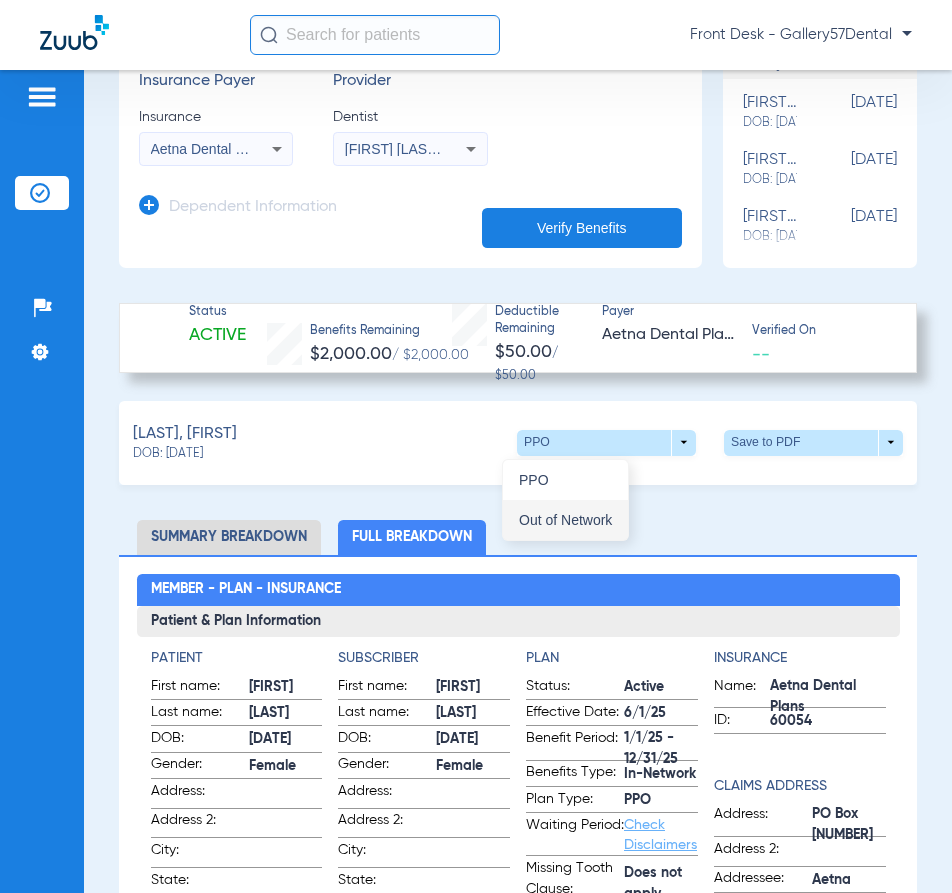 click on "Out of Network" at bounding box center (565, 520) 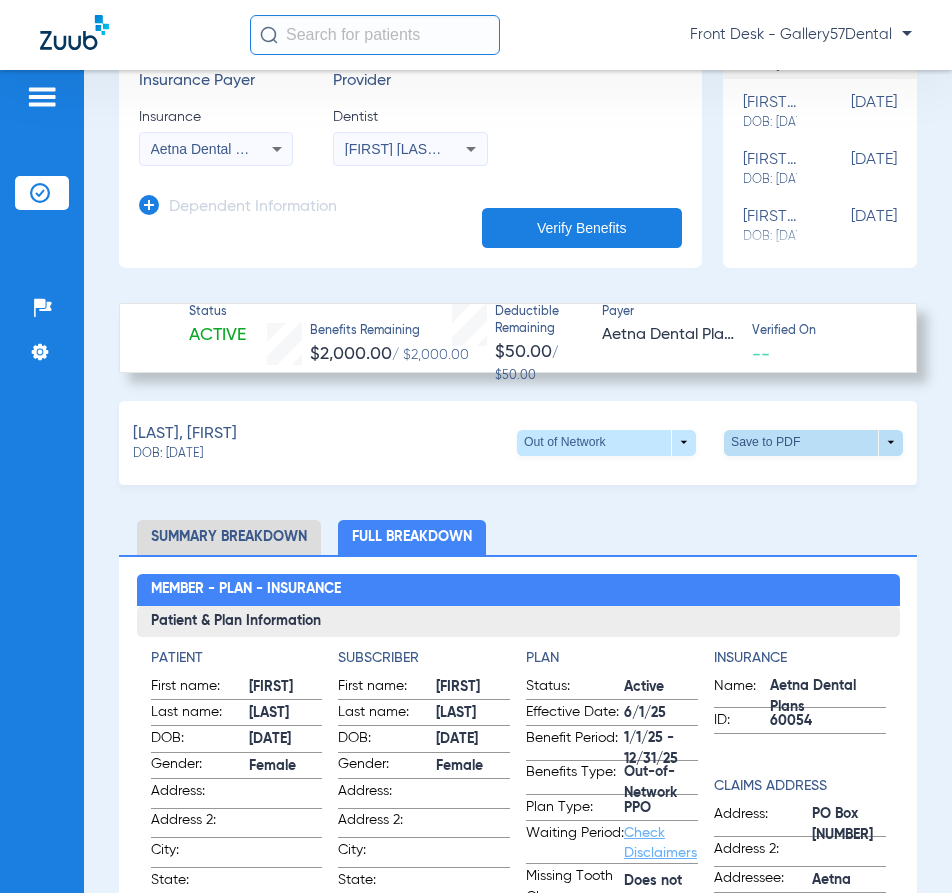 click 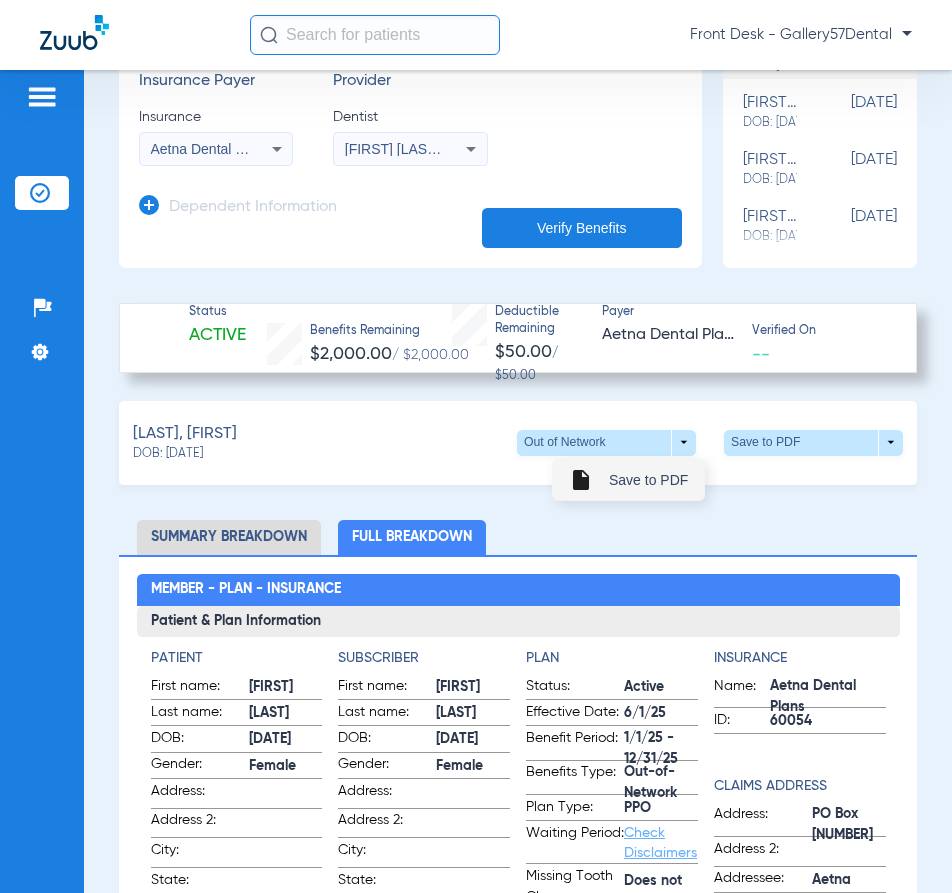 click on "Save to PDF" at bounding box center [648, 480] 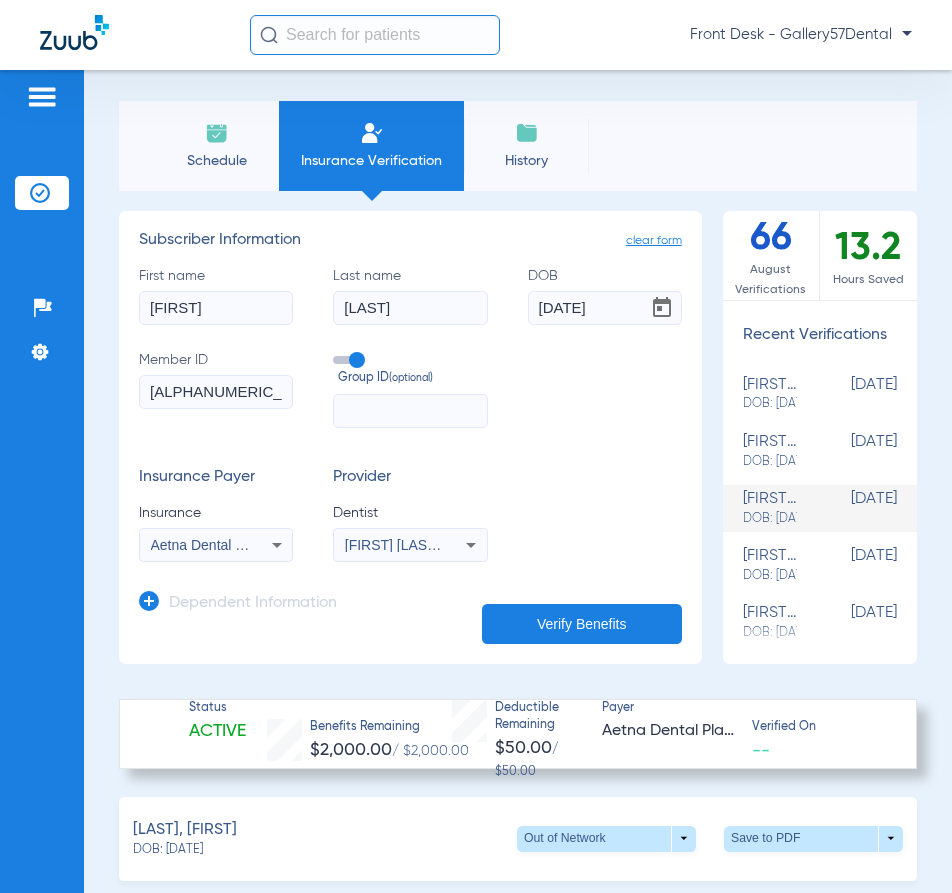 scroll, scrollTop: 0, scrollLeft: 0, axis: both 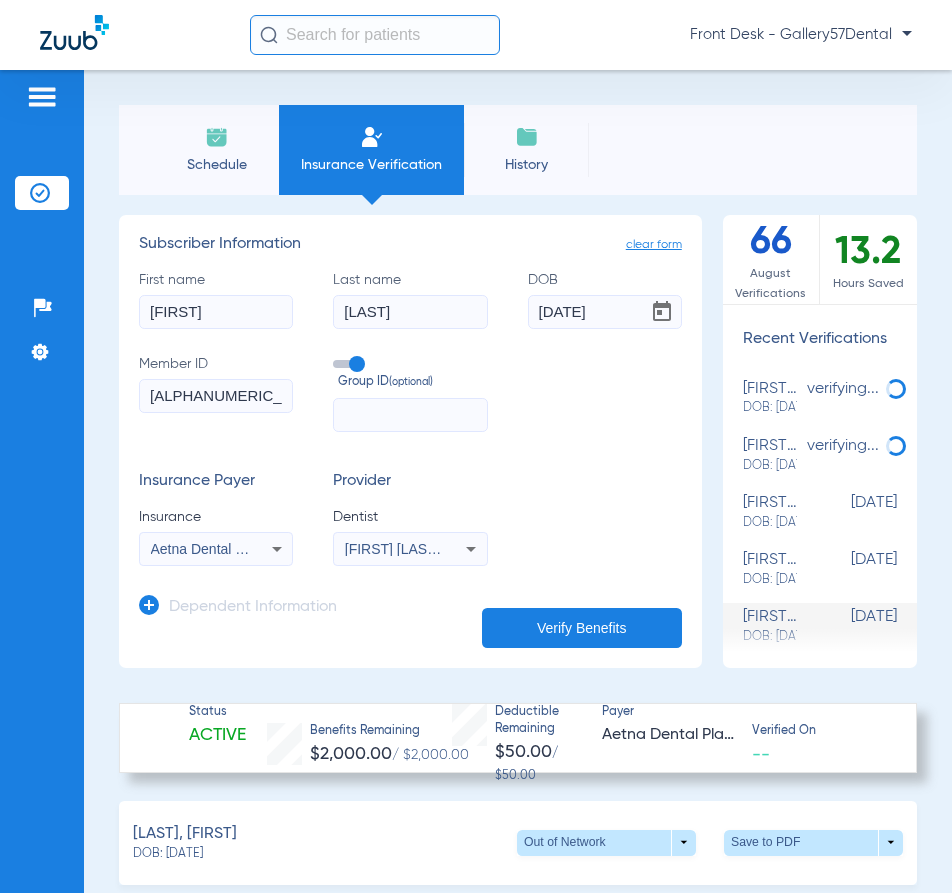 drag, startPoint x: 232, startPoint y: 158, endPoint x: 318, endPoint y: 144, distance: 87.13208 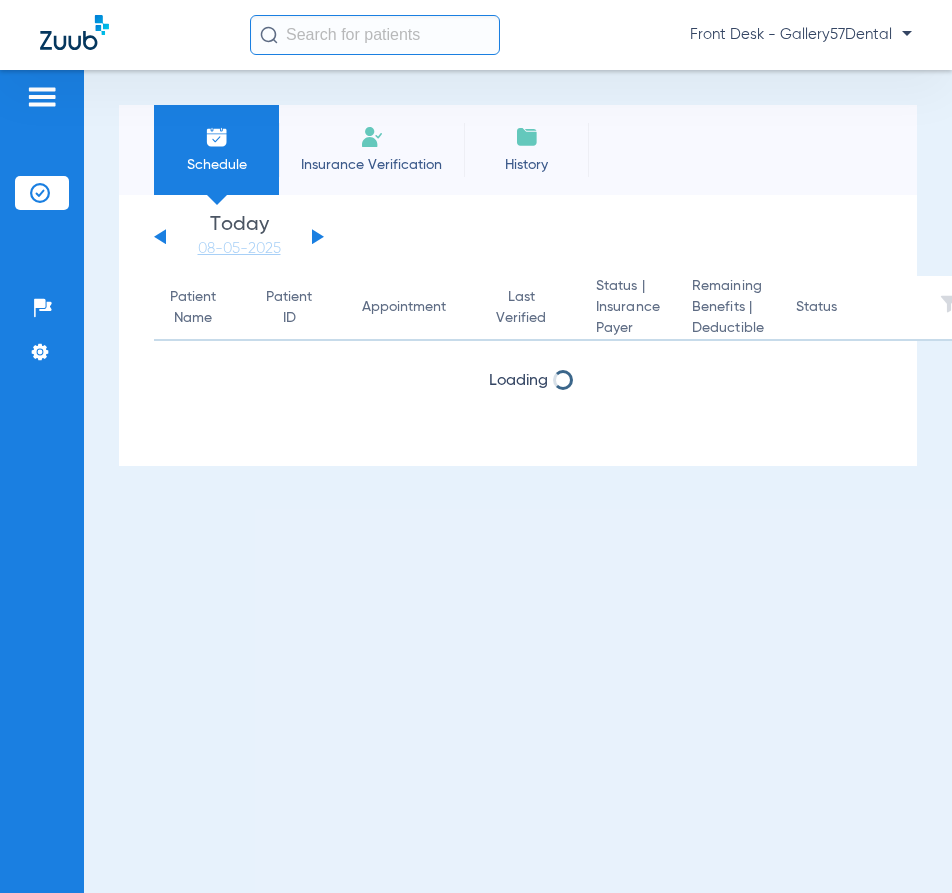 click on "Insurance Verification" 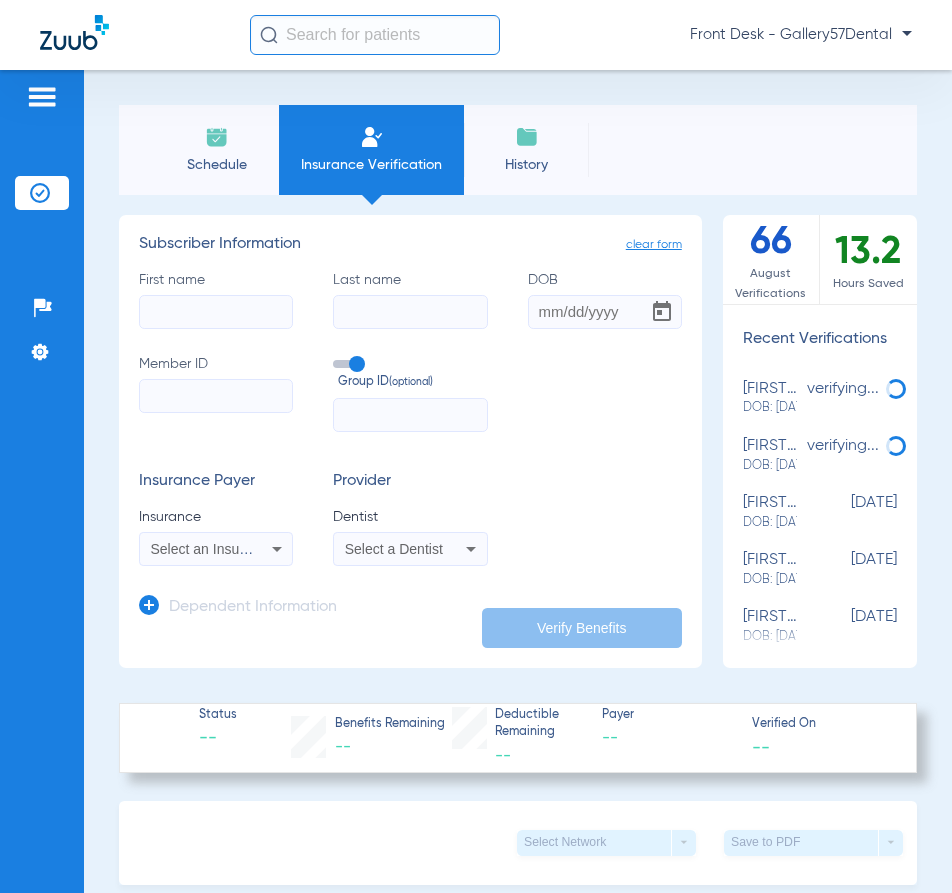 click on "First name" 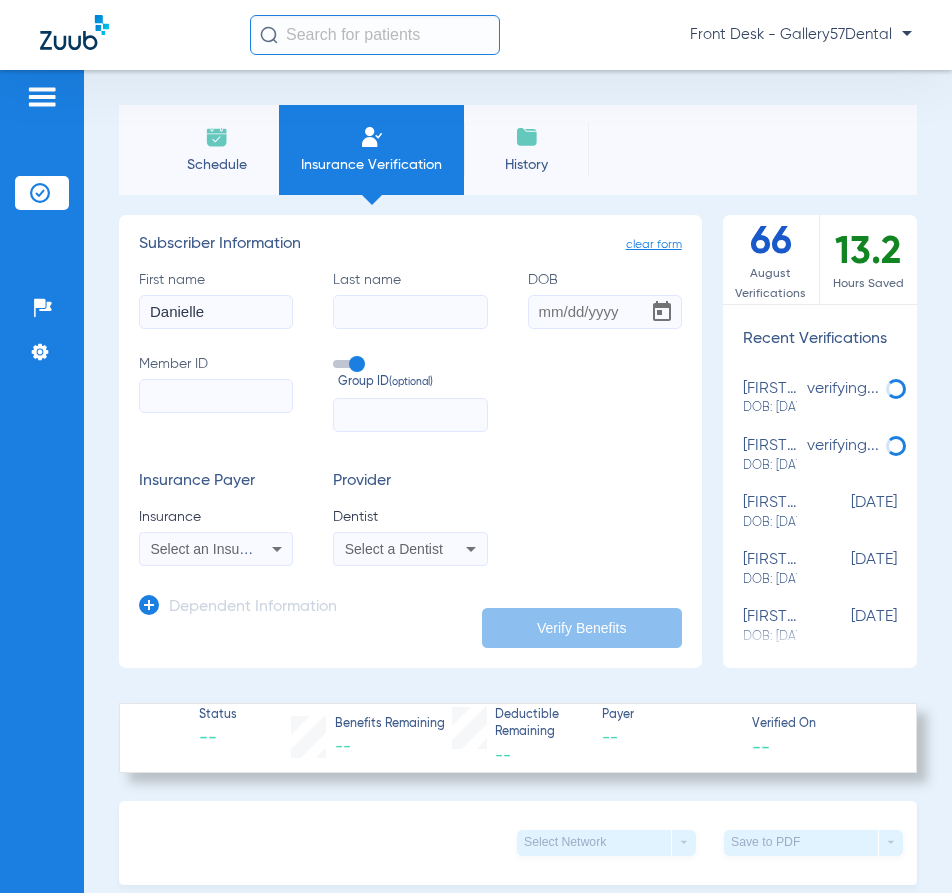 type on "Danielle" 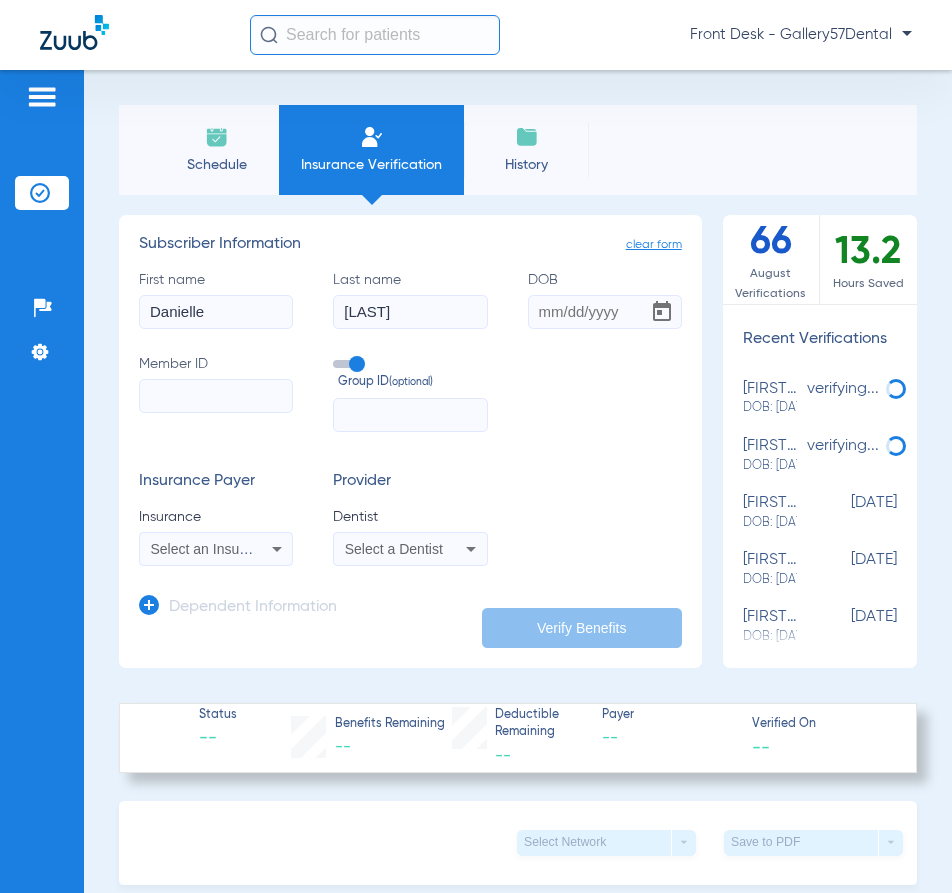 type on "[LAST]" 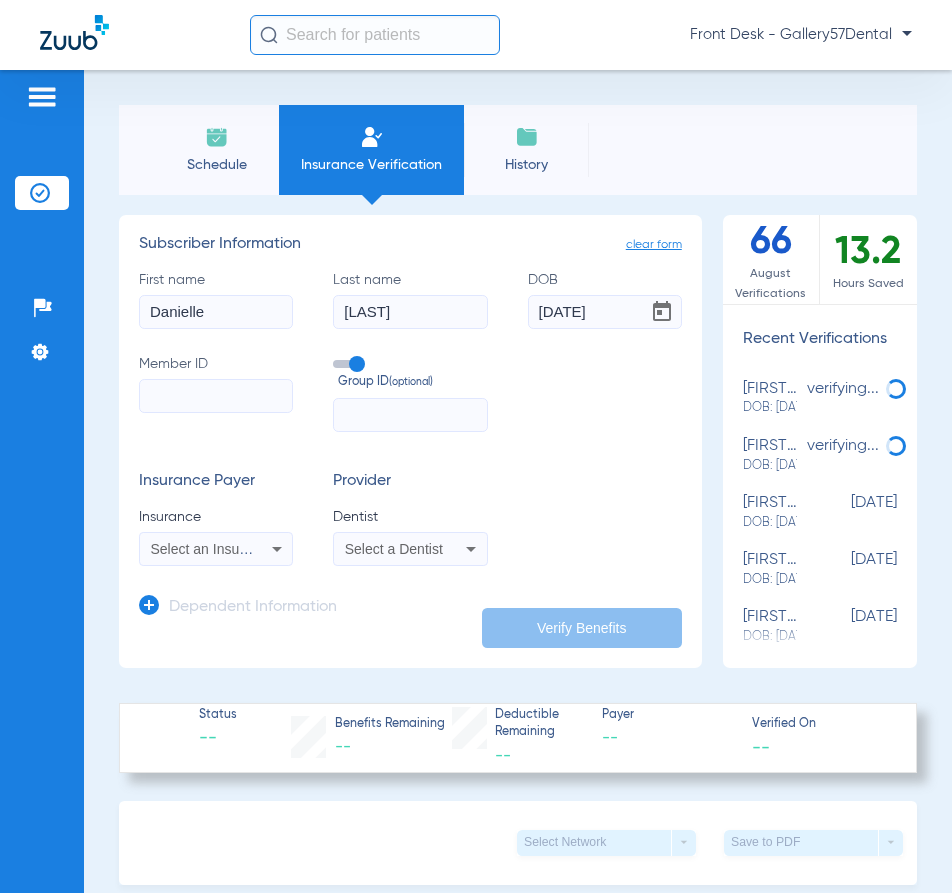 type on "[MM]/[DD]/[YYYY]" 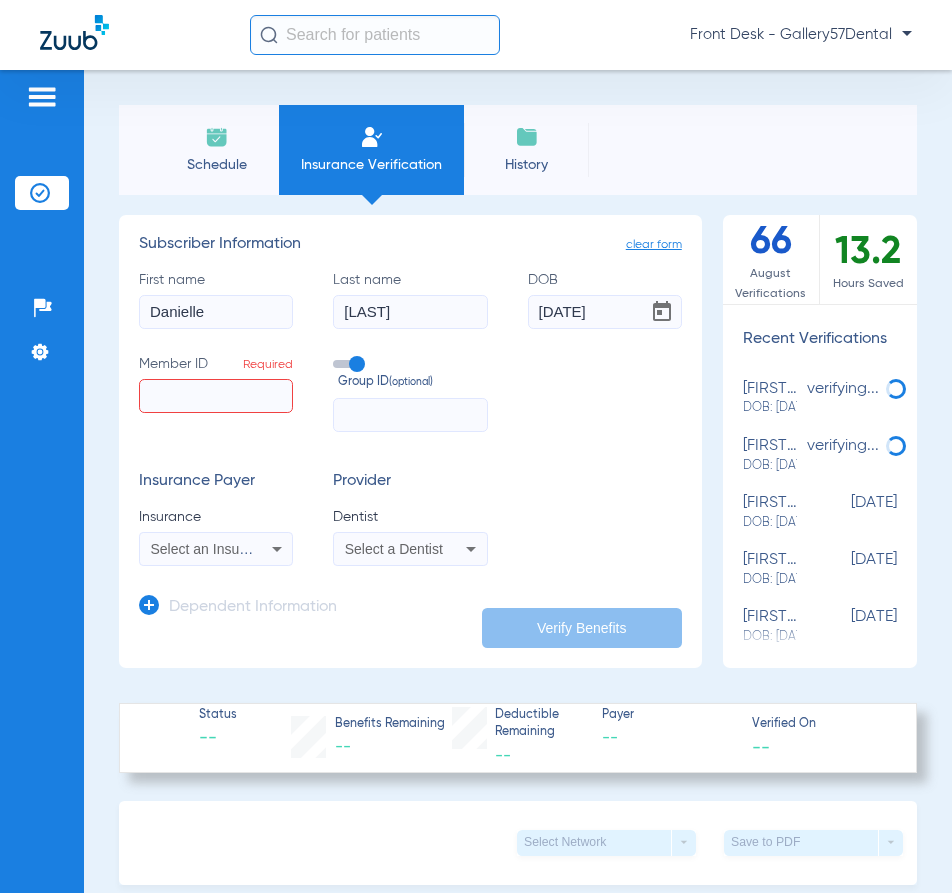 click on "Member ID  Required" 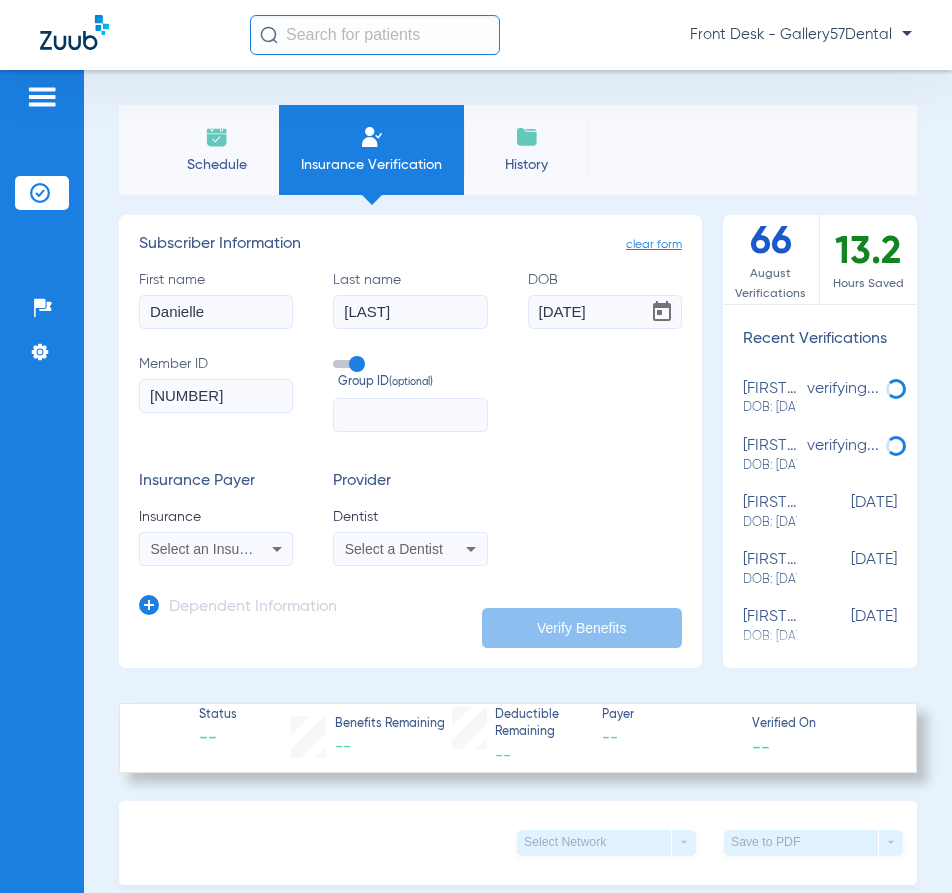 type on "[NUMERIC]" 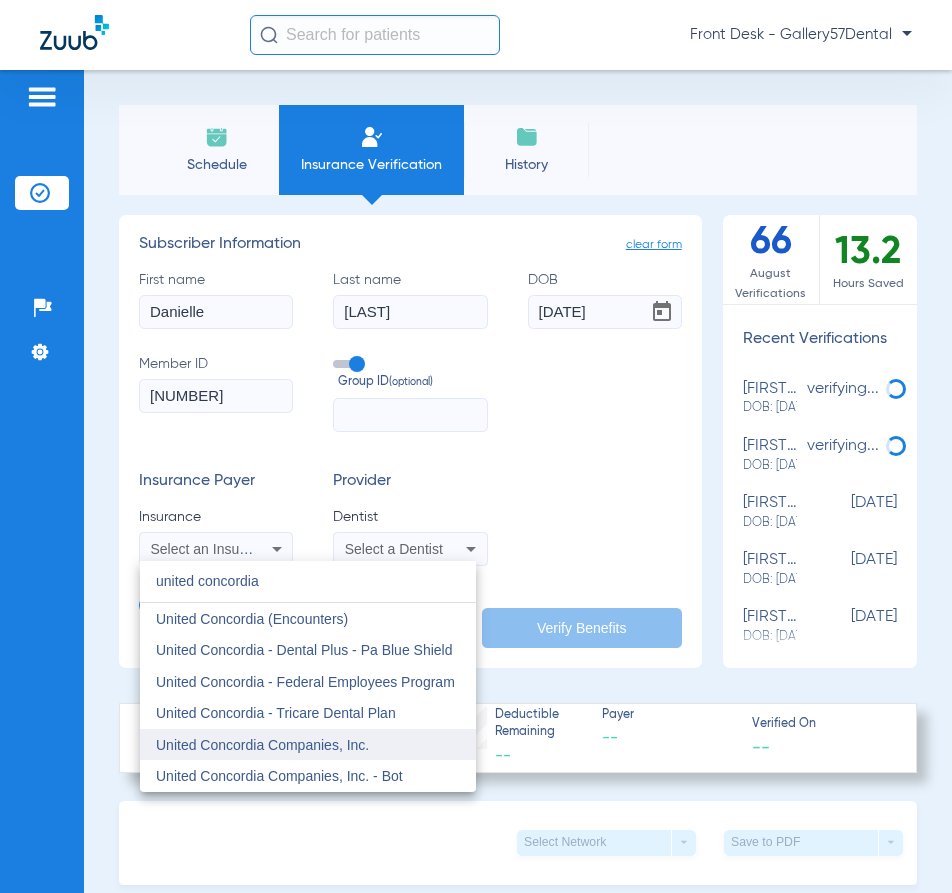 type on "united concordia" 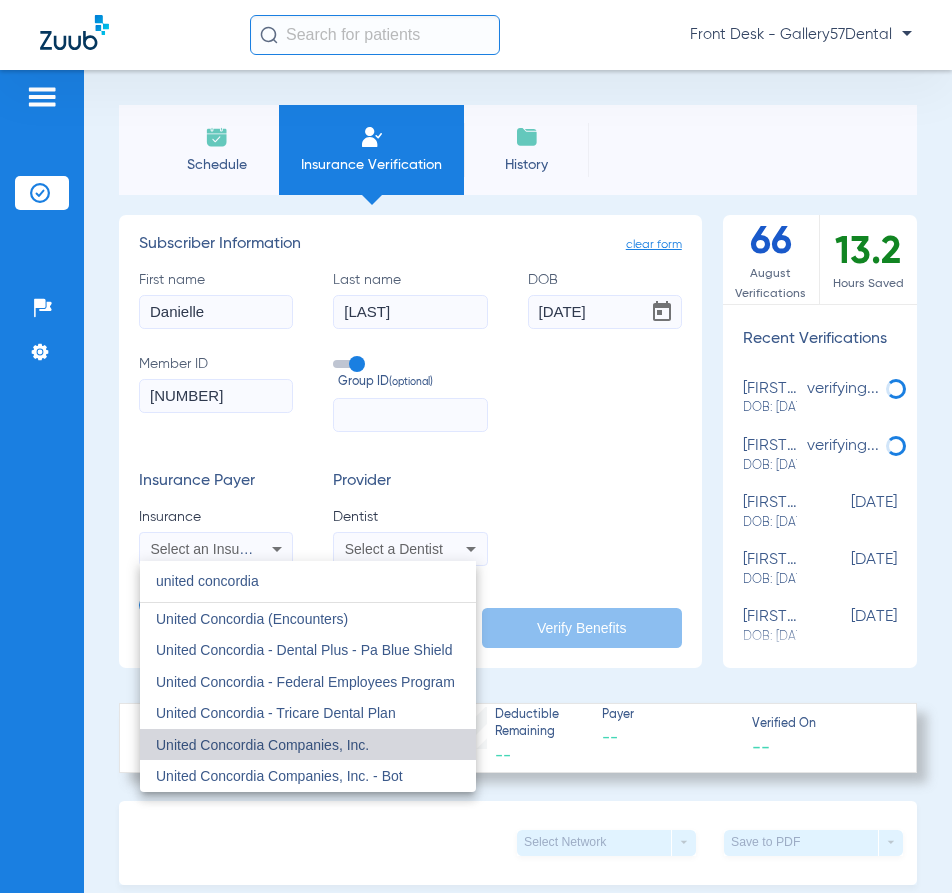 click on "United Concordia Companies, Inc." at bounding box center (262, 745) 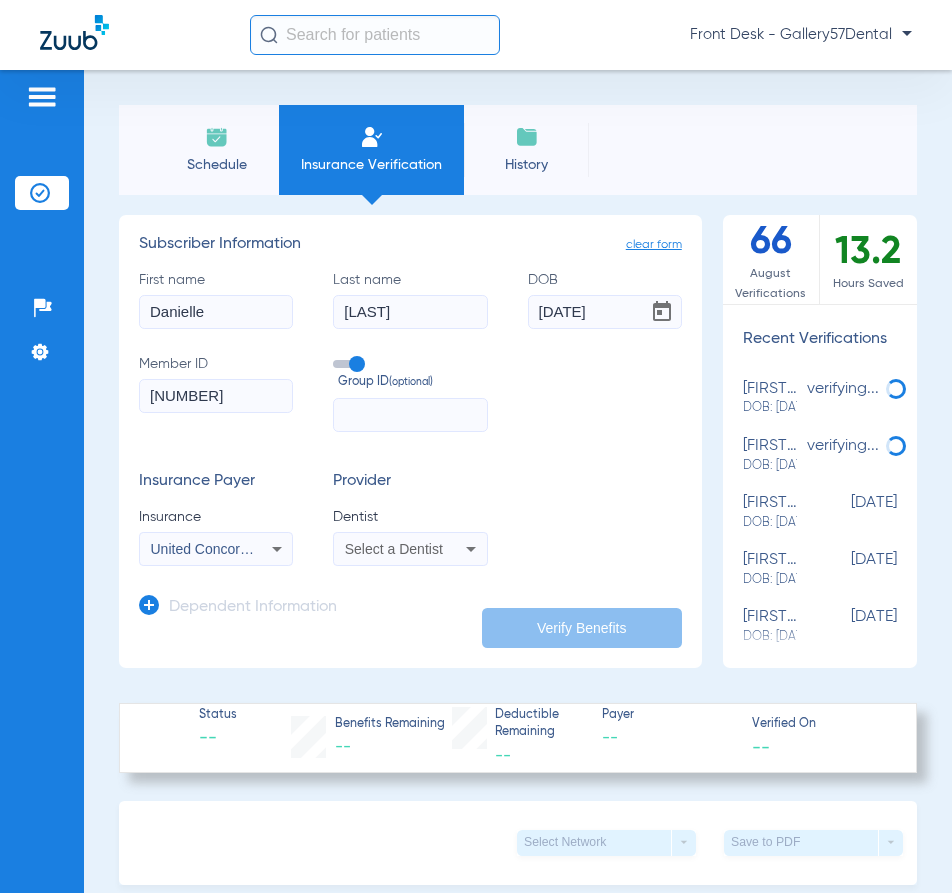click on "Select a Dentist" at bounding box center (394, 549) 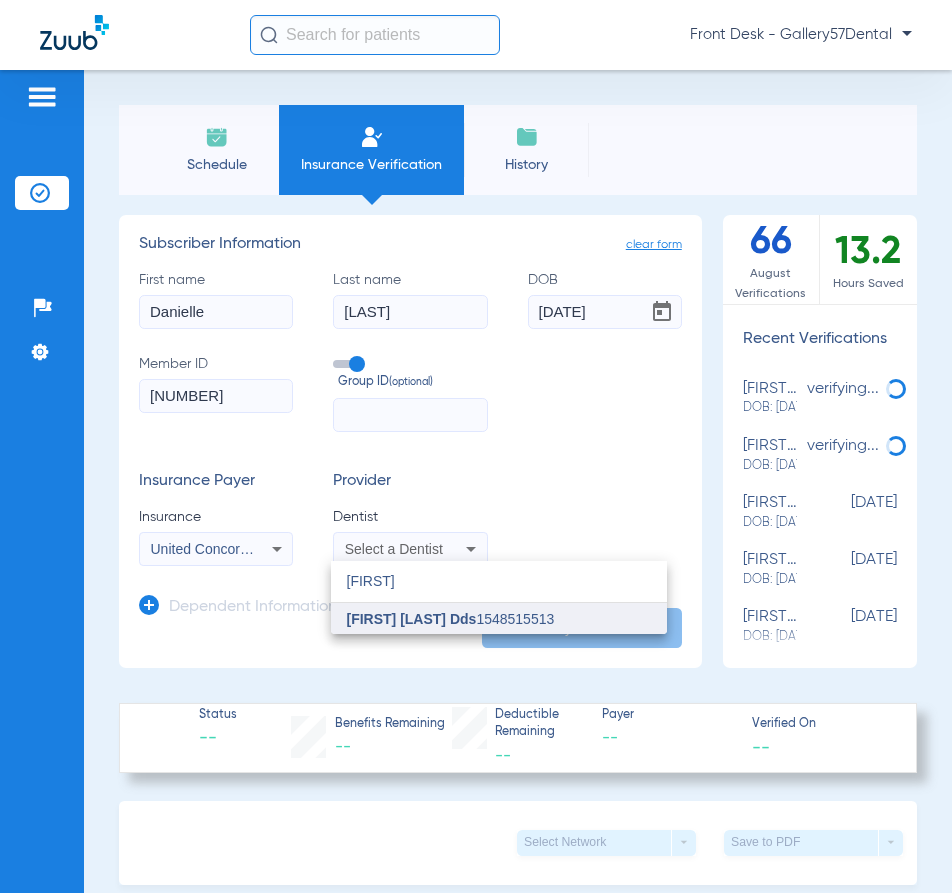 type on "andrew" 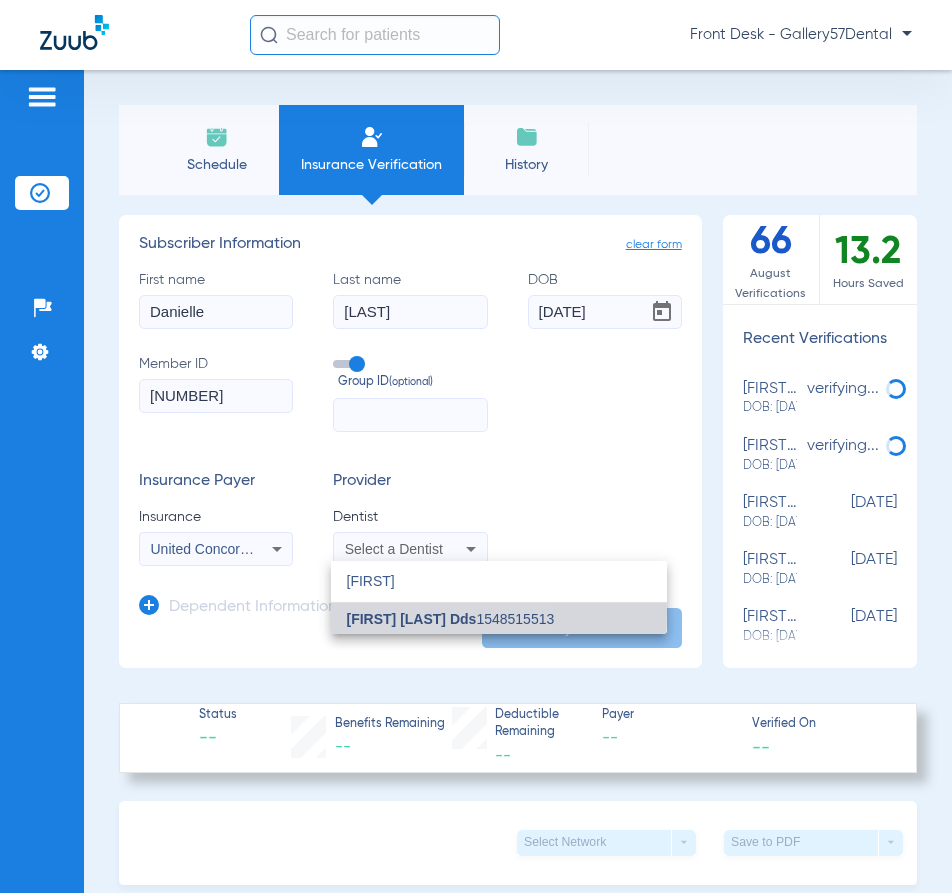 click on "[FIRST] [LAST] [PROFESSION]" at bounding box center [412, 619] 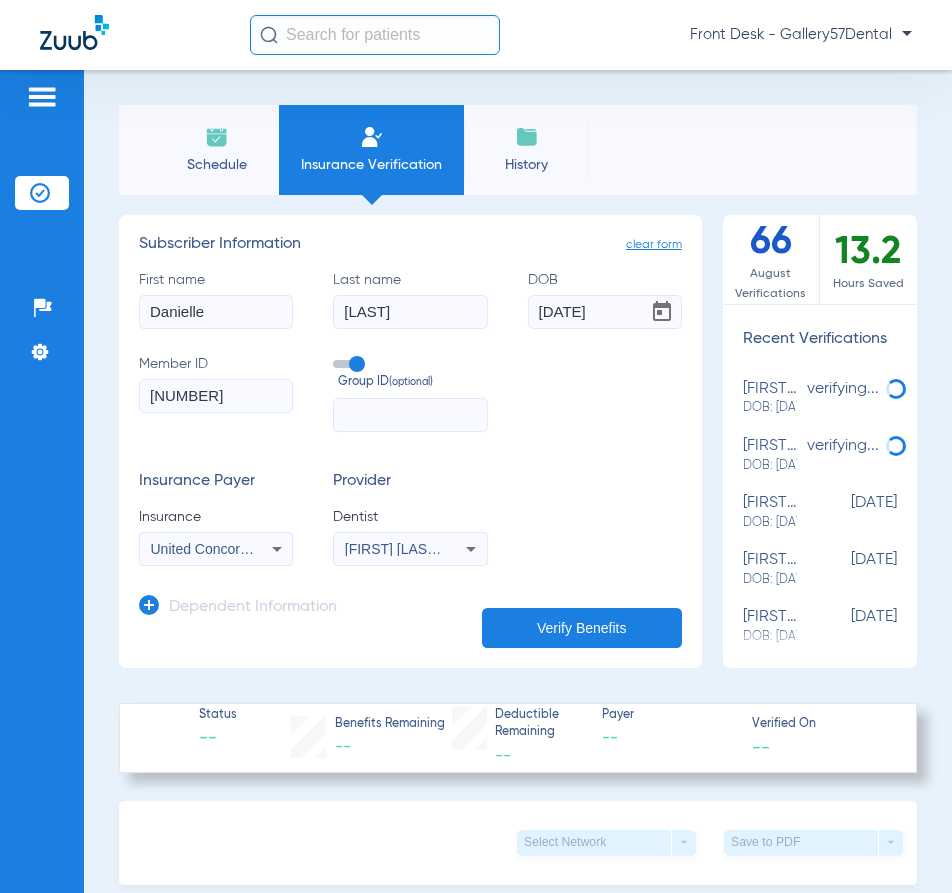 click on "Verify Benefits" 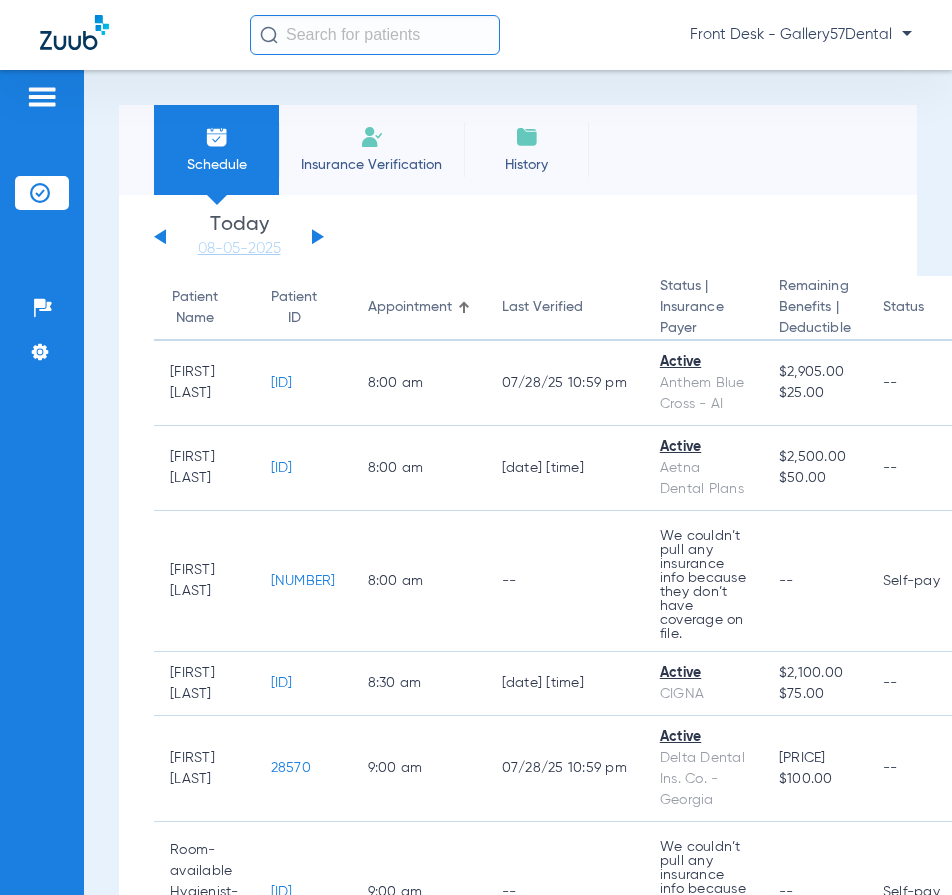 scroll, scrollTop: 0, scrollLeft: 0, axis: both 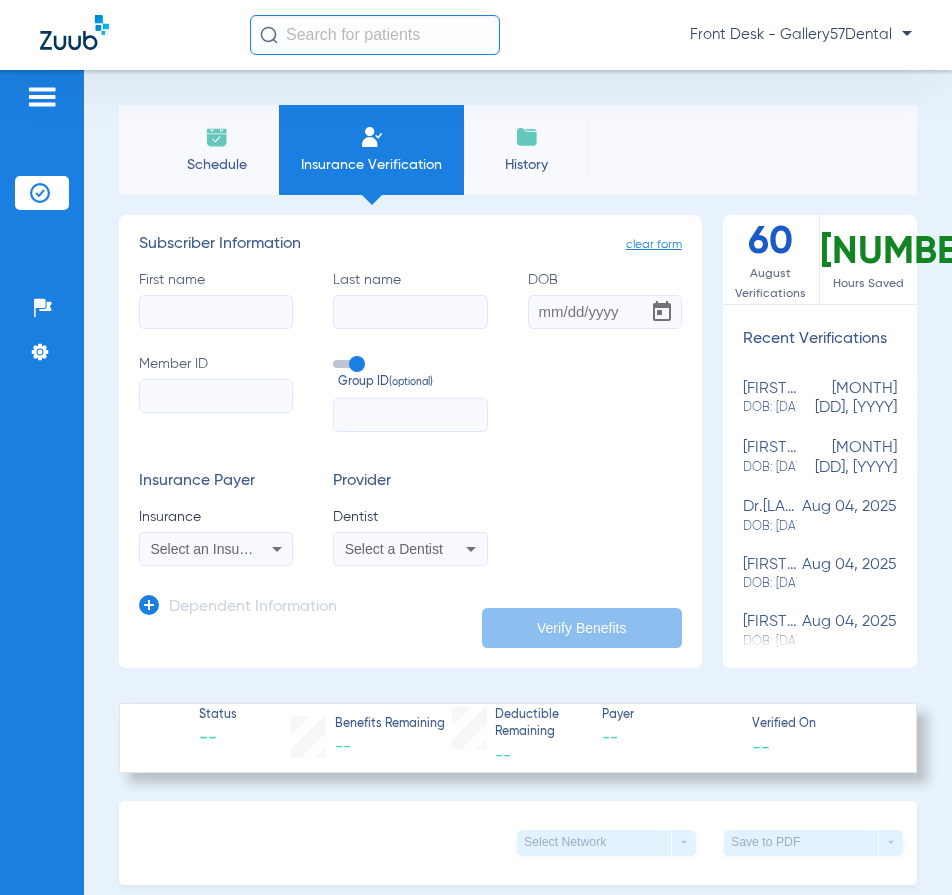 click on "First name" 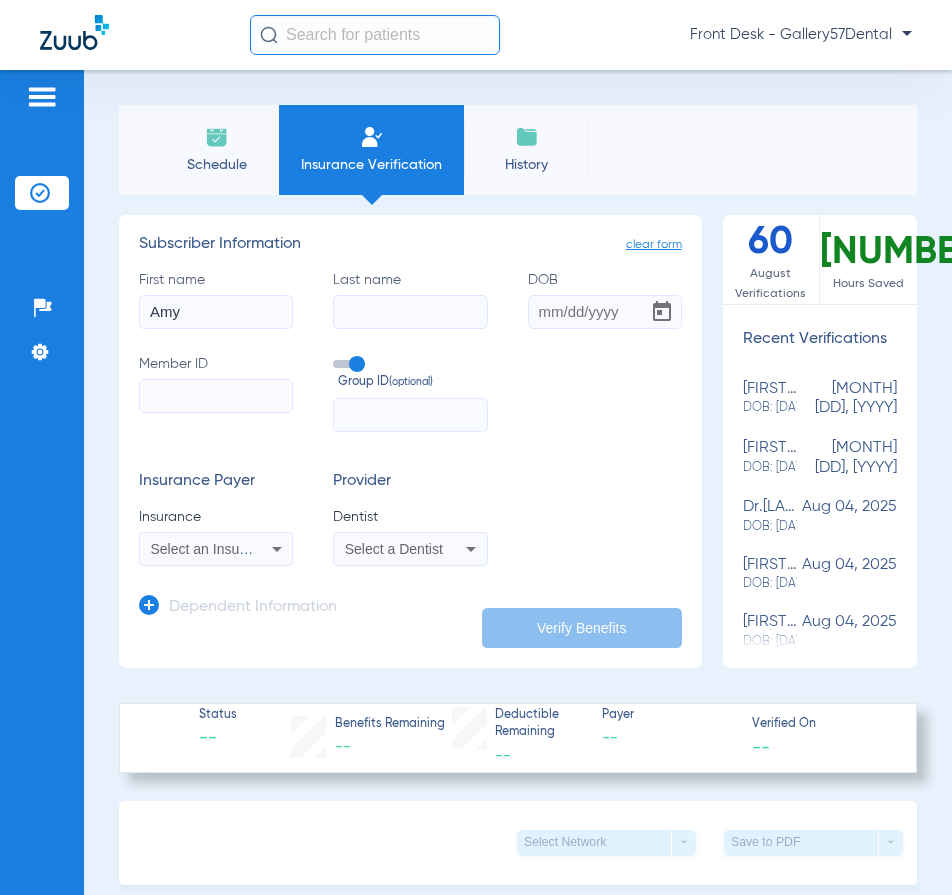type on "Amy" 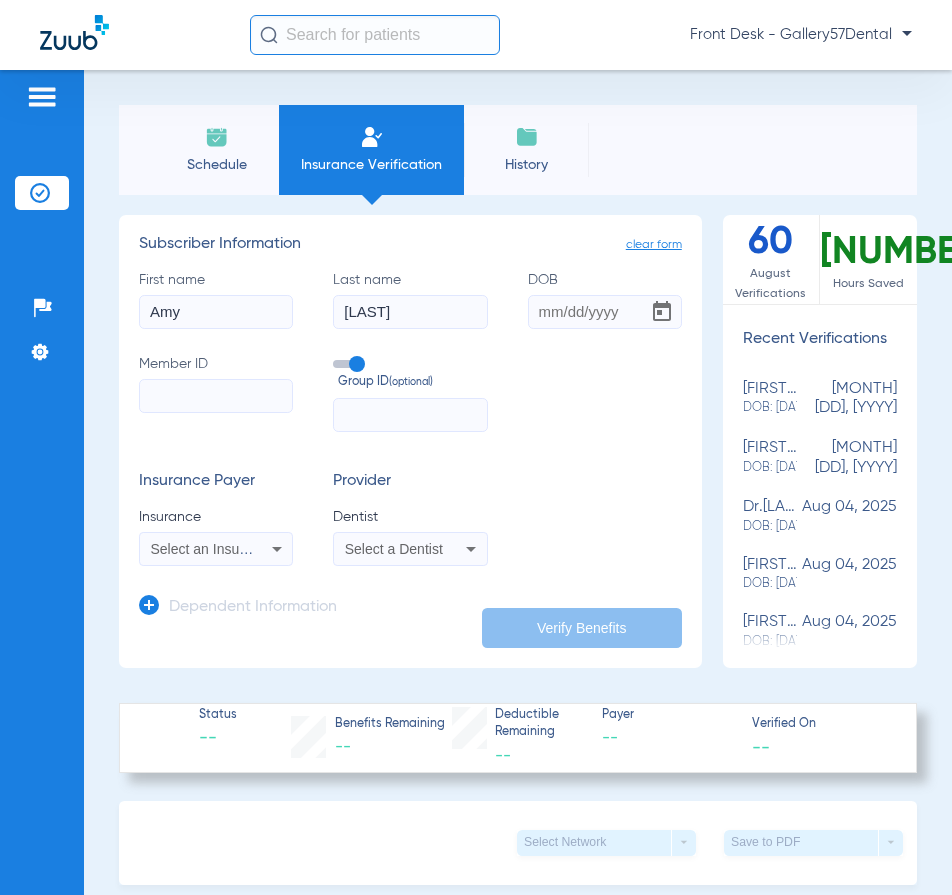 type on "[LAST]" 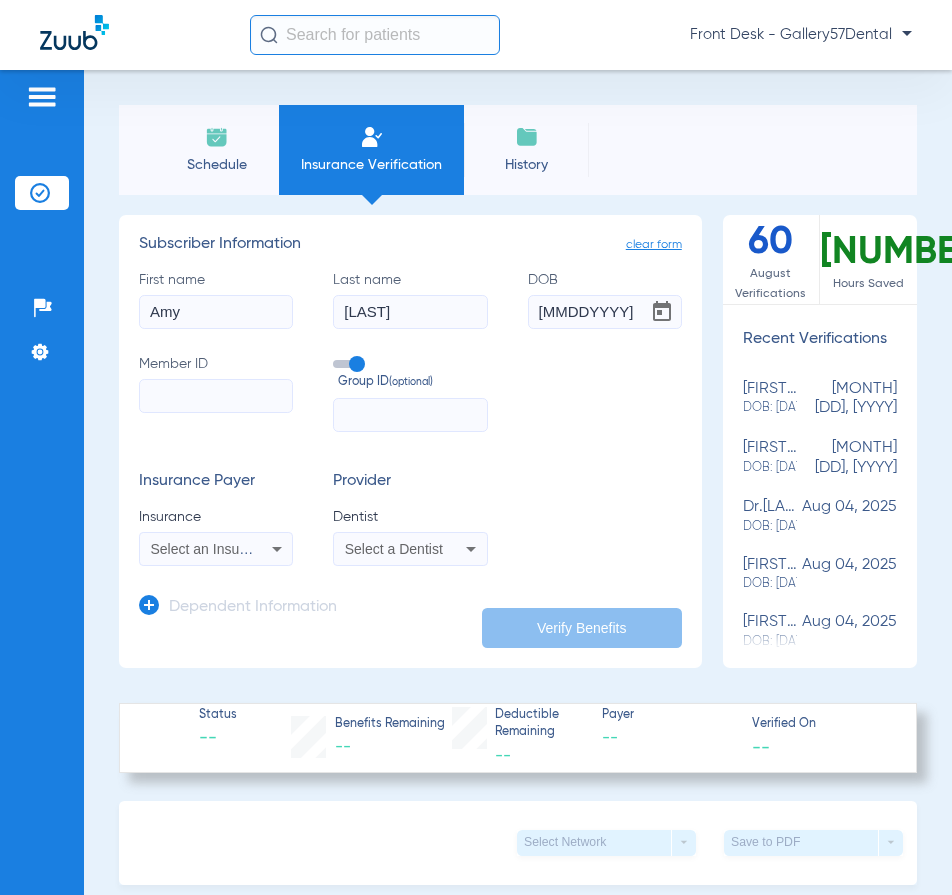 type on "[MM/DD/YYYY]" 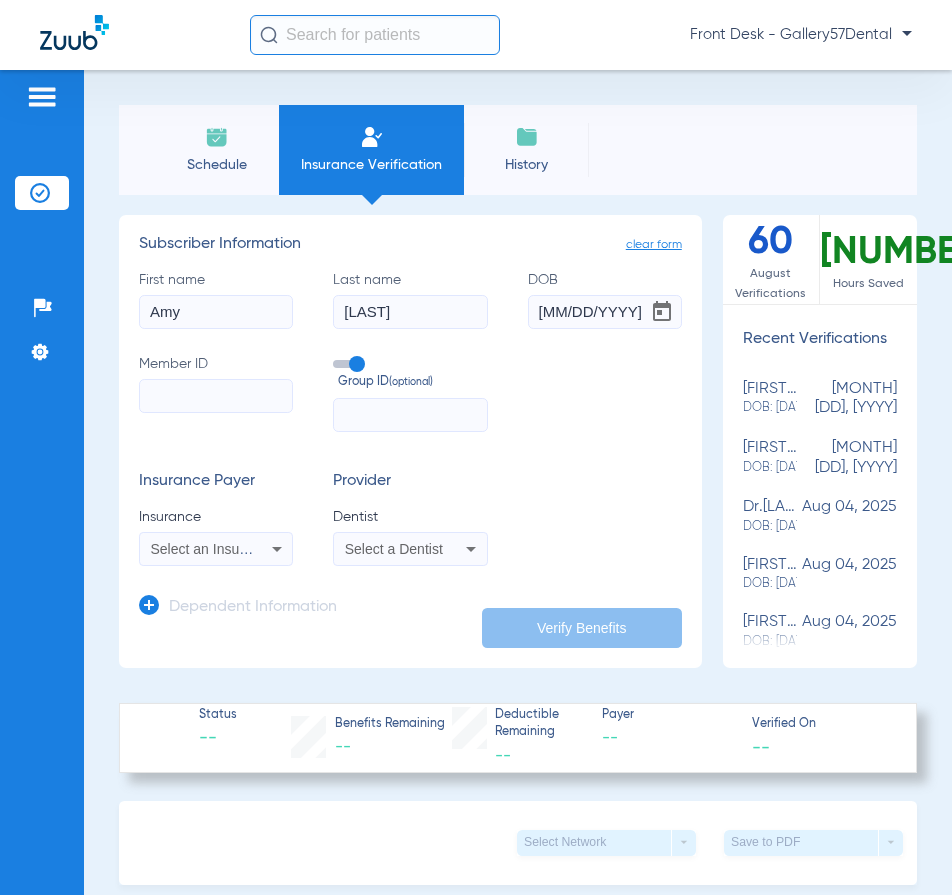 click on "Member ID" 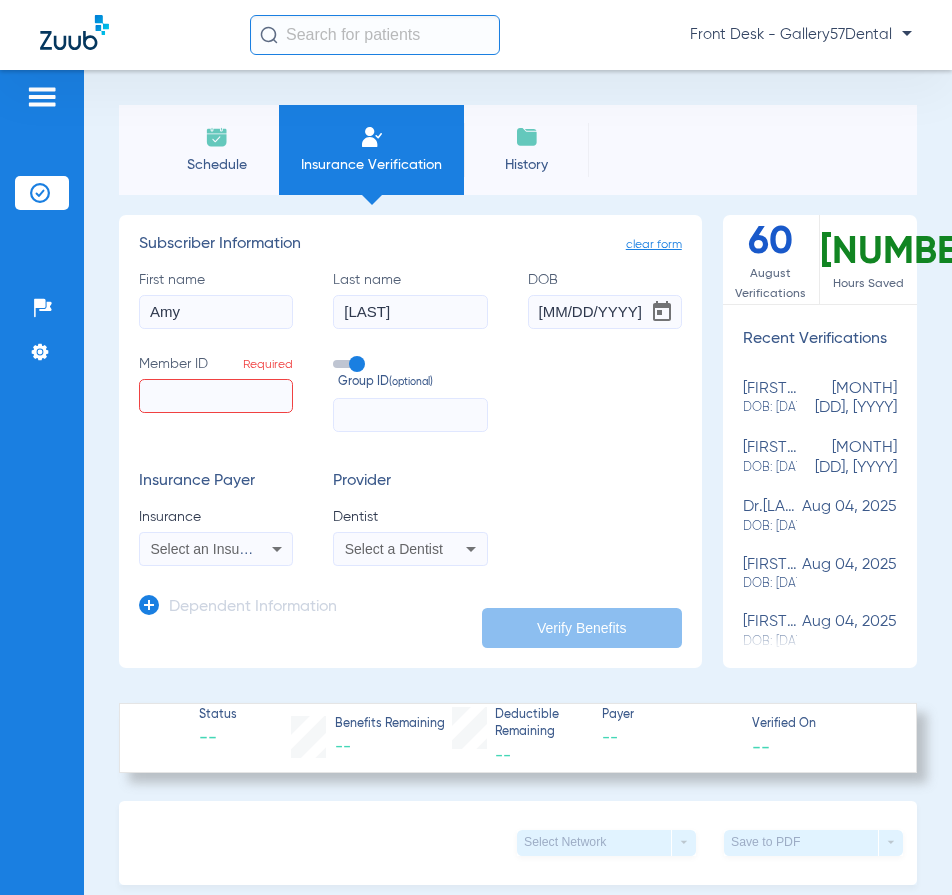 click on "Member ID  Required" 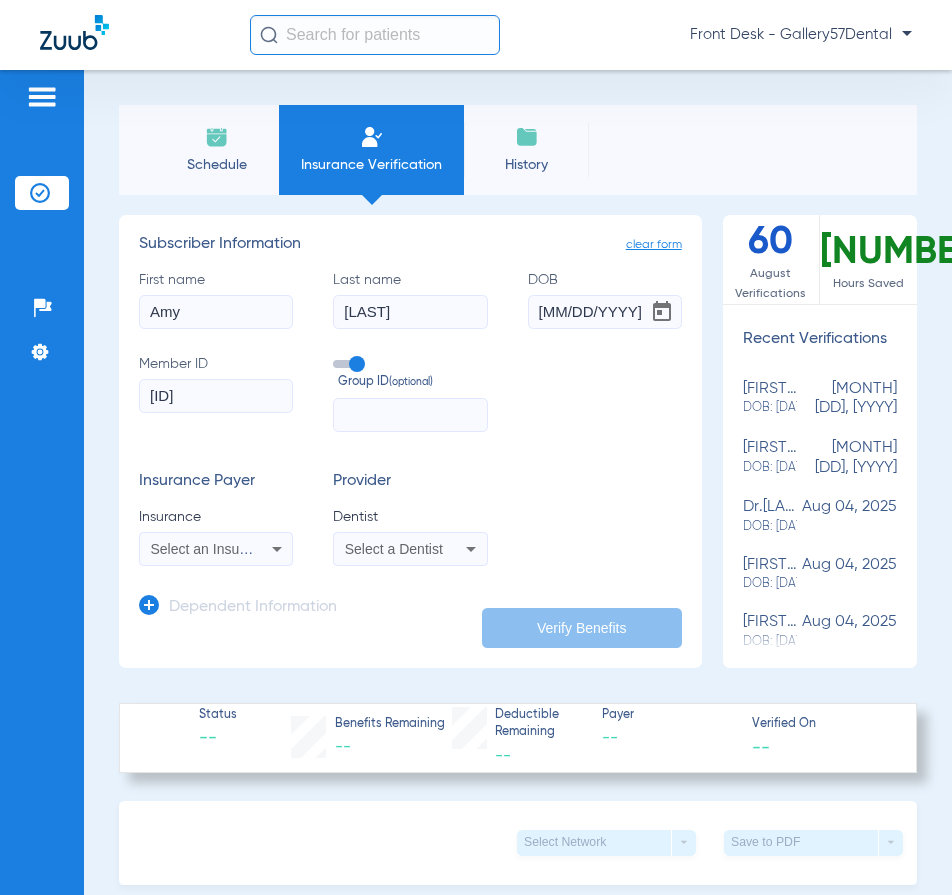 type on "[ID]" 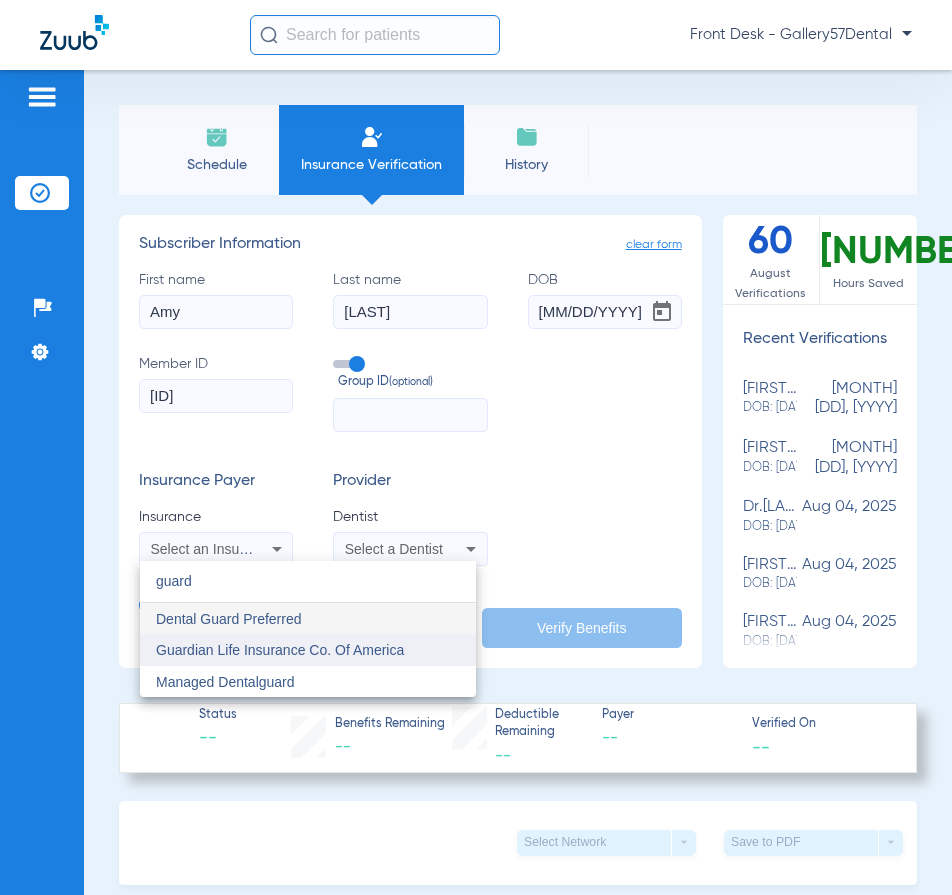 type on "guard" 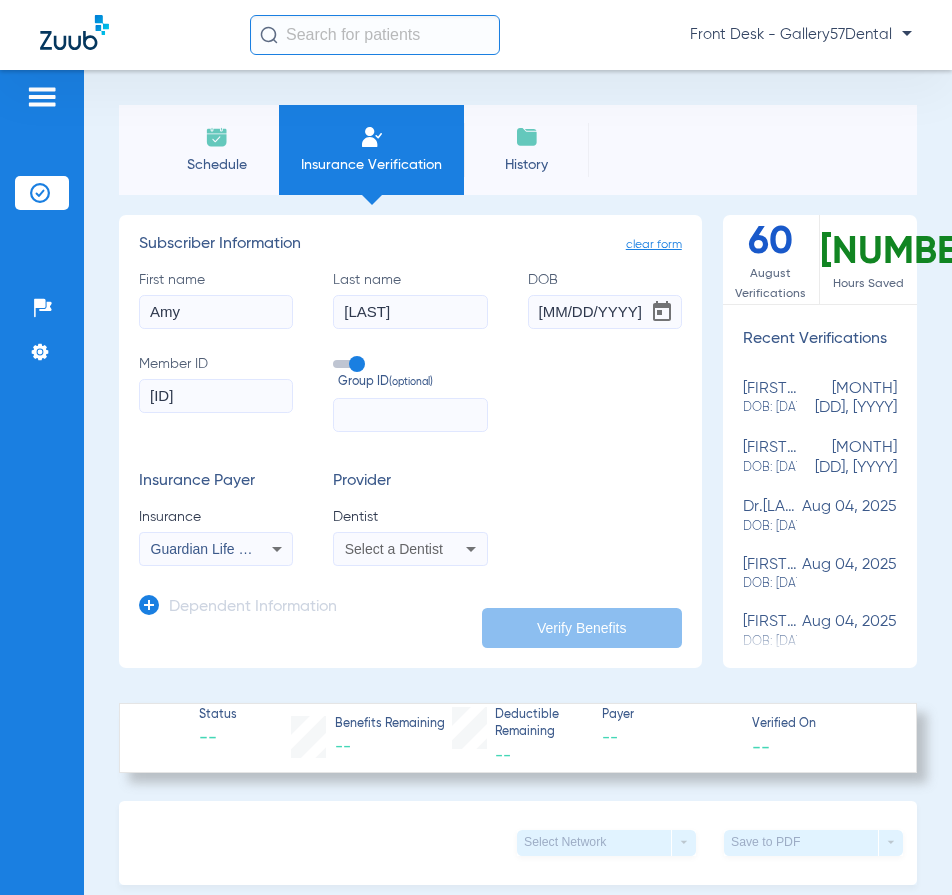 click on "Select a Dentist" at bounding box center [410, 549] 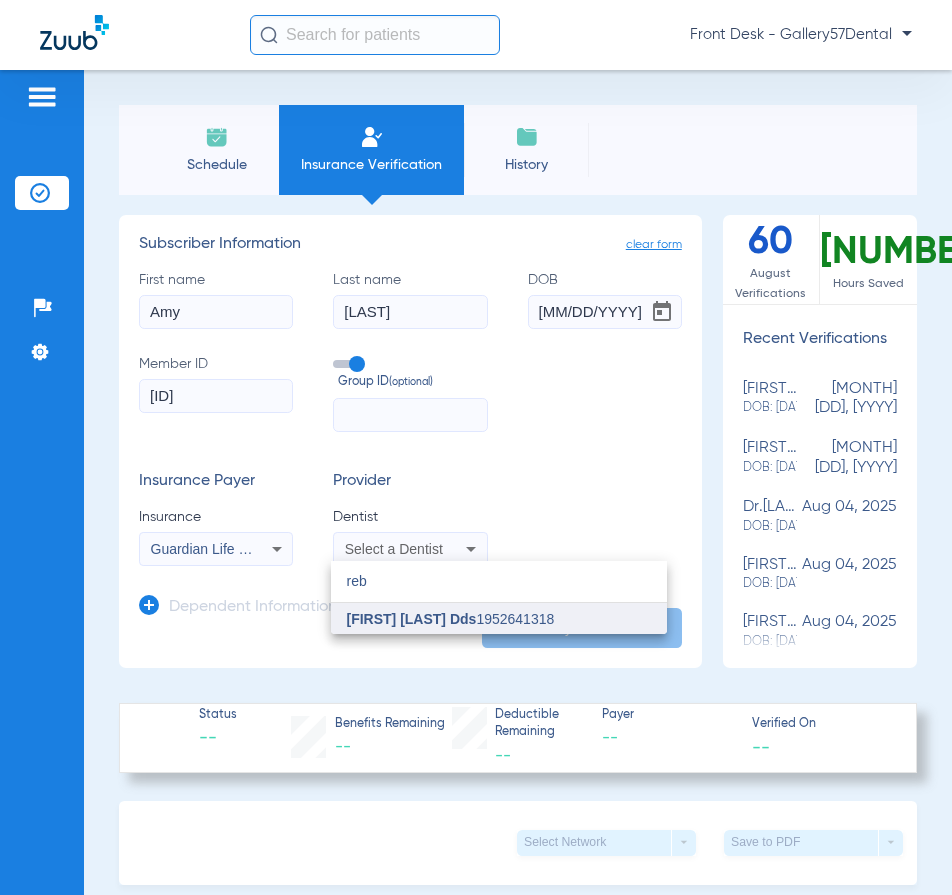 type on "reb" 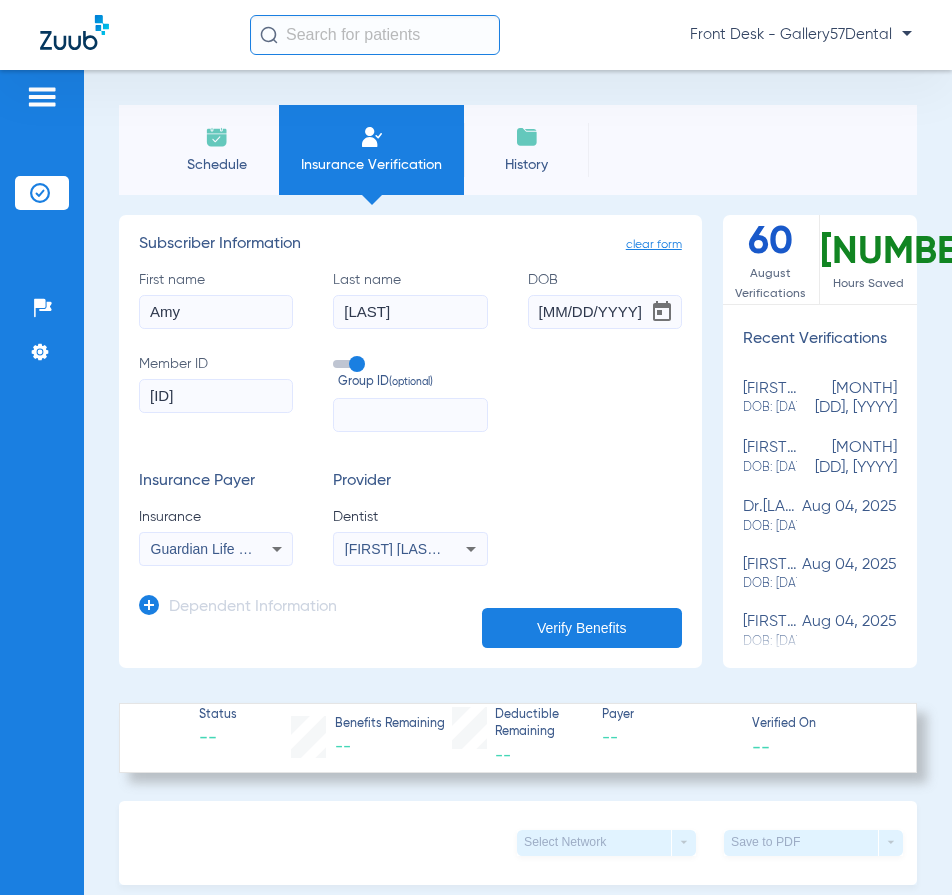 click on "Dependent Information" 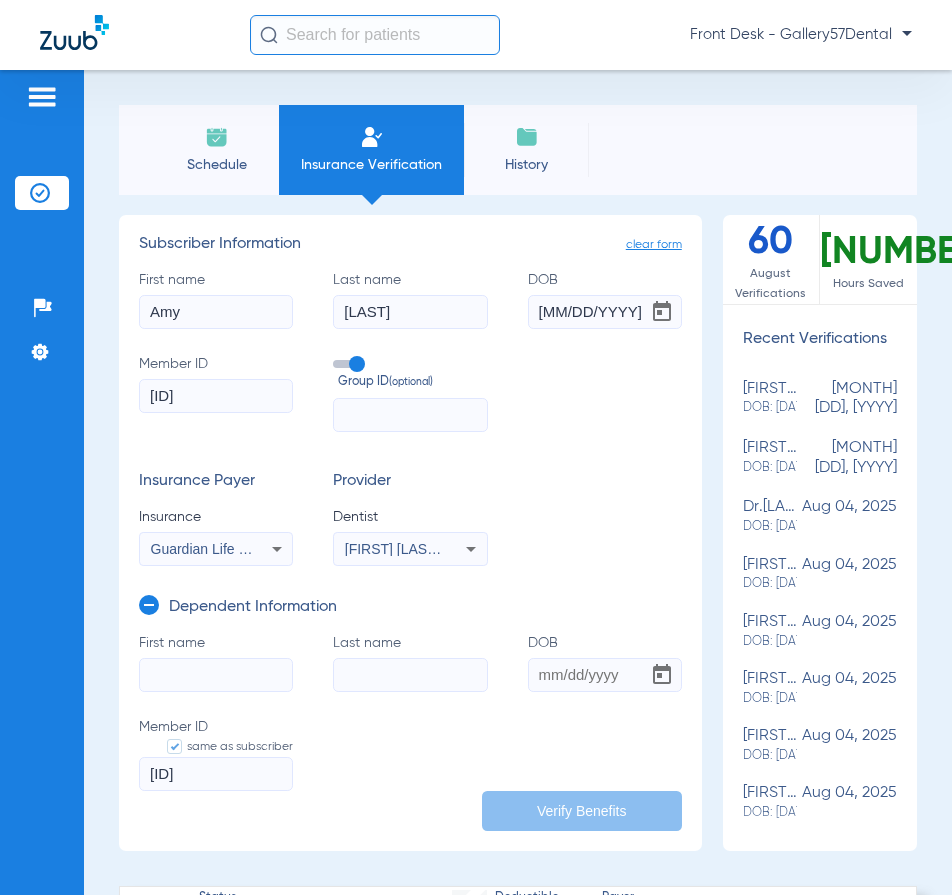 click on "First name" 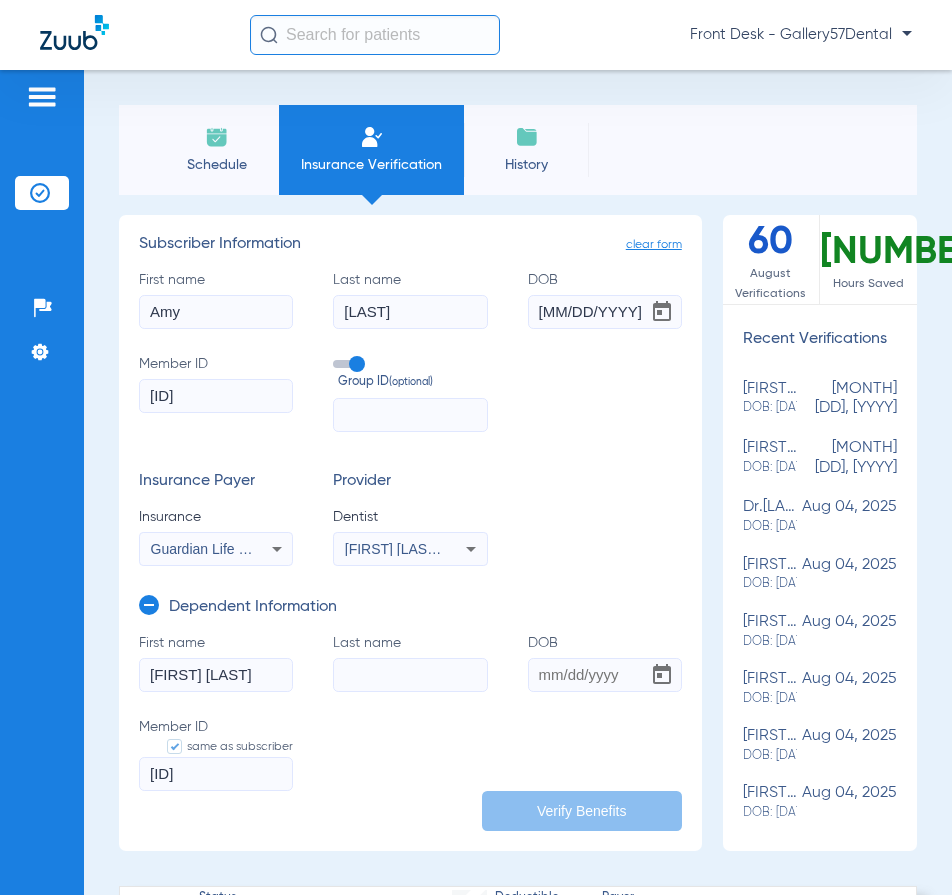 drag, startPoint x: 184, startPoint y: 670, endPoint x: 263, endPoint y: 669, distance: 79.00633 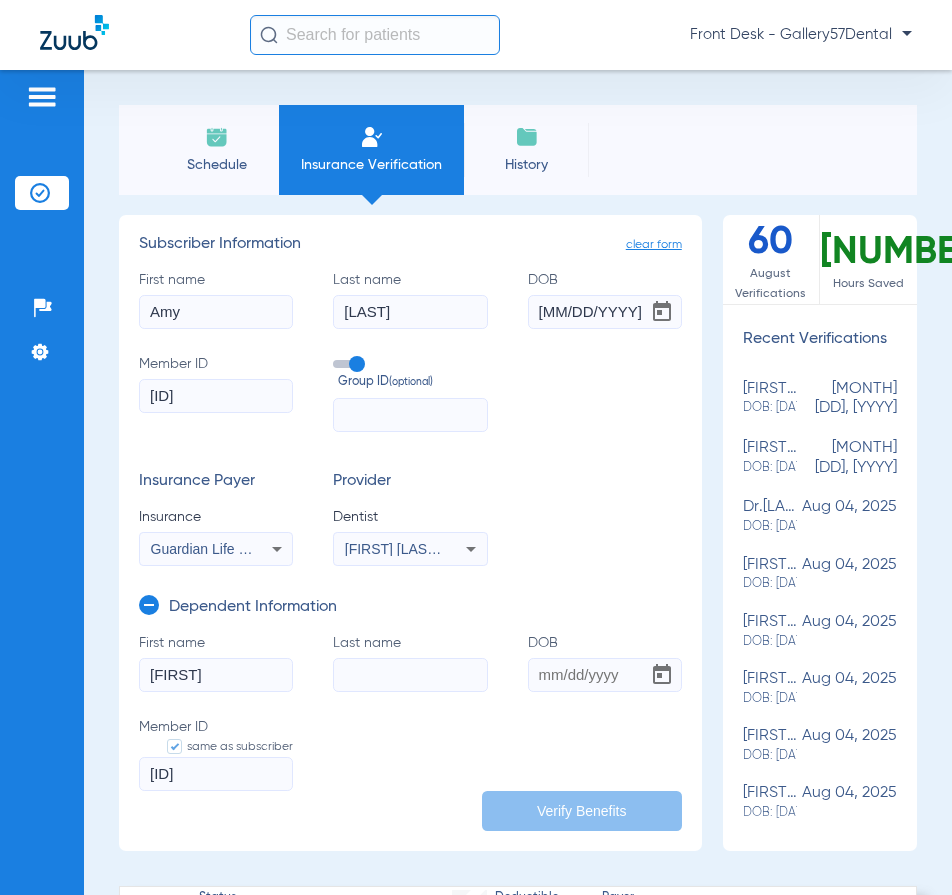 type on "[FIRST]" 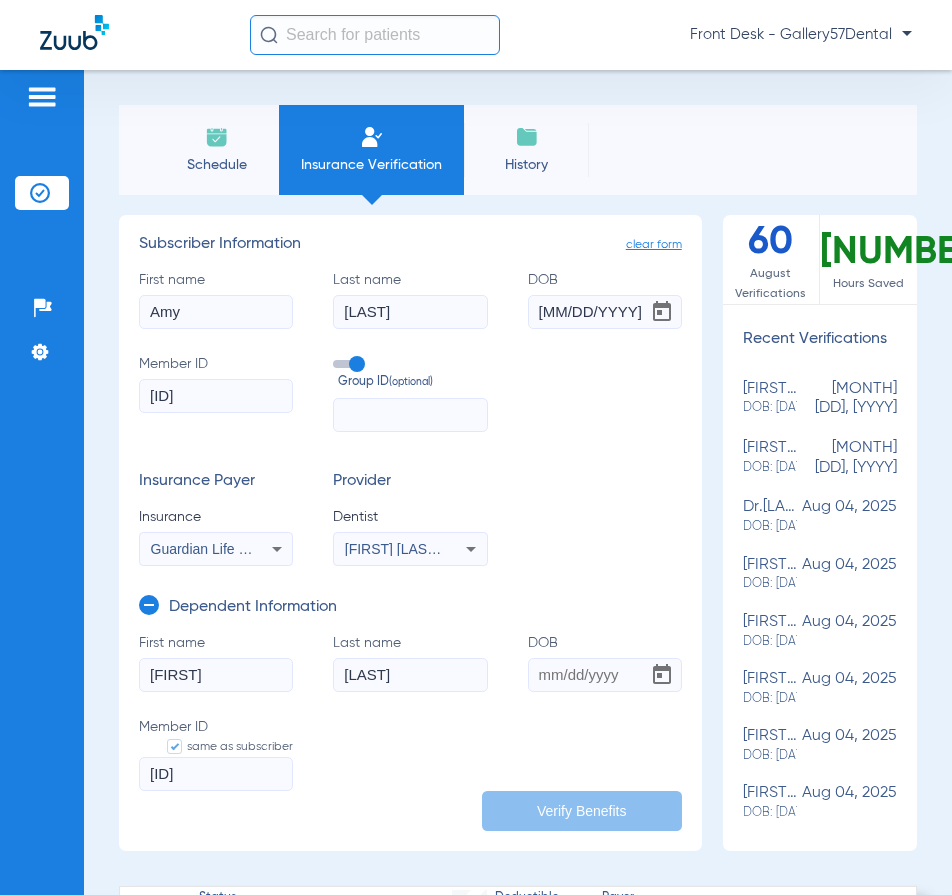 type on "[LAST]" 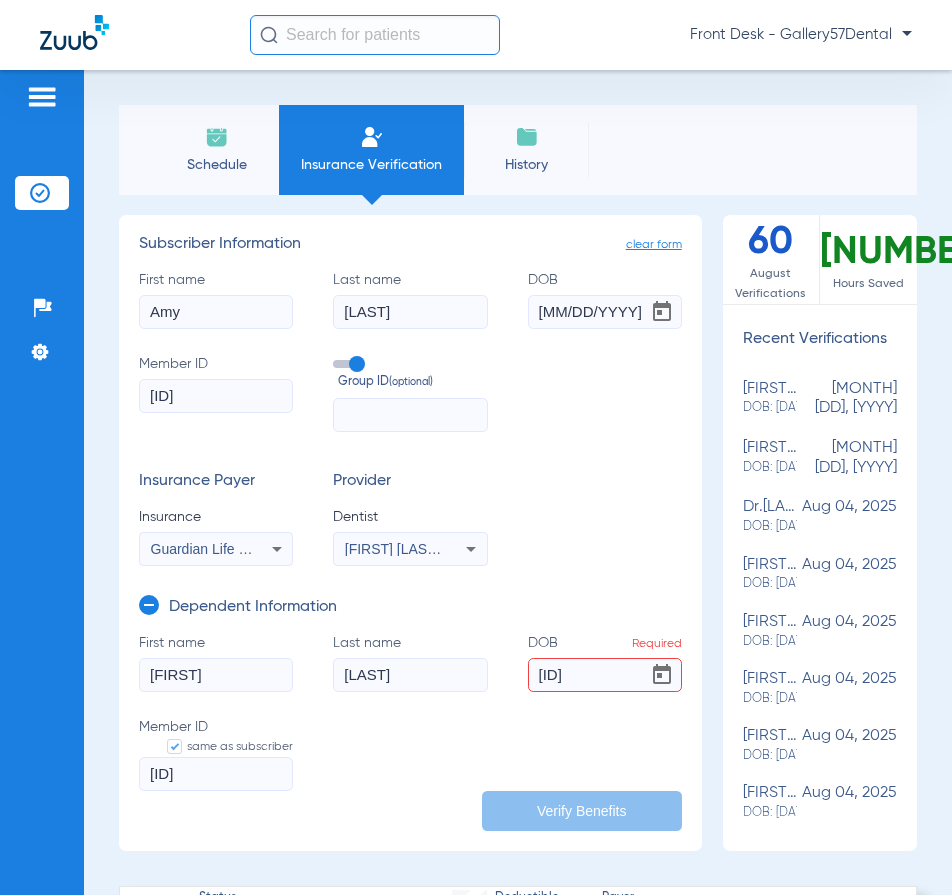 click on "First name  [FIRST]  Last name  [LAST]  DOB  Required [YEAR]  Member ID   same as subscriber  [ID]" 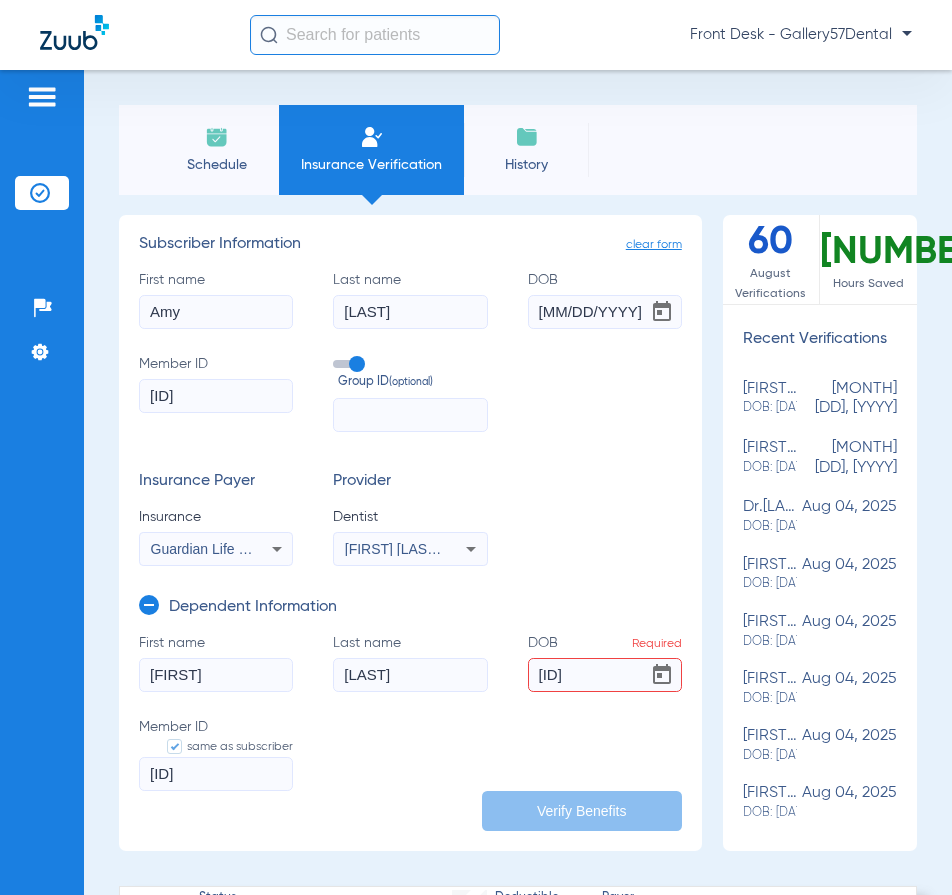click on "[ID]" 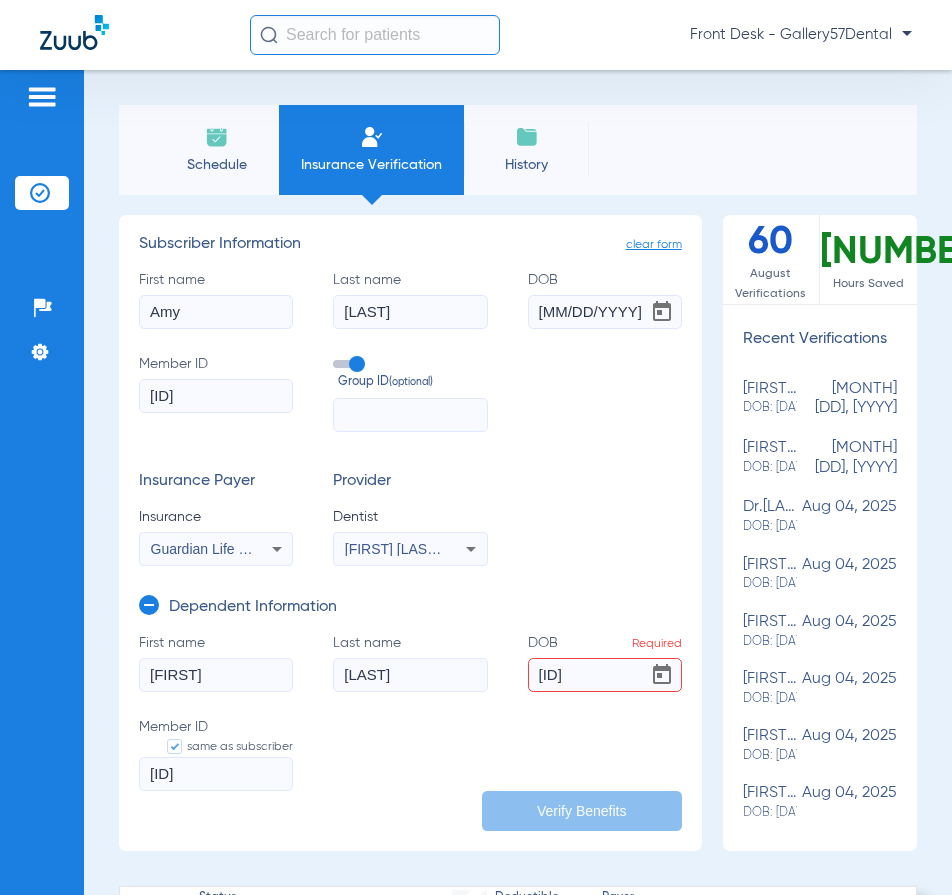 click on "[ID]" 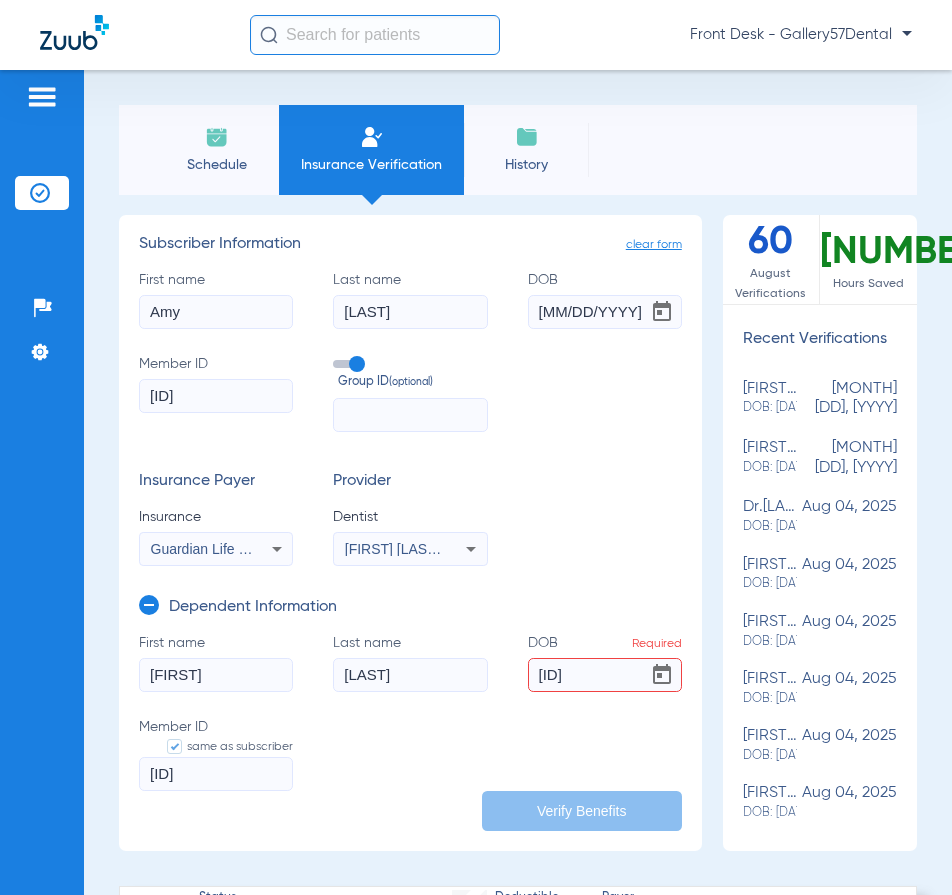 click on "First name  Lucy  Last name  Del Deo  DOB  Required 3222003  Member ID   same as subscriber  DRU741224" 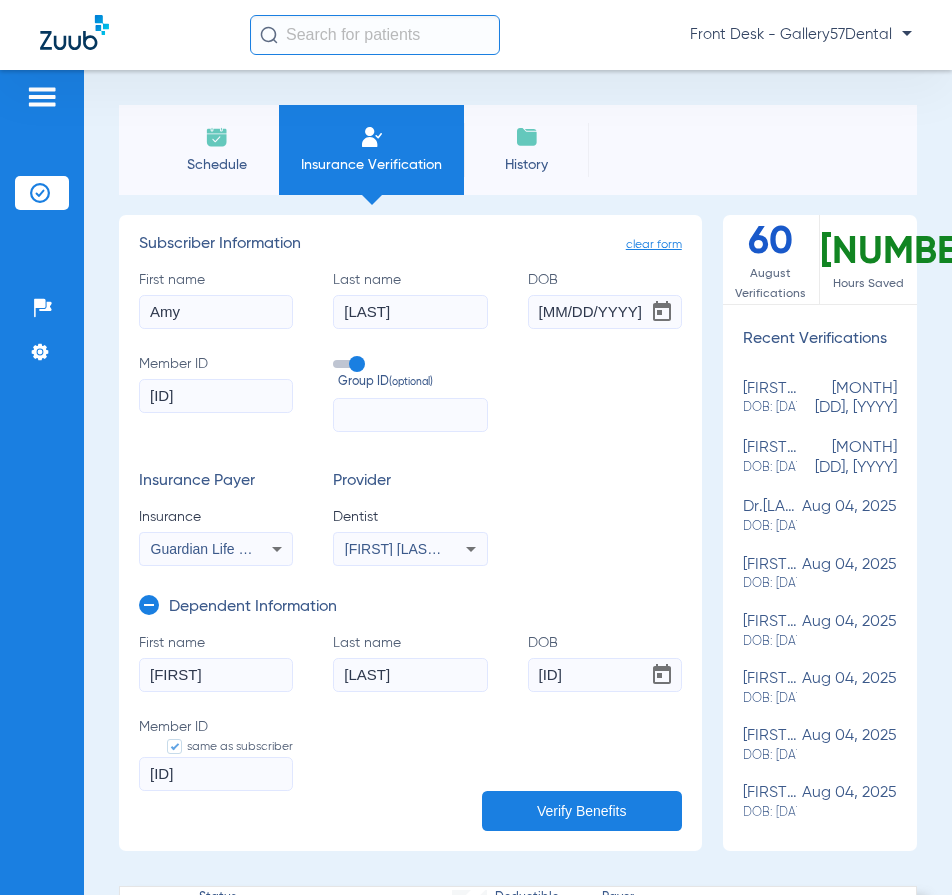 type on "03/22/2003" 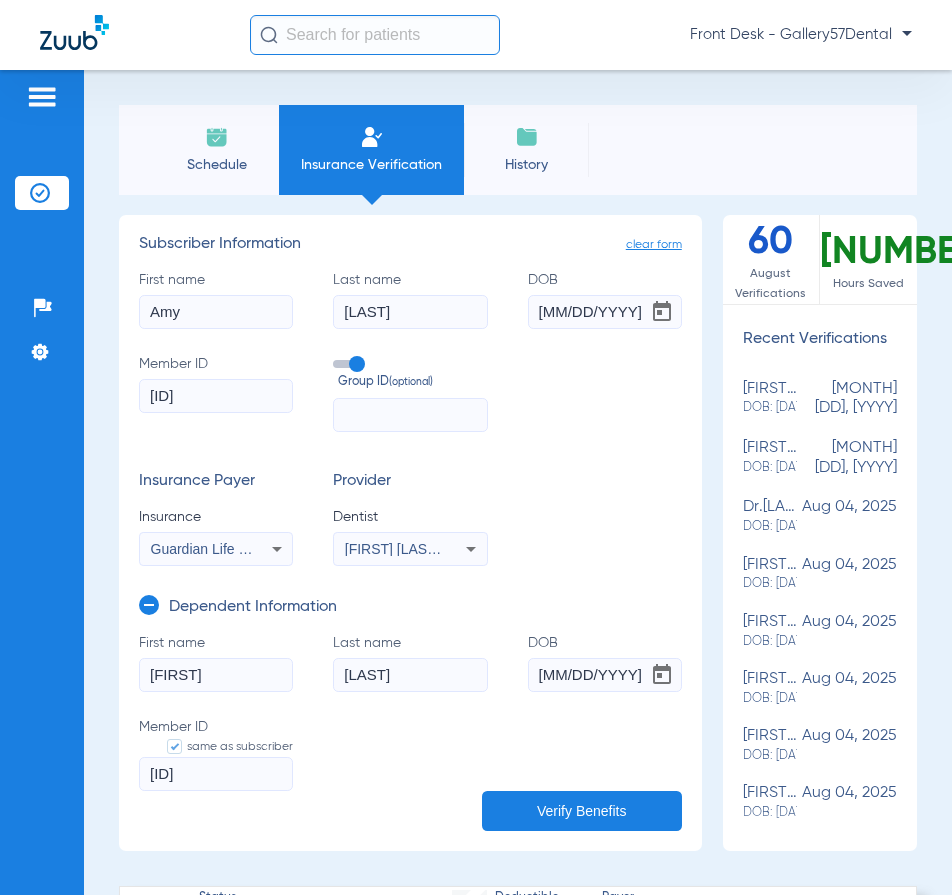 click on "First name  Lucy  Last name  Del Deo  DOB  03/22/2003  Member ID   same as subscriber  DRU741224" 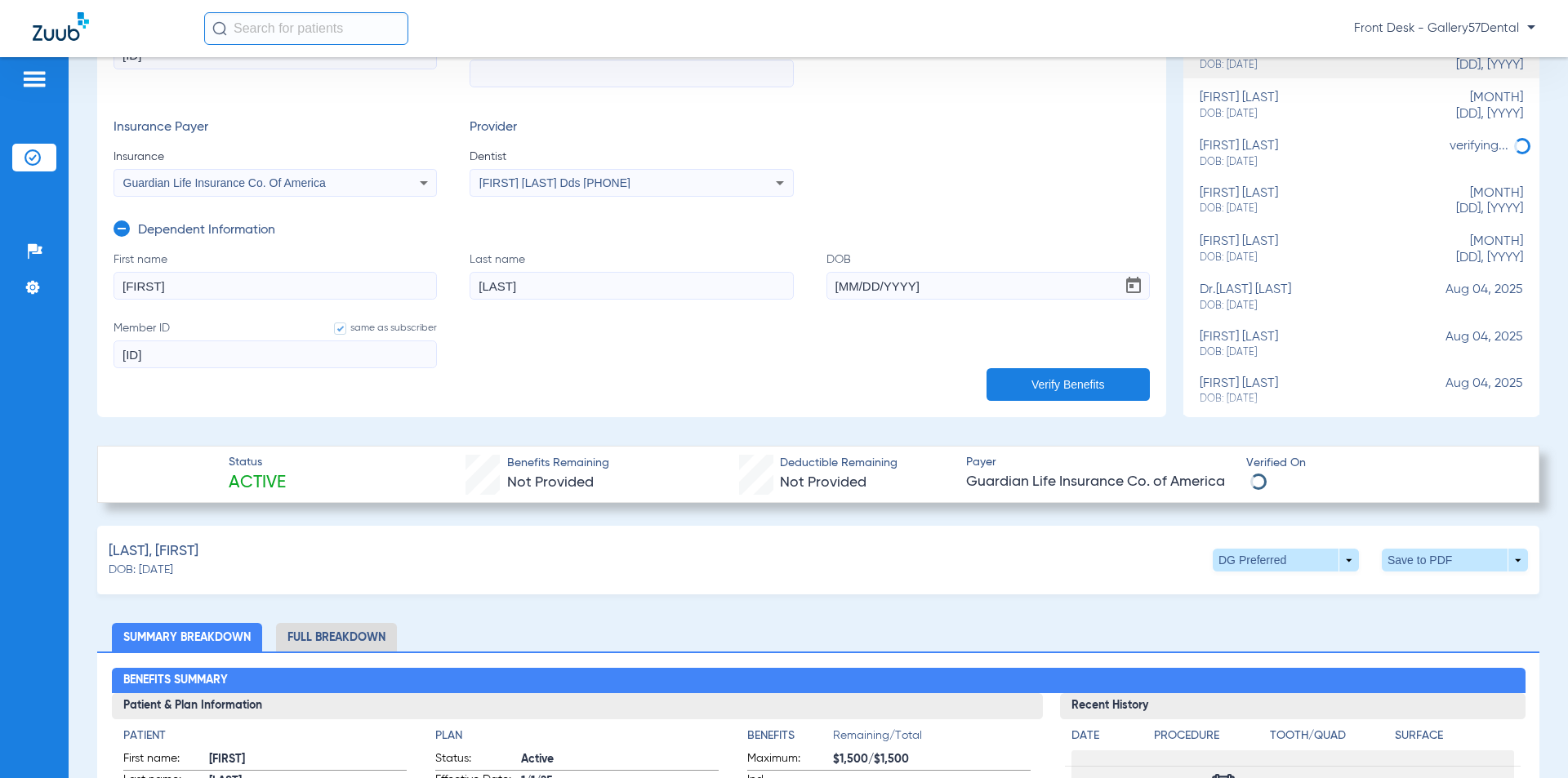 scroll, scrollTop: 245, scrollLeft: 0, axis: vertical 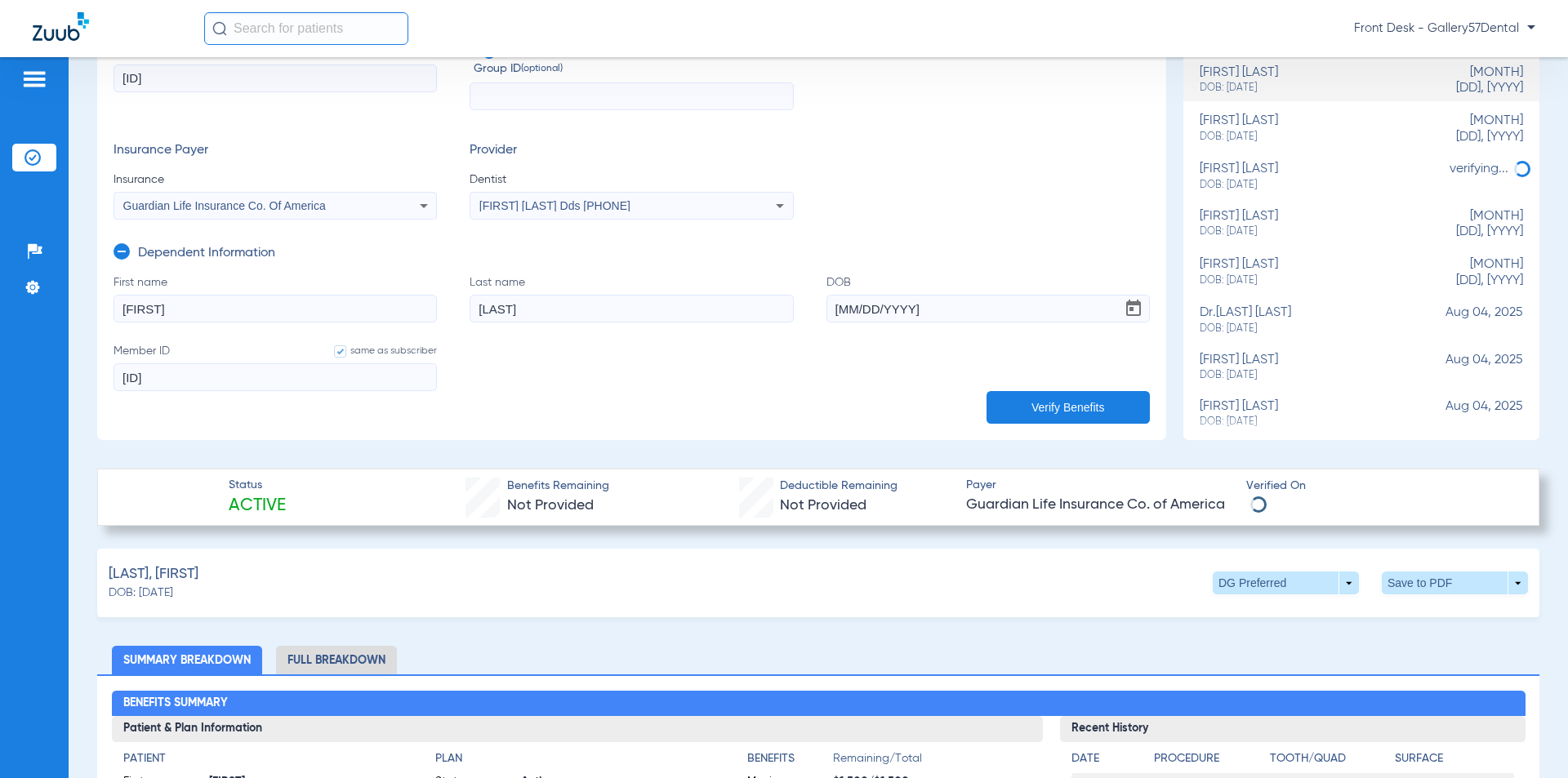 click on "Full Breakdown" 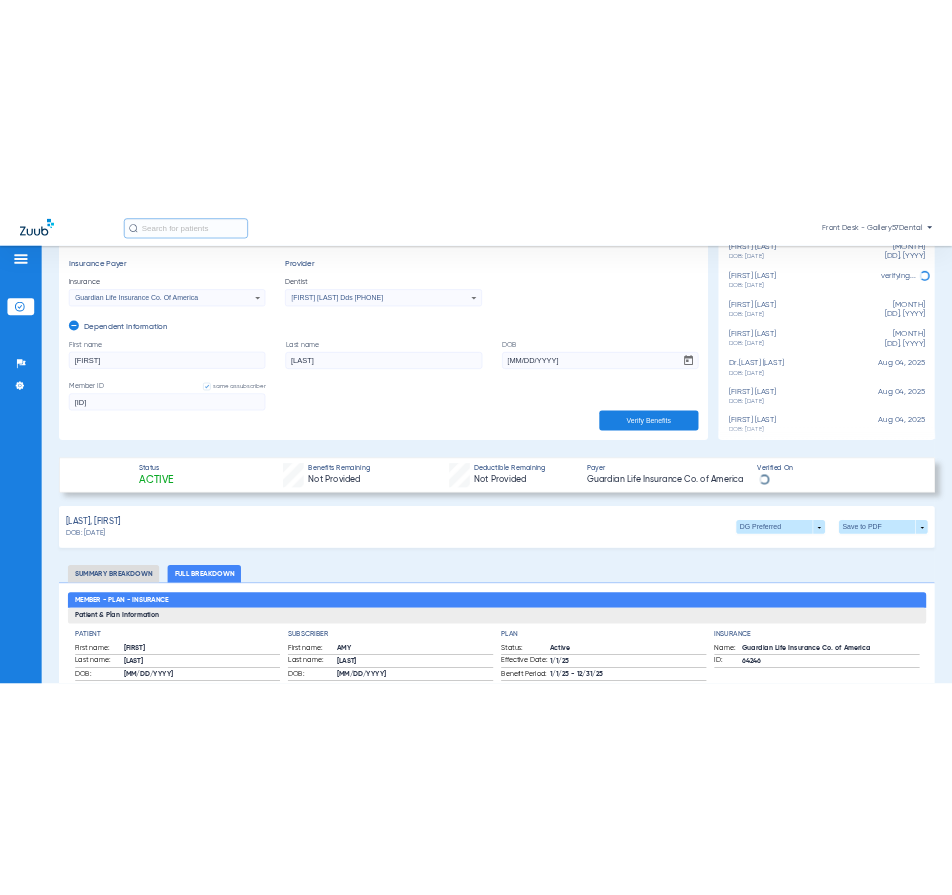 scroll, scrollTop: 400, scrollLeft: 0, axis: vertical 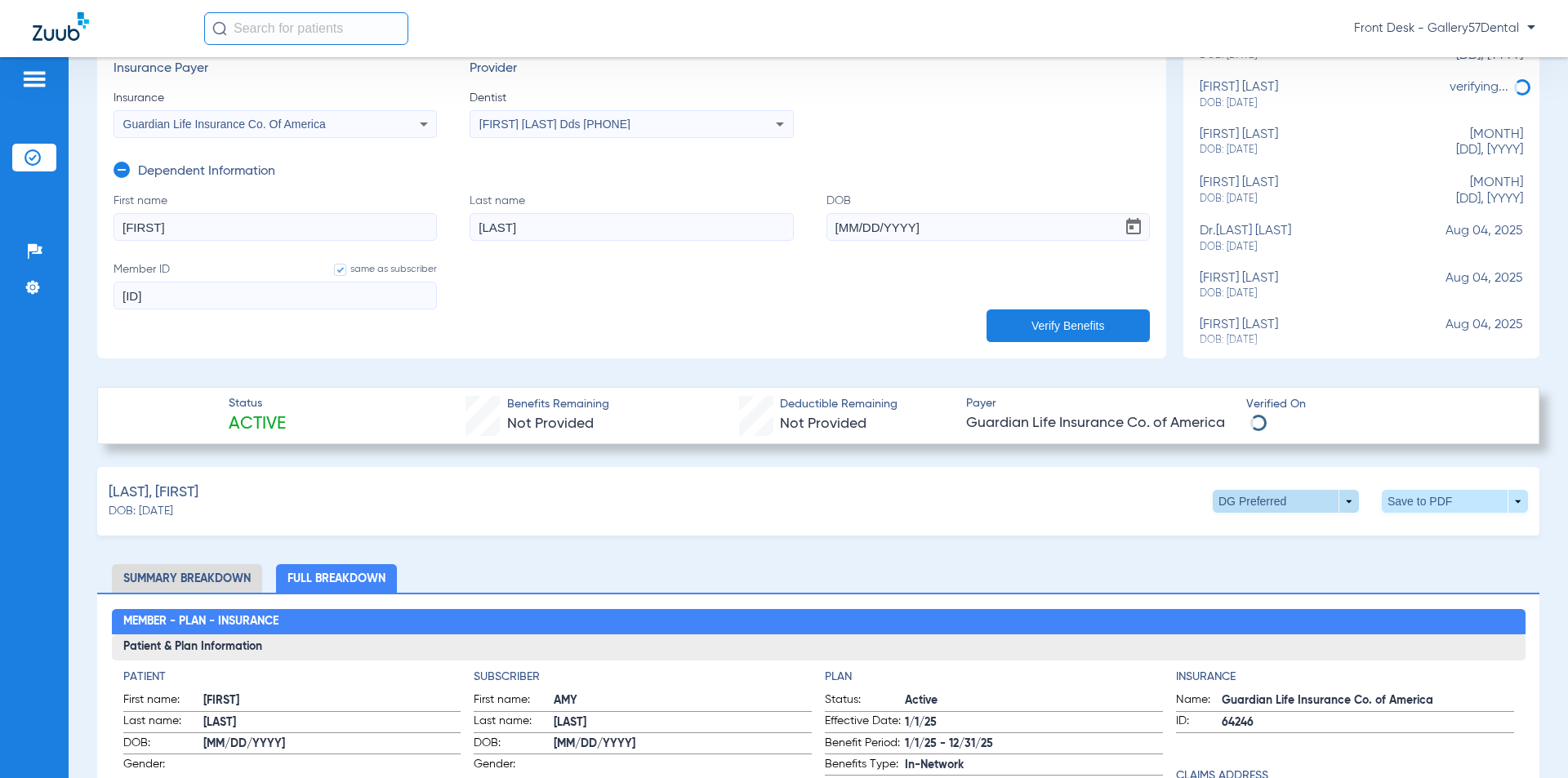 click 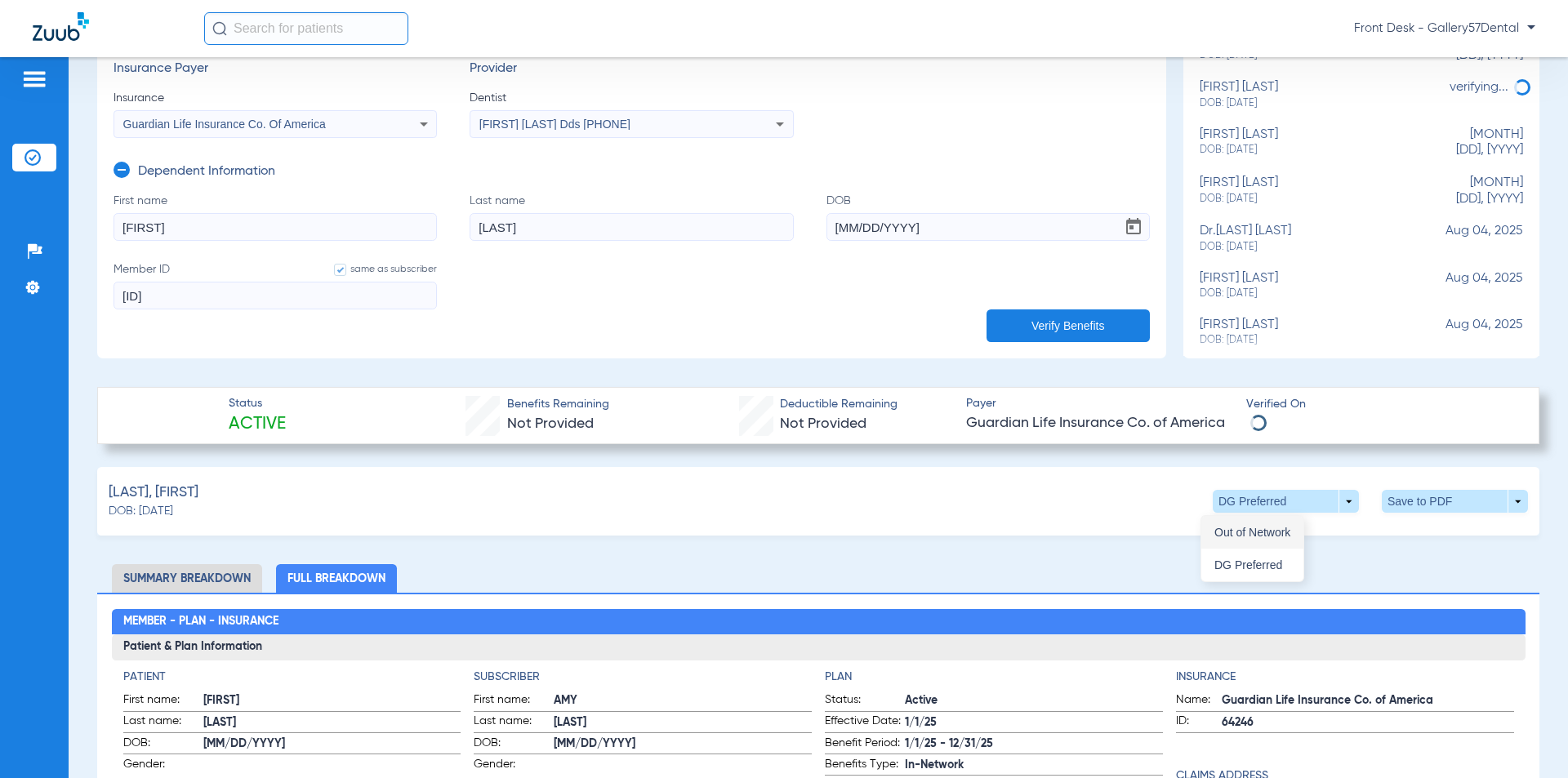 click on "Out of Network" at bounding box center (1252, 532) 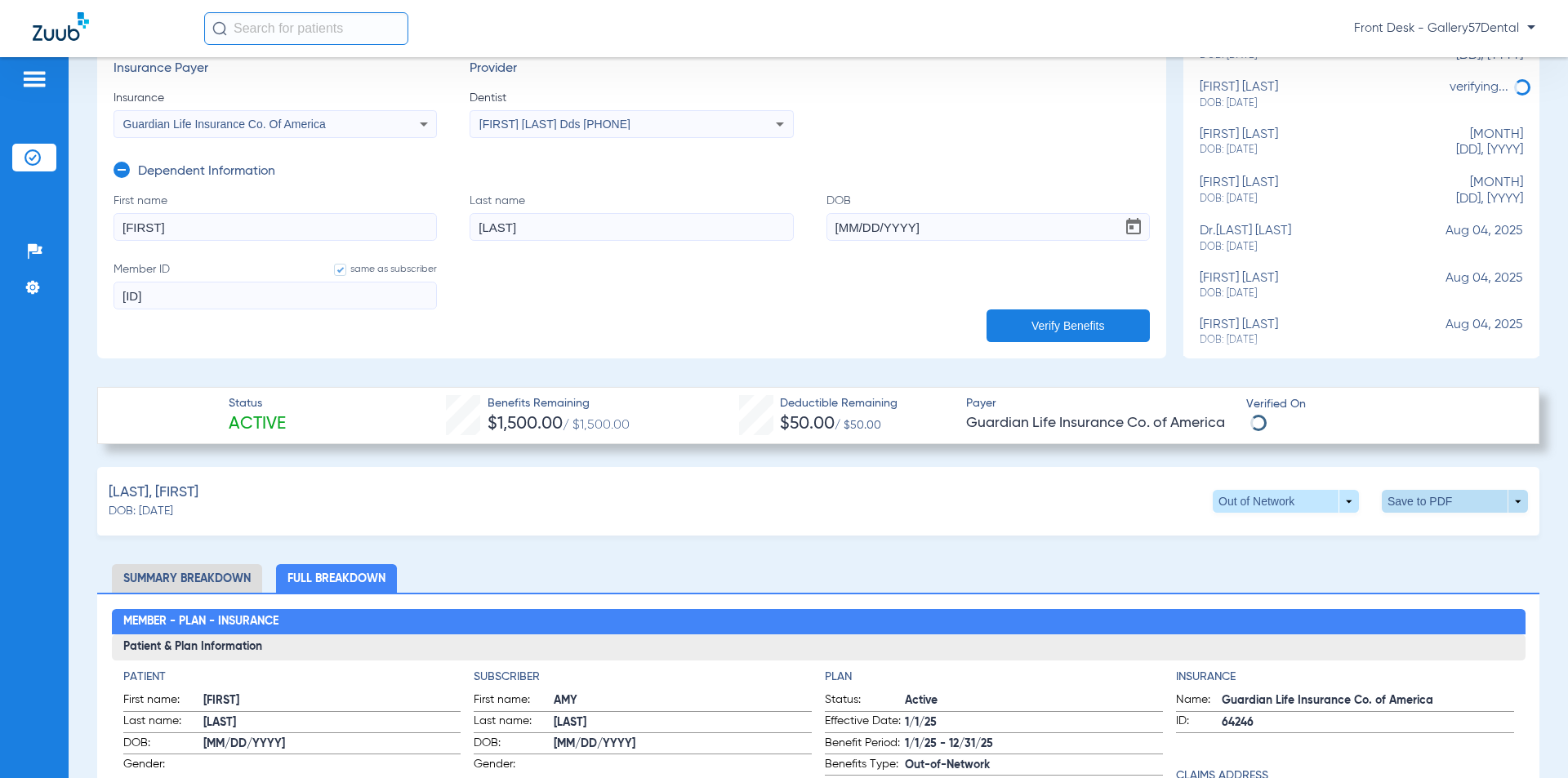 click 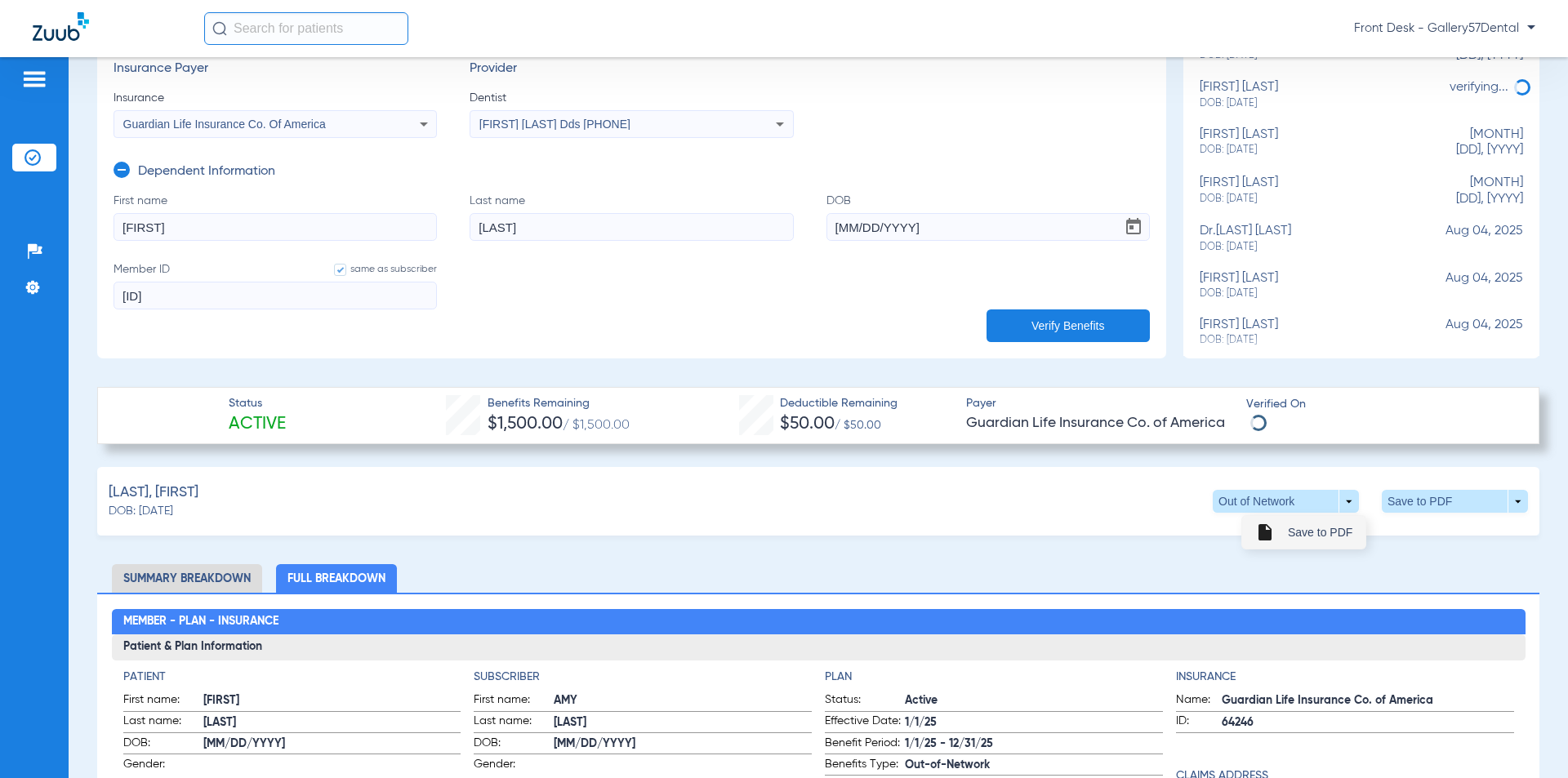 click on "Save to PDF" at bounding box center (1320, 532) 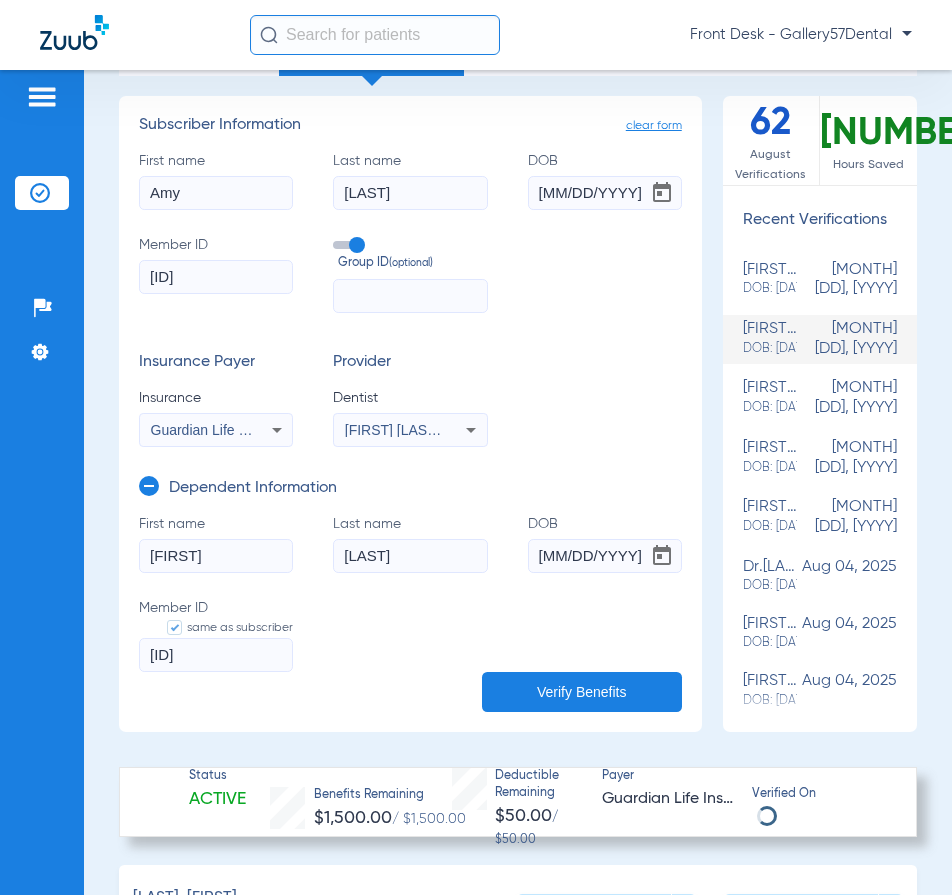 scroll, scrollTop: 0, scrollLeft: 0, axis: both 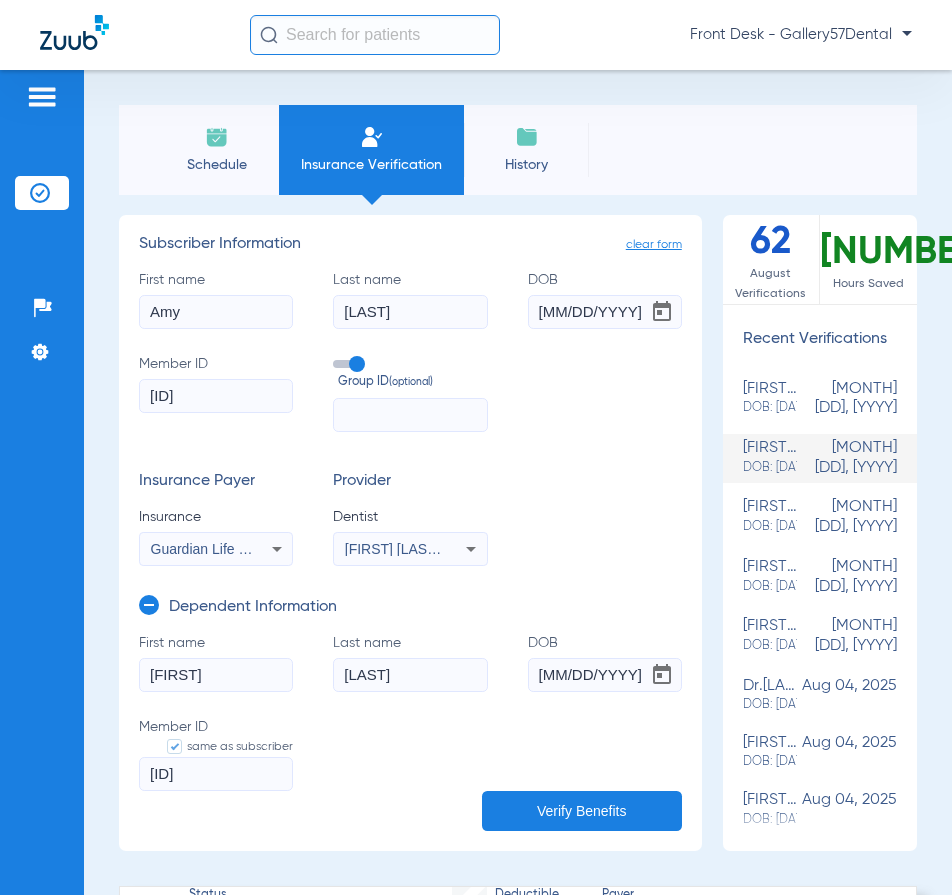 click on "Insurance Verification" 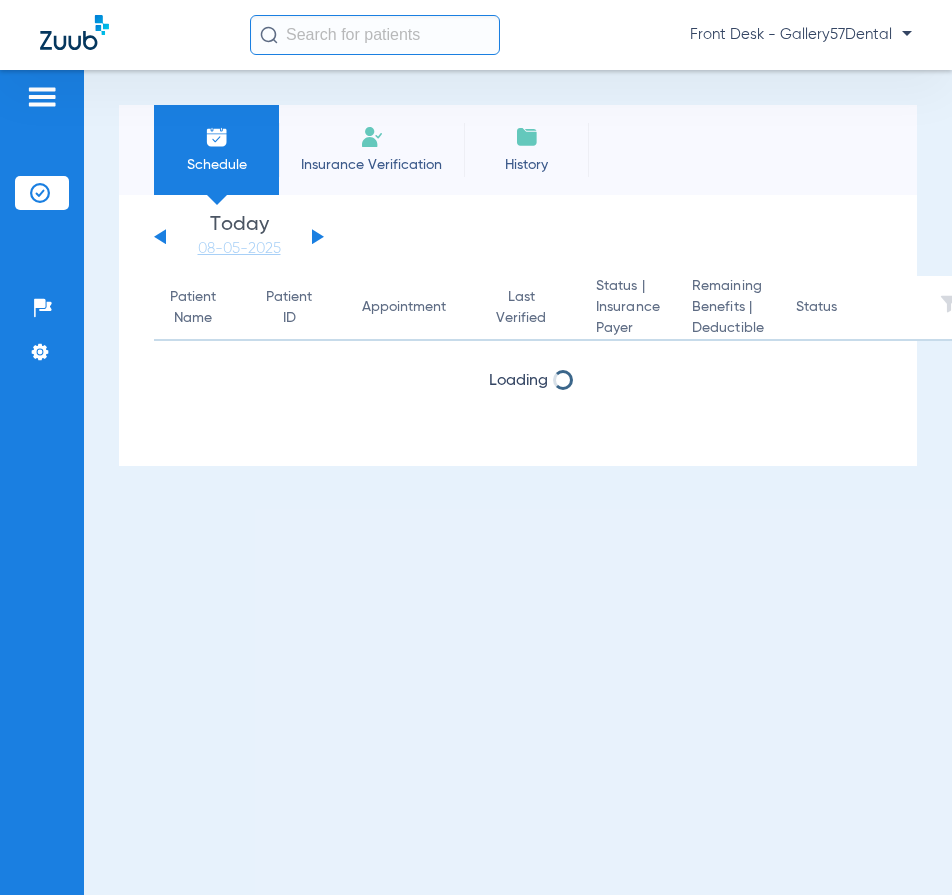 click 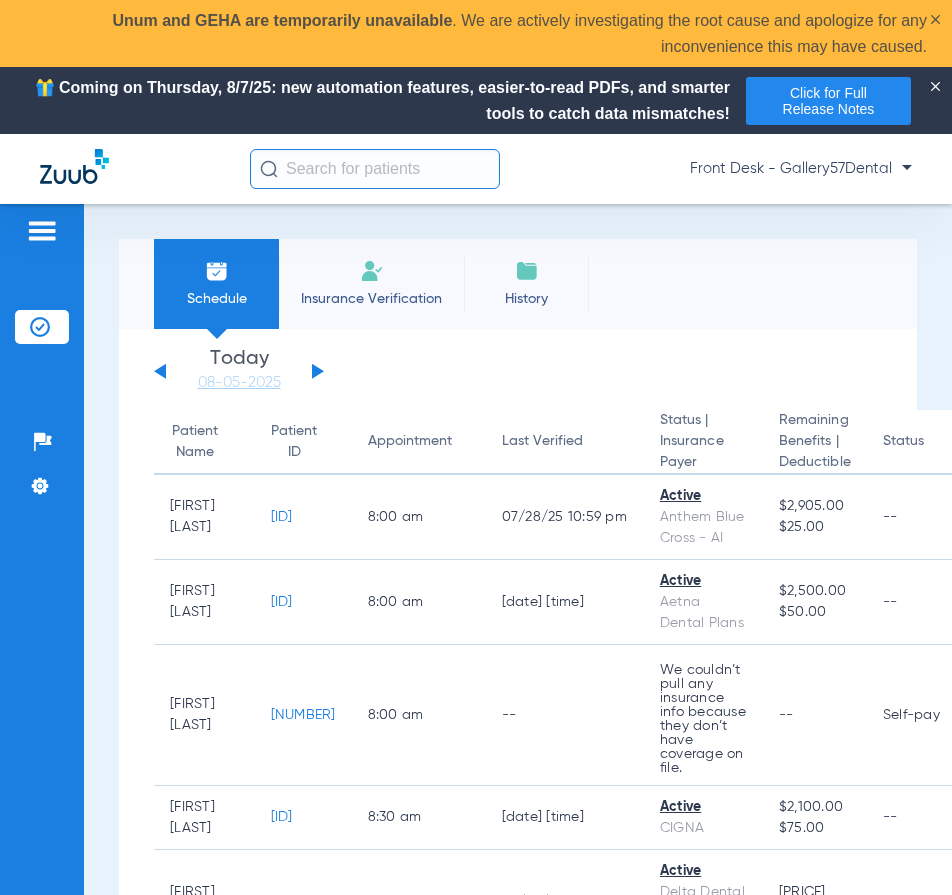 click on "Sunday   06-01-2025   Monday   06-02-2025   Tuesday   06-03-2025   Wednesday   06-04-2025   Thursday   06-05-2025   Friday   06-06-2025   Saturday   06-07-2025   Sunday   06-08-2025   Monday   06-09-2025   Tuesday   06-10-2025   Wednesday   06-11-2025   Thursday   06-12-2025   Friday   06-13-2025   Saturday   06-14-2025   Sunday   06-15-2025   Monday   06-16-2025   Tuesday   06-17-2025   Wednesday   06-18-2025   Thursday   06-19-2025   Friday   06-20-2025   Saturday   06-21-2025   Sunday   06-22-2025   Monday   06-23-2025   Tuesday   06-24-2025   Wednesday   06-25-2025   Thursday   06-26-2025   Friday   06-27-2025   Saturday   06-28-2025   Sunday   06-29-2025   Monday   06-30-2025   Tuesday   07-01-2025   Wednesday   07-02-2025   Thursday   07-03-2025   Friday   07-04-2025   Saturday   07-05-2025   Sunday   07-06-2025   Monday   07-07-2025   Tuesday   07-08-2025   Wednesday   07-09-2025   Thursday   07-10-2025   Friday   07-11-2025   Saturday   07-12-2025   Sunday   07-13-2025   Monday   07-14-2025   Friday" 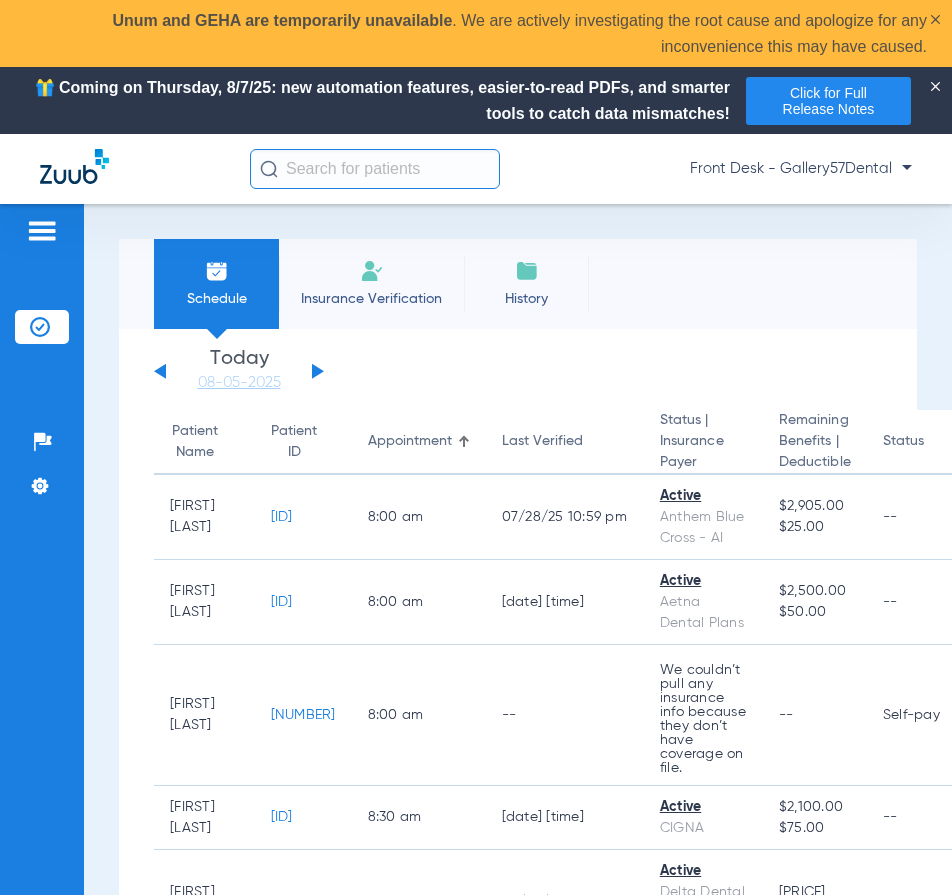 click on "Insurance Verification" 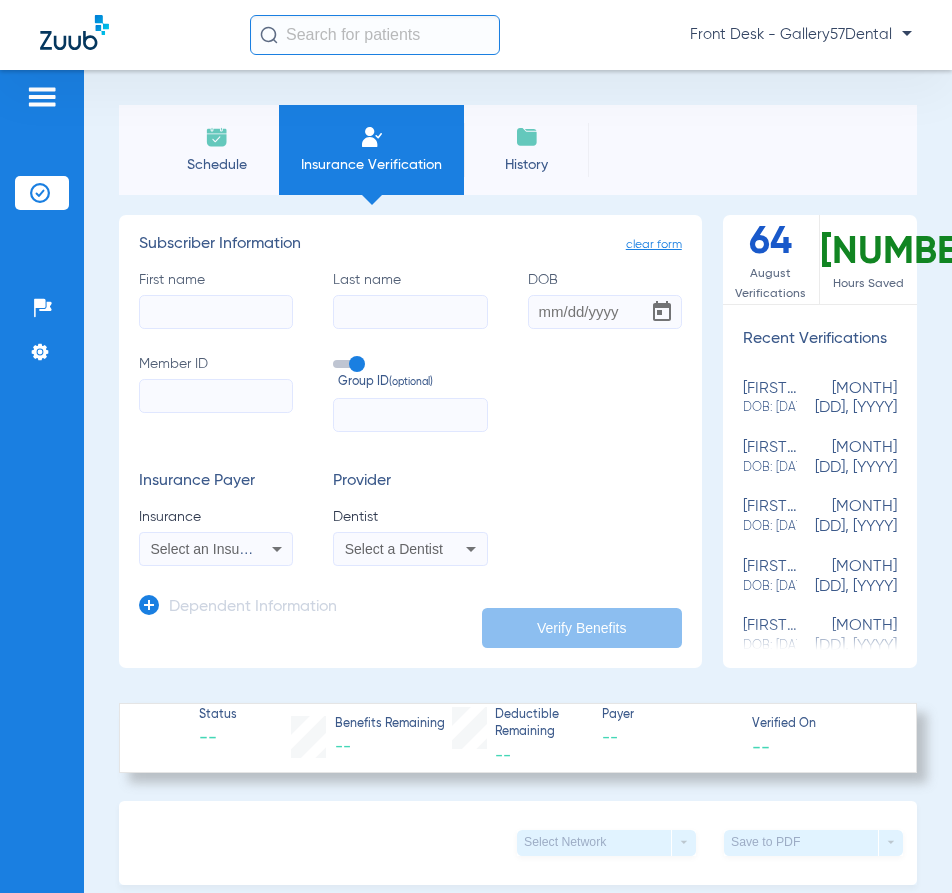 click on "First name" 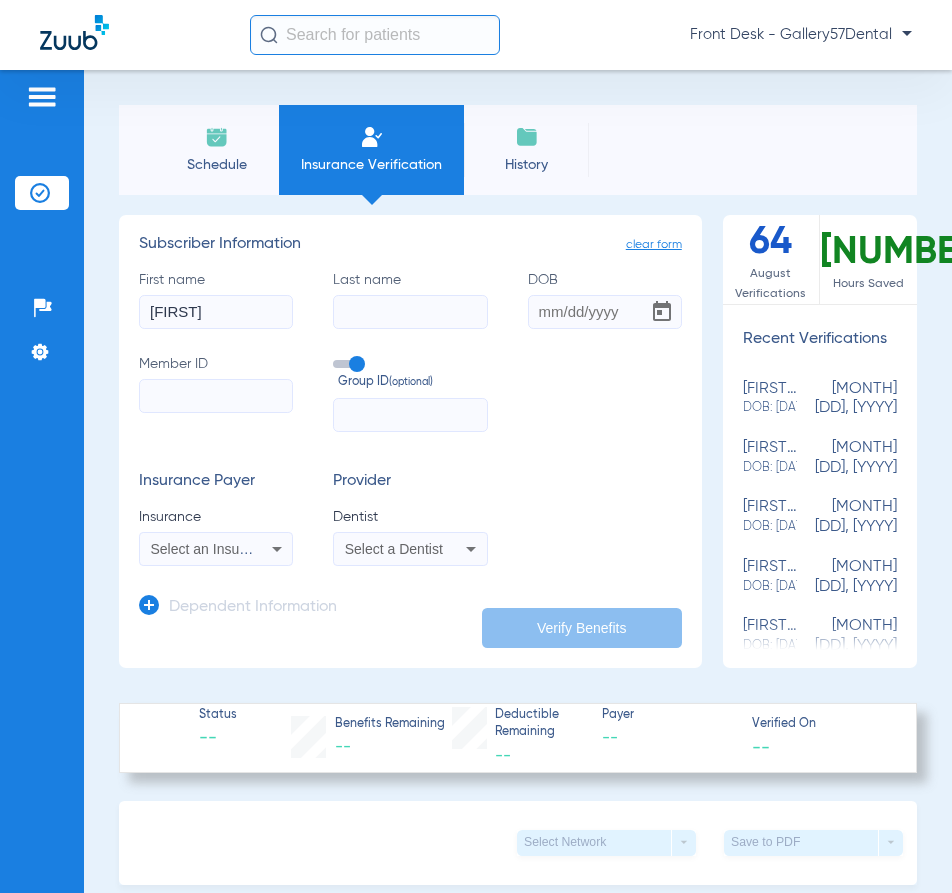 type on "Emanuel" 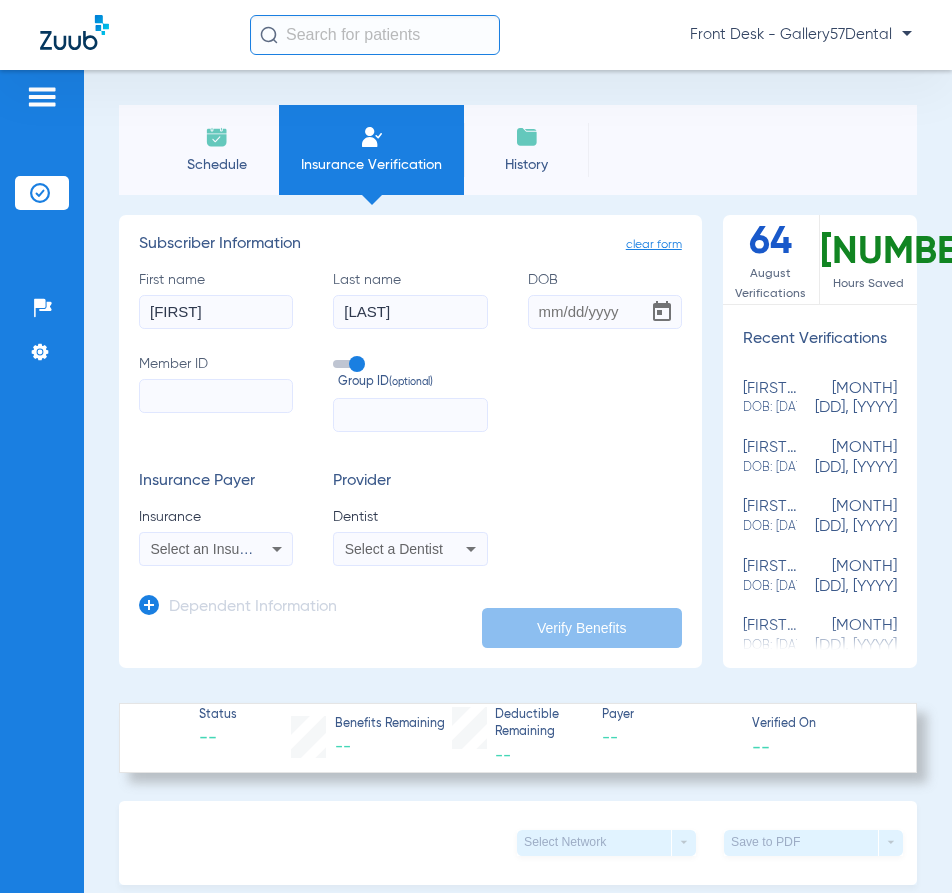 type on "Gal" 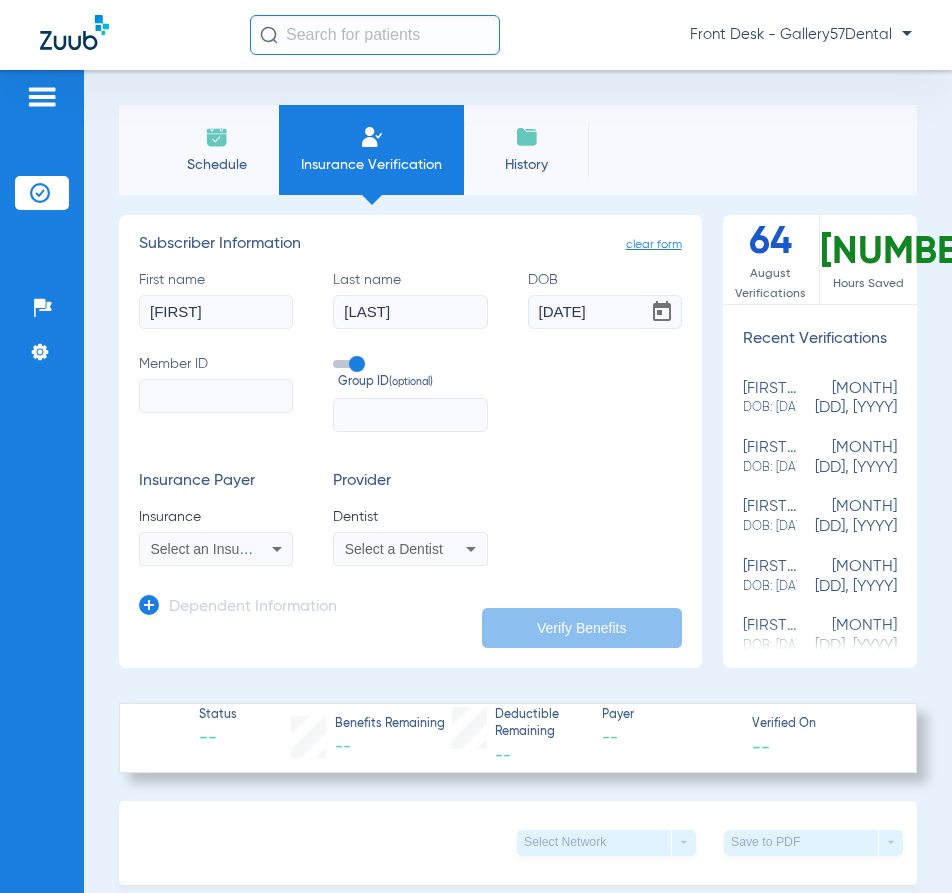 type on "02/06/1986" 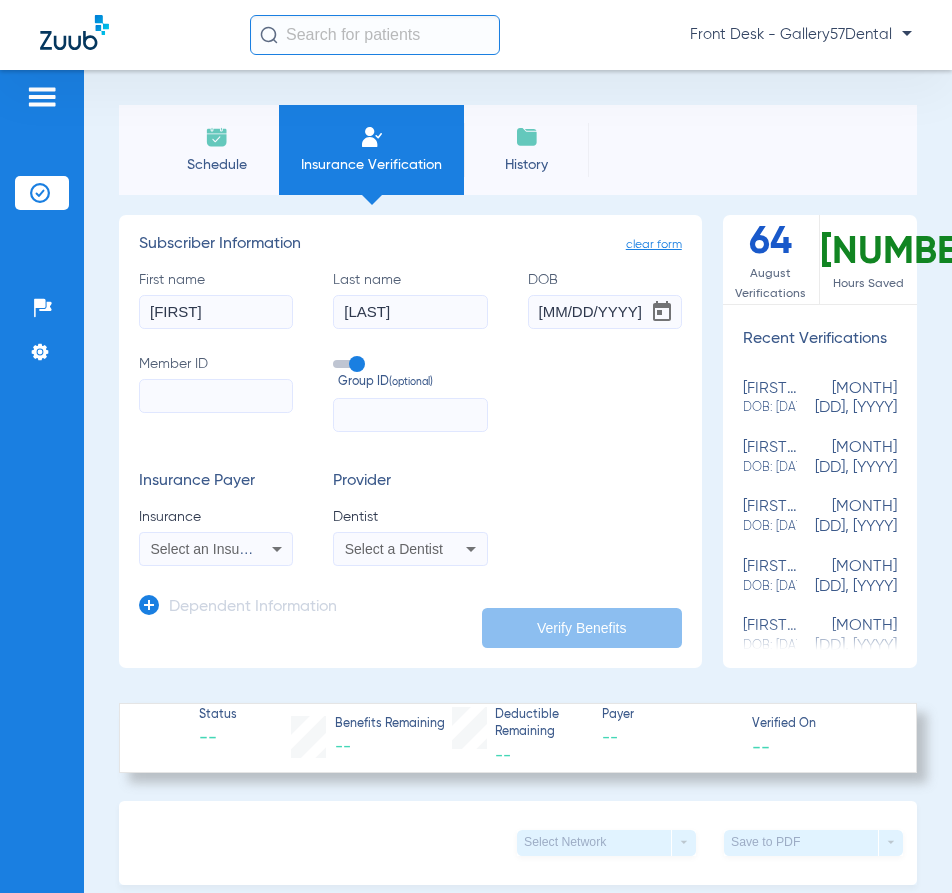 click on "Member ID" 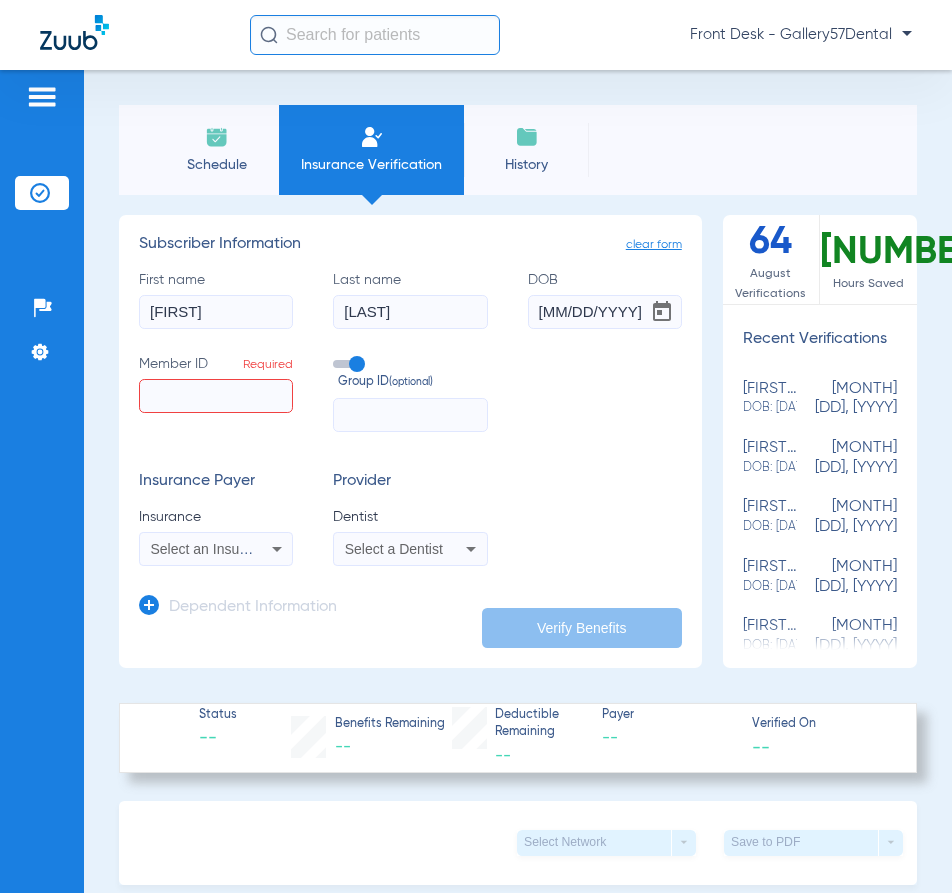 paste on "W294538588" 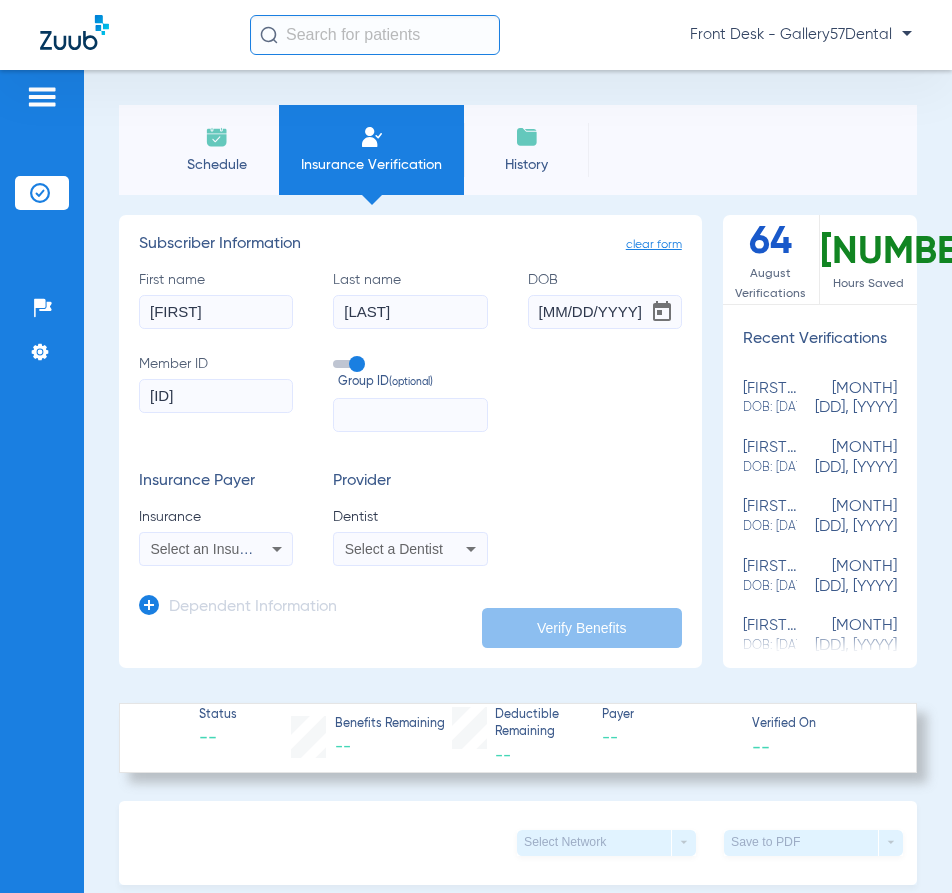 type on "W294538588" 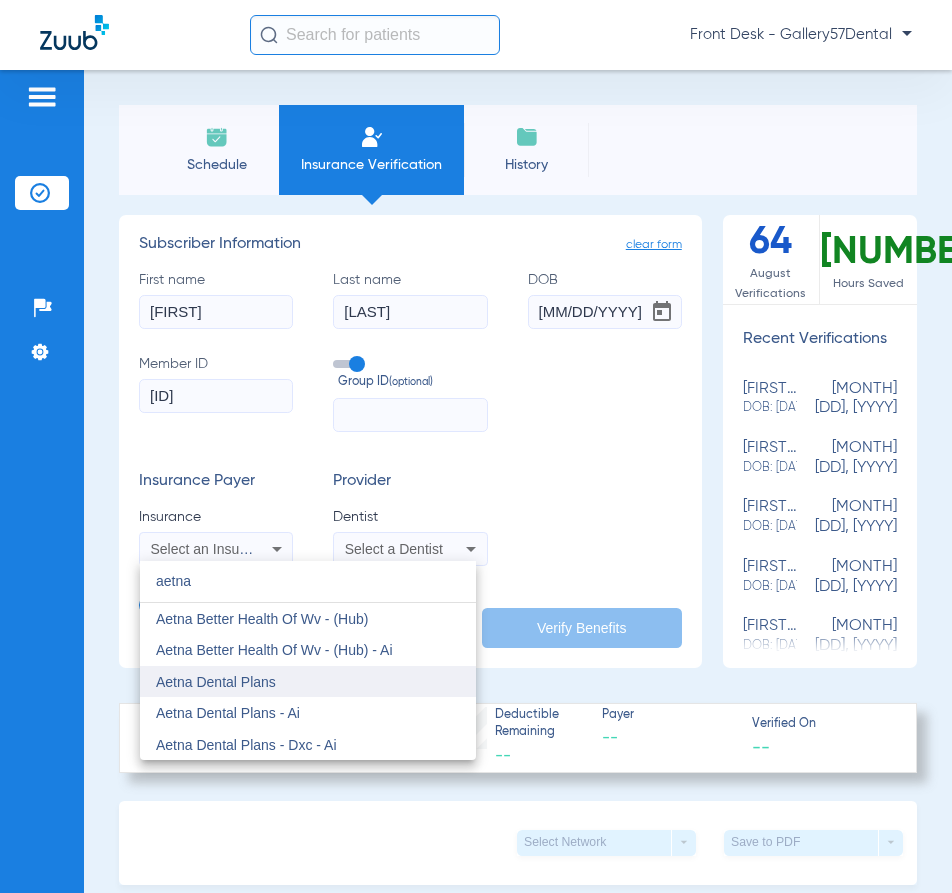 type on "aetna" 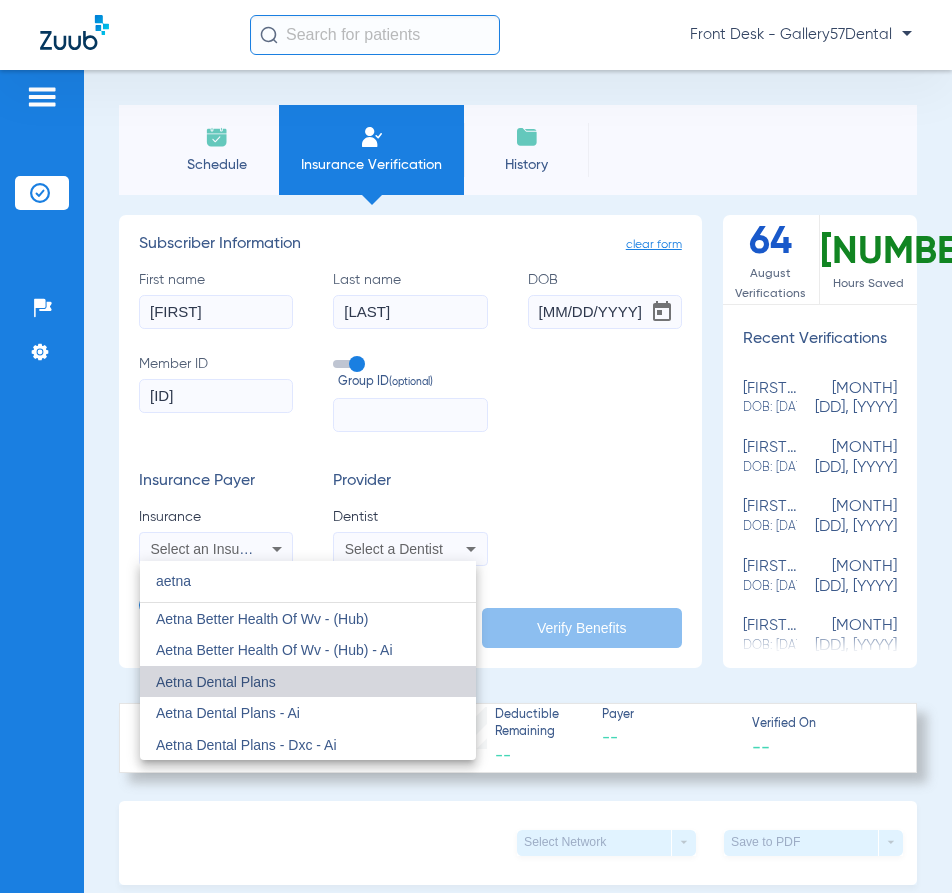 click on "Aetna Dental Plans" at bounding box center (216, 682) 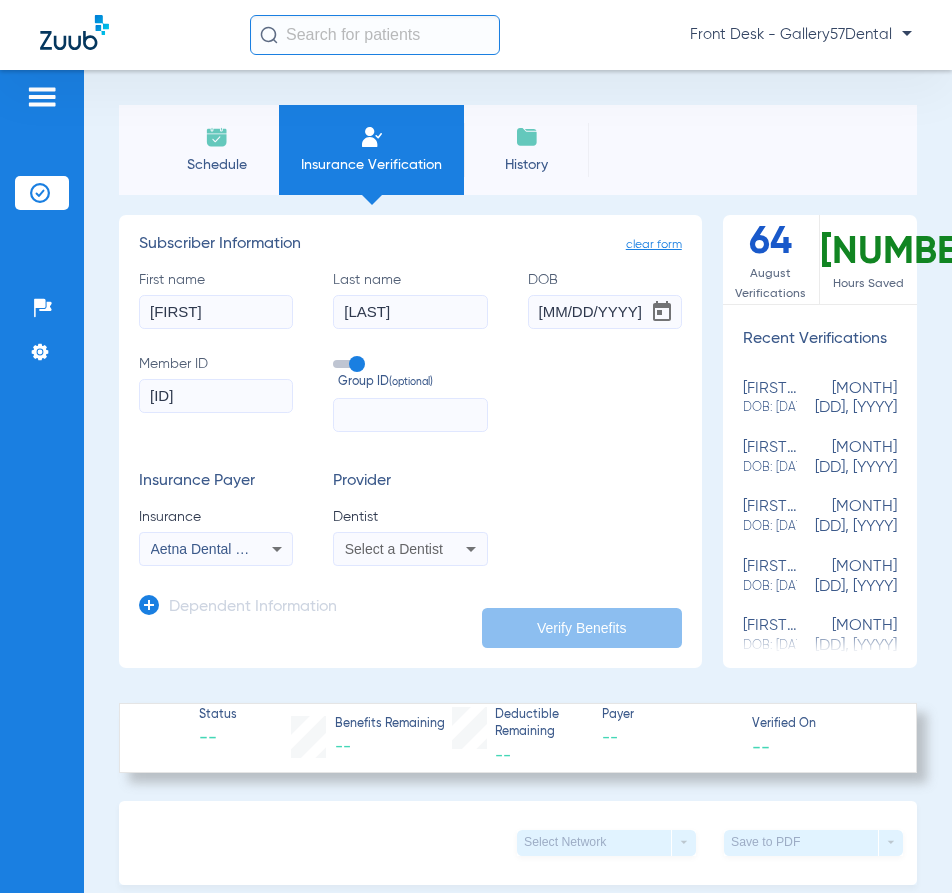 click on "Select a Dentist" at bounding box center [410, 549] 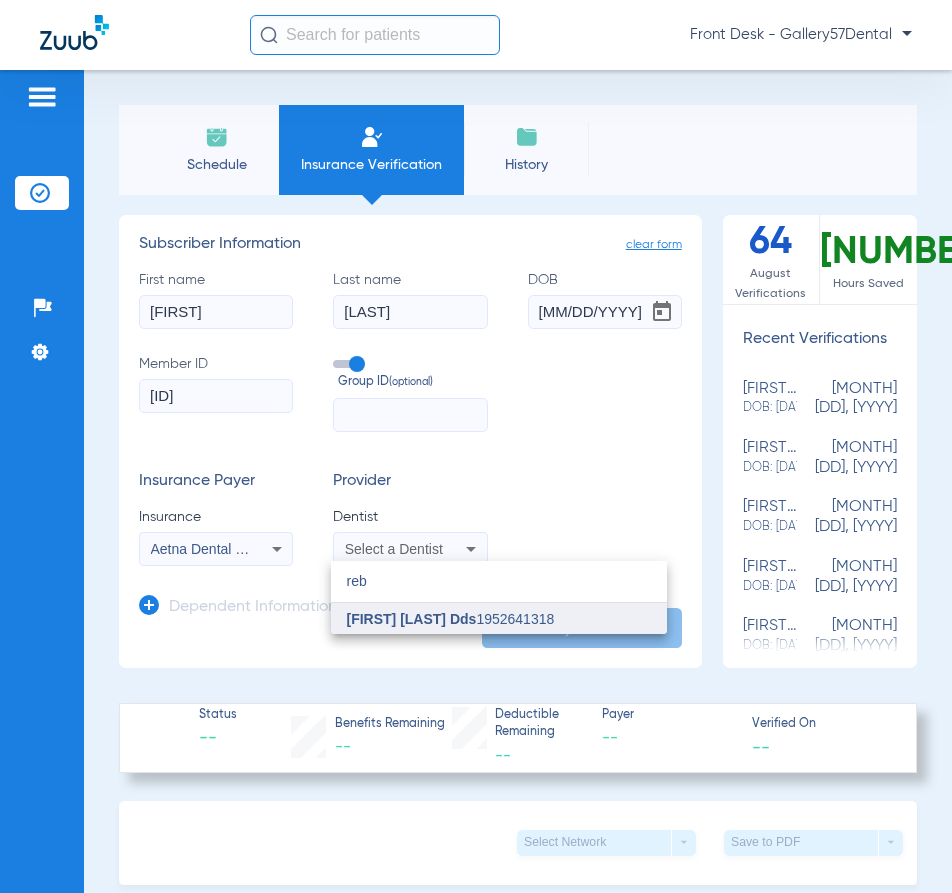 type on "reb" 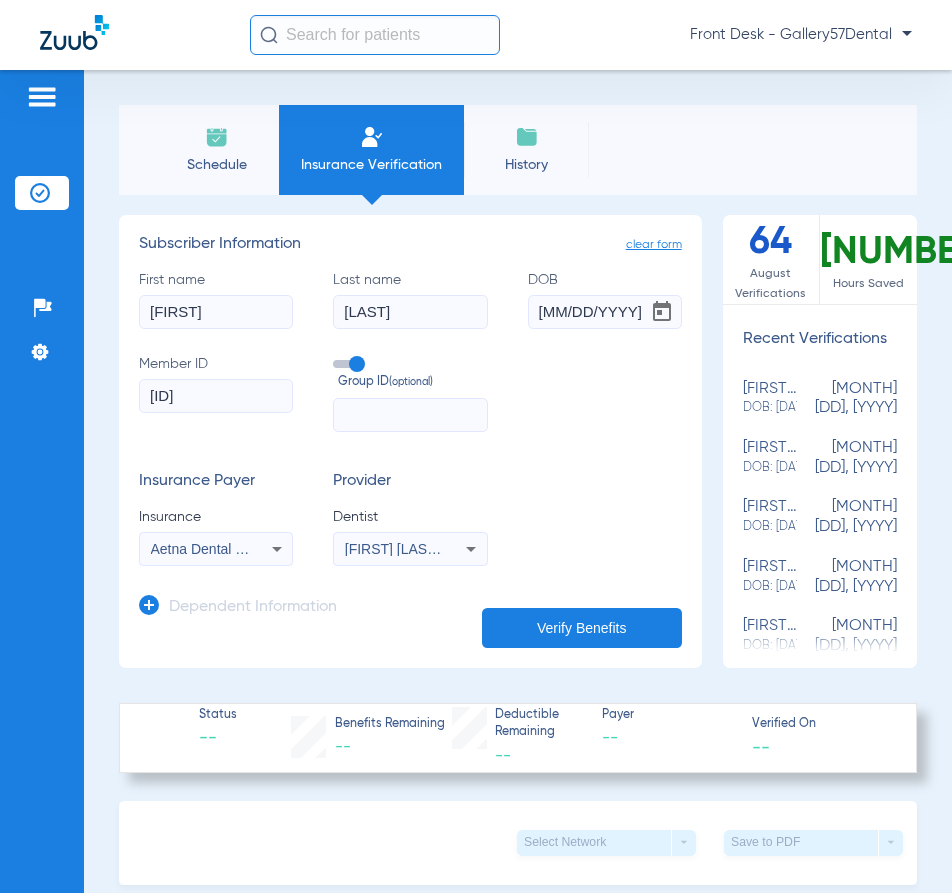 click on "Verify Benefits" 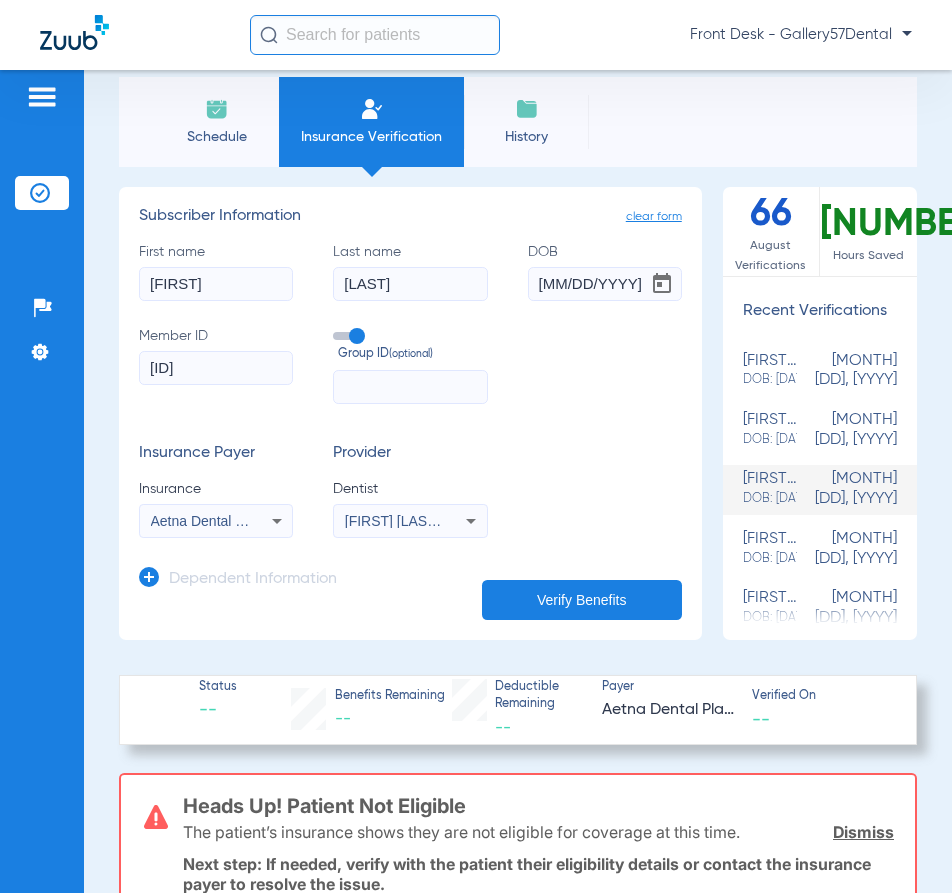 scroll, scrollTop: 0, scrollLeft: 0, axis: both 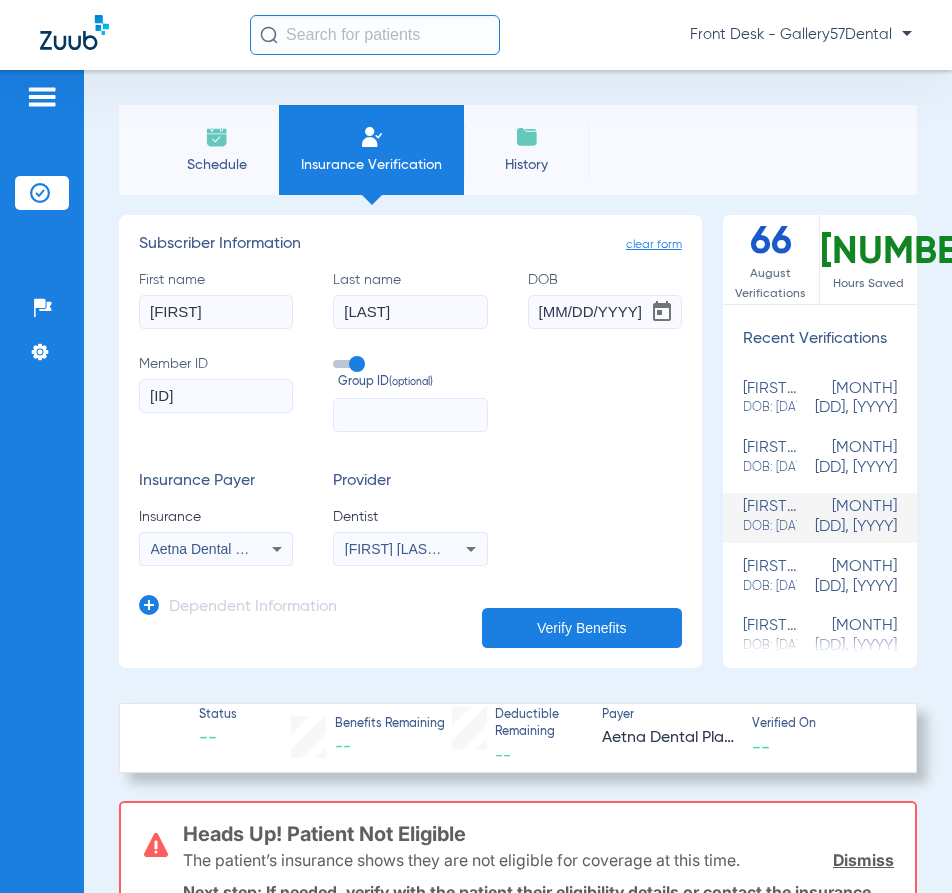 click on "Schedule" 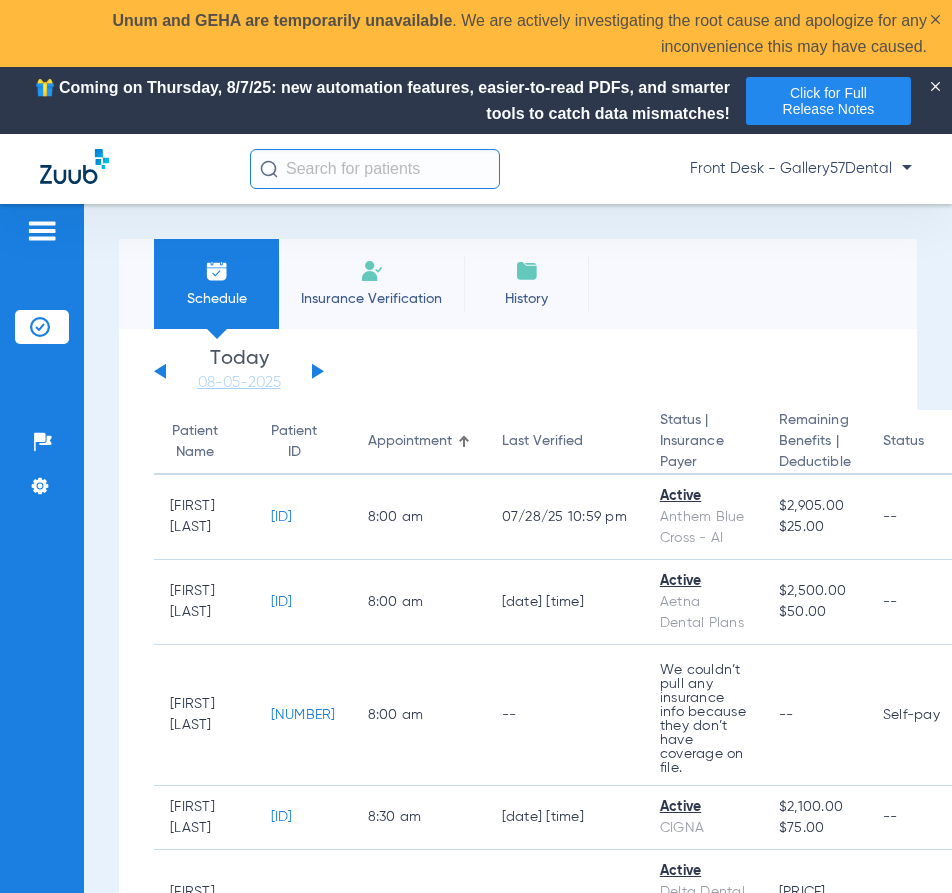 click on "Insurance Verification" 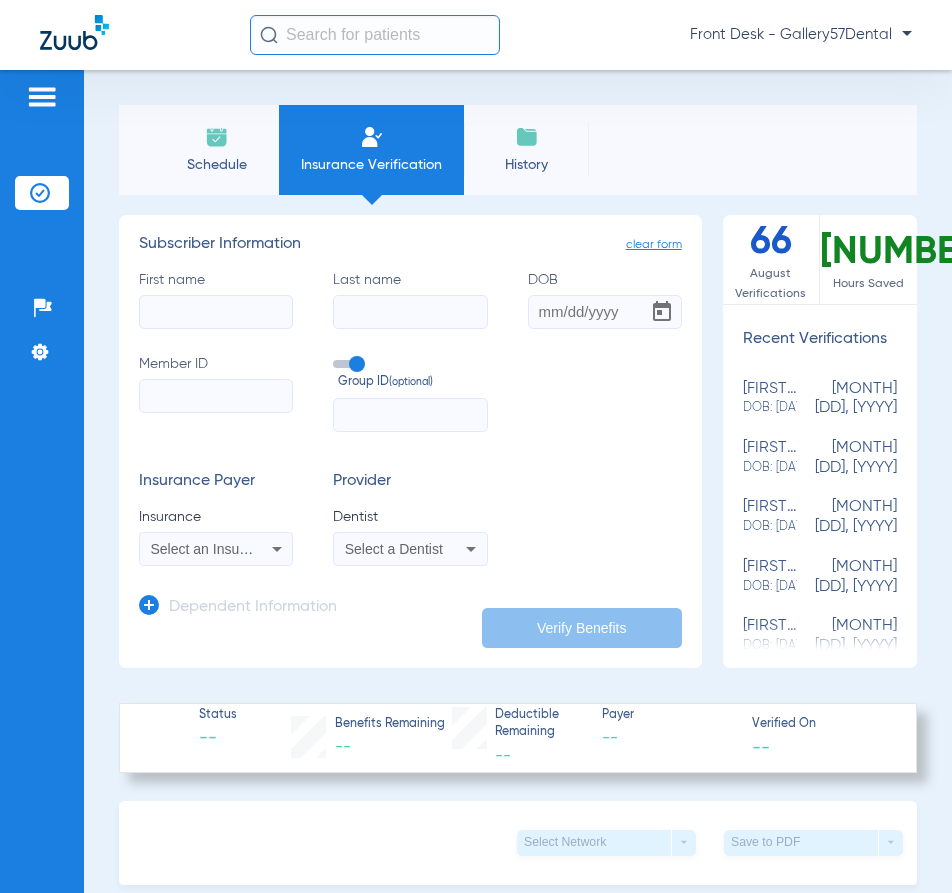 click on "First name" 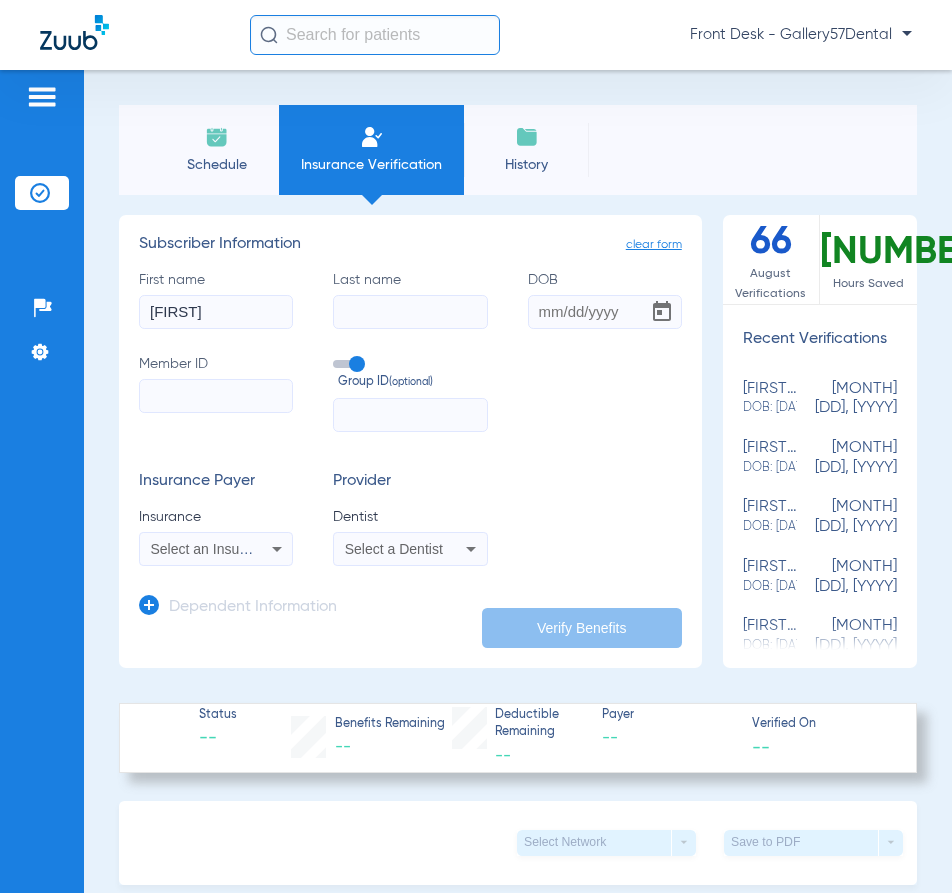 type on "Jose" 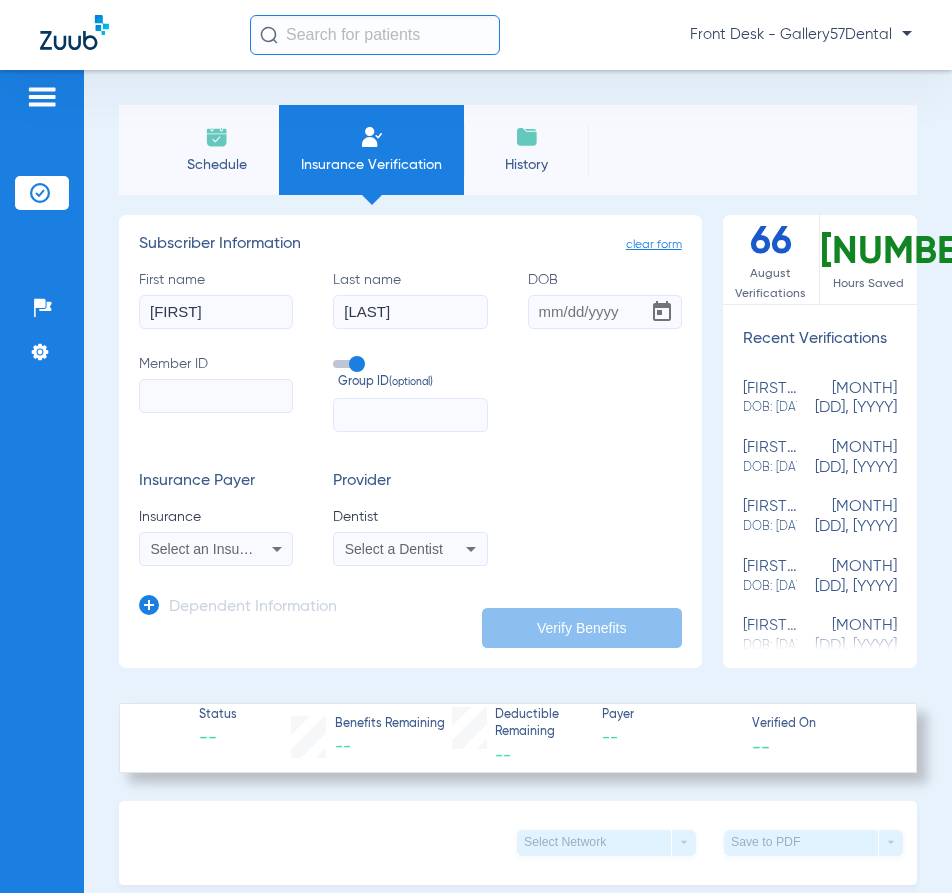 type on "Arajuo" 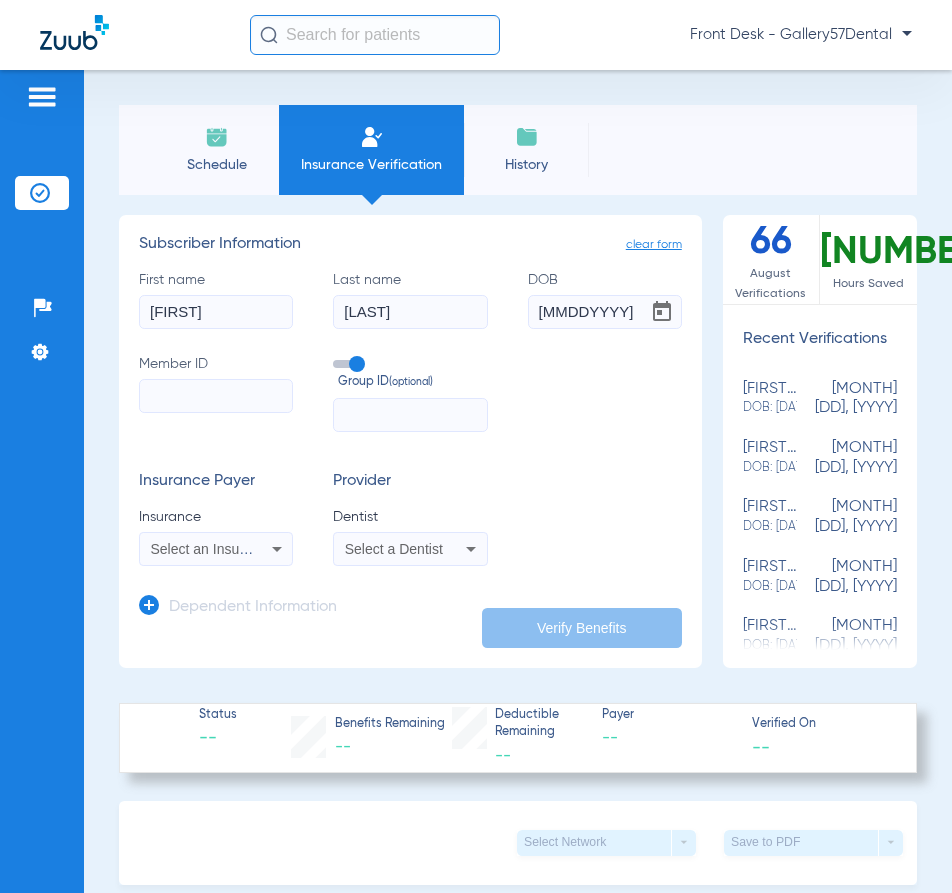 type on "09/07/1992" 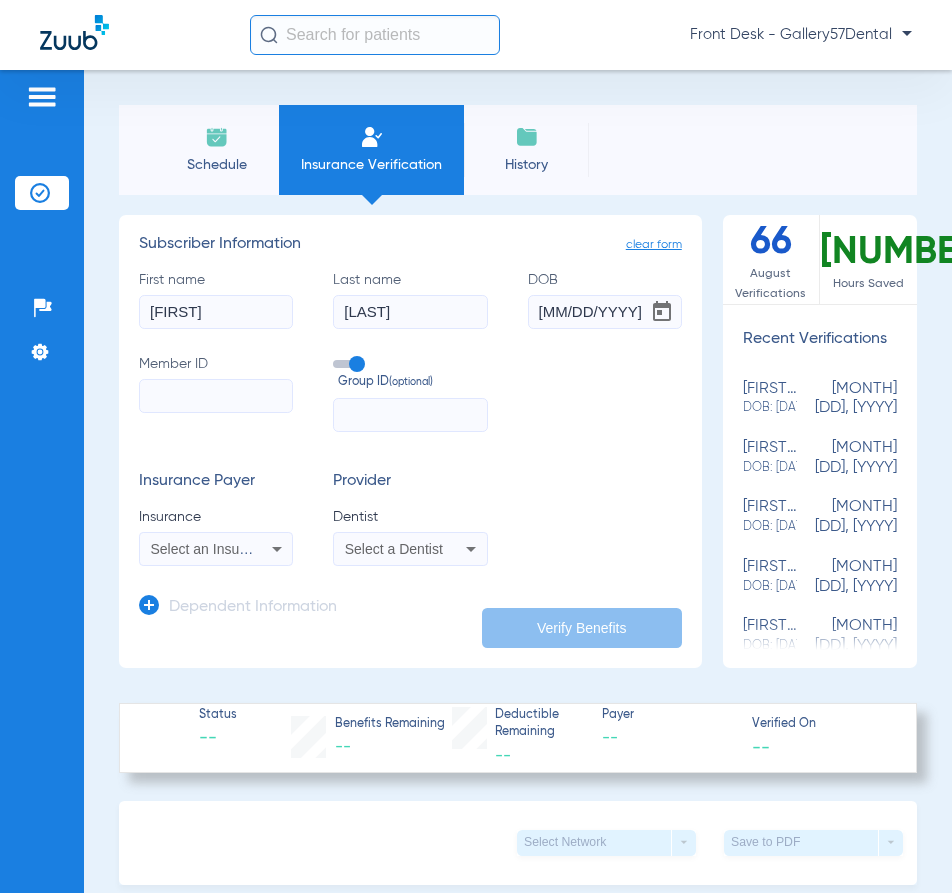 click on "Arajuo" 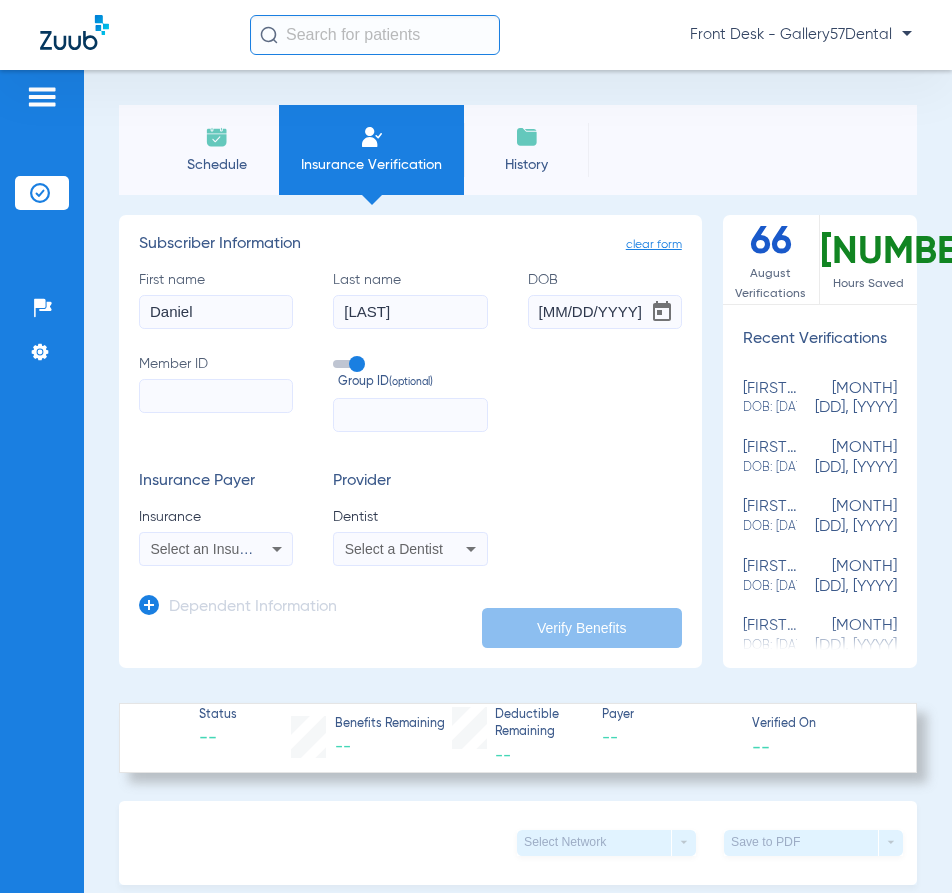 type on "Daniel" 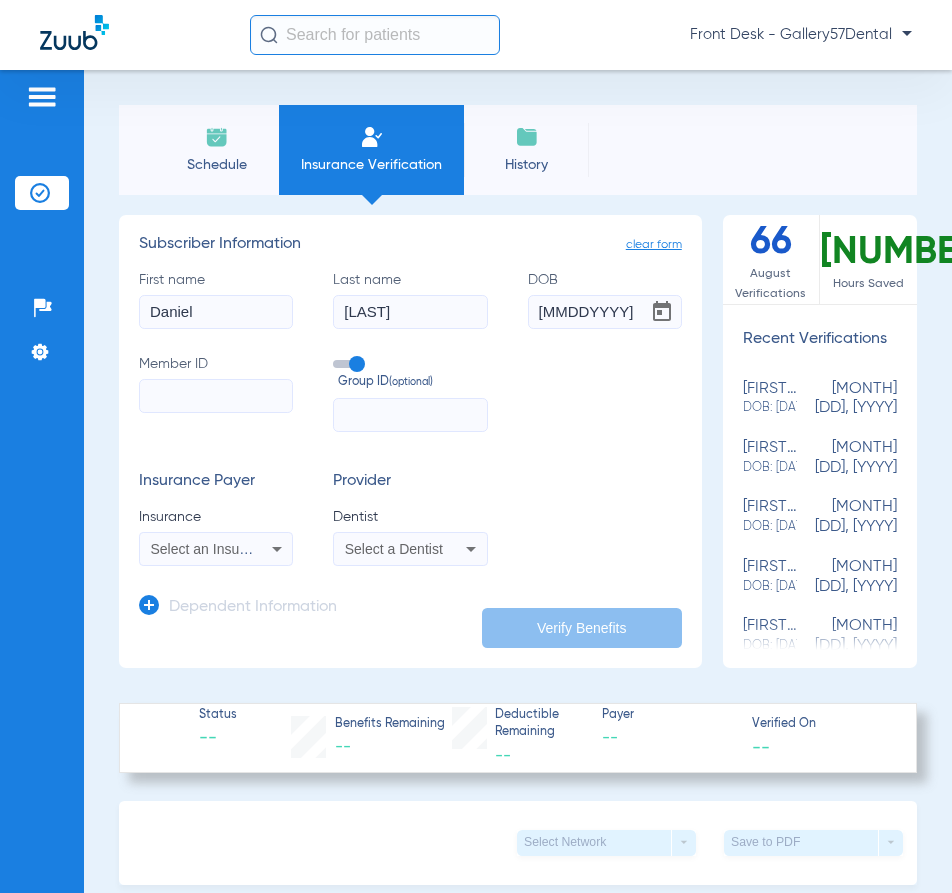 type on "08/16/1965" 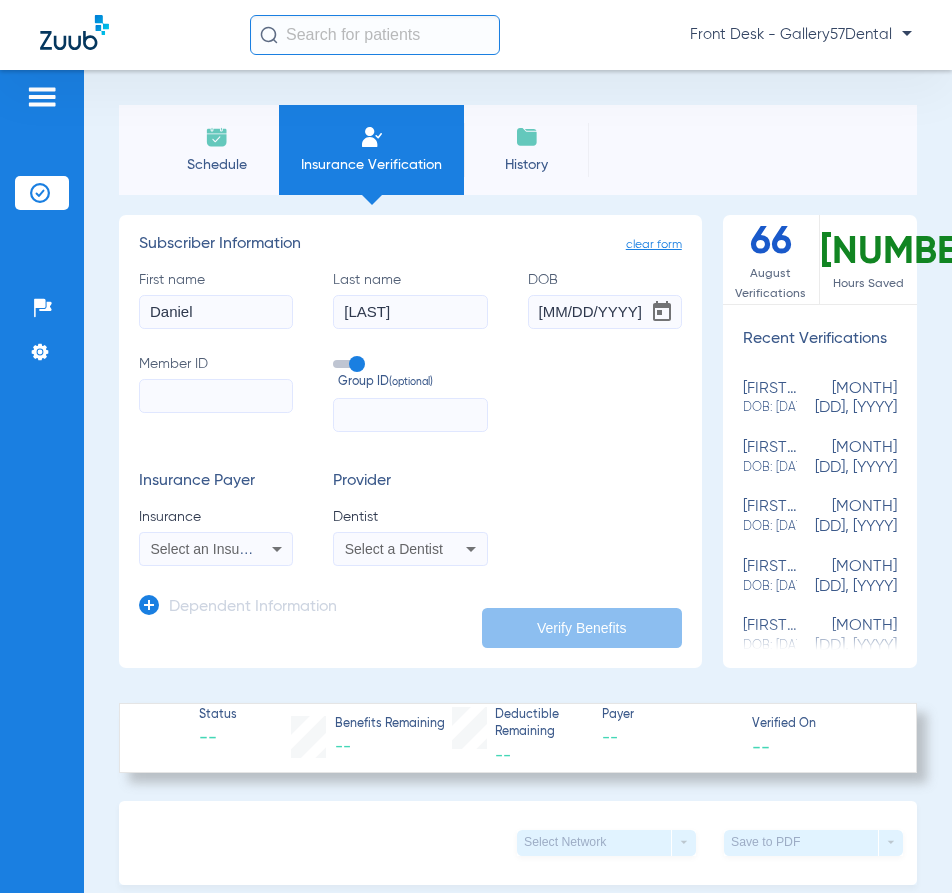 click on "Member ID" 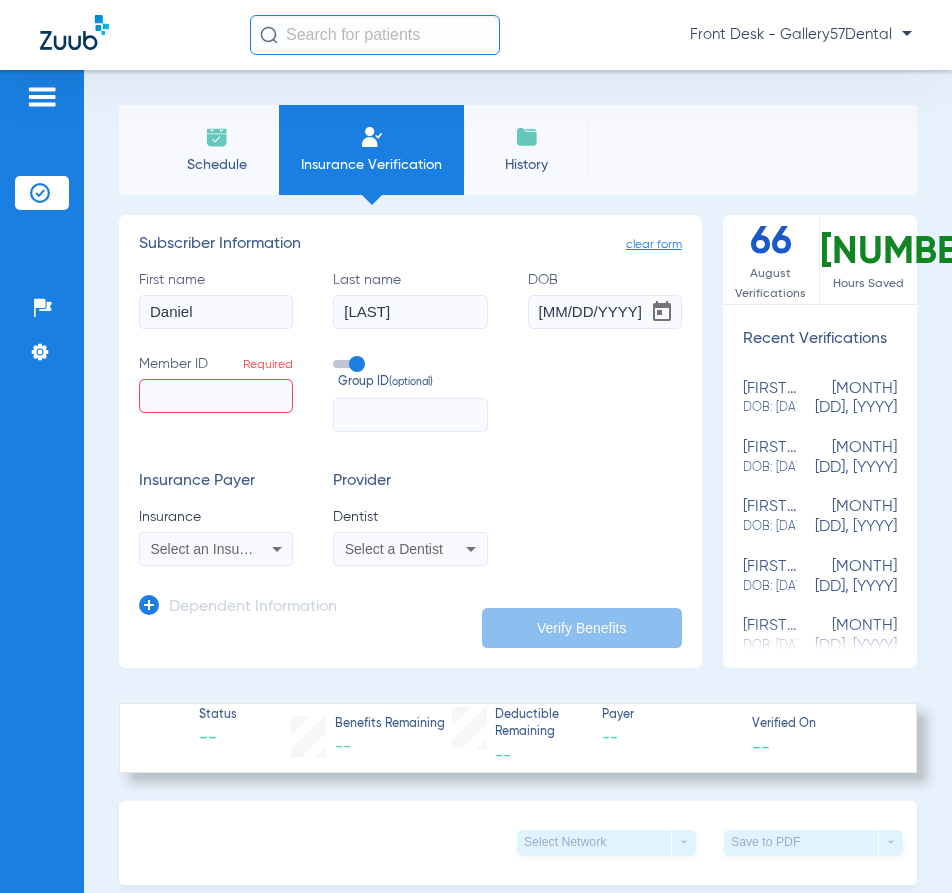 click on "Member ID  Required" 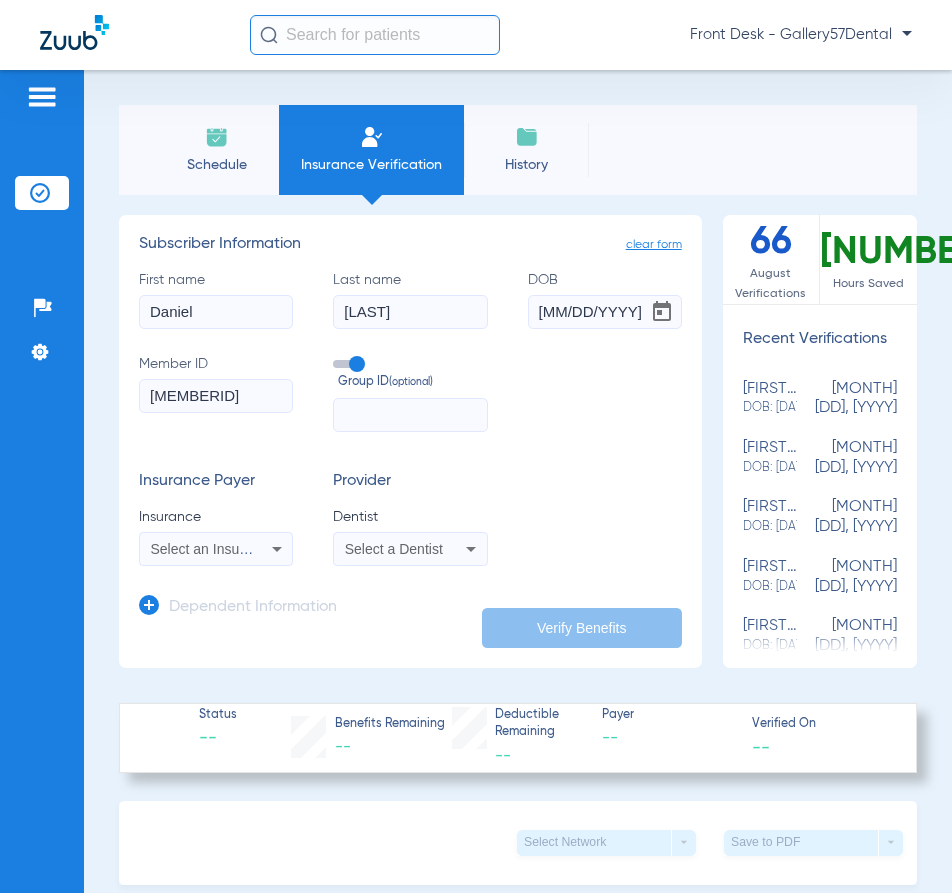 type on "U50973647" 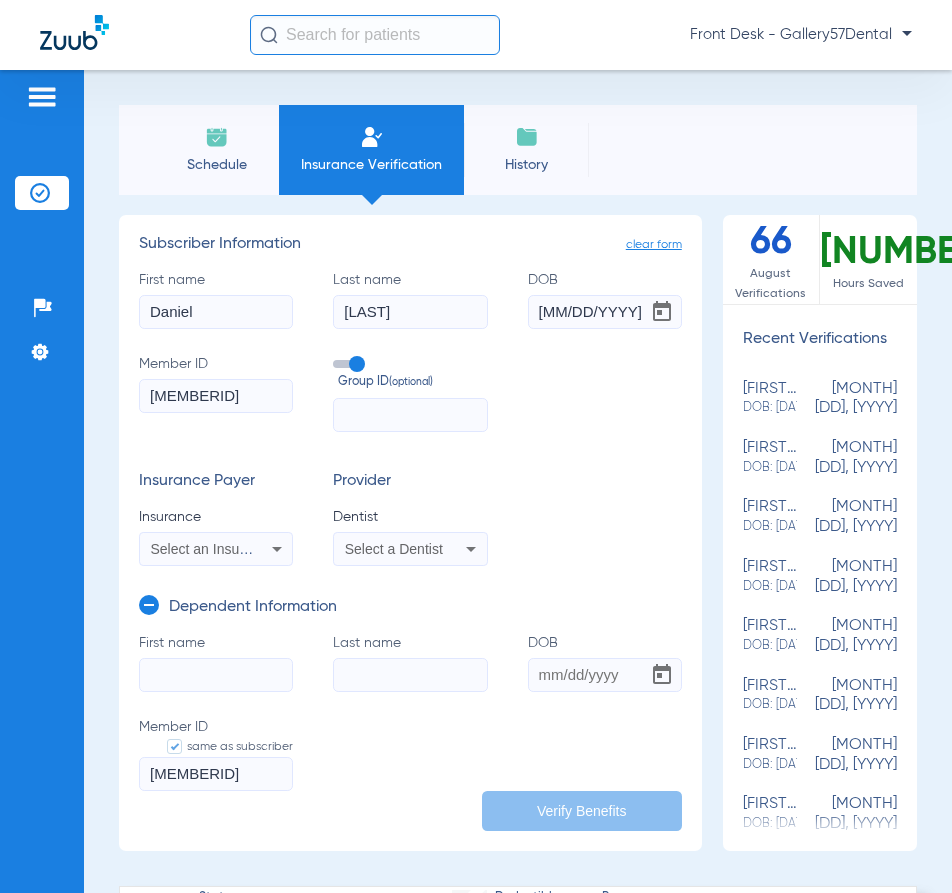 click on "Select an Insurance" at bounding box center (216, 549) 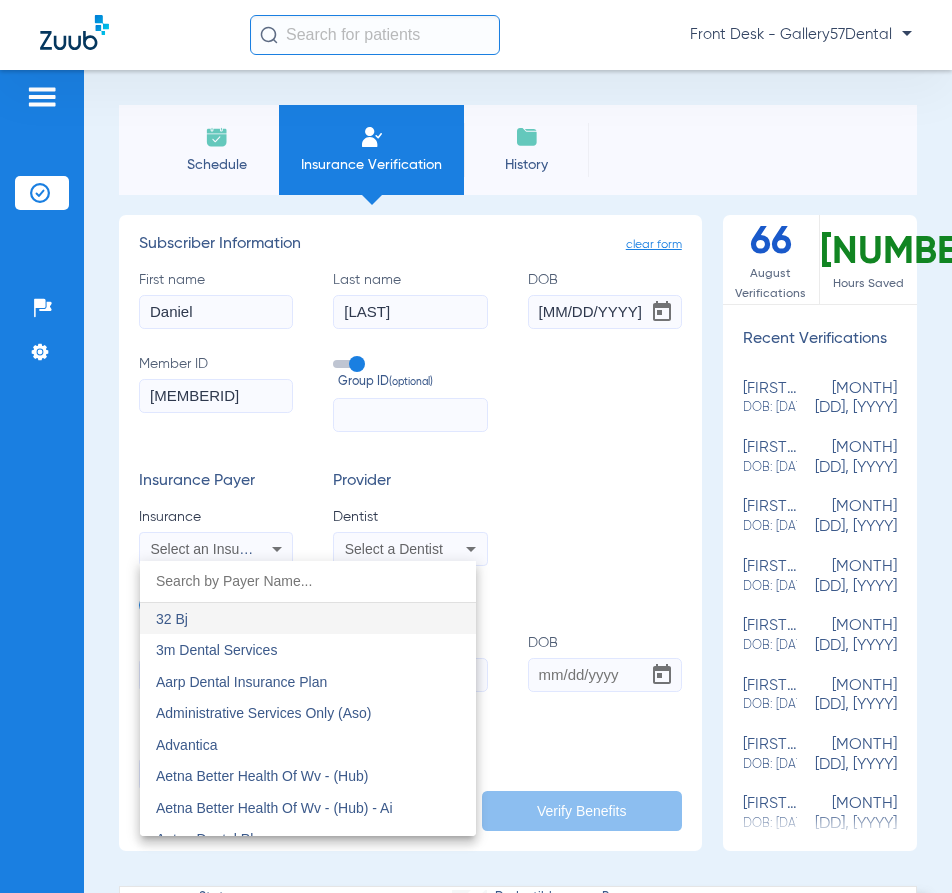 click at bounding box center (308, 581) 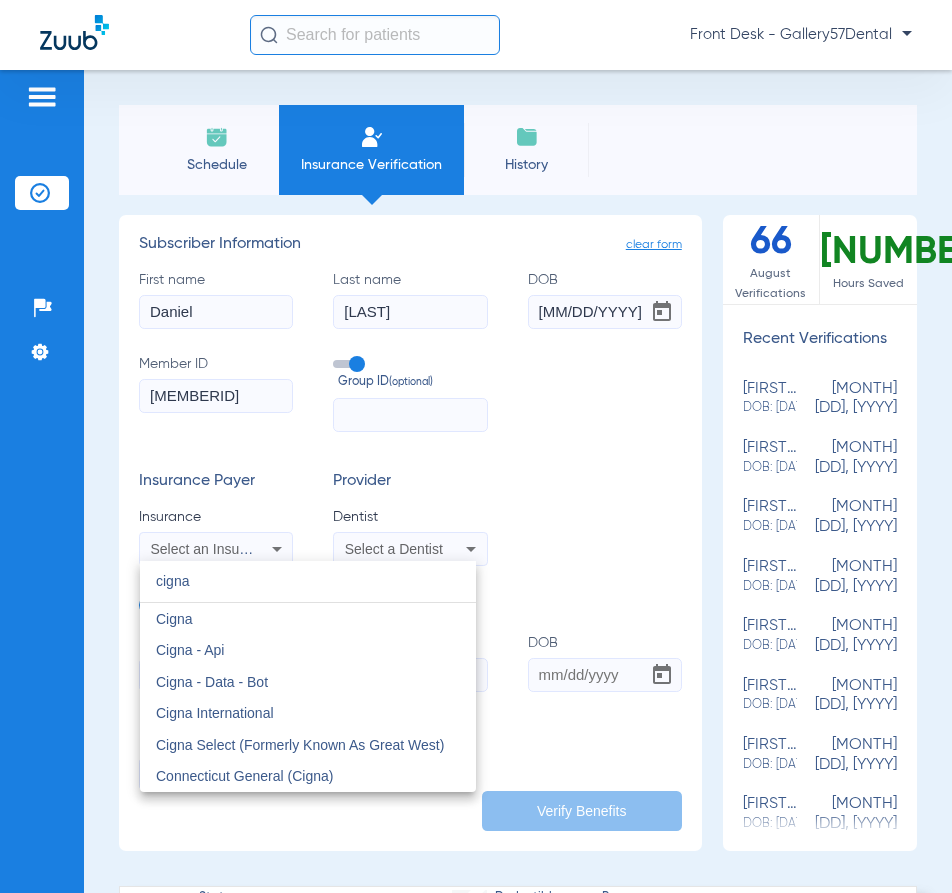 type on "cigna" 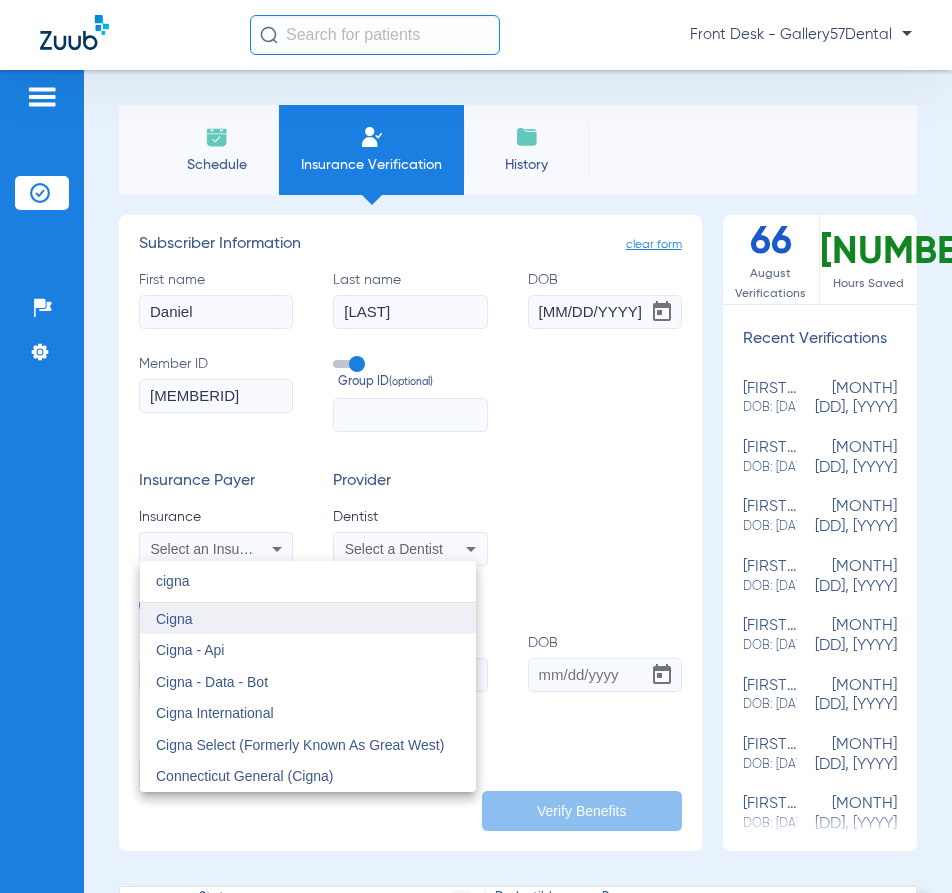 click on "Cigna" at bounding box center [308, 619] 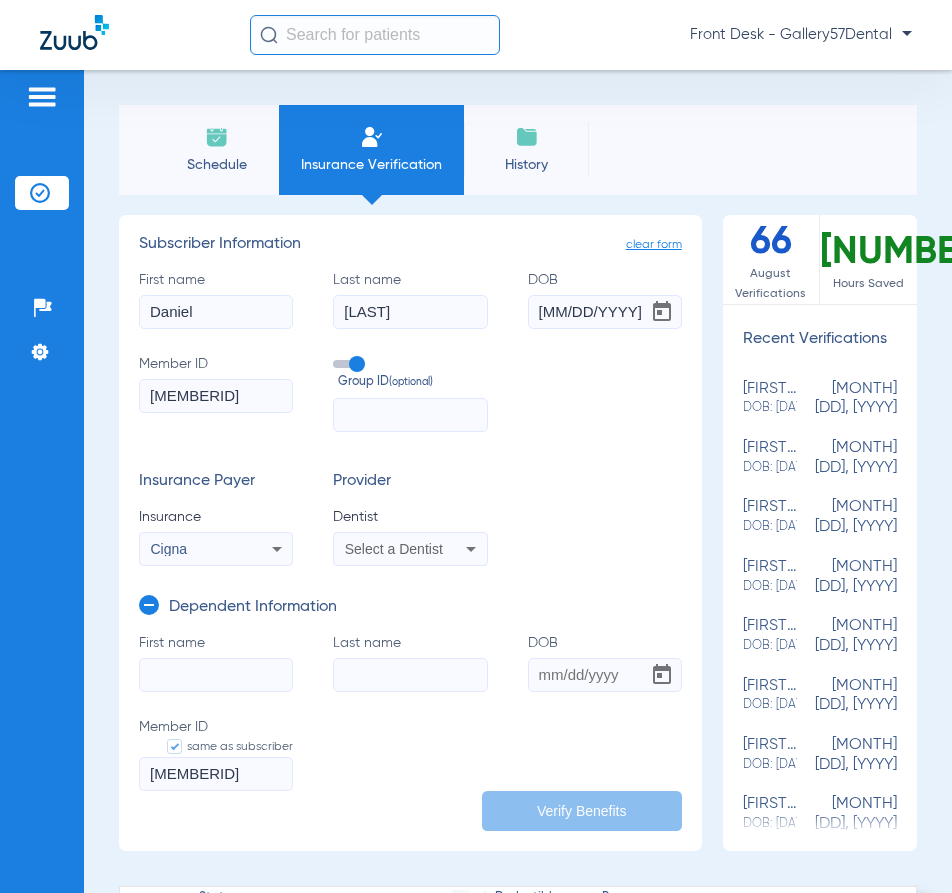 click on "Select a Dentist" at bounding box center [394, 549] 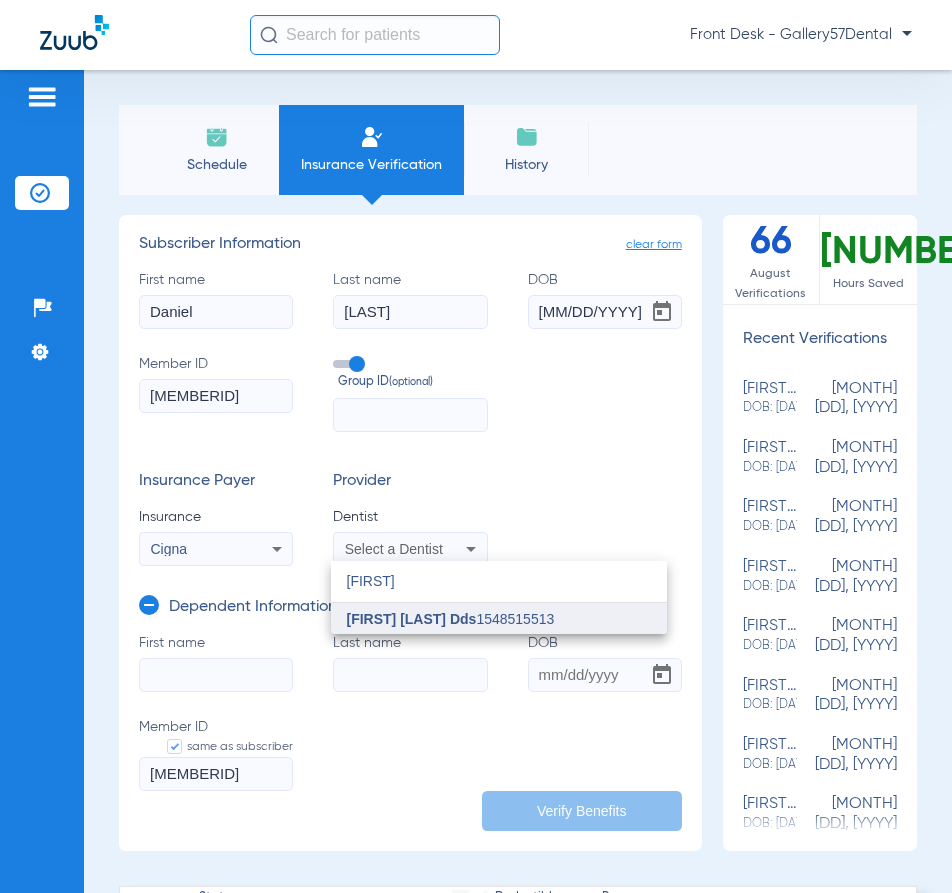 type on "andrew" 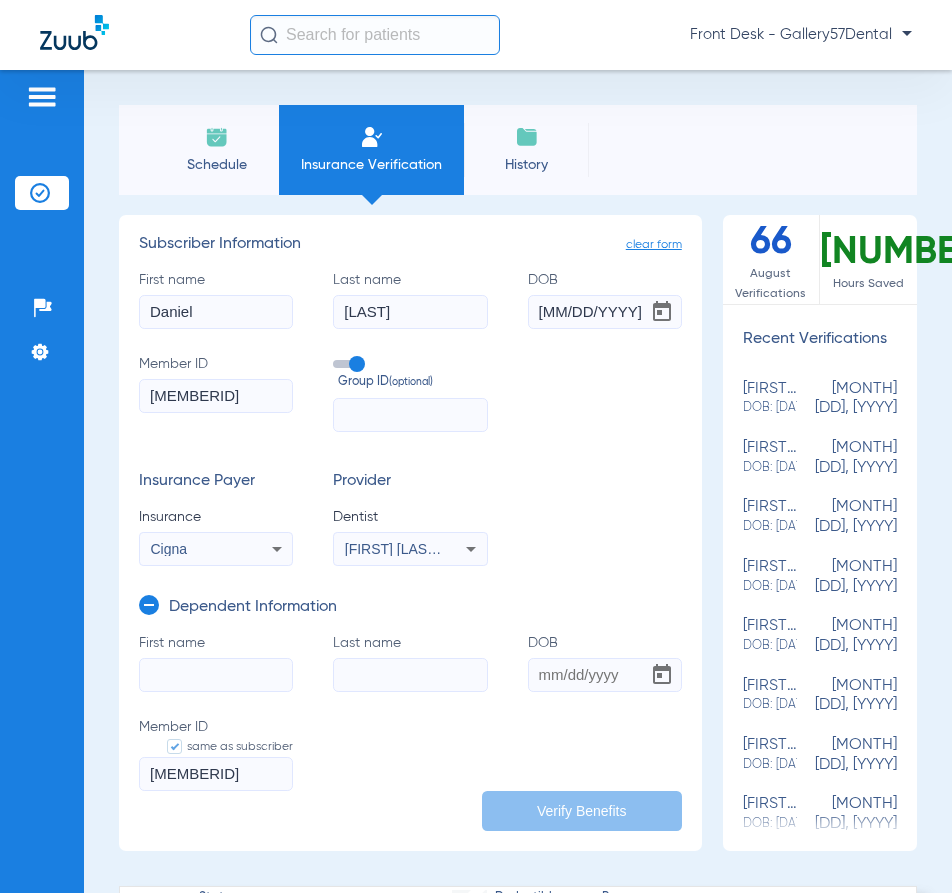 click on "First name" 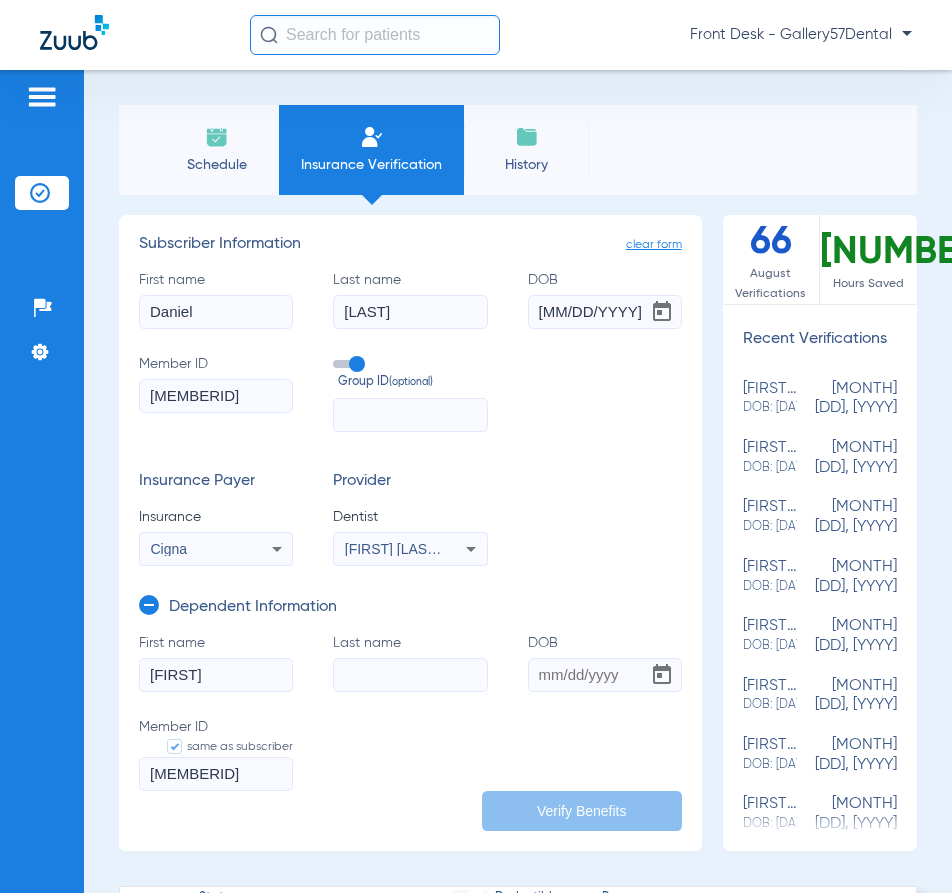 type on "Jill" 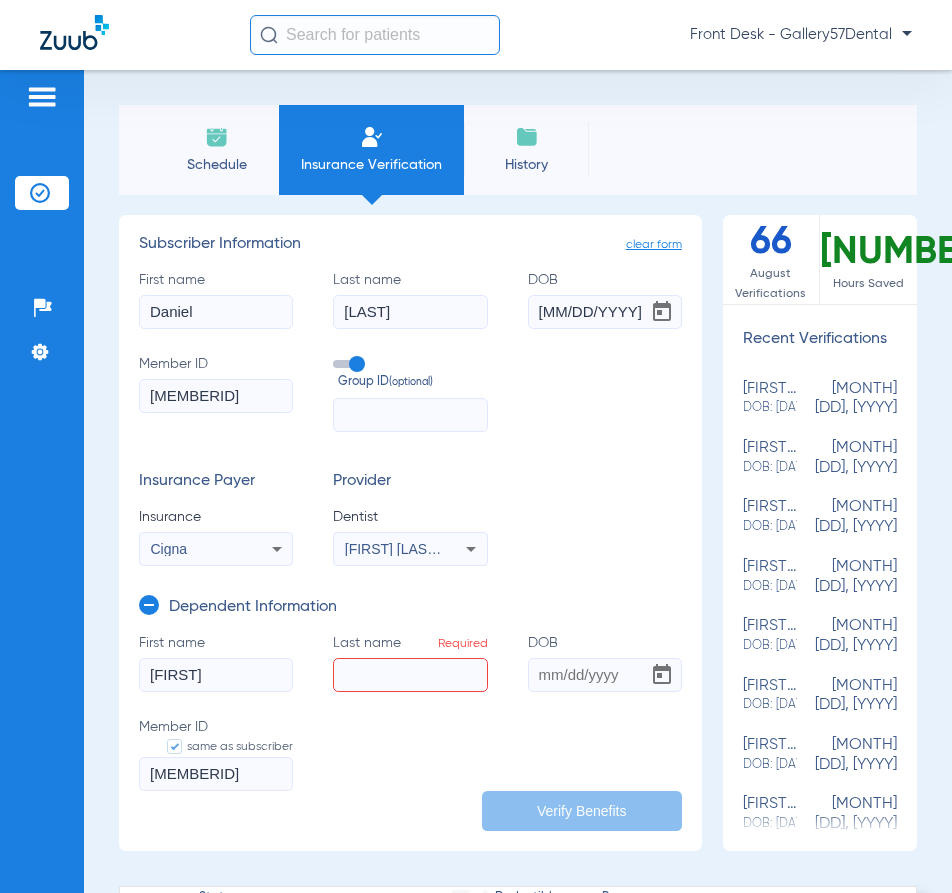 click on "Last name  Required" 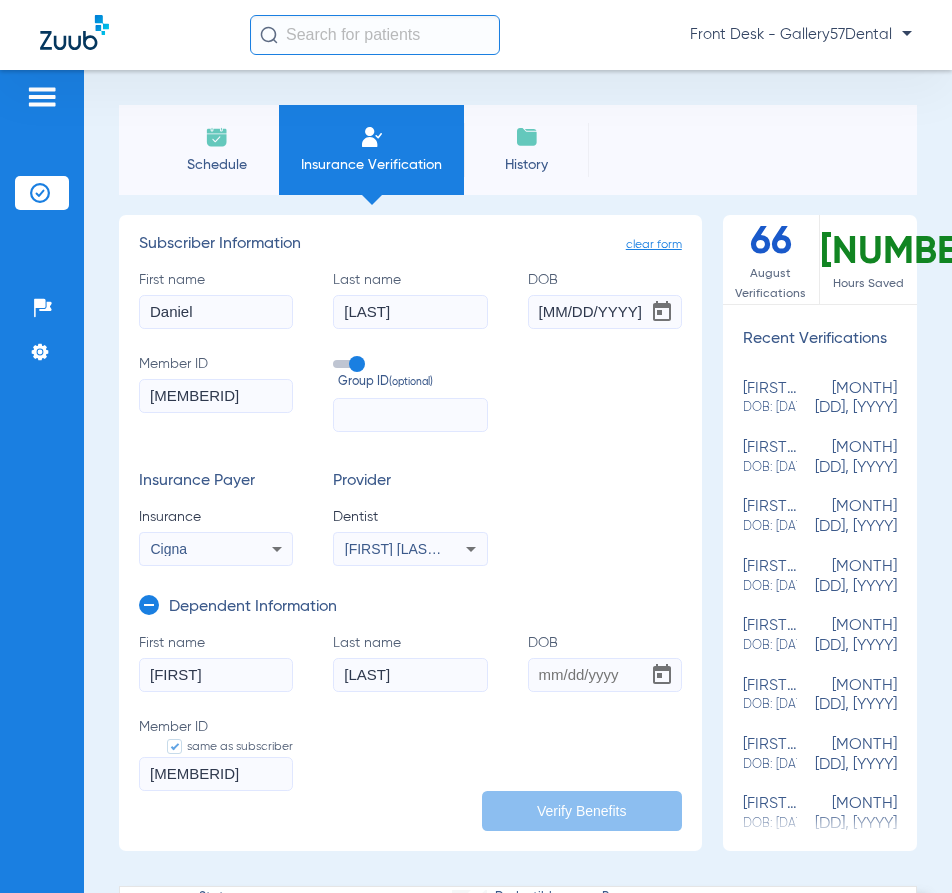 type on "Dienst" 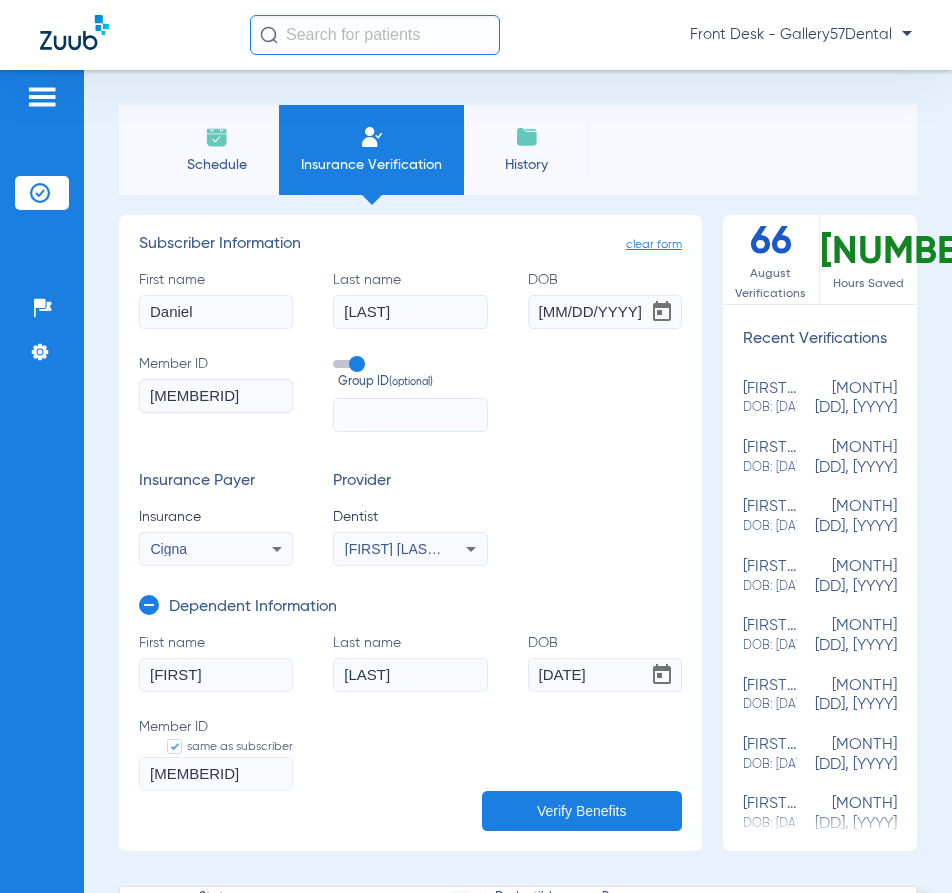 type on "11/03/1965" 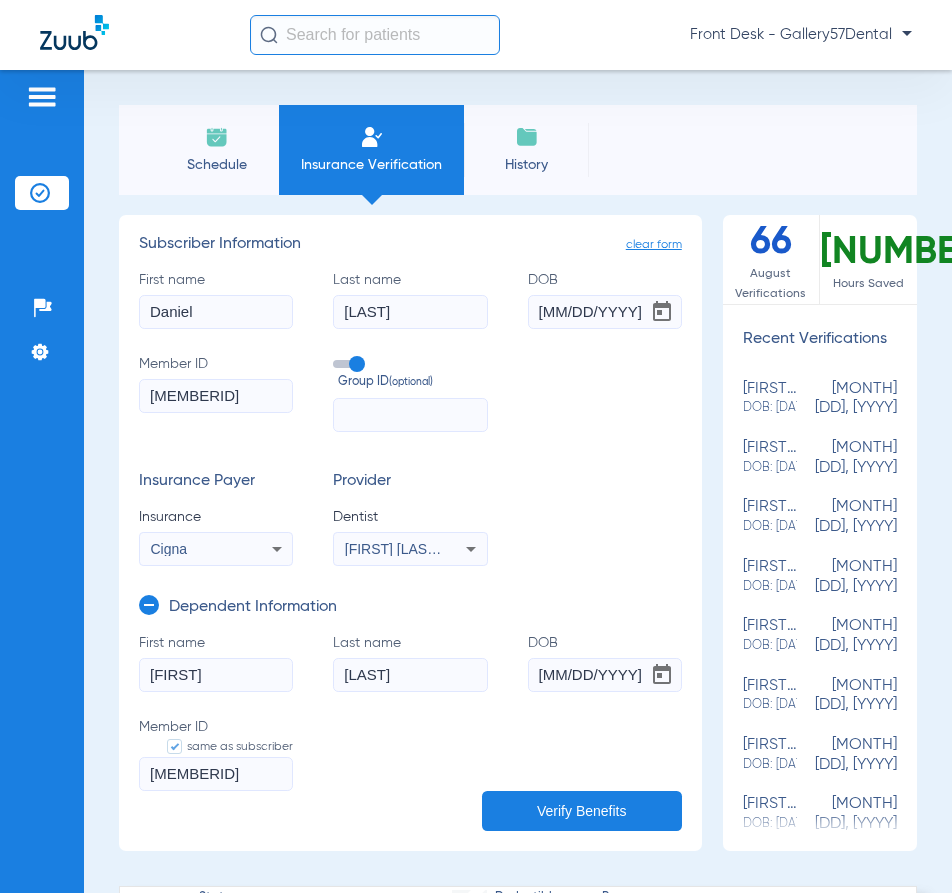 click on "First name  Jill  Last name  Dienst  DOB  11/03/1965  Member ID   same as subscriber  U50973647" 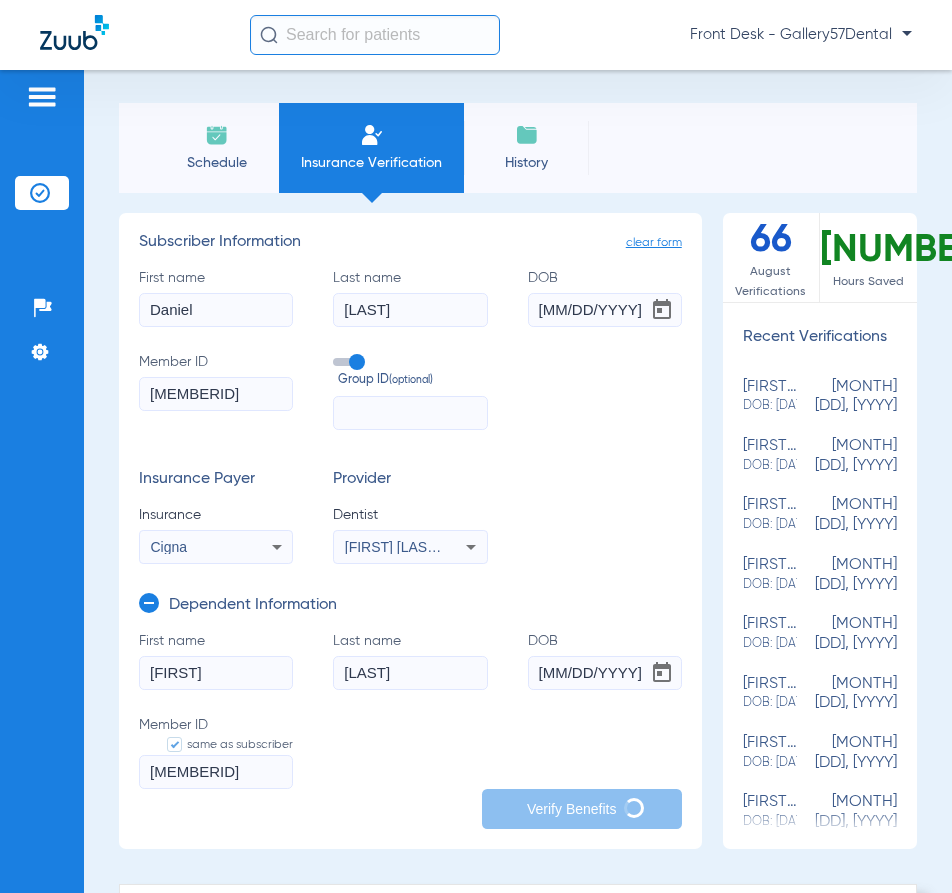 scroll, scrollTop: 0, scrollLeft: 0, axis: both 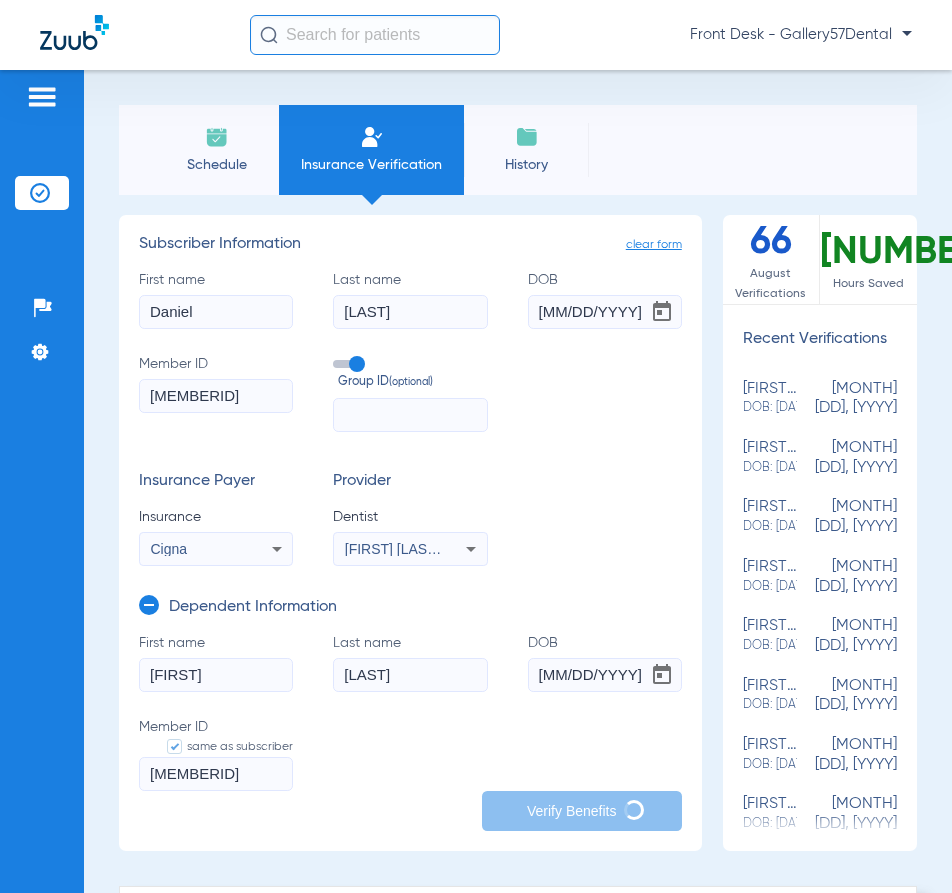 click on "Dienst" 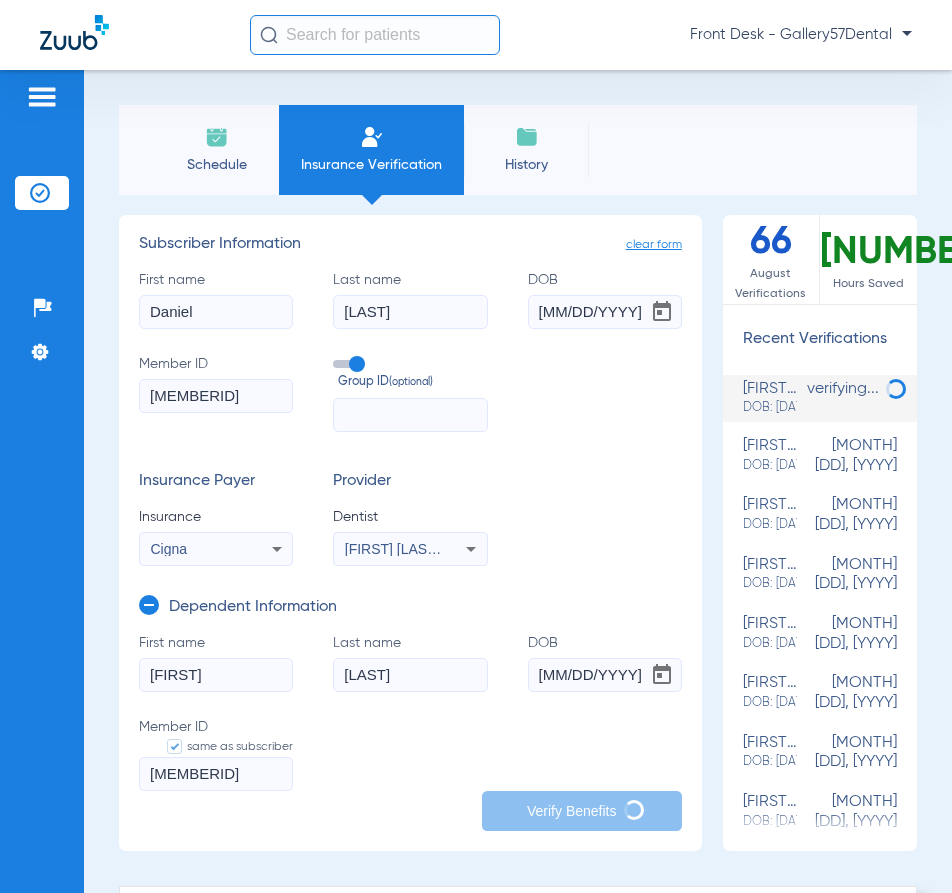 click on "U50973647" 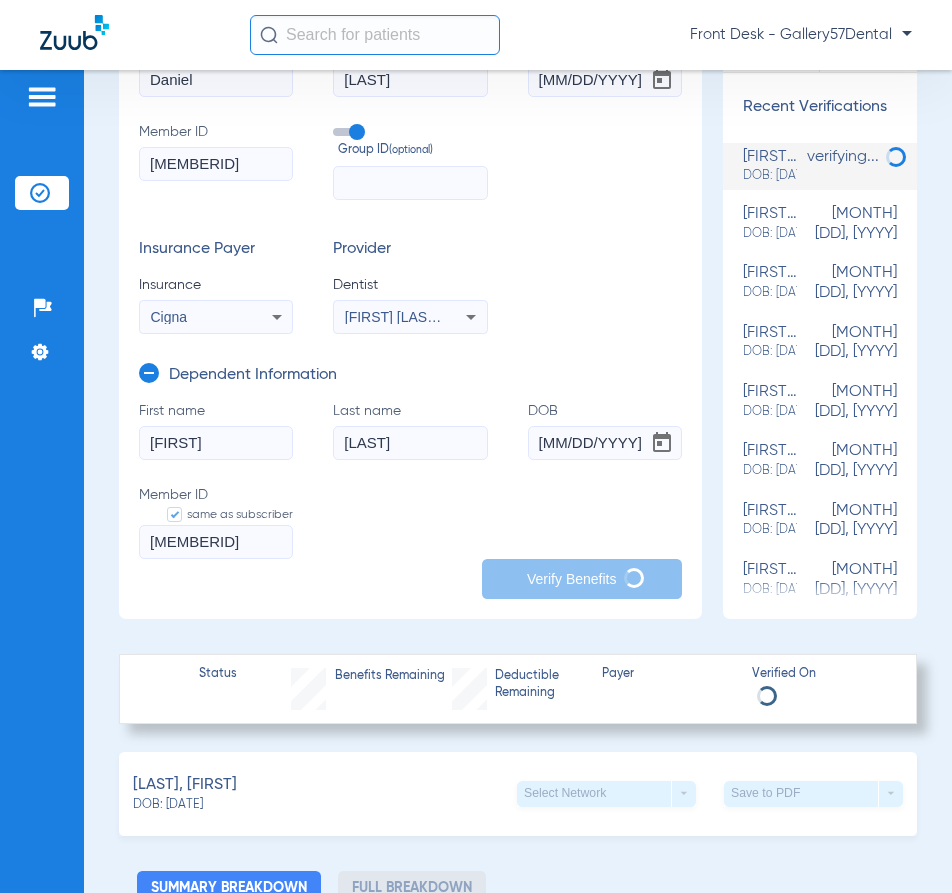 scroll, scrollTop: 300, scrollLeft: 0, axis: vertical 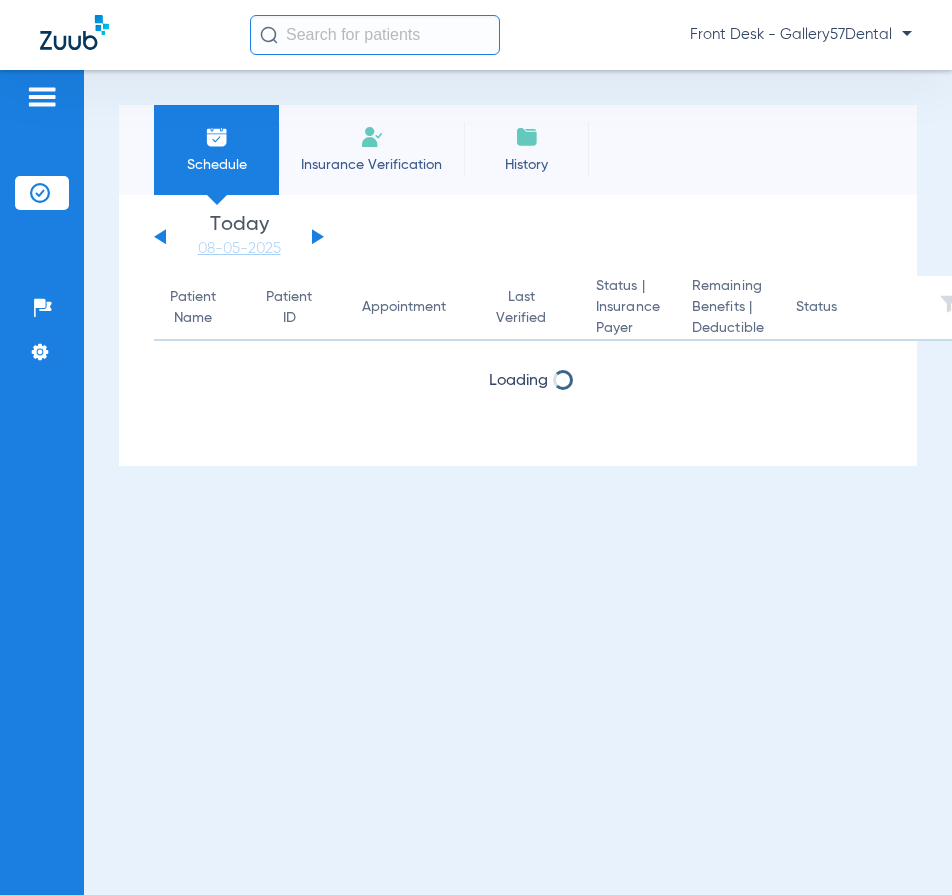 click on "Insurance Verification" 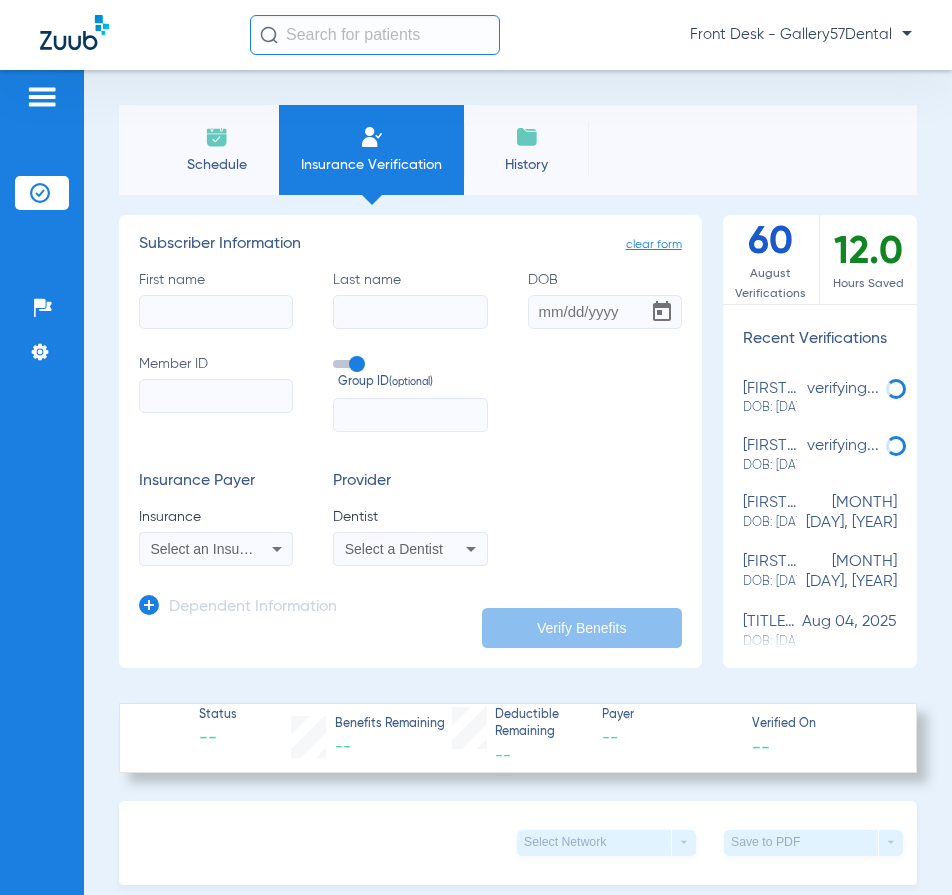 click on "First name" 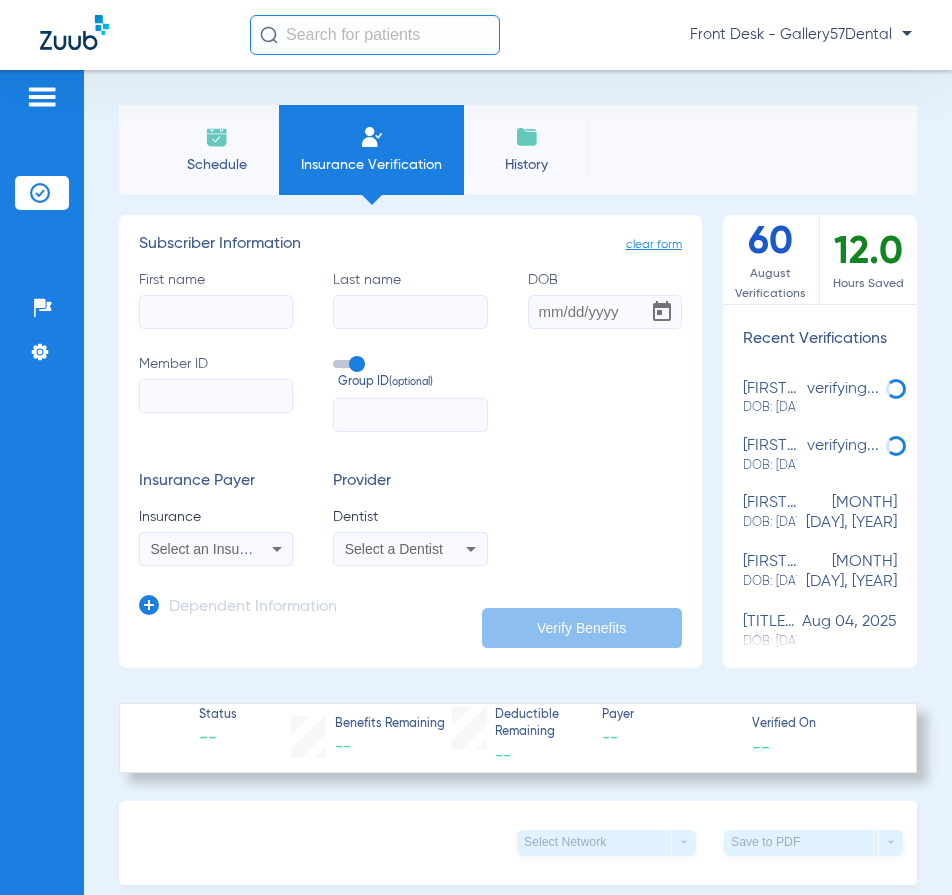 paste on "[FIRST] [LAST]" 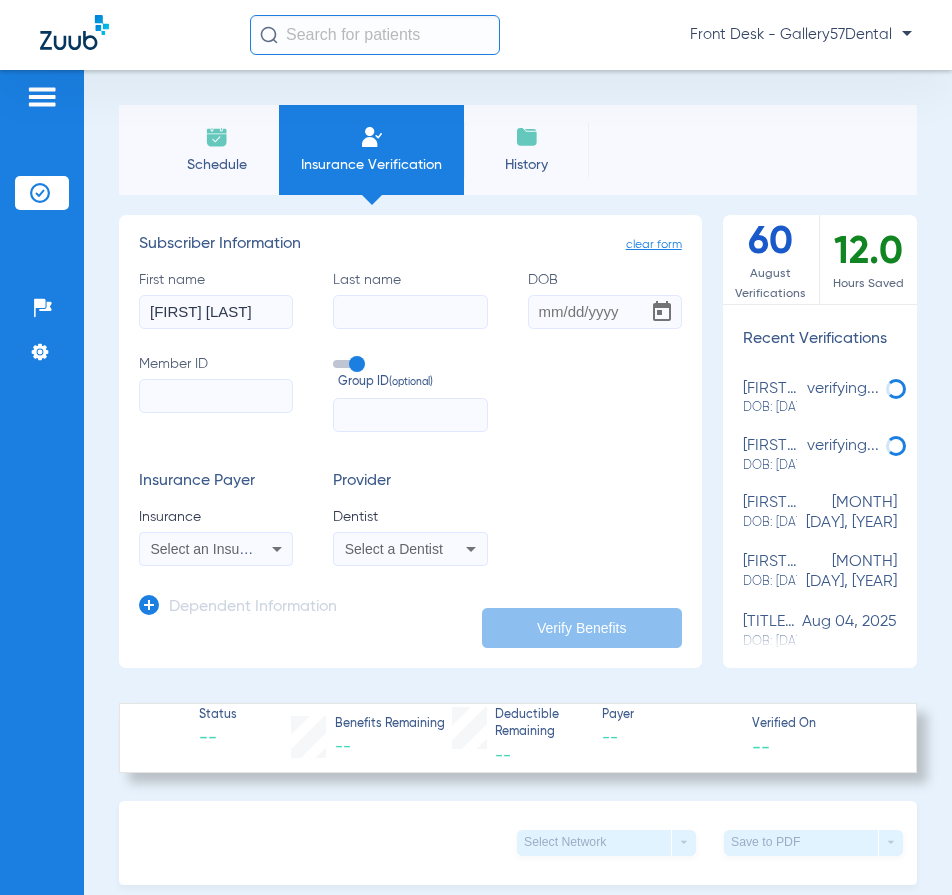 drag, startPoint x: 243, startPoint y: 315, endPoint x: 200, endPoint y: 319, distance: 43.185646 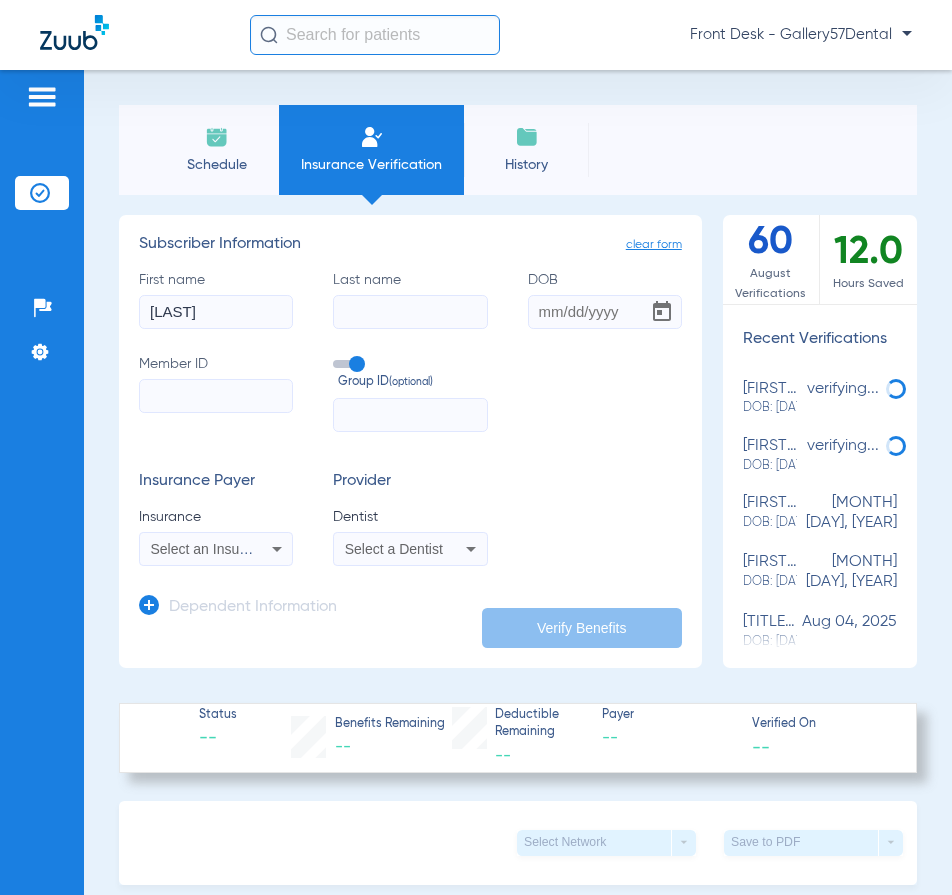 type on "Jamin" 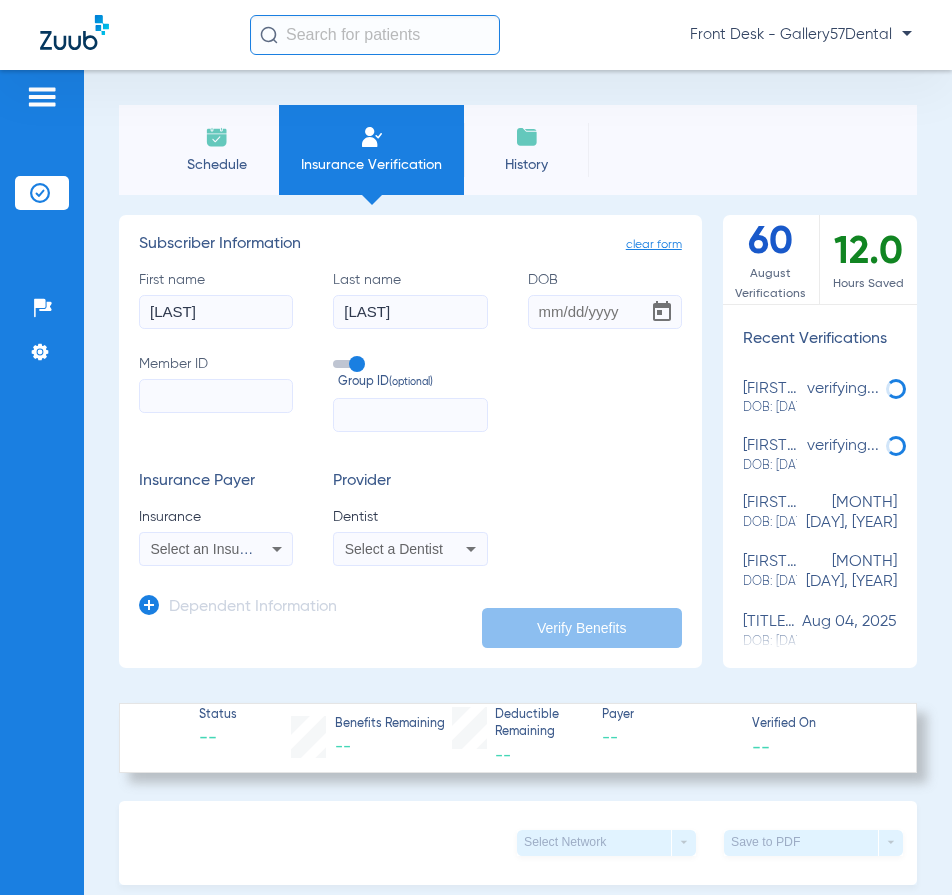 type on "Mccray" 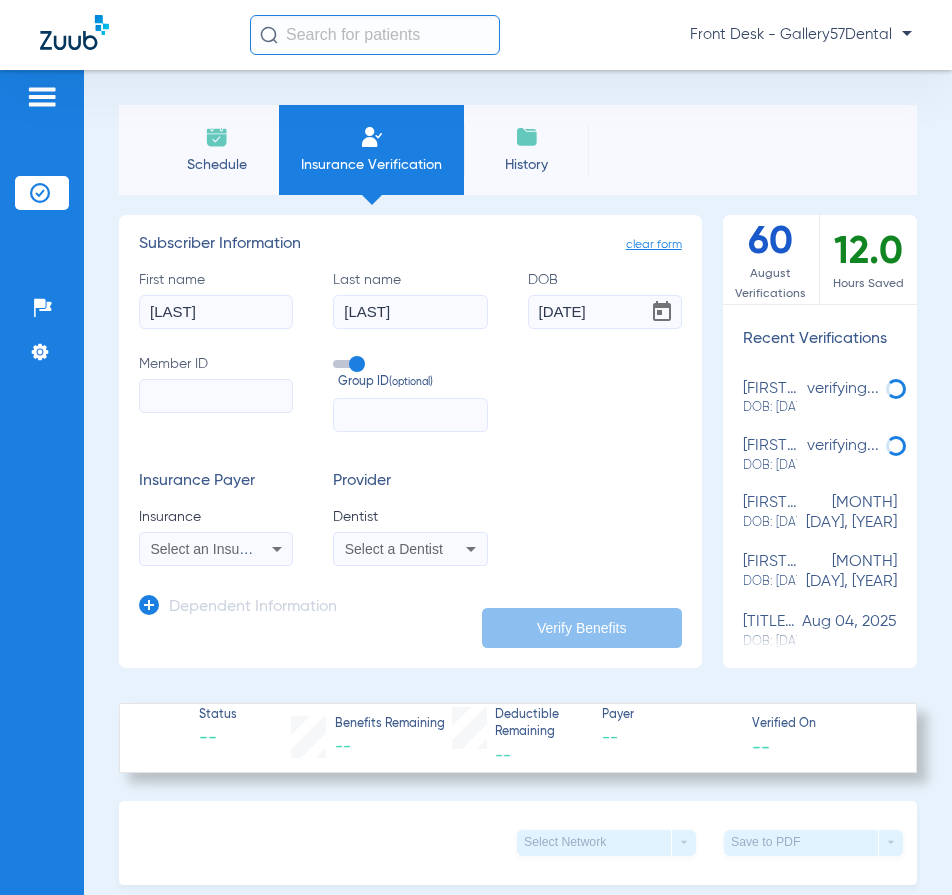 type on "07/07/1996" 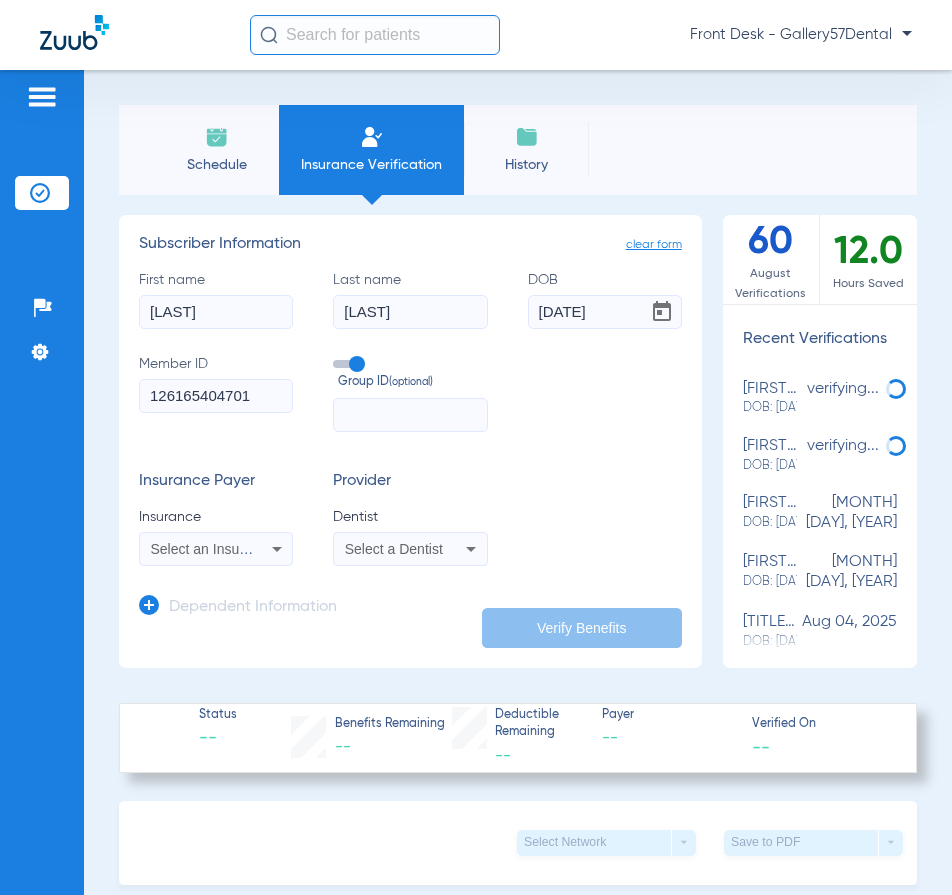 type on "126165404701" 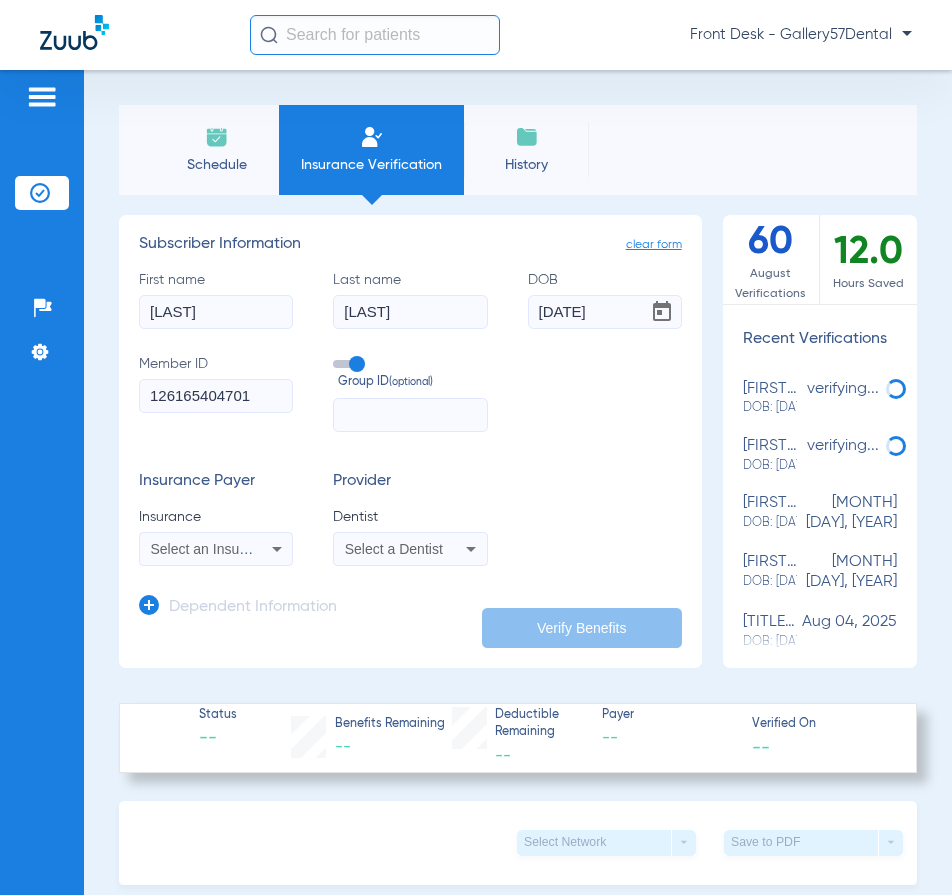 click 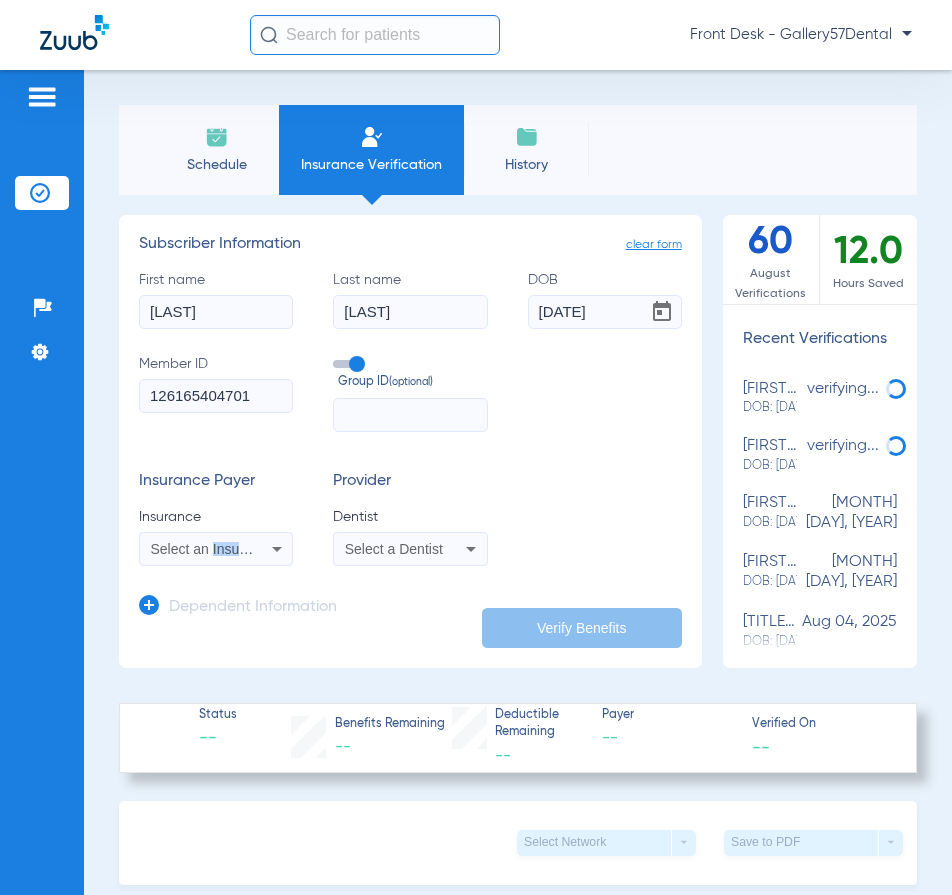 drag, startPoint x: 230, startPoint y: 561, endPoint x: 232, endPoint y: 550, distance: 11.18034 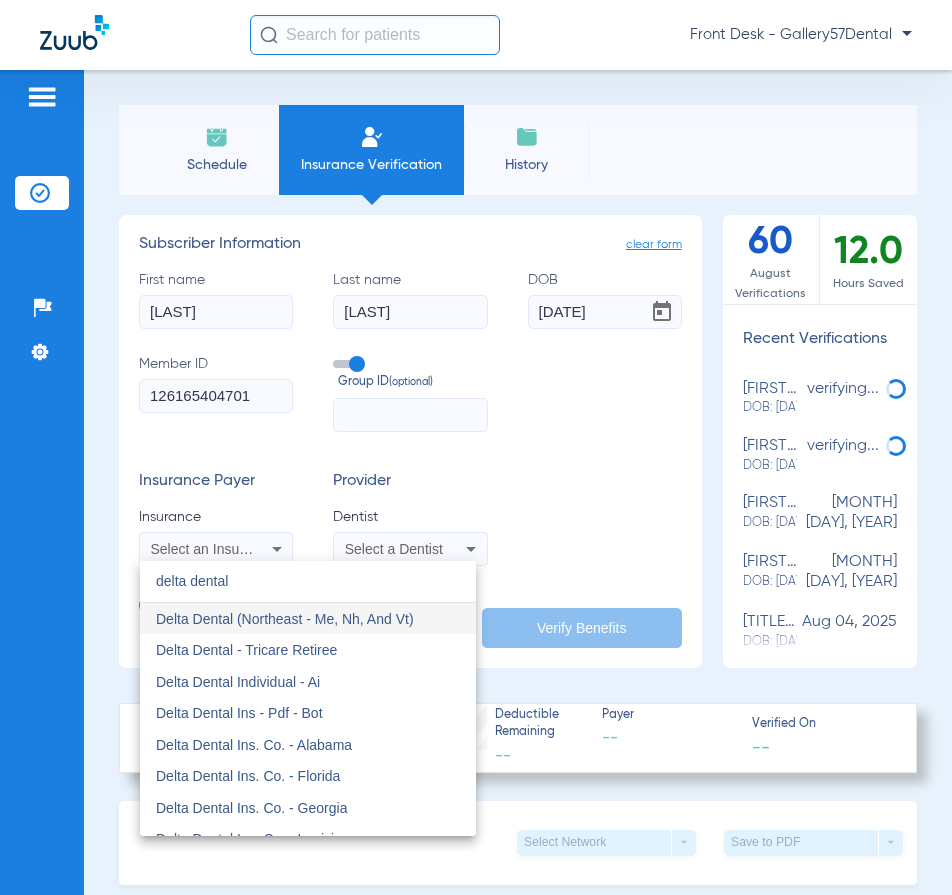 type on "delta dental" 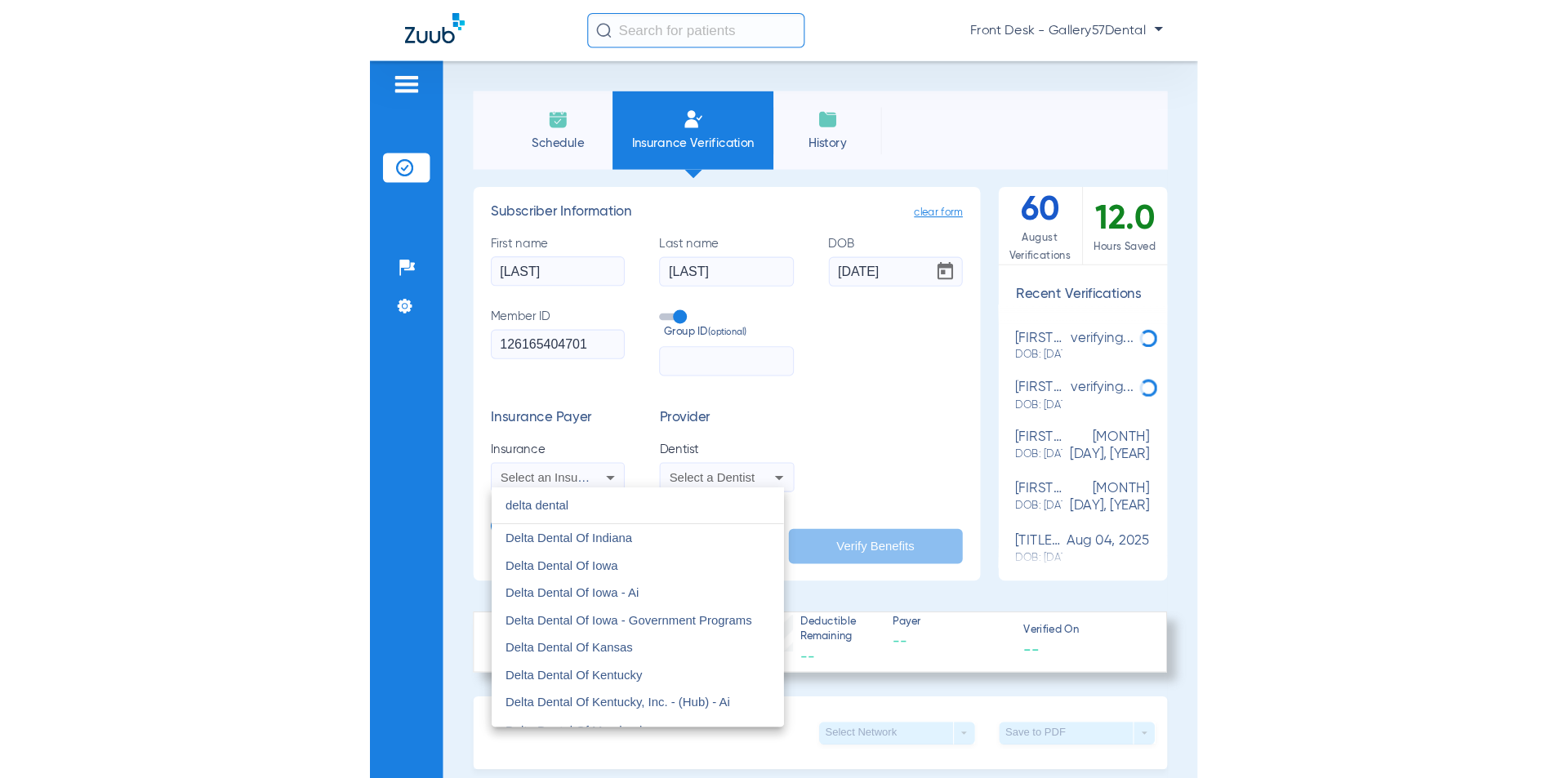 scroll, scrollTop: 771, scrollLeft: 0, axis: vertical 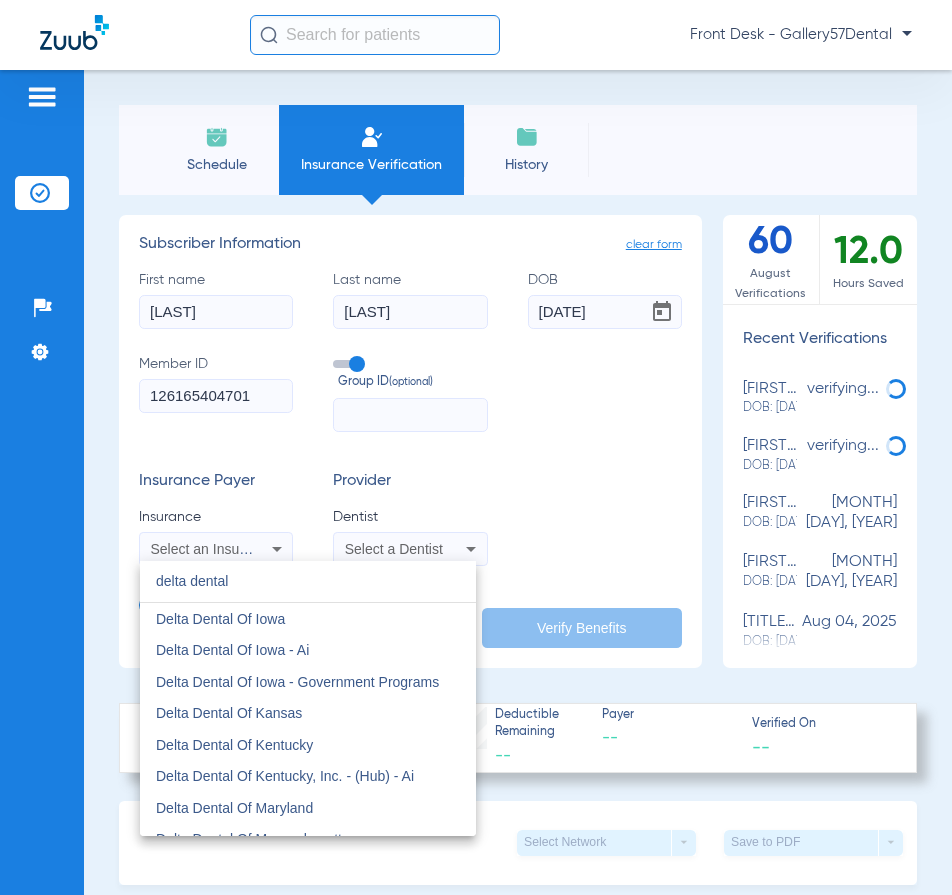 click at bounding box center [476, 447] 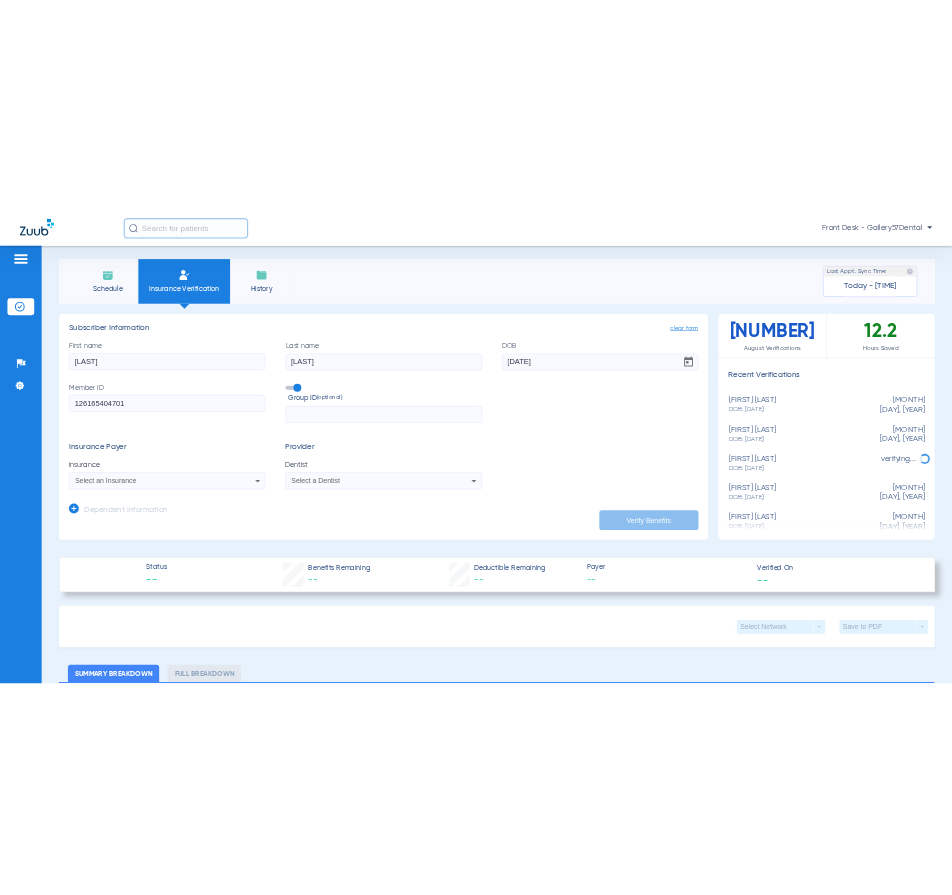 scroll, scrollTop: 0, scrollLeft: 0, axis: both 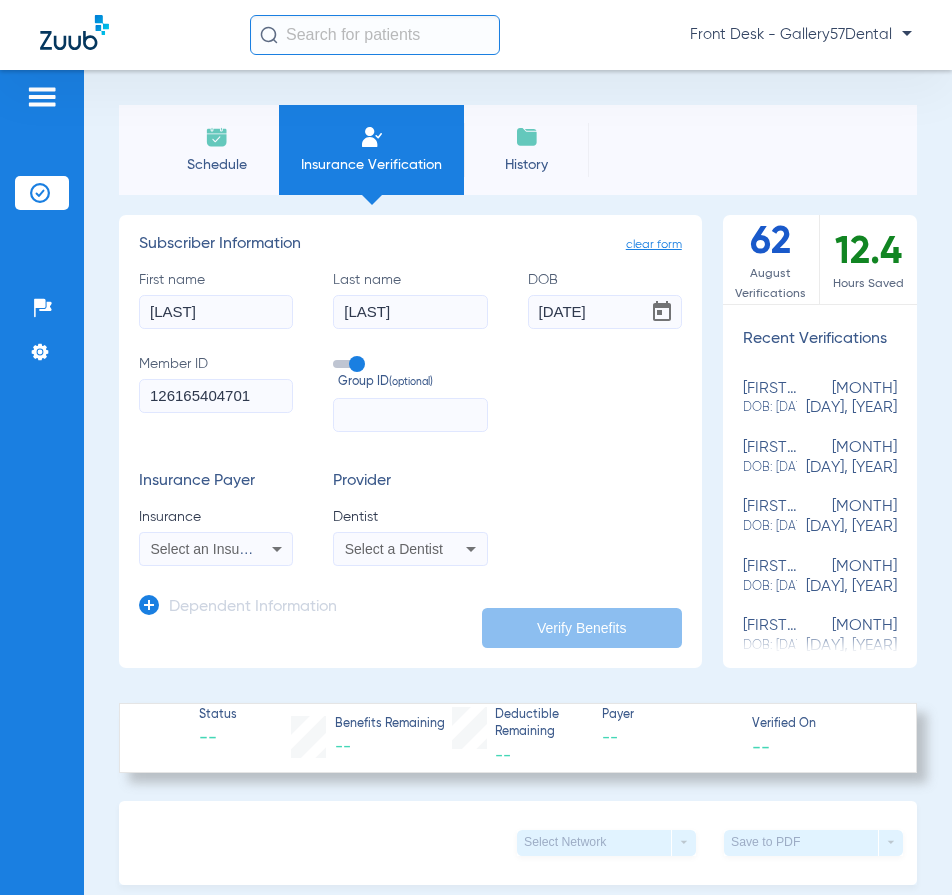 drag, startPoint x: 250, startPoint y: 314, endPoint x: 131, endPoint y: 320, distance: 119.15116 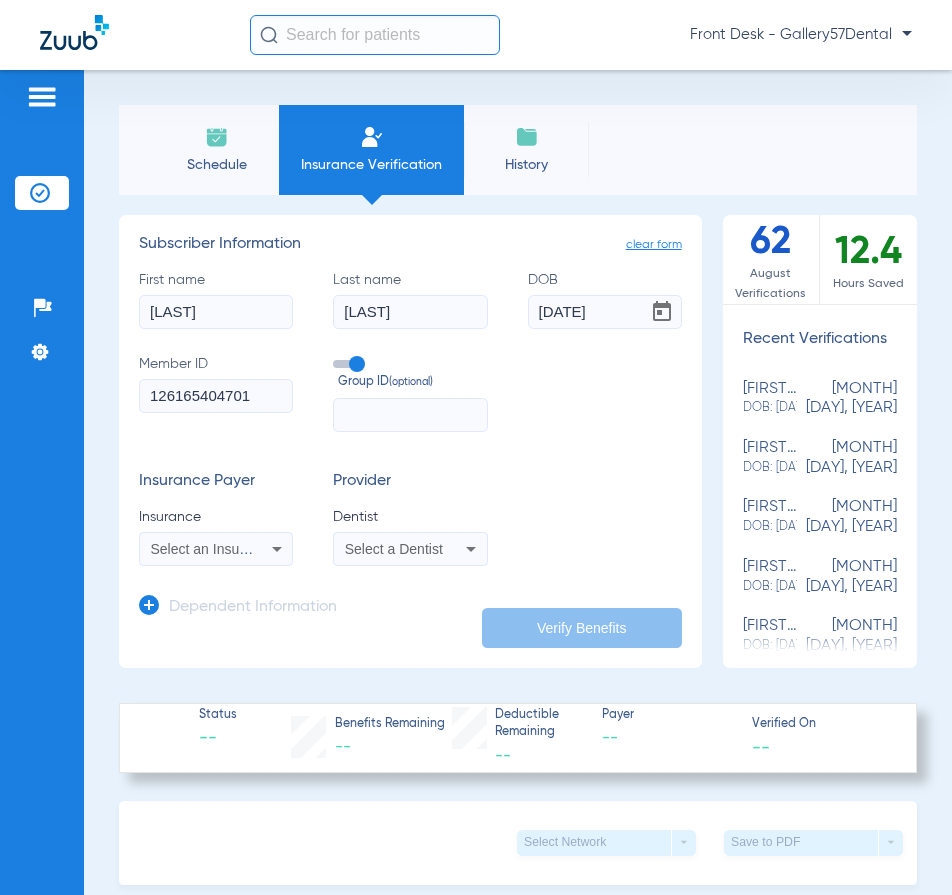 click on "clear form   Subscriber Information
First name  Jamin  Last name  Mccray  DOB  07/07/1996  Member ID  126165404701  Group ID  (optional)  Insurance Payer   Insurance
Select an Insurance  Provider   Dentist
Select a Dentist  Dependent Information   Verify Benefits" 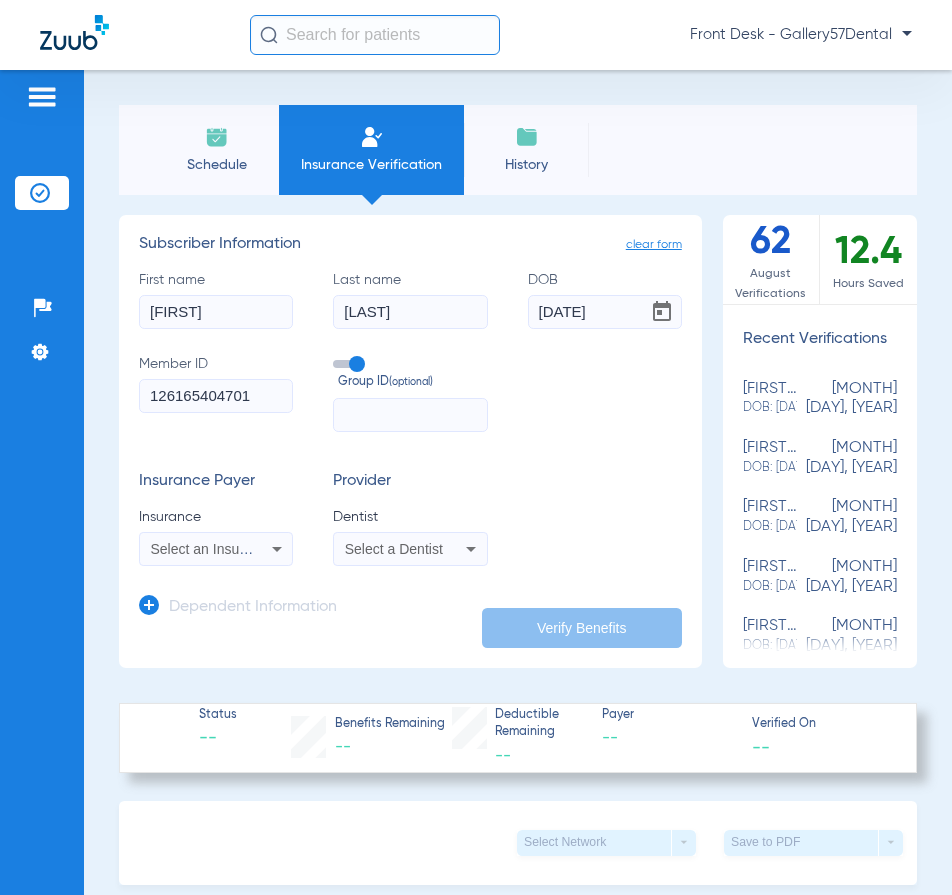 type on "Chante" 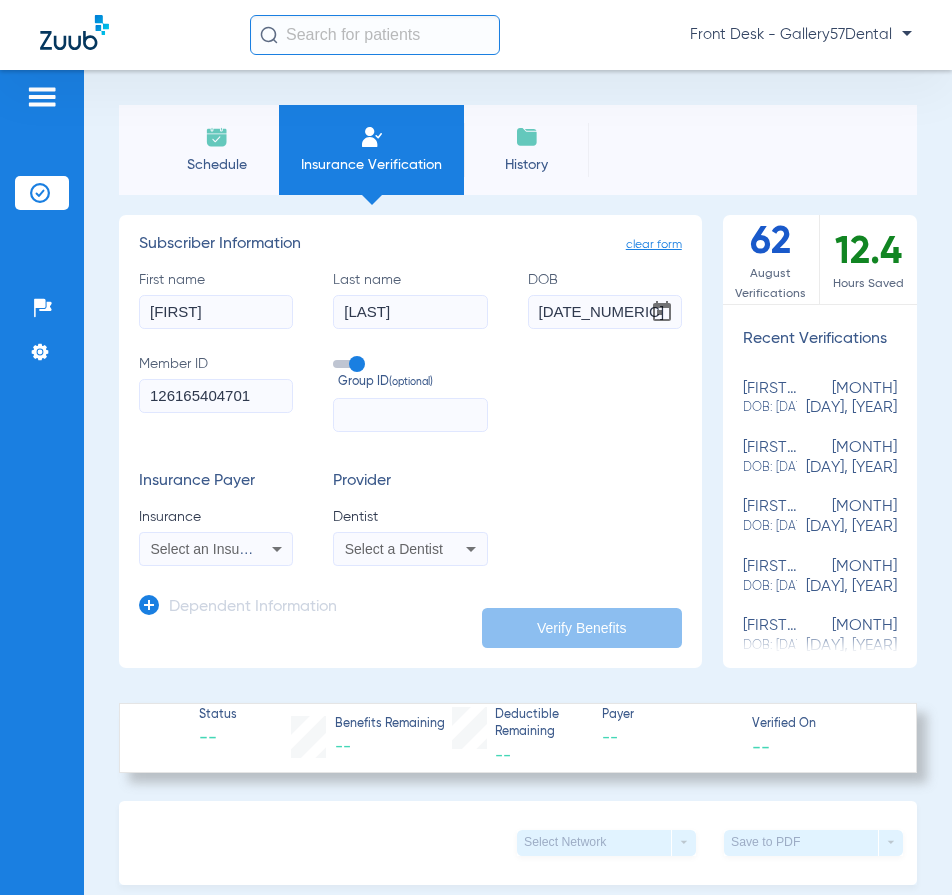 type on "04/14/2002" 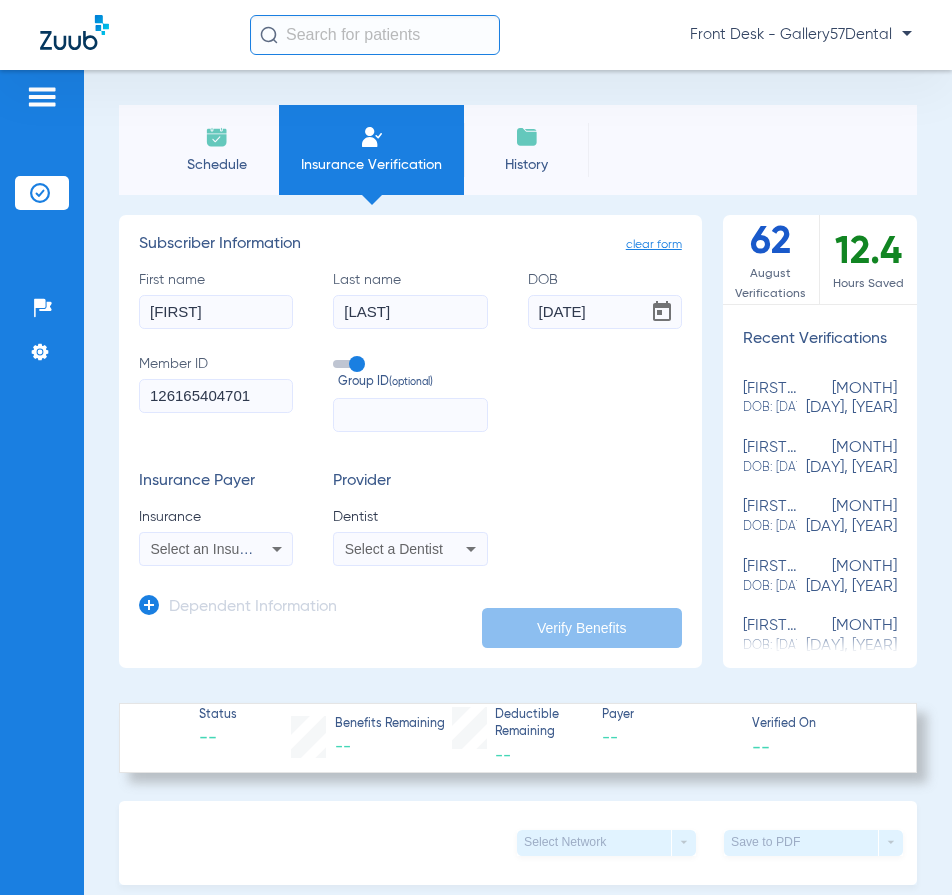 click on "First name  Chante  Last name  Gant  DOB  04/14/2002  Member ID  126165404701  Group ID  (optional)" 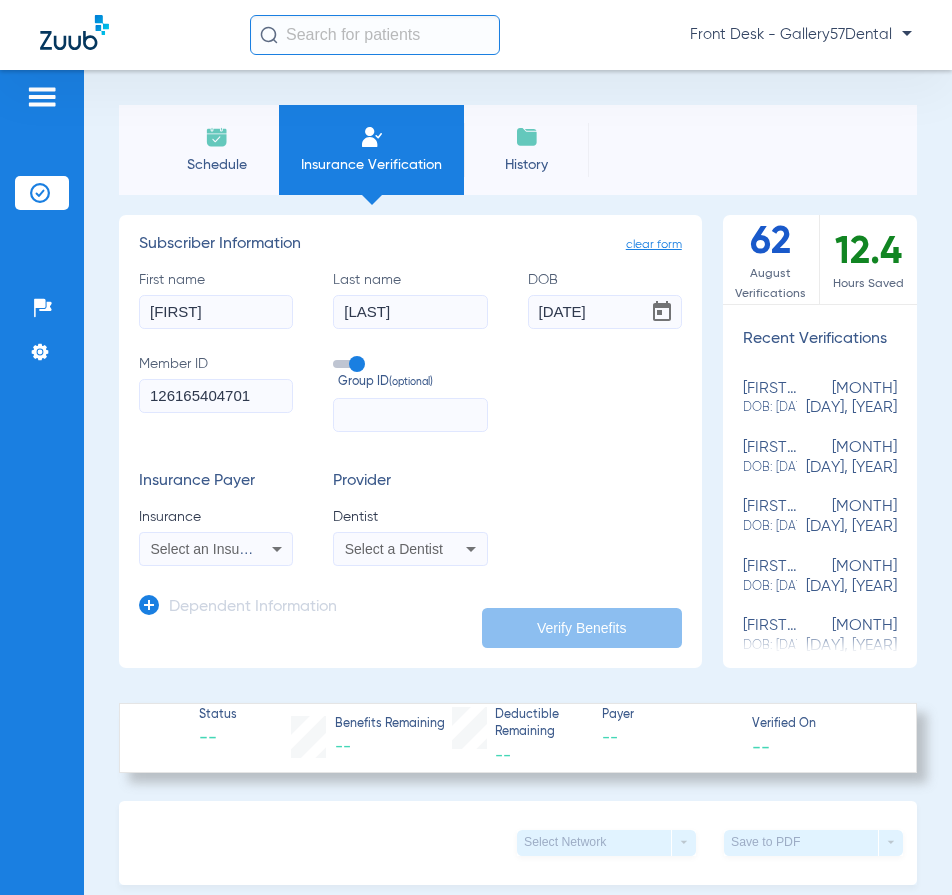 drag, startPoint x: 258, startPoint y: 391, endPoint x: 100, endPoint y: 402, distance: 158.38245 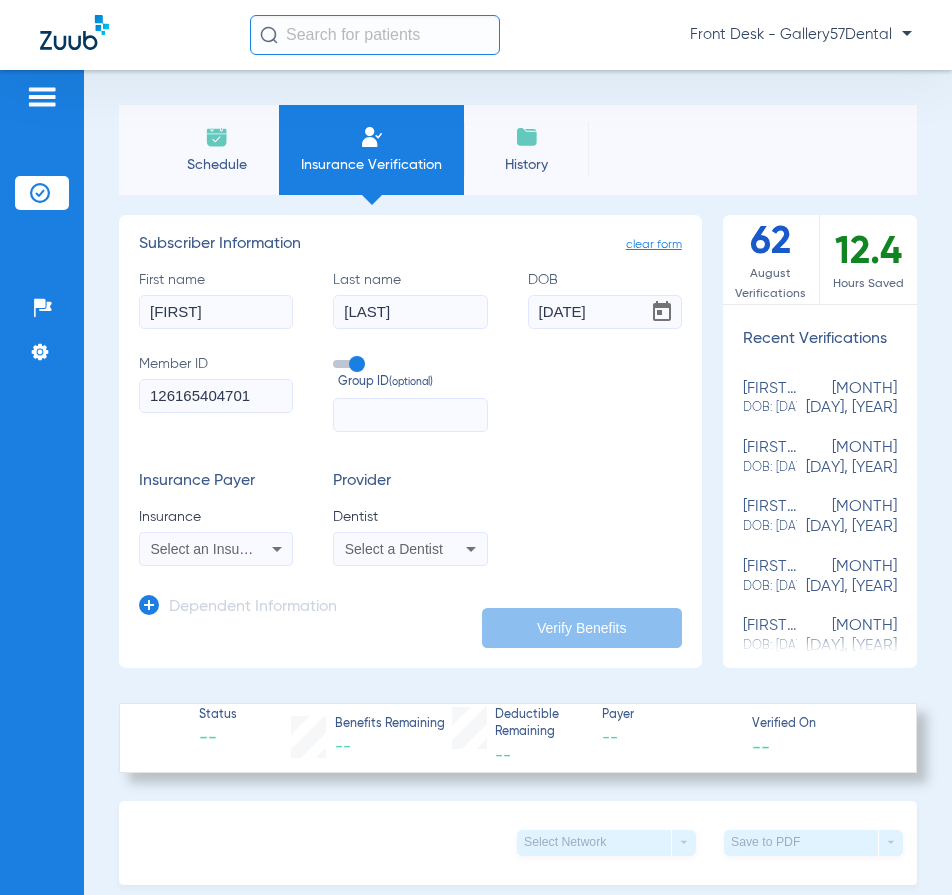 paste on "950392890" 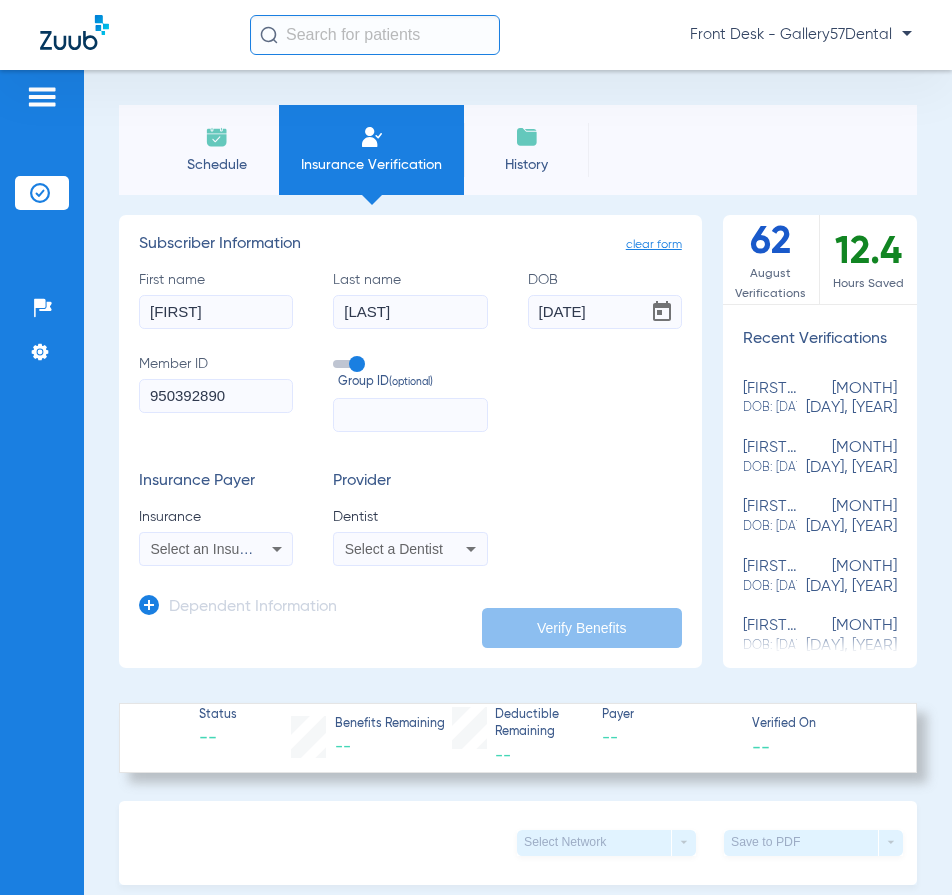 type on "950392890" 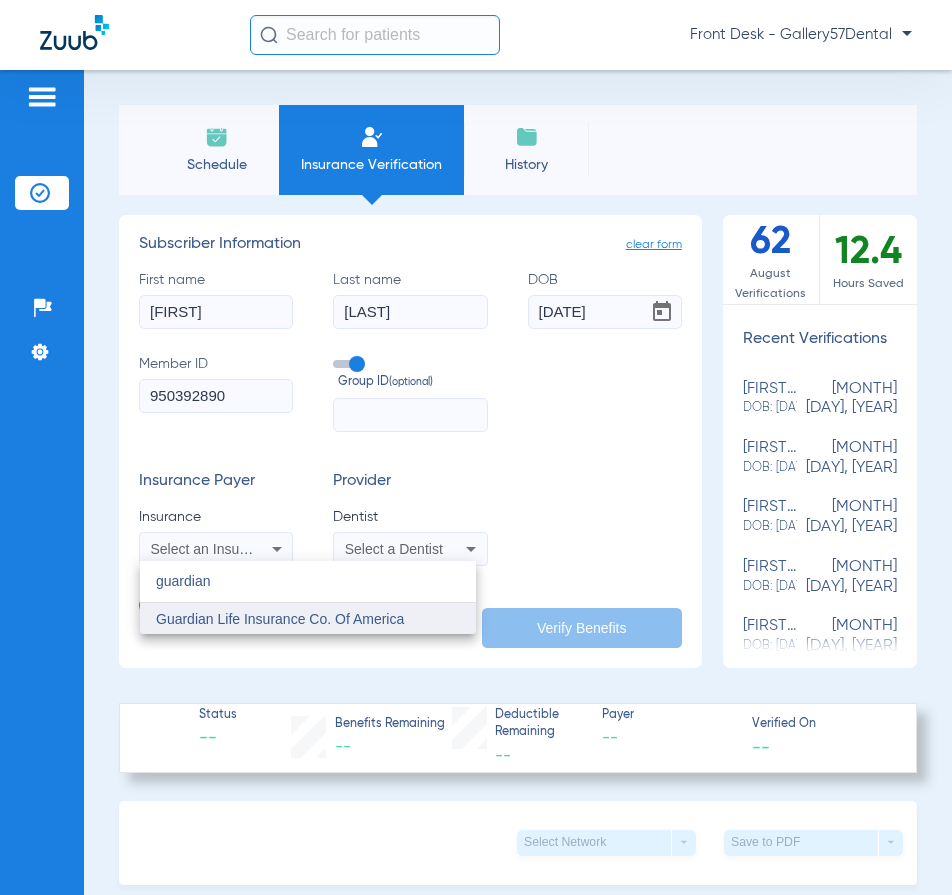 type on "guardian" 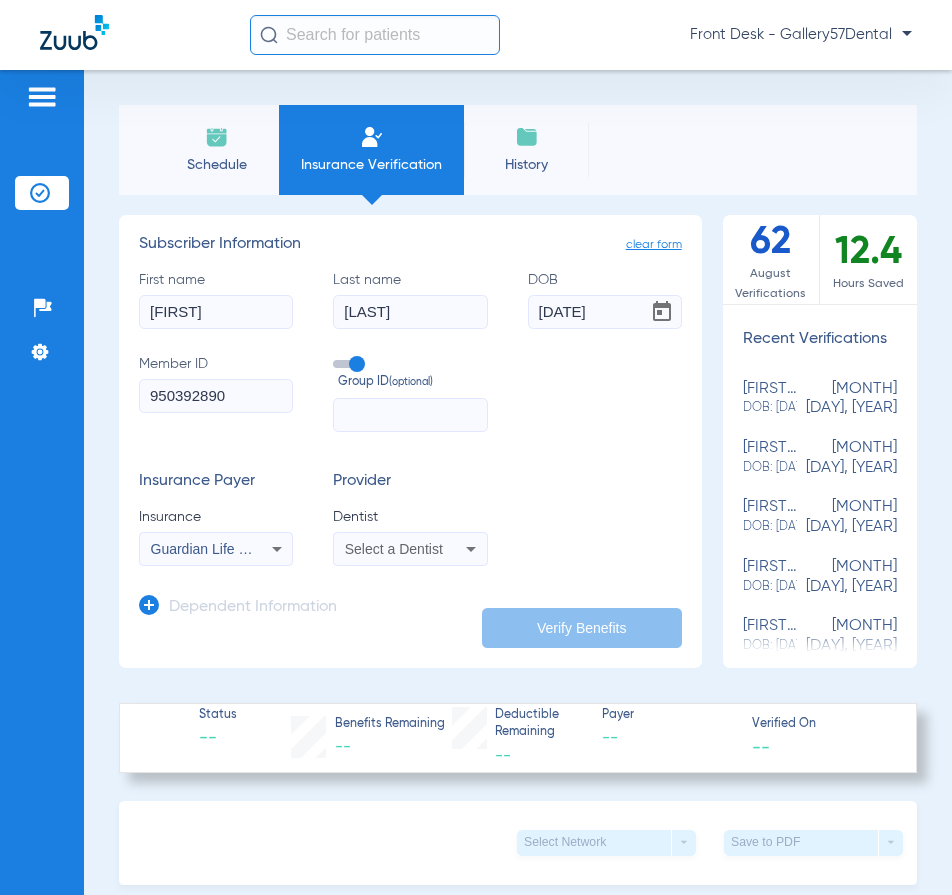 click on "Select a Dentist" at bounding box center [410, 549] 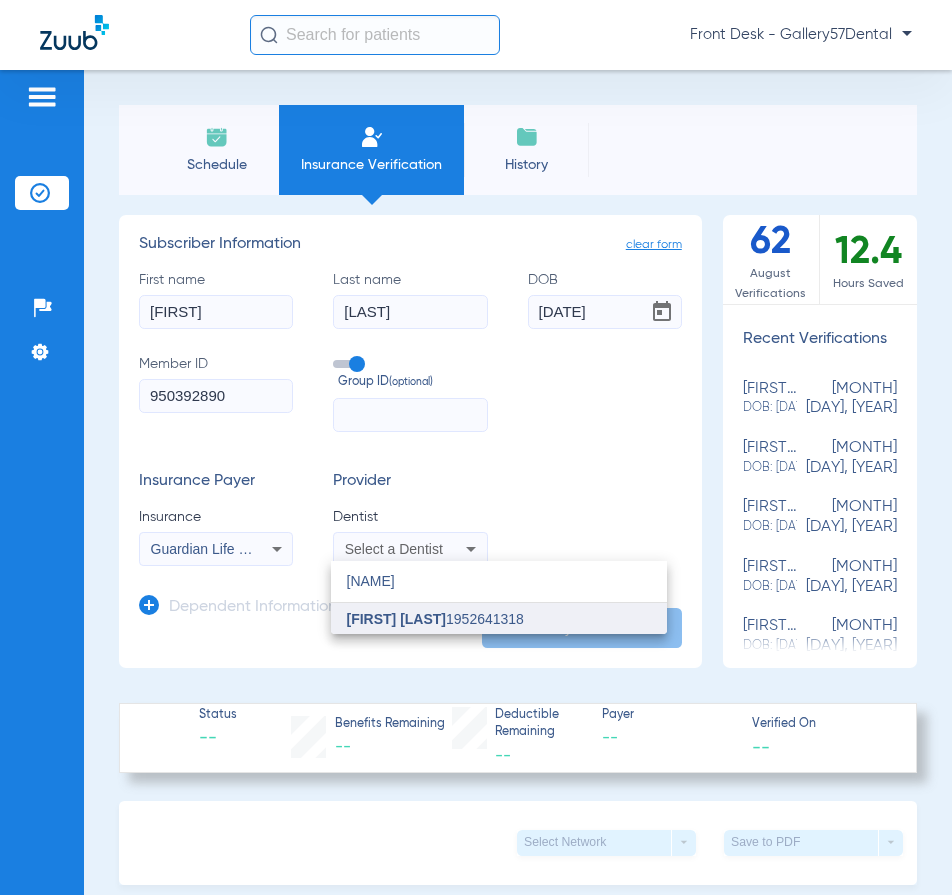 type on "rebecc" 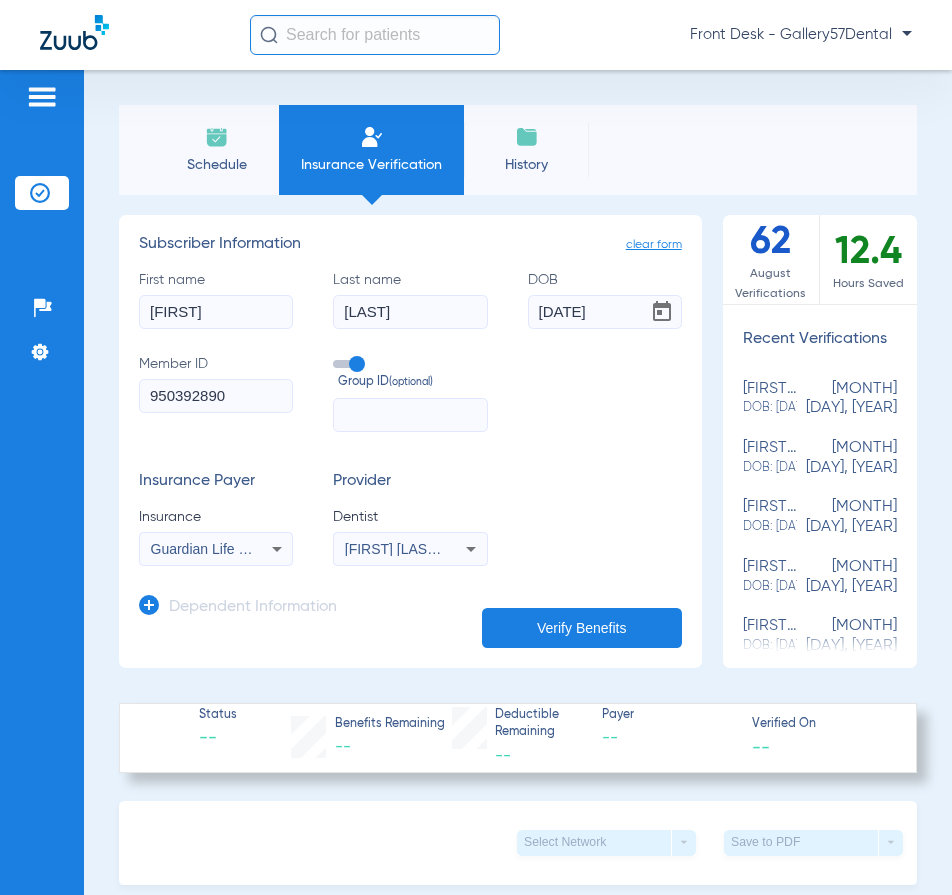 click on "Verify Benefits" 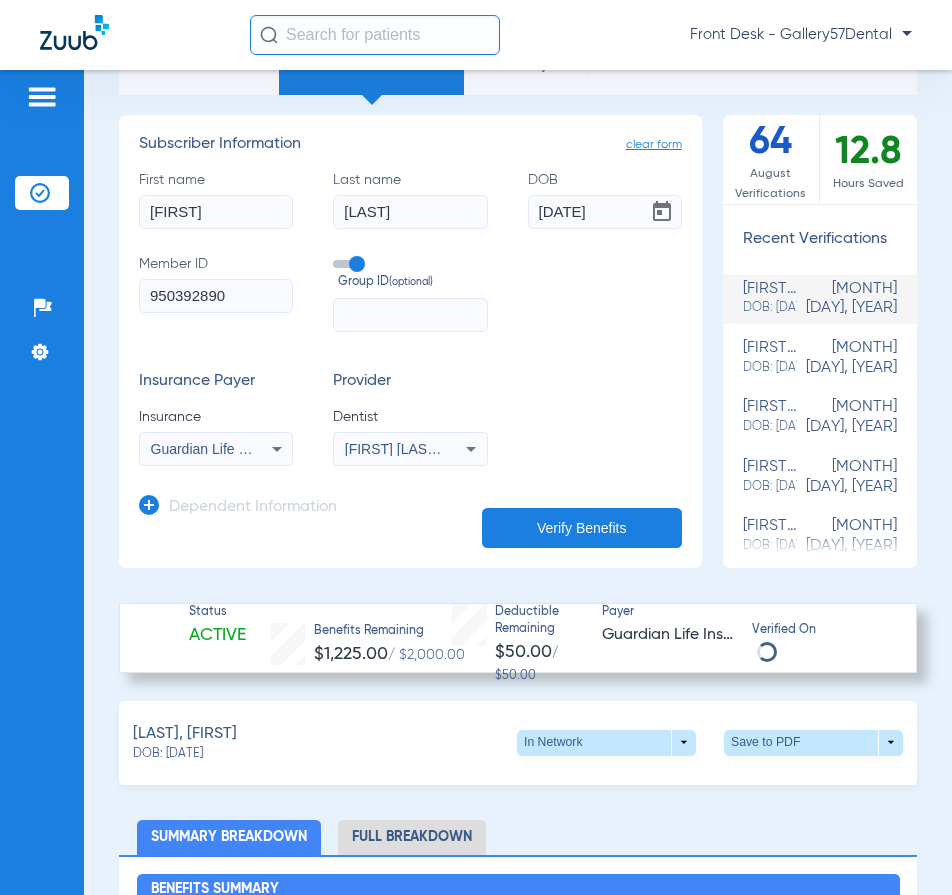 scroll, scrollTop: 200, scrollLeft: 0, axis: vertical 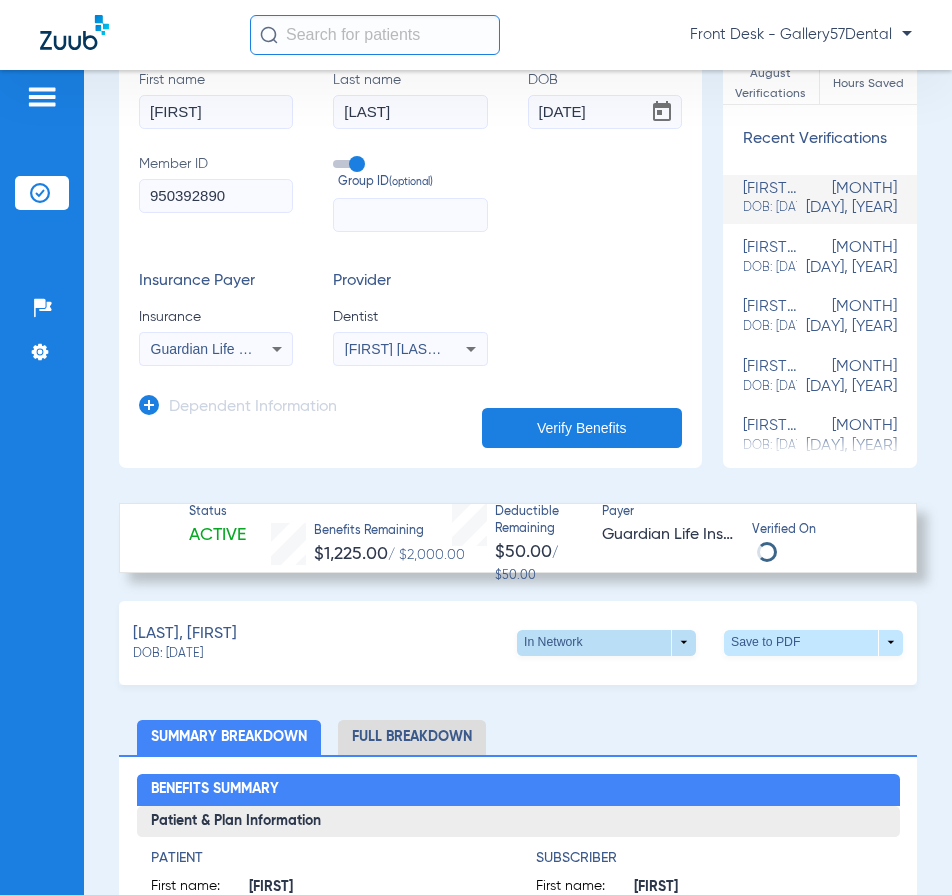 click 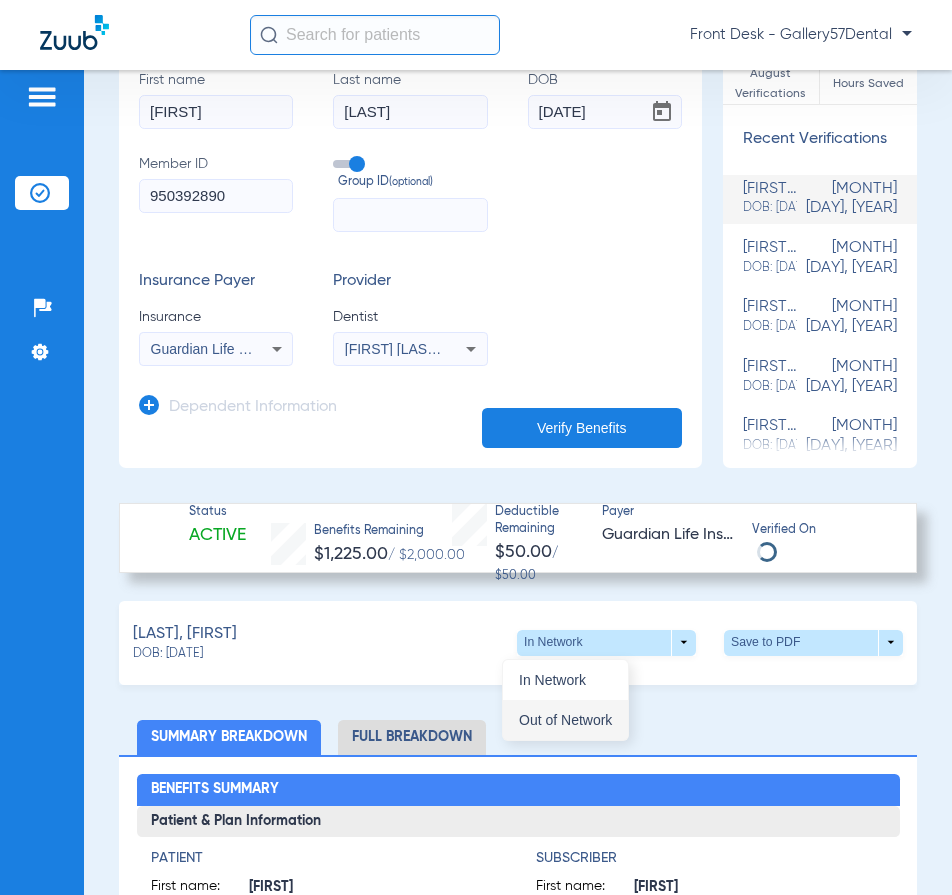 click on "Out of Network" at bounding box center (565, 720) 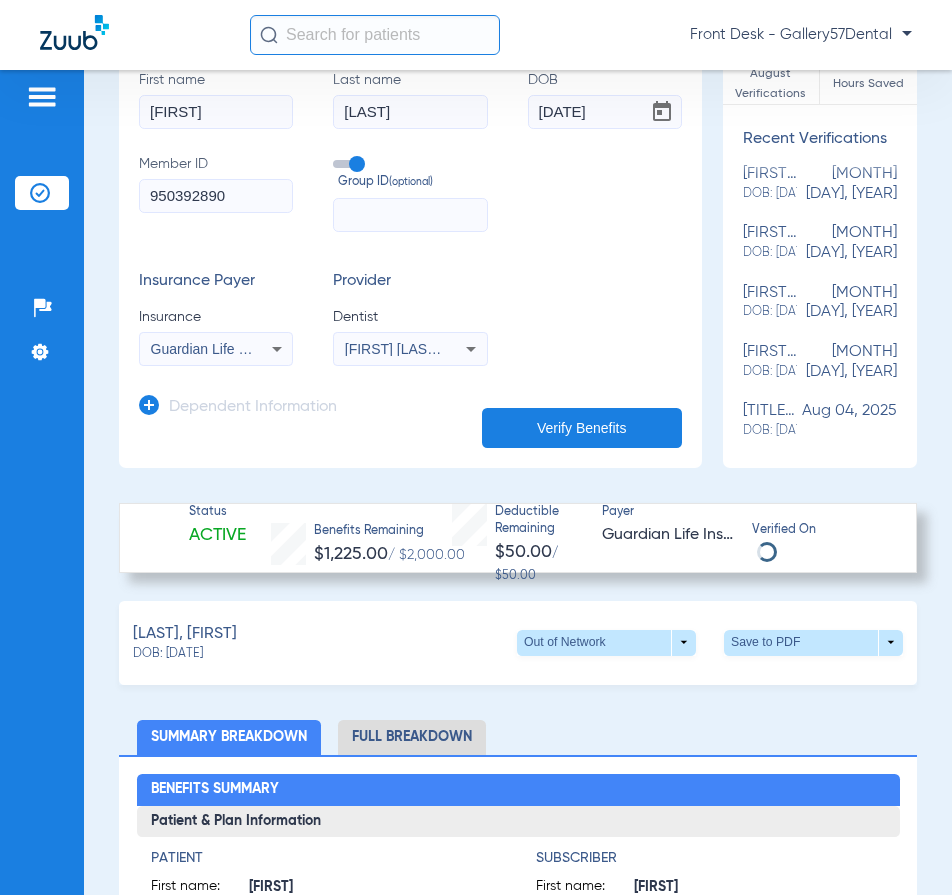 scroll, scrollTop: 200, scrollLeft: 0, axis: vertical 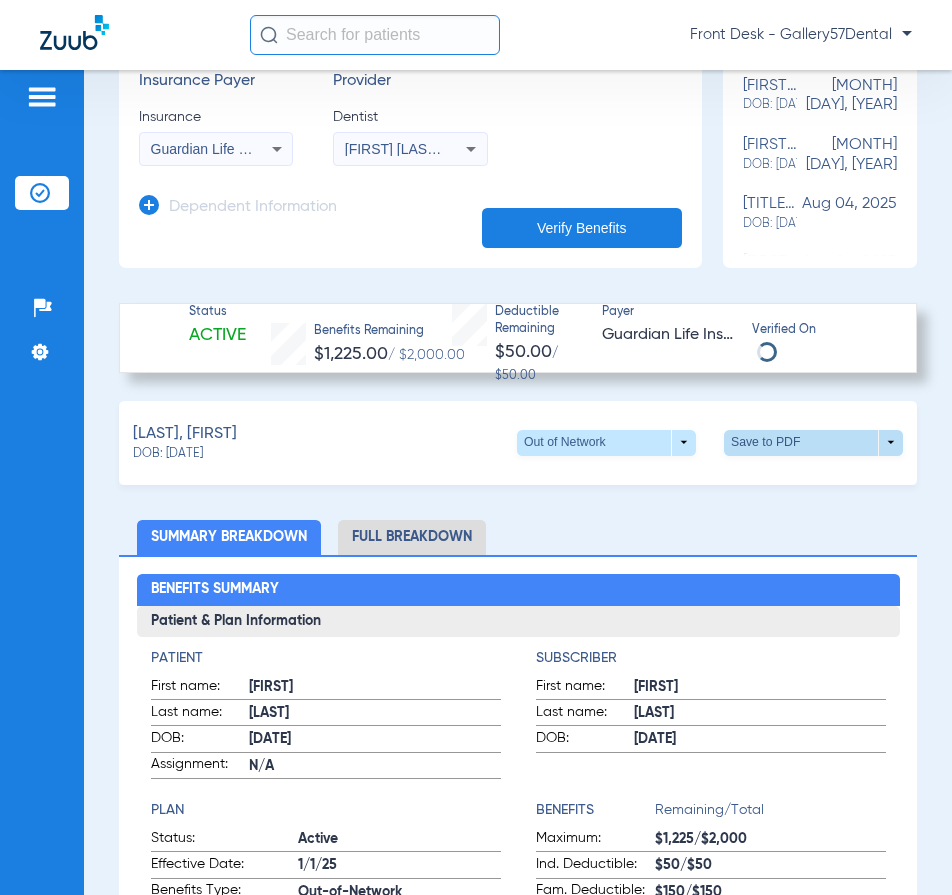 click 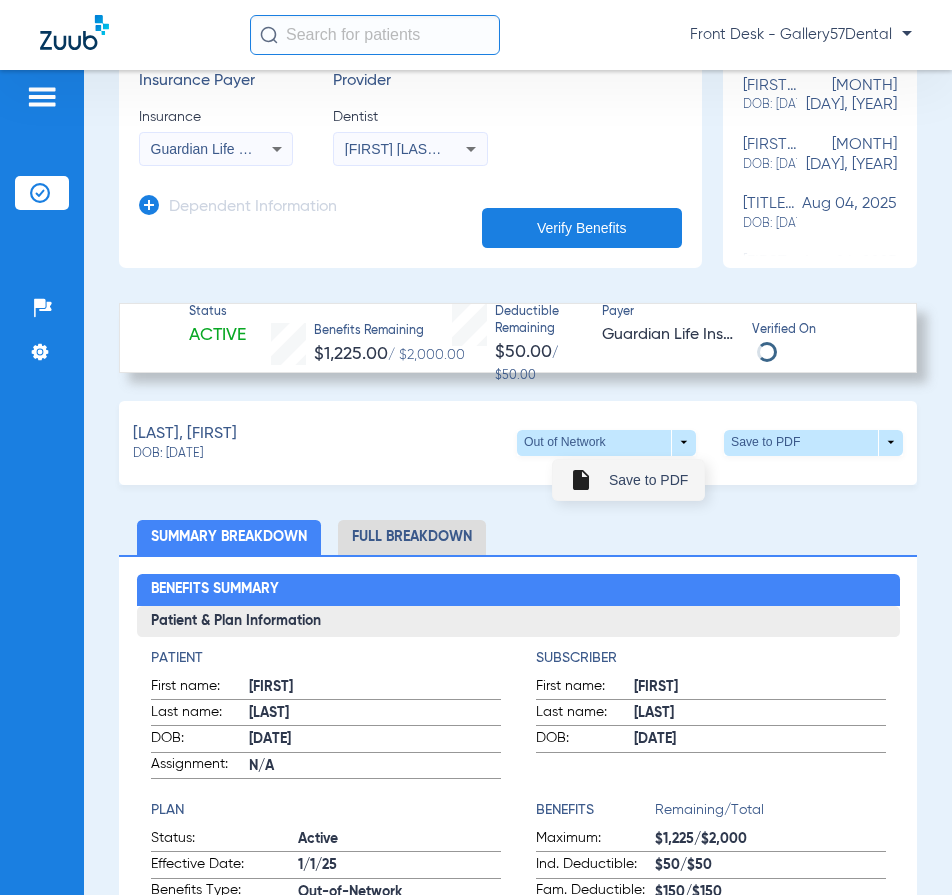 click on "Save to PDF" at bounding box center [648, 480] 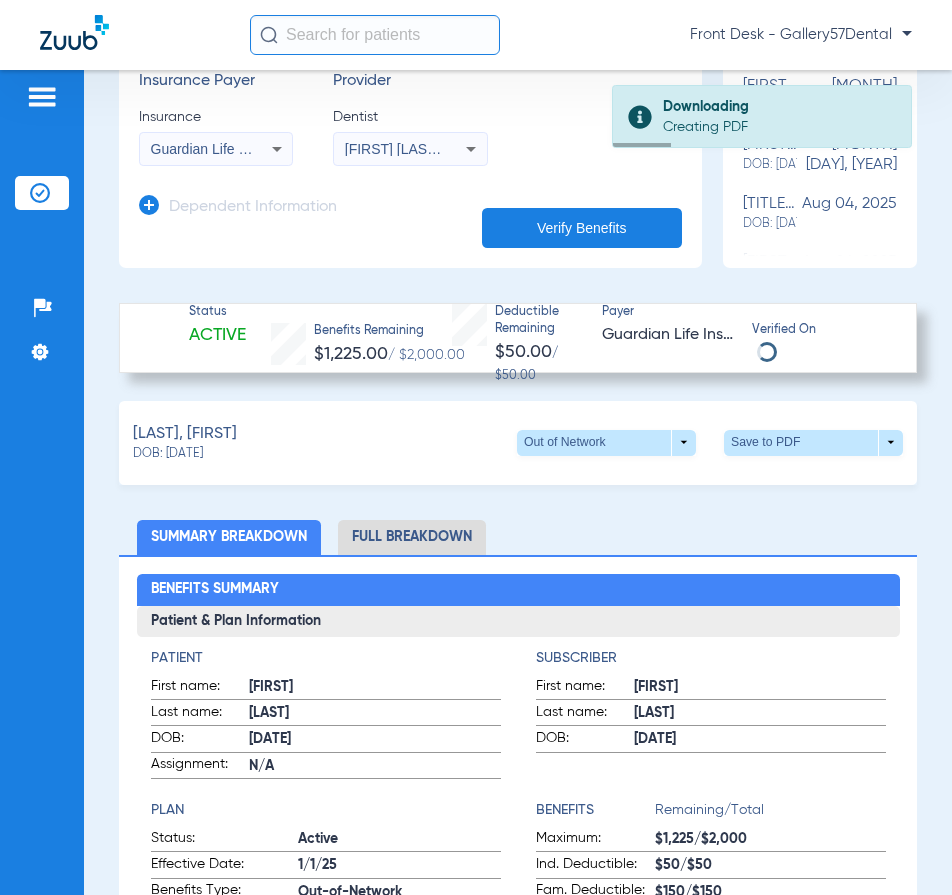 click on "Full Breakdown" 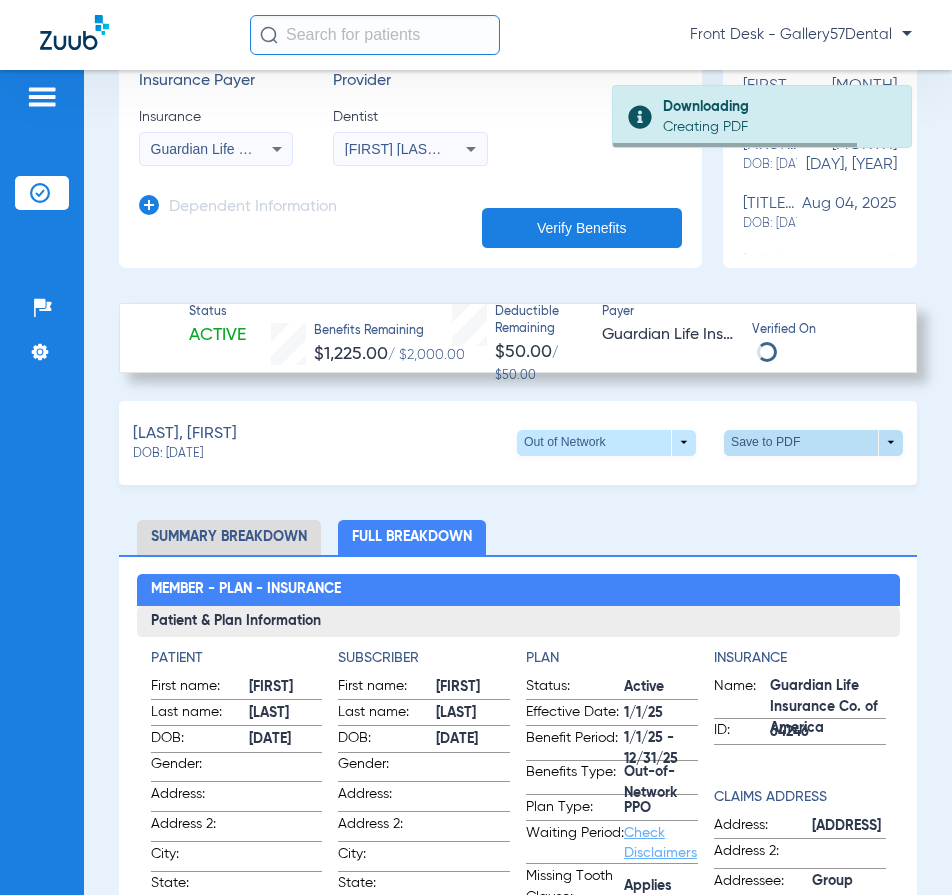 click 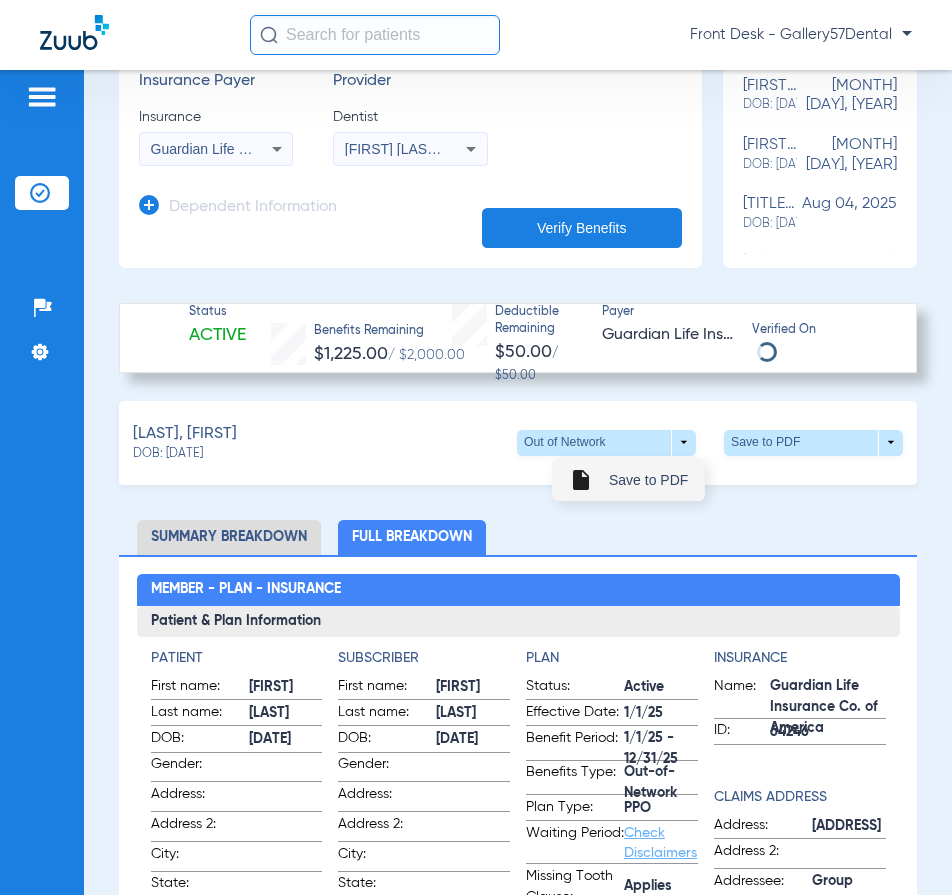 click on "insert_drive_file  Save to PDF" at bounding box center (628, 480) 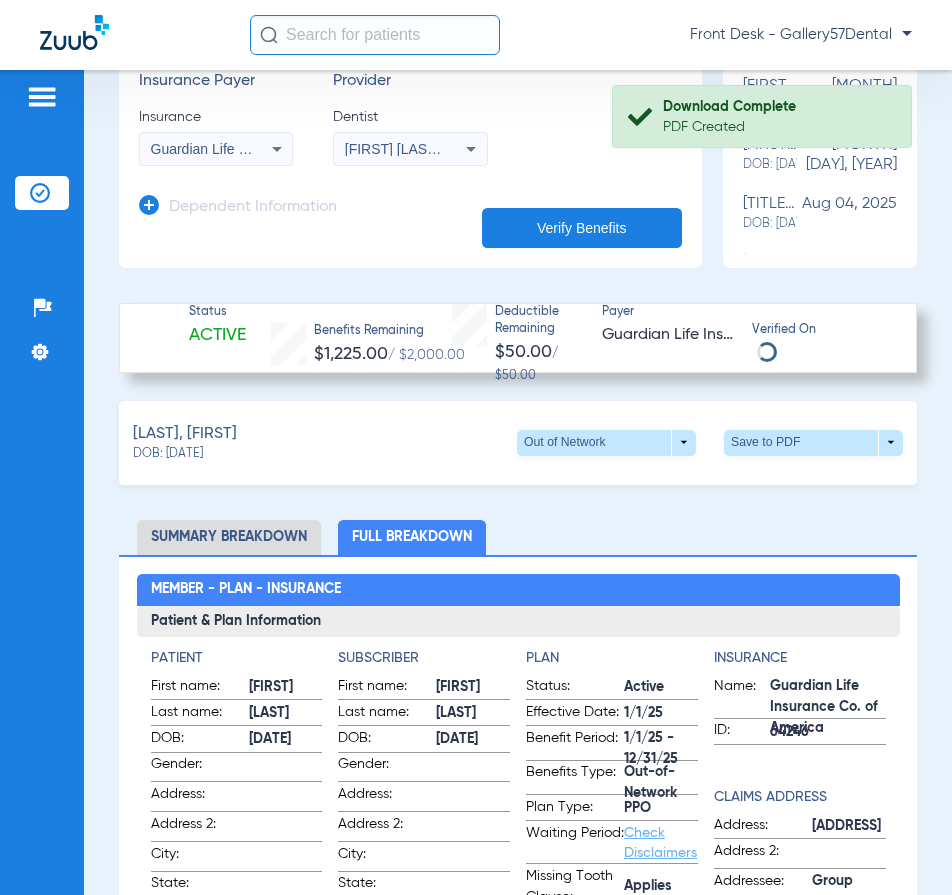 scroll, scrollTop: 500, scrollLeft: 0, axis: vertical 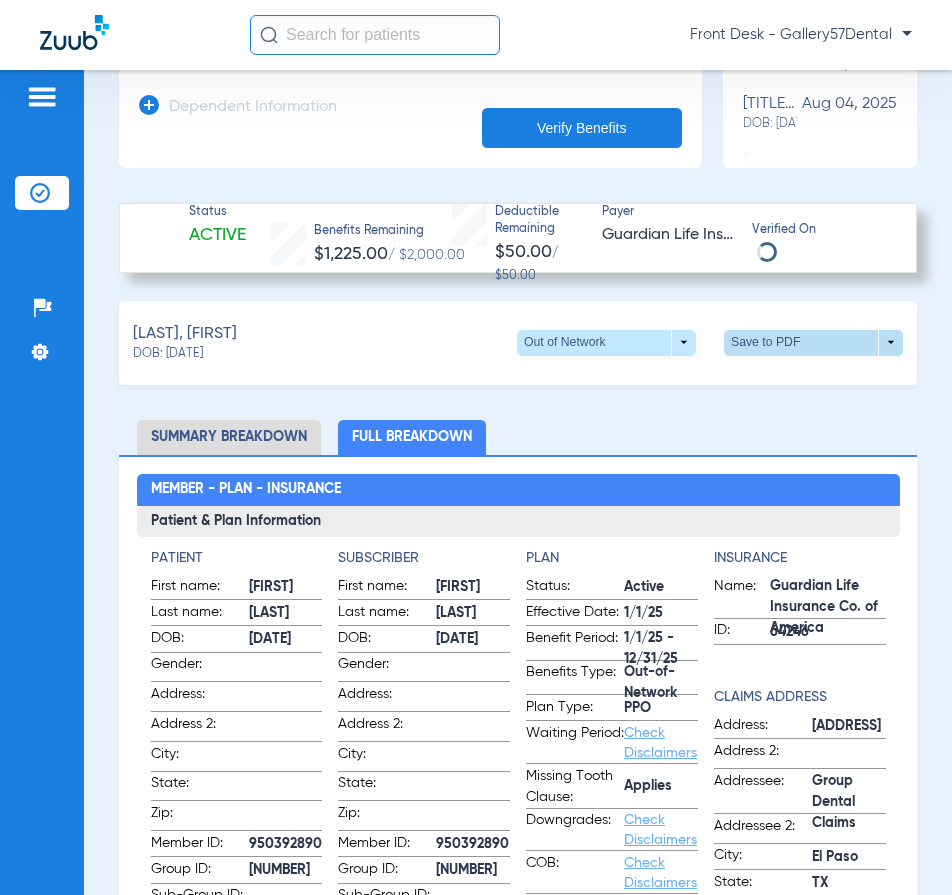 click 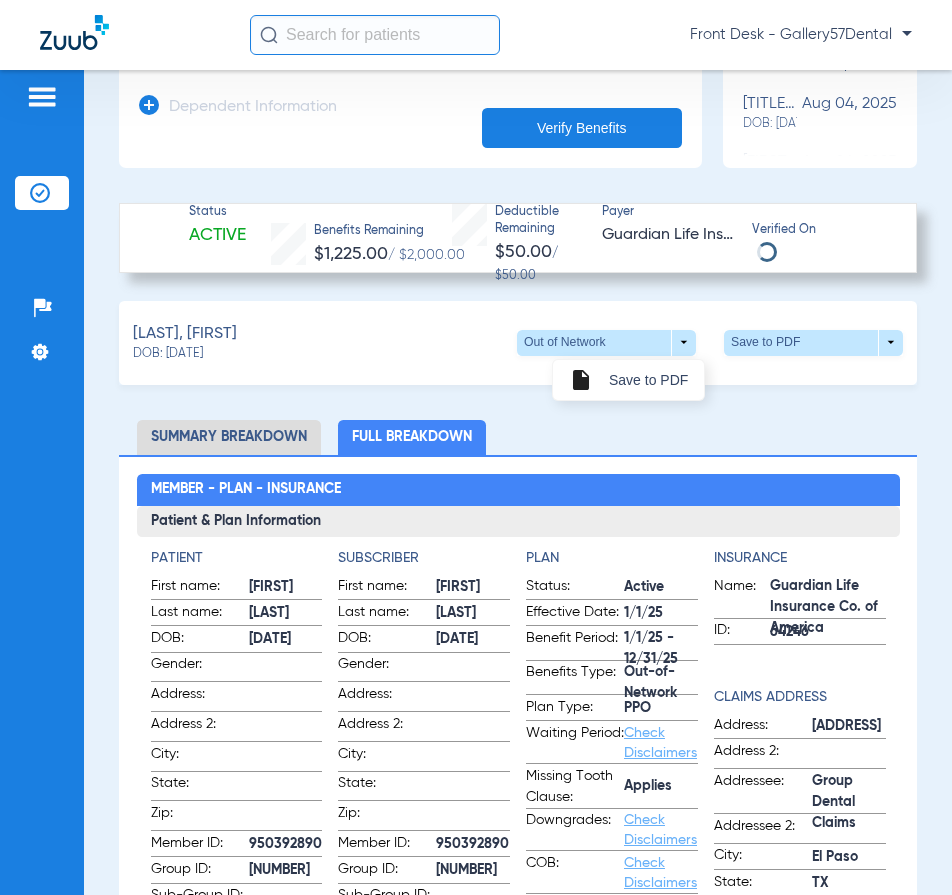click at bounding box center [476, 447] 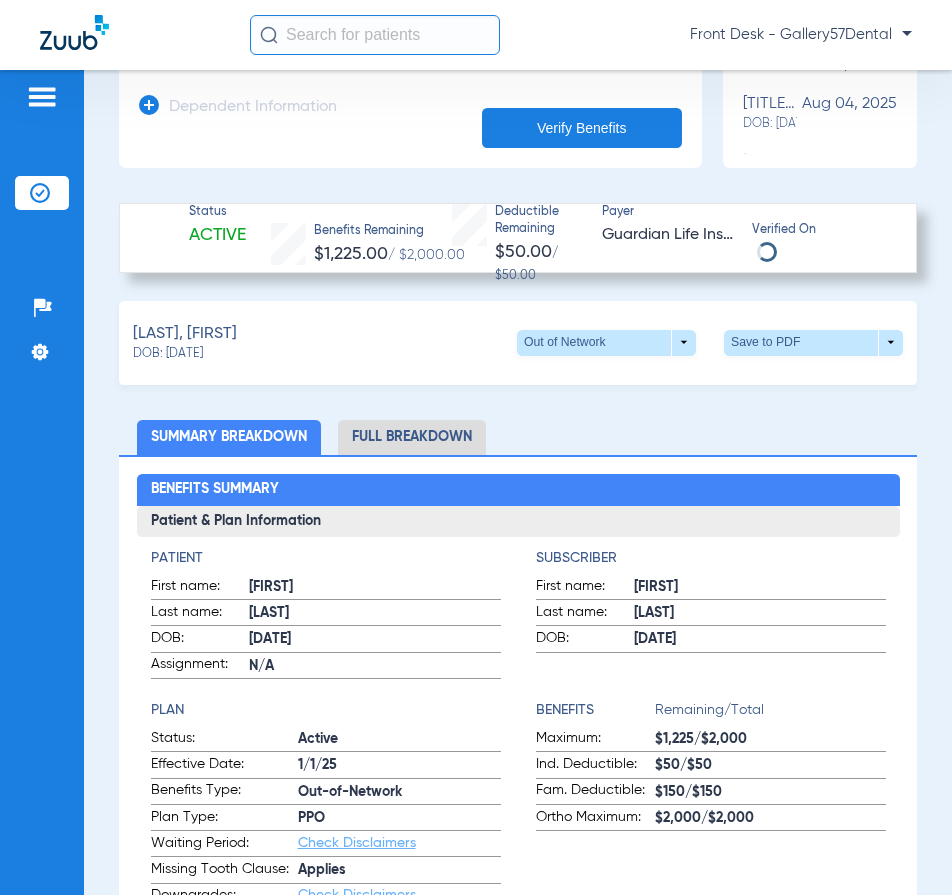 click on "Full Breakdown" 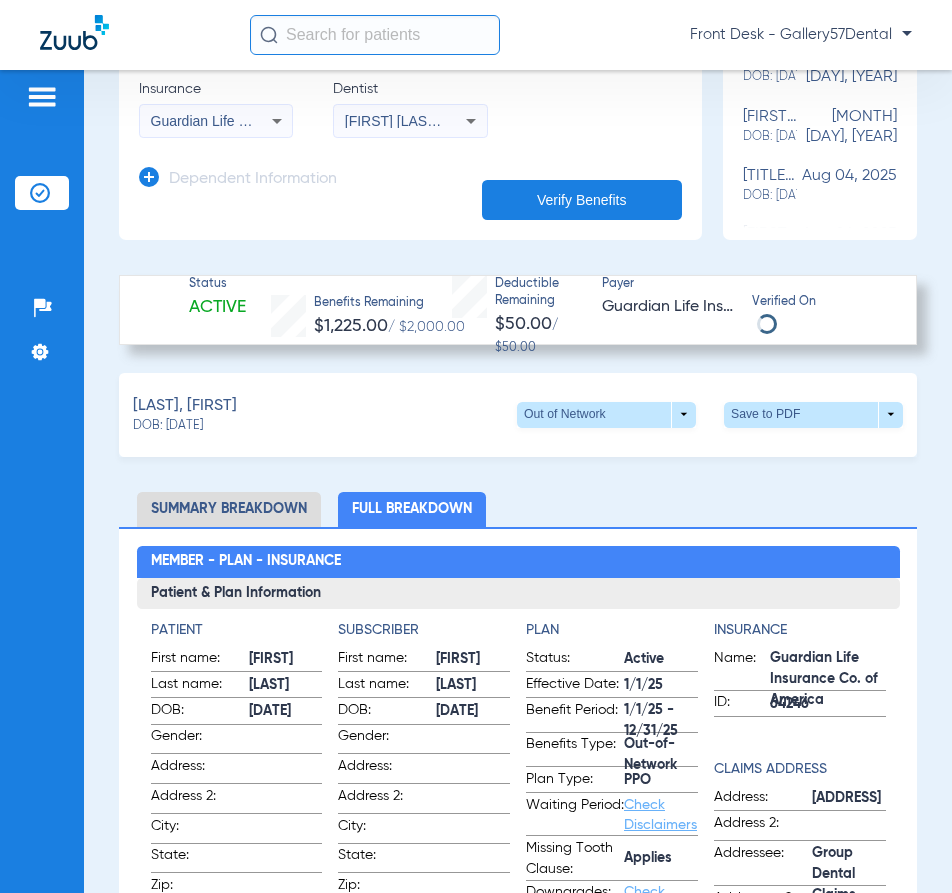 scroll, scrollTop: 400, scrollLeft: 0, axis: vertical 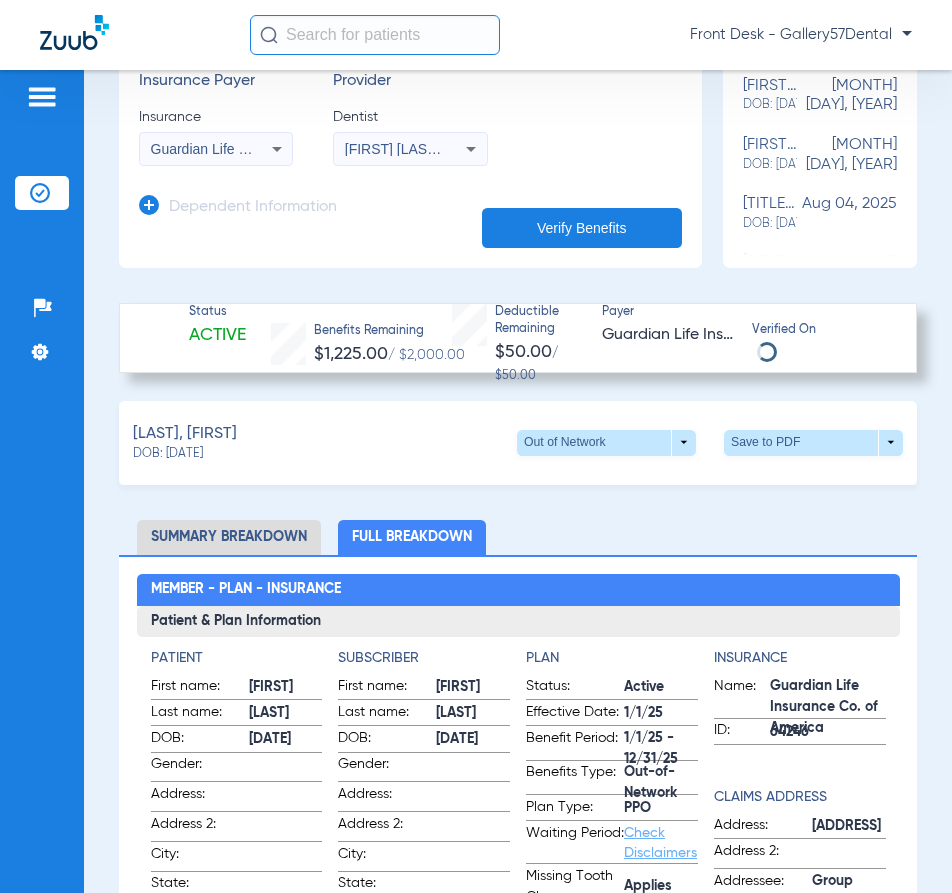 click 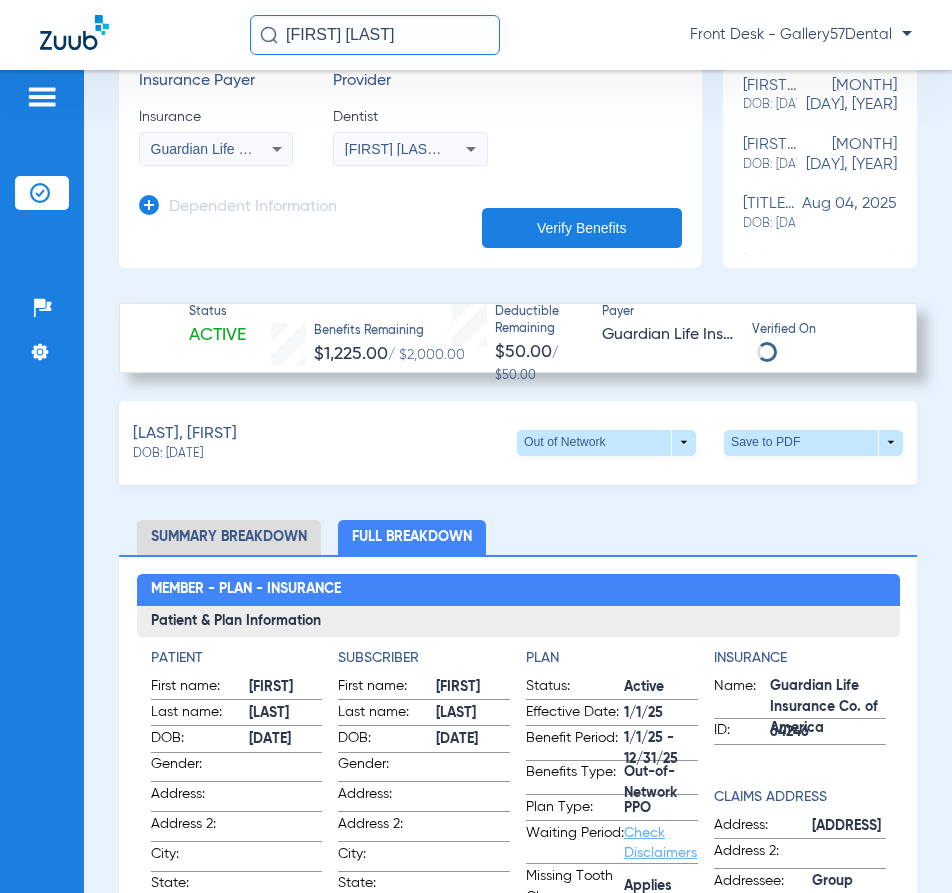 type on "[FIRST] [LAST]" 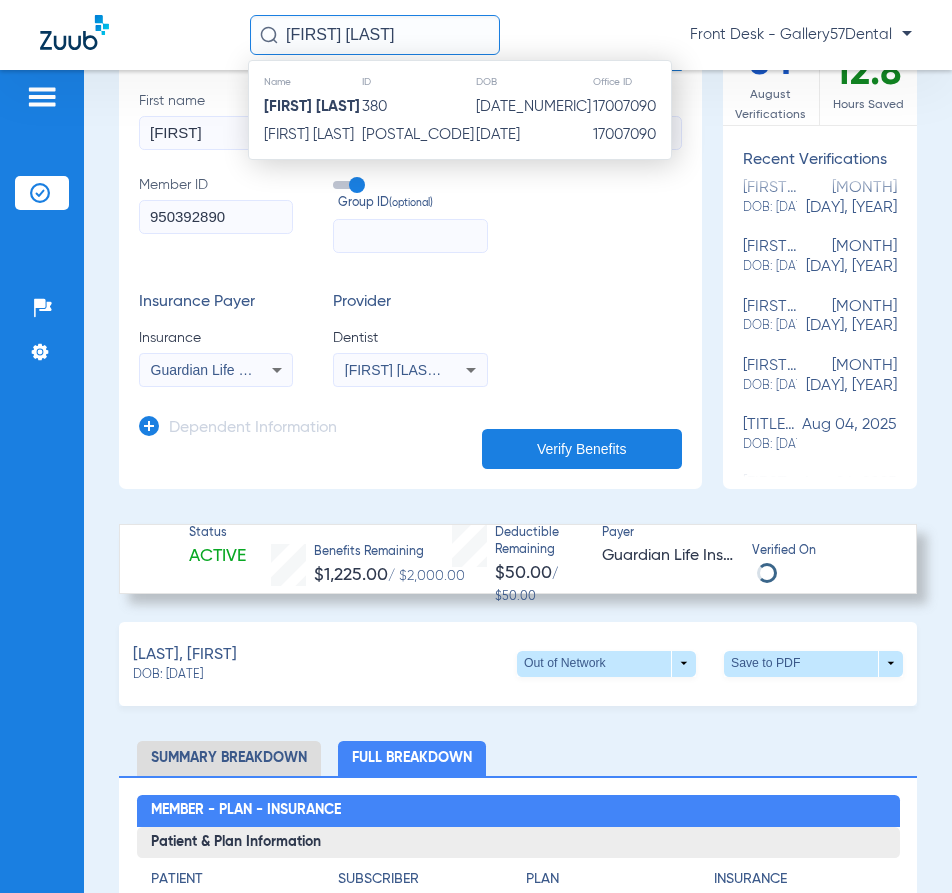 scroll, scrollTop: 0, scrollLeft: 0, axis: both 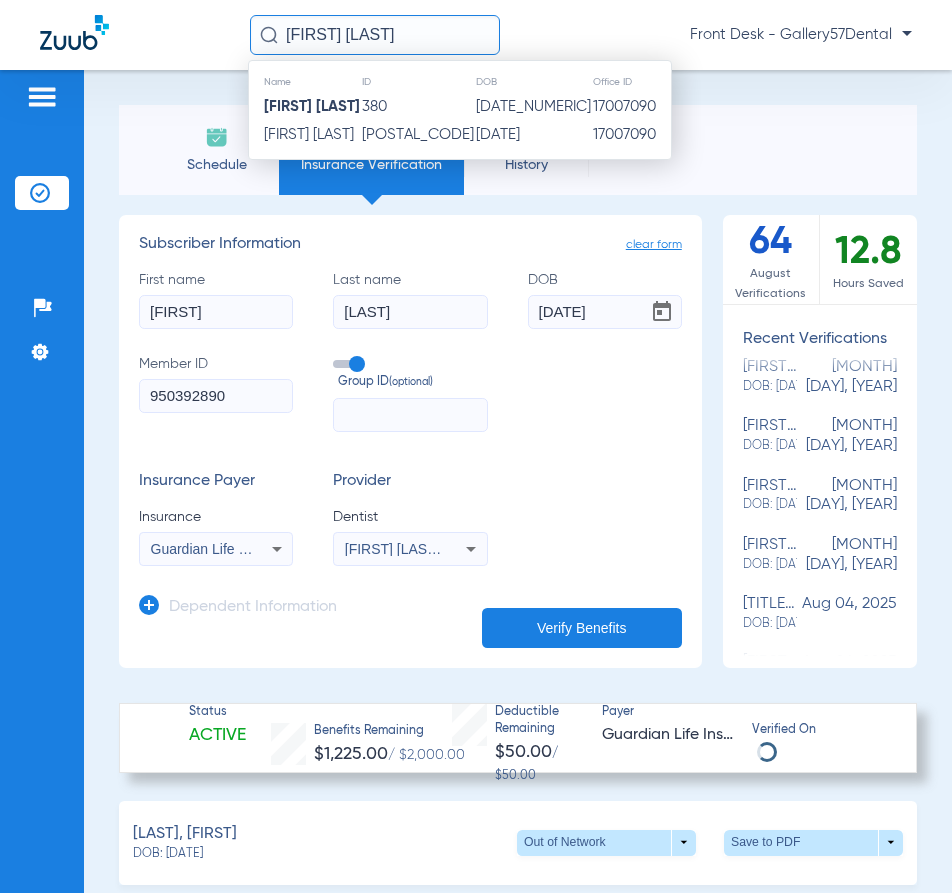 click on "Schedule" 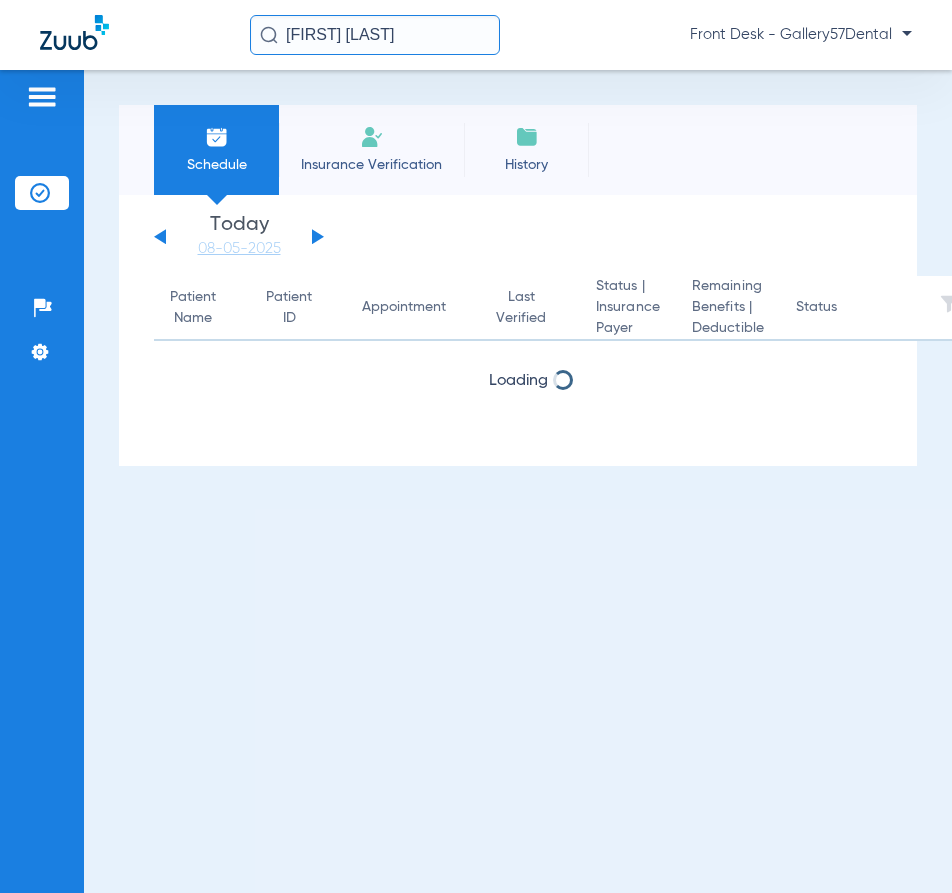 click on "daniel braun  Front Desk - Gallery57Dental   Patients  Insurance Verification  Setup  Help Center Settings Schedule Insurance Verification History  Last Appt. Sync Time:   Today - 10:51 AM   Sunday   06-01-2025   Monday   06-02-2025   Tuesday   06-03-2025   Wednesday   06-04-2025   Thursday   06-05-2025   Friday   06-06-2025   Saturday   06-07-2025   Sunday   06-08-2025   Monday   06-09-2025   Tuesday   06-10-2025   Wednesday   06-11-2025   Thursday   06-12-2025   Friday   06-13-2025   Saturday   06-14-2025   Sunday   06-15-2025   Monday   06-16-2025   Tuesday   06-17-2025   Wednesday   06-18-2025   Thursday   06-19-2025   Friday   06-20-2025   Saturday   06-21-2025   Sunday   06-22-2025   Monday   06-23-2025   Tuesday   06-24-2025   Wednesday   06-25-2025   Thursday   06-26-2025   Friday   06-27-2025   Saturday   06-28-2025   Sunday   06-29-2025   Monday   06-30-2025   Tuesday   07-01-2025   Wednesday   07-02-2025   Thursday   07-03-2025   Friday   07-04-2025   Saturday   07-05-2025   Sunday   07-06-2025  Su" 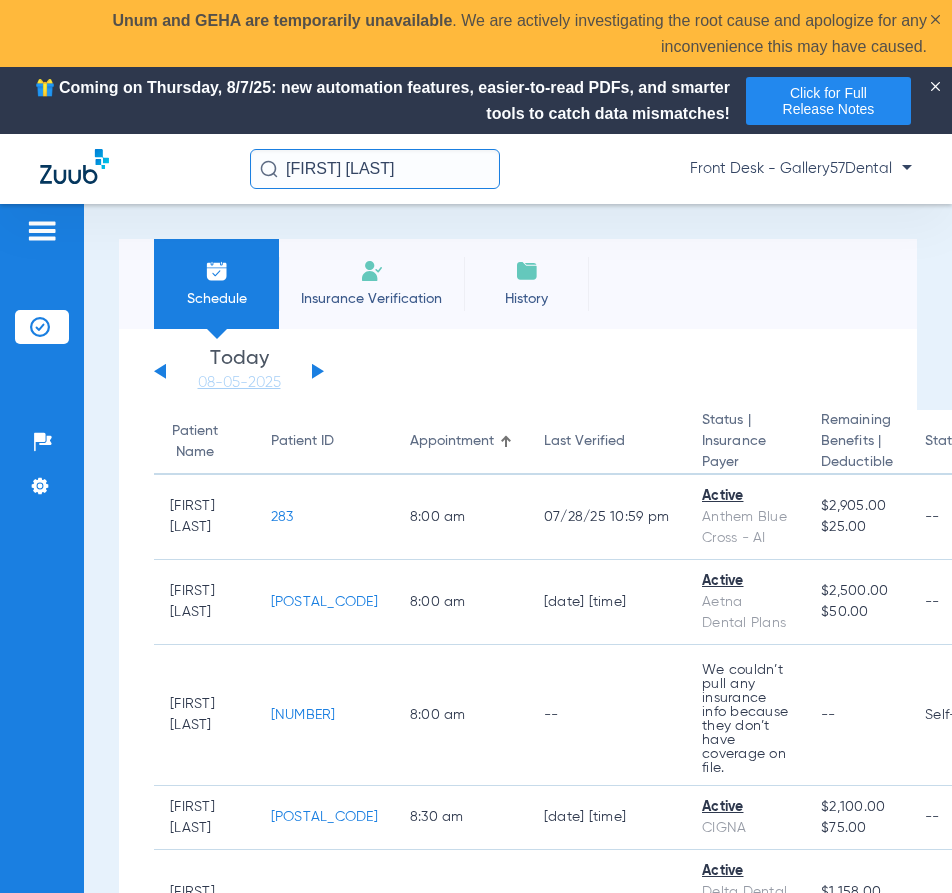 click 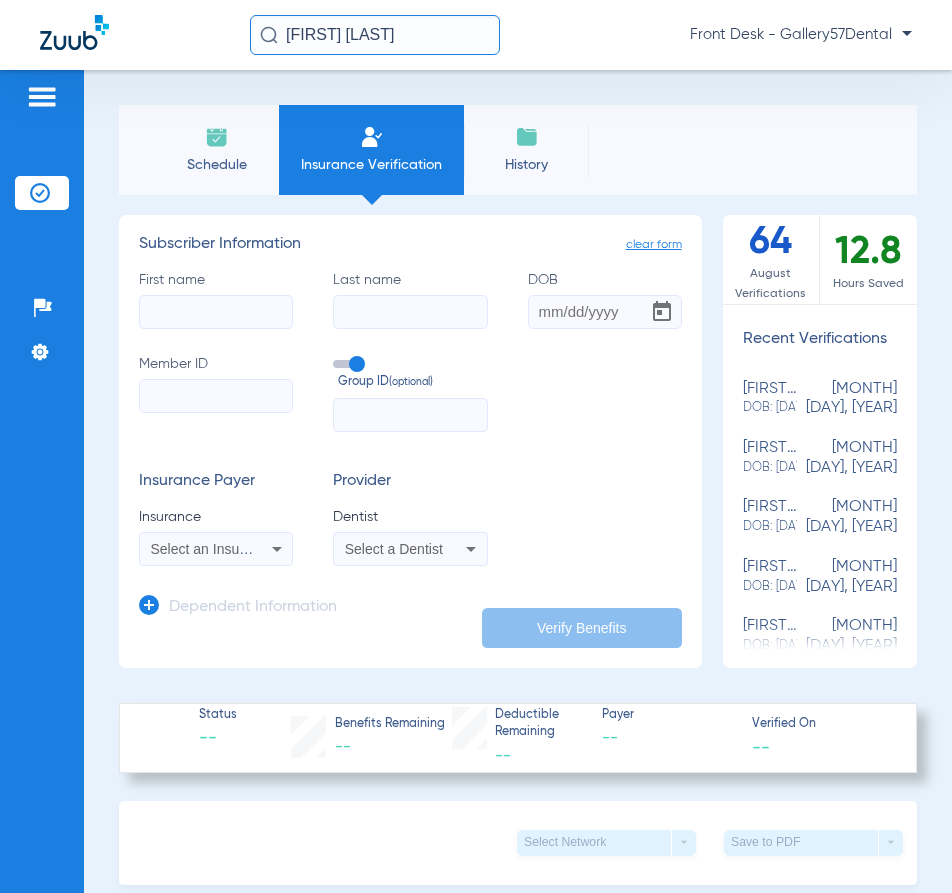 click on "First name   Last name   DOB   Member ID   Group ID  (optional)" 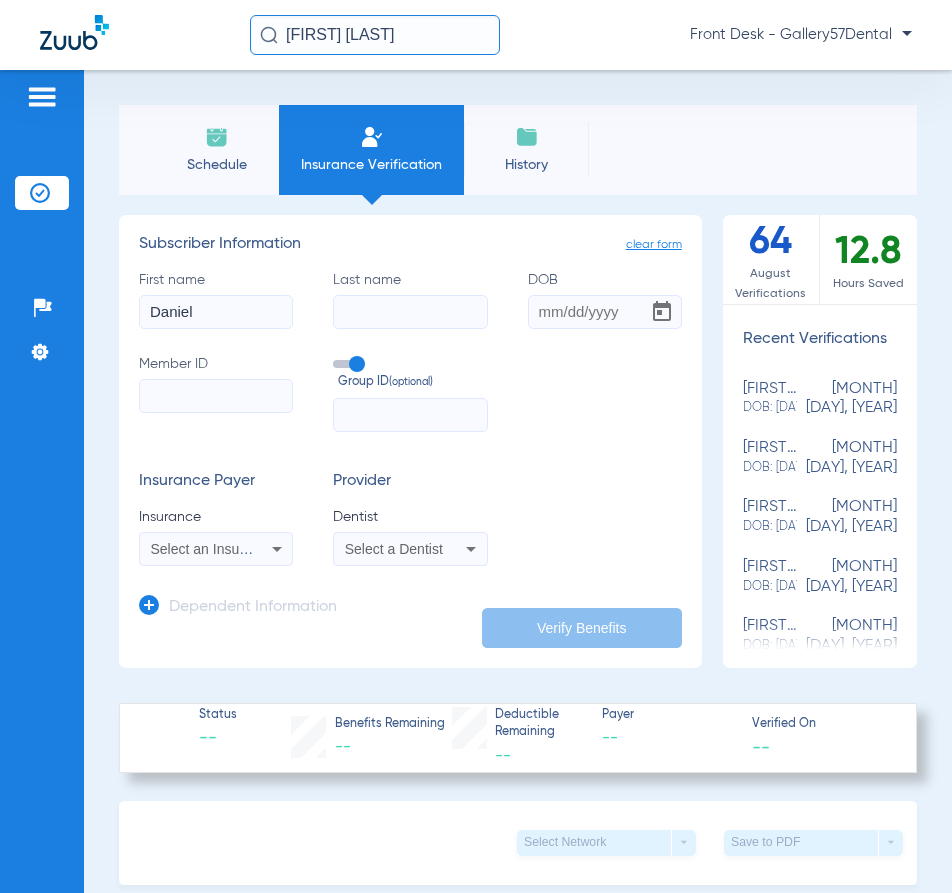type on "Daniel" 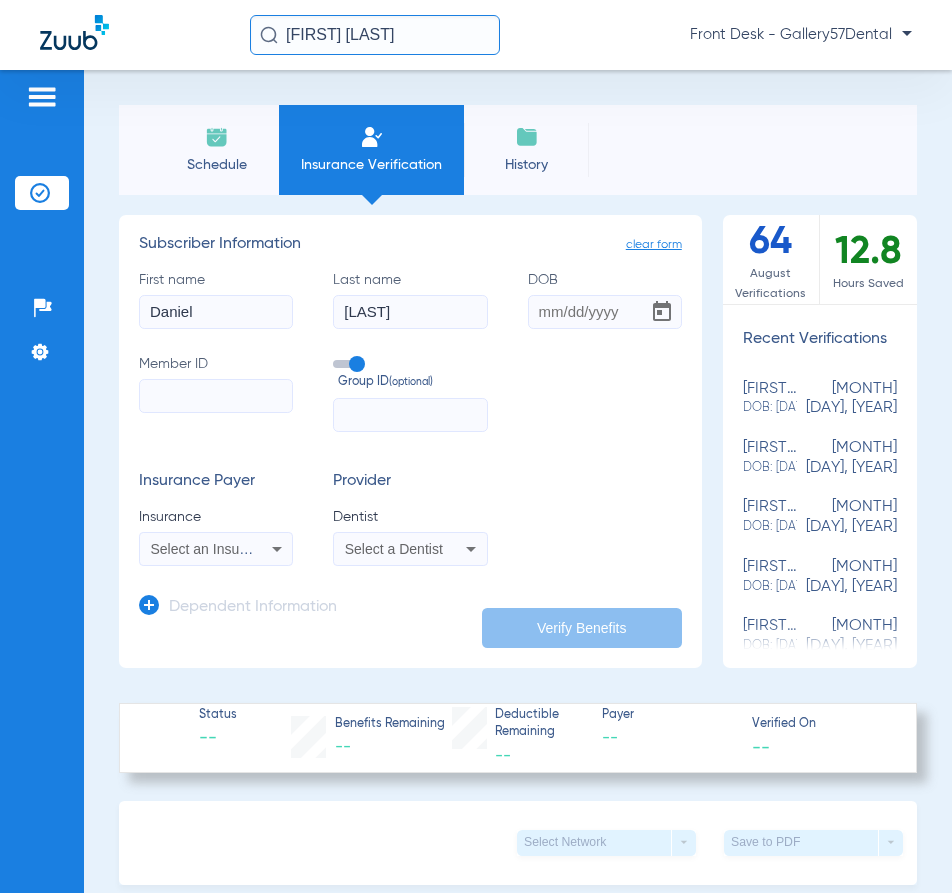 type on "Braun" 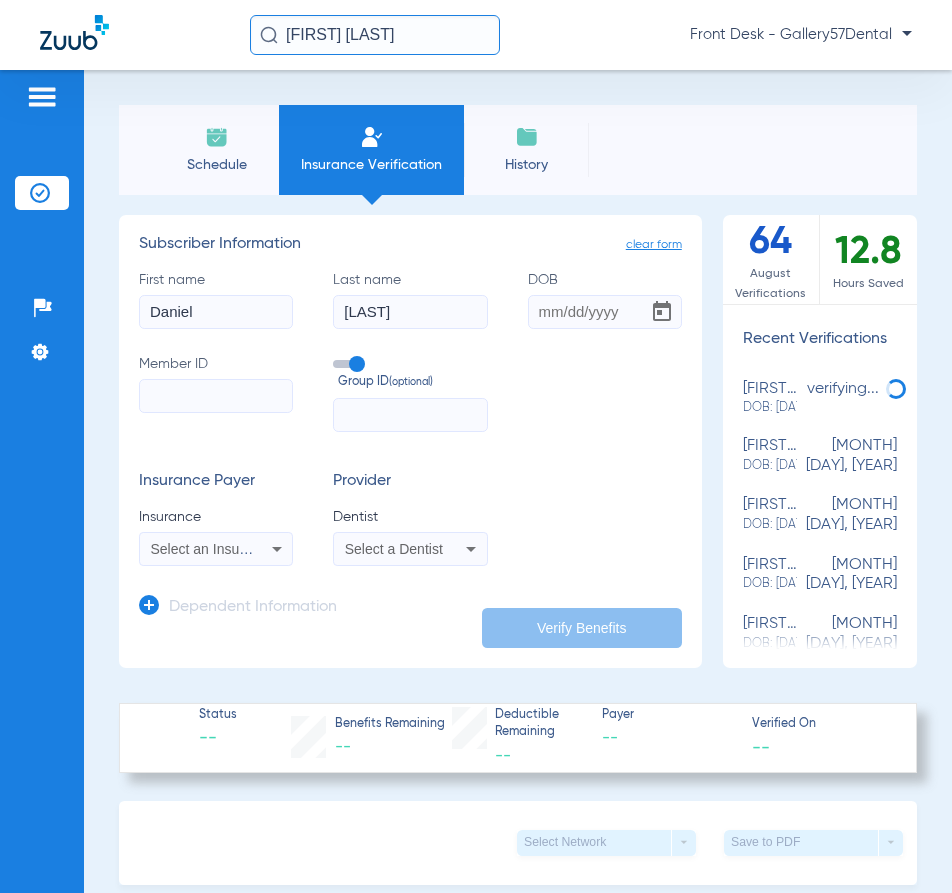 click on "DOB" 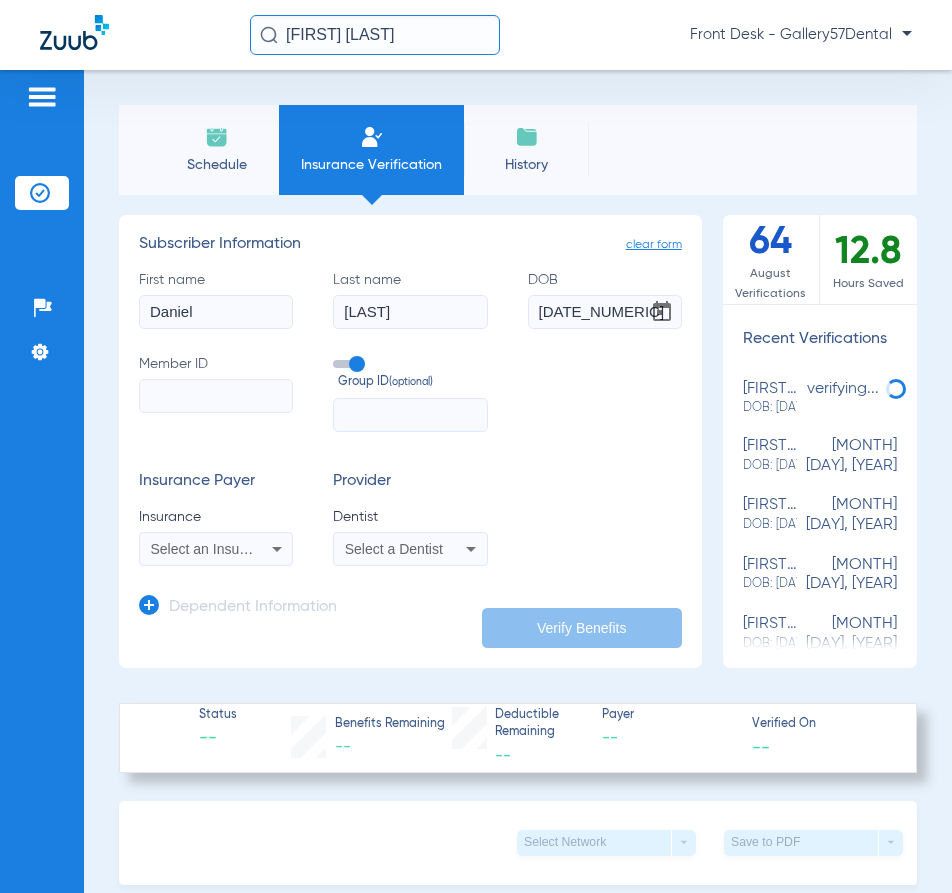 type on "11/25/1987" 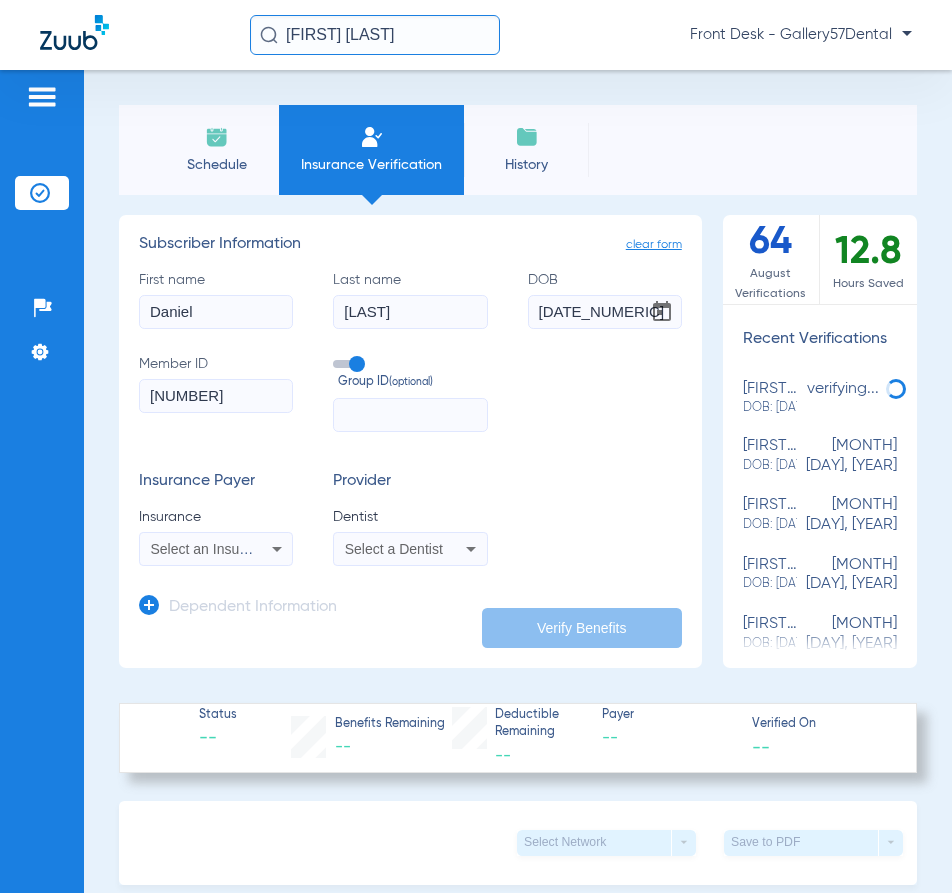 type on "947085079" 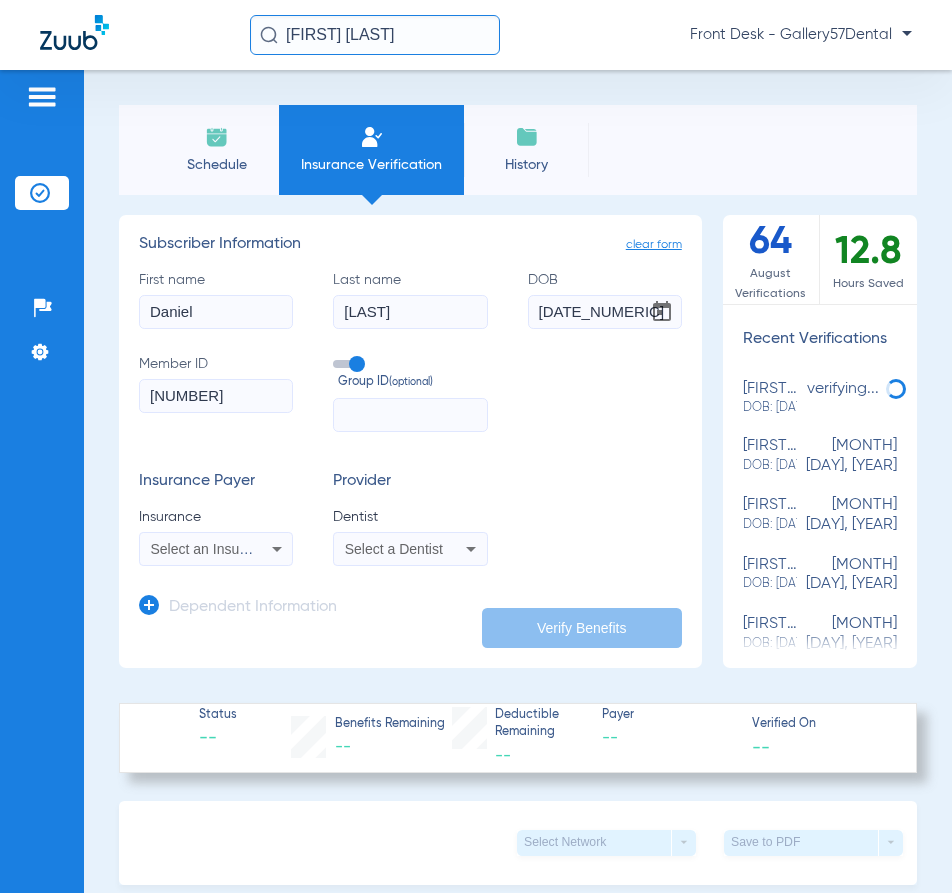 click on "Select an Insurance" at bounding box center (213, 549) 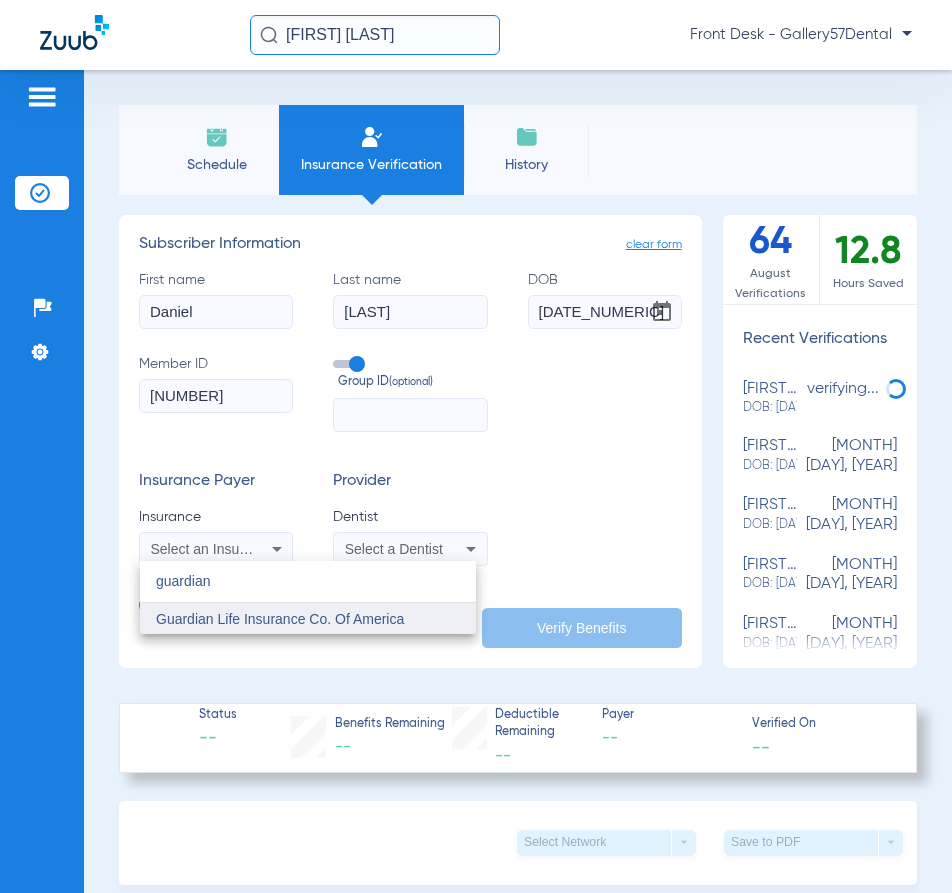 type on "guardian" 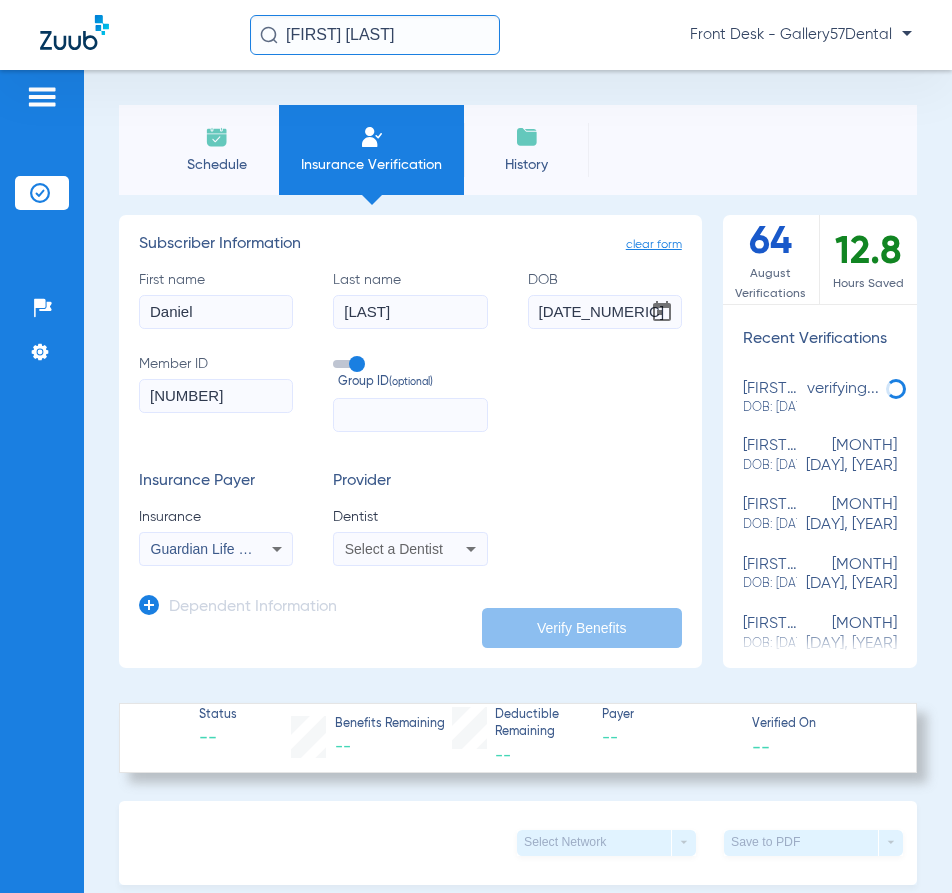 click on "Dependent Information" 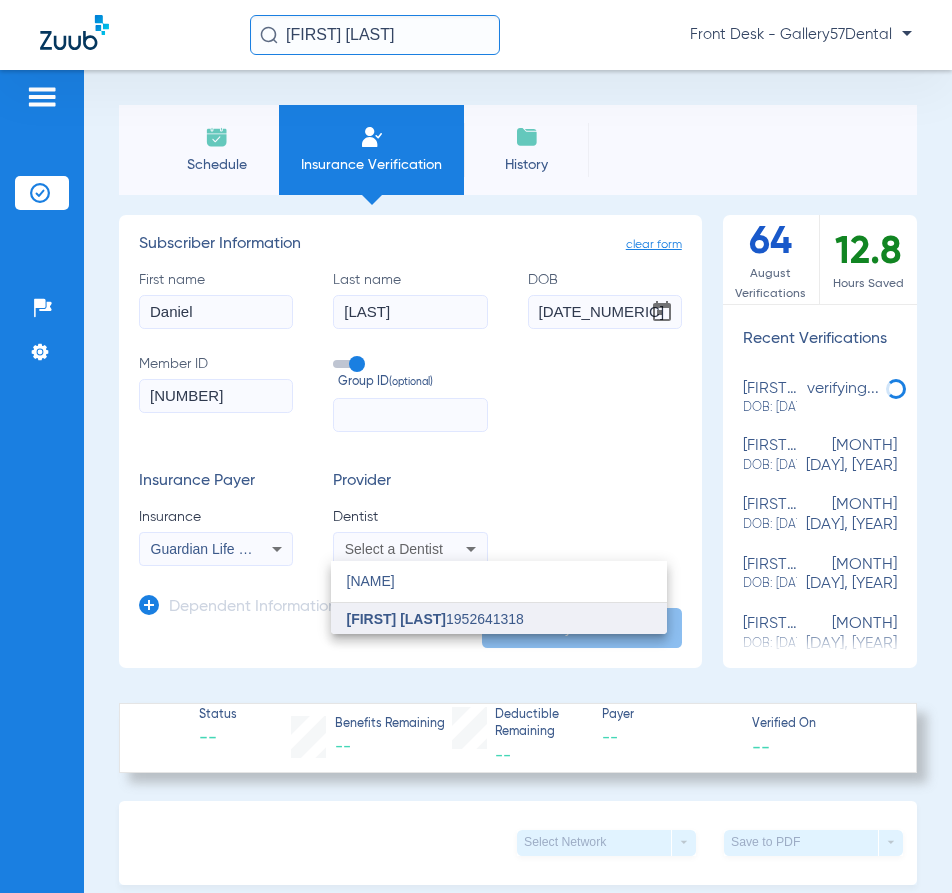 type on "[FIRST]" 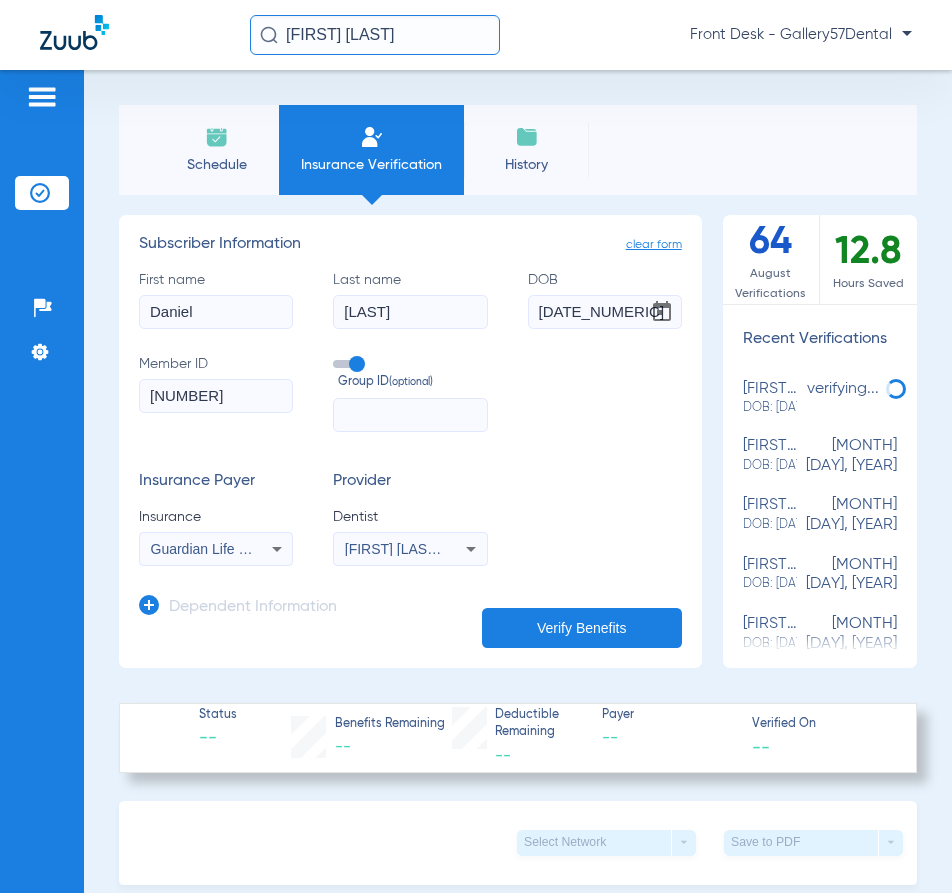 click on "Verify Benefits" 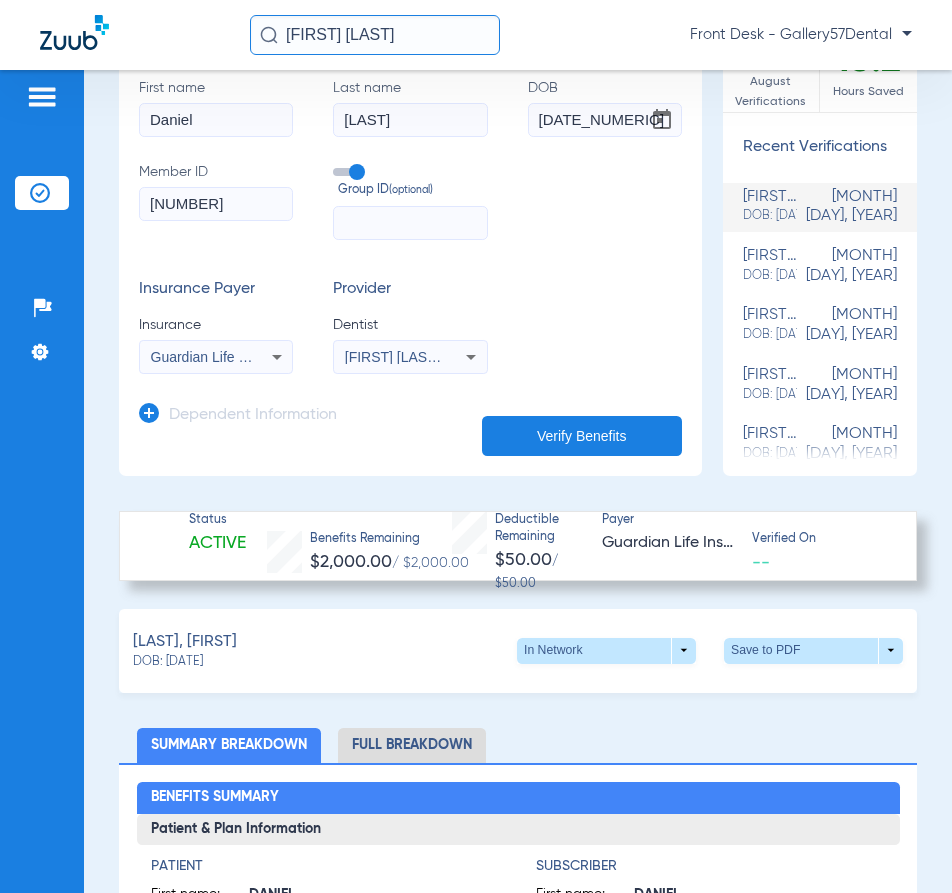 scroll, scrollTop: 200, scrollLeft: 0, axis: vertical 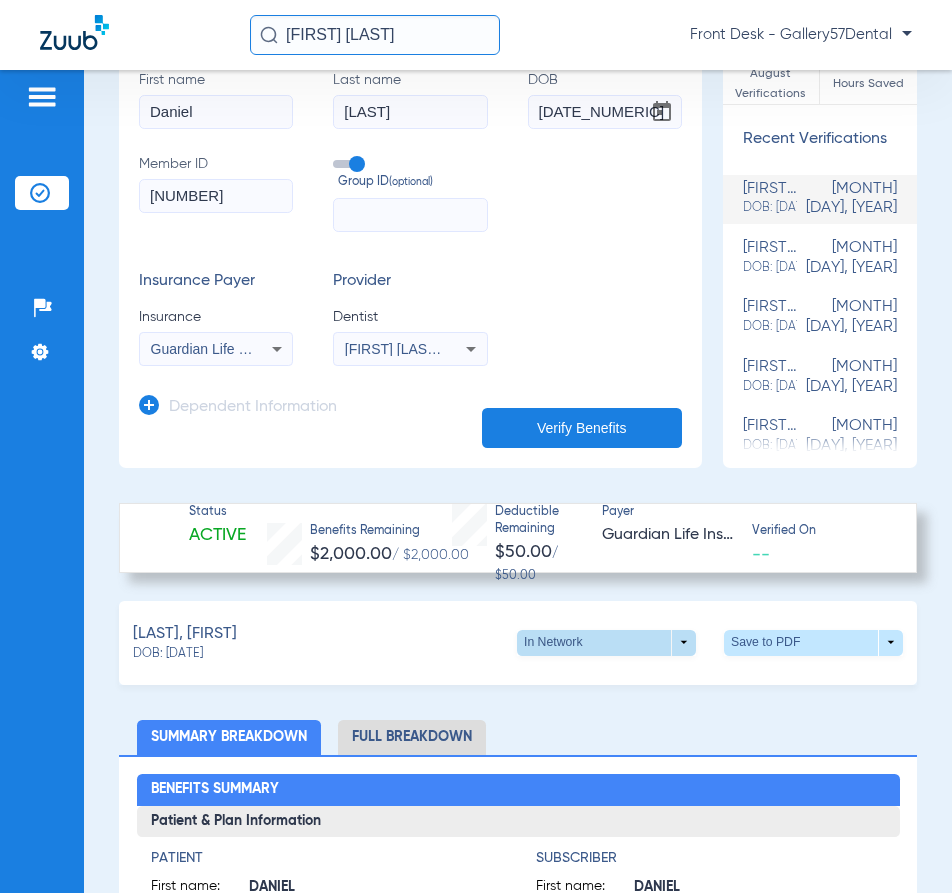 click 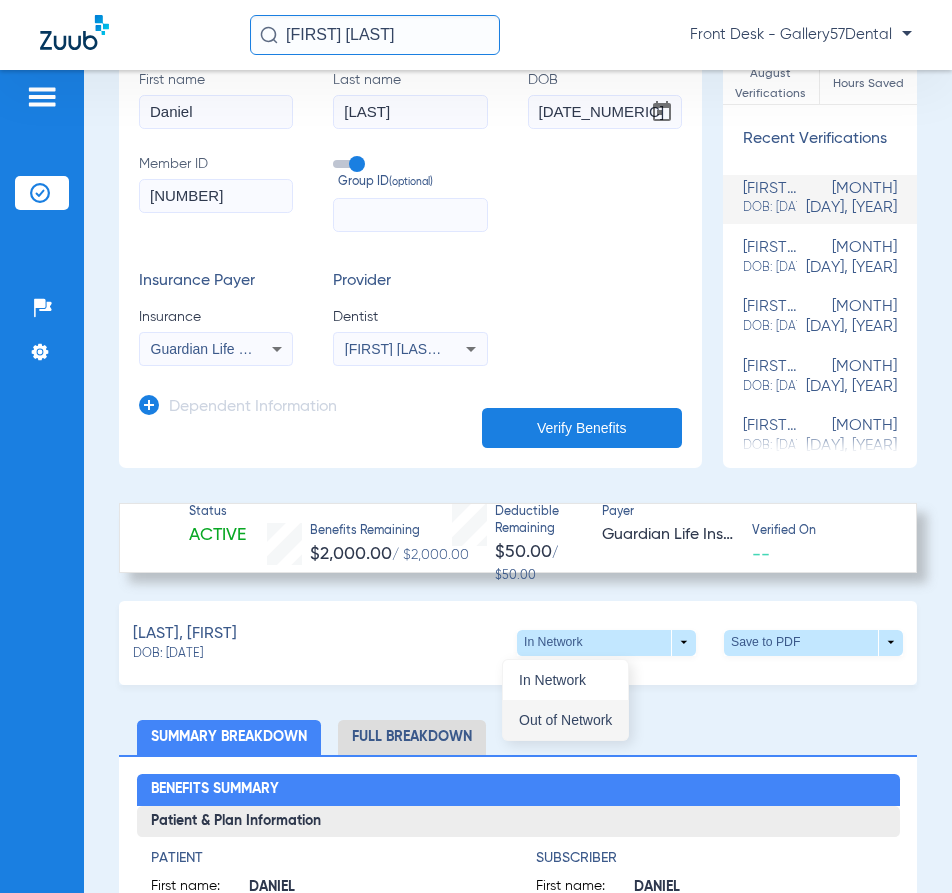 click on "Out of Network" at bounding box center (565, 720) 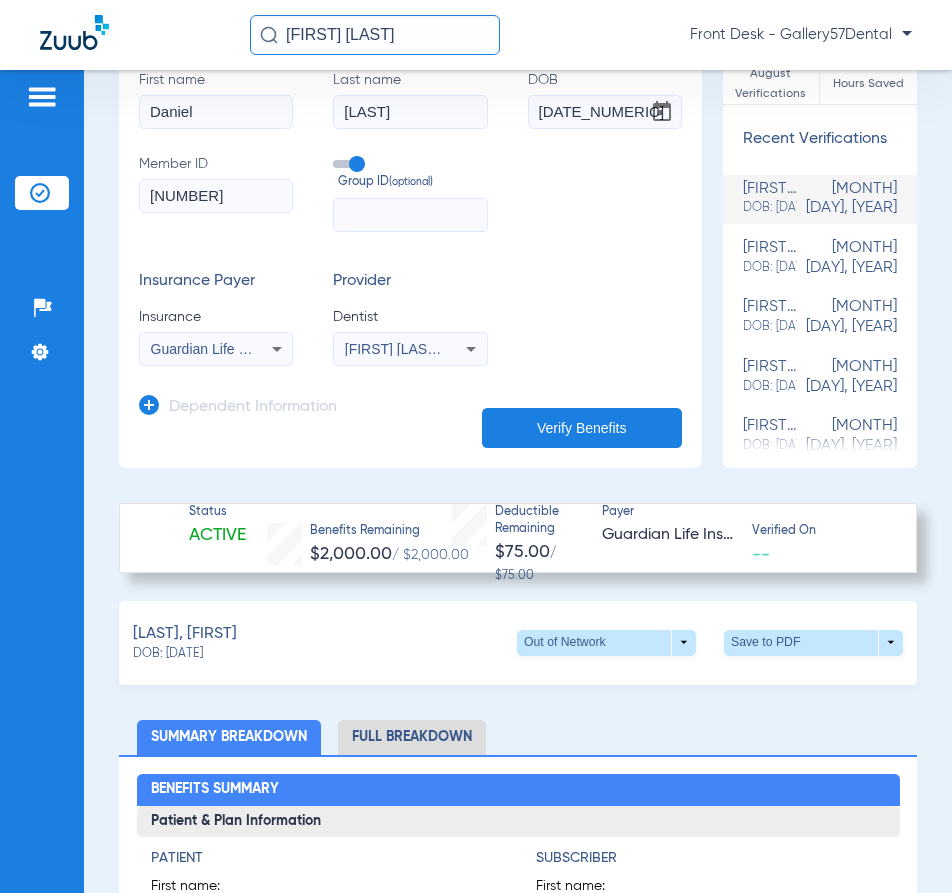 click on "Full Breakdown" 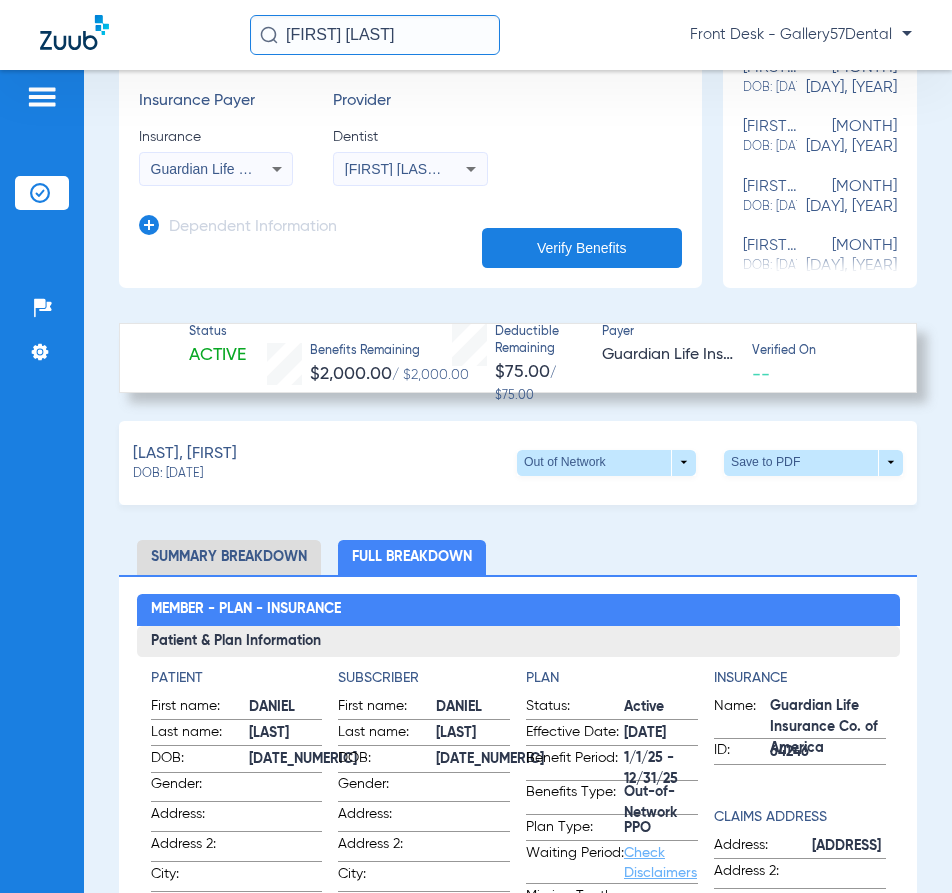 scroll, scrollTop: 400, scrollLeft: 0, axis: vertical 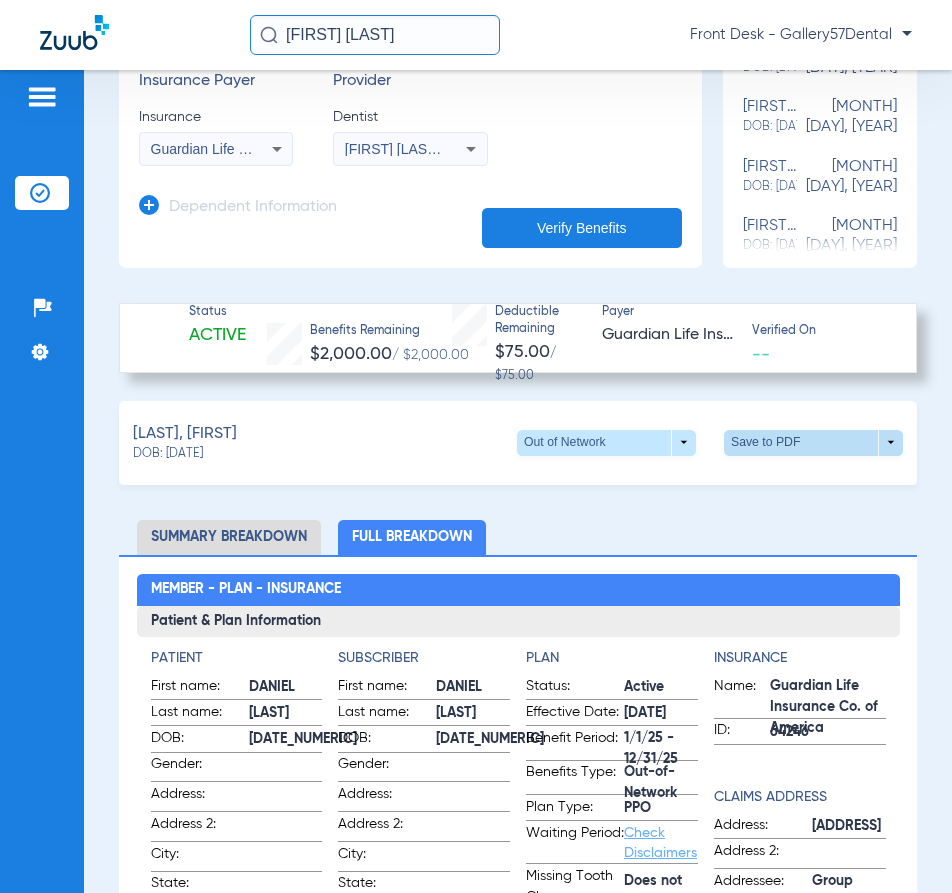 click 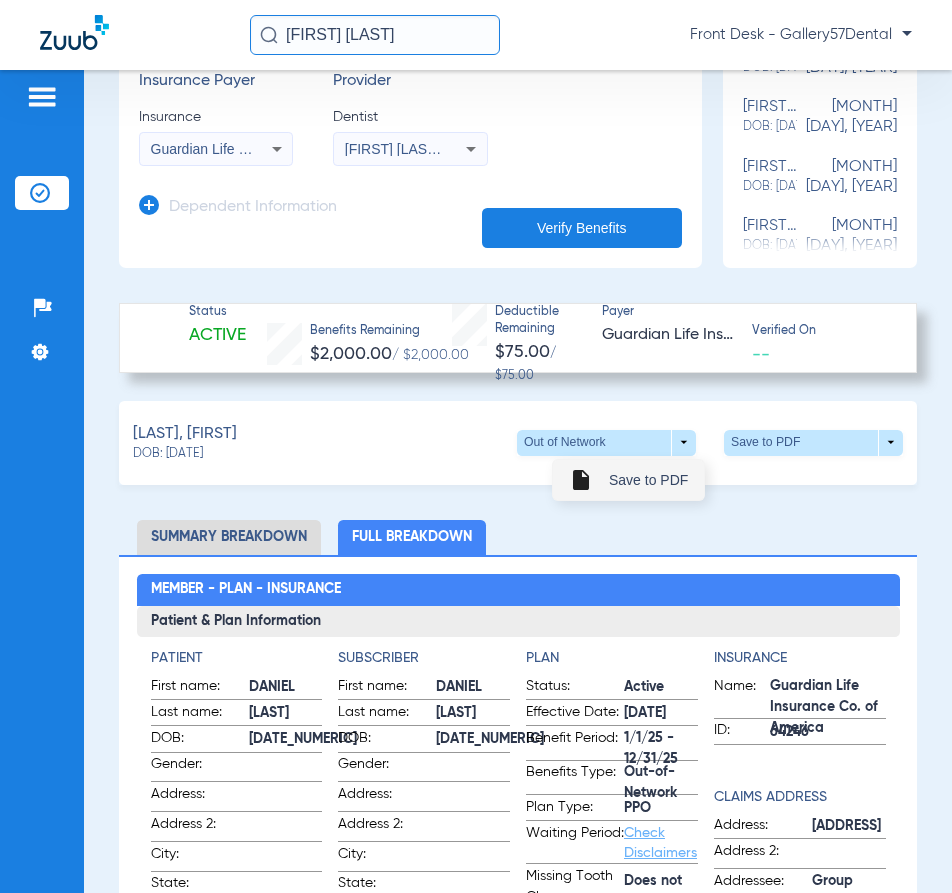 click on "Save to PDF" at bounding box center (648, 480) 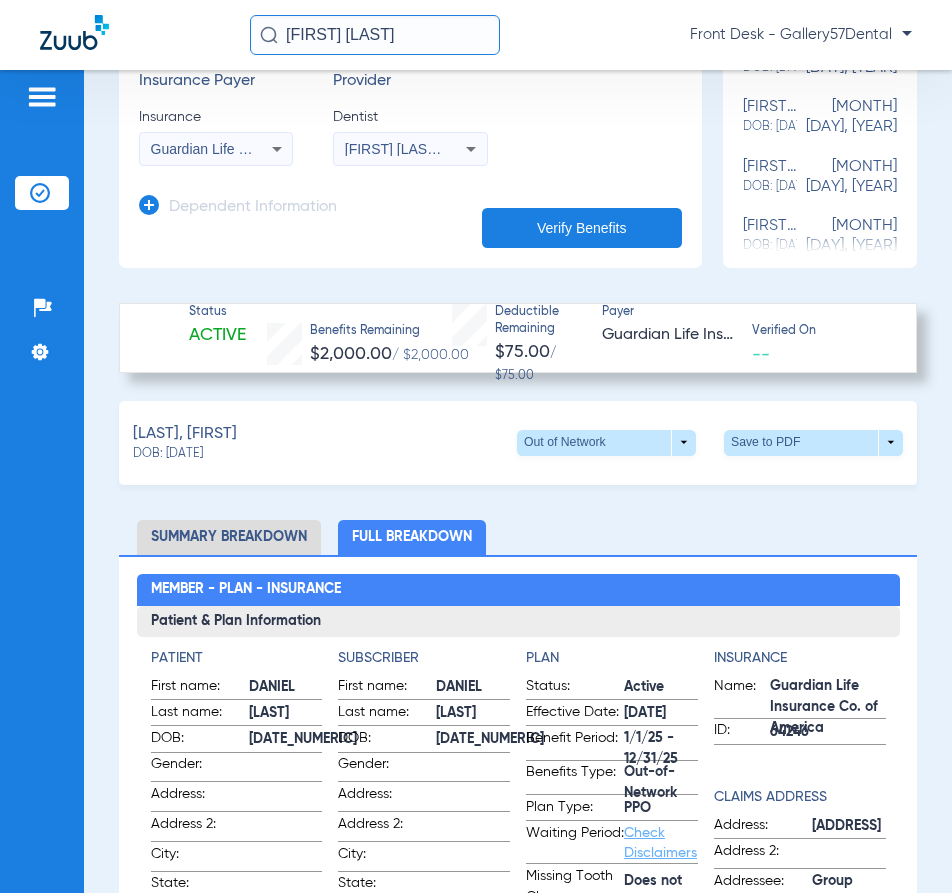 type 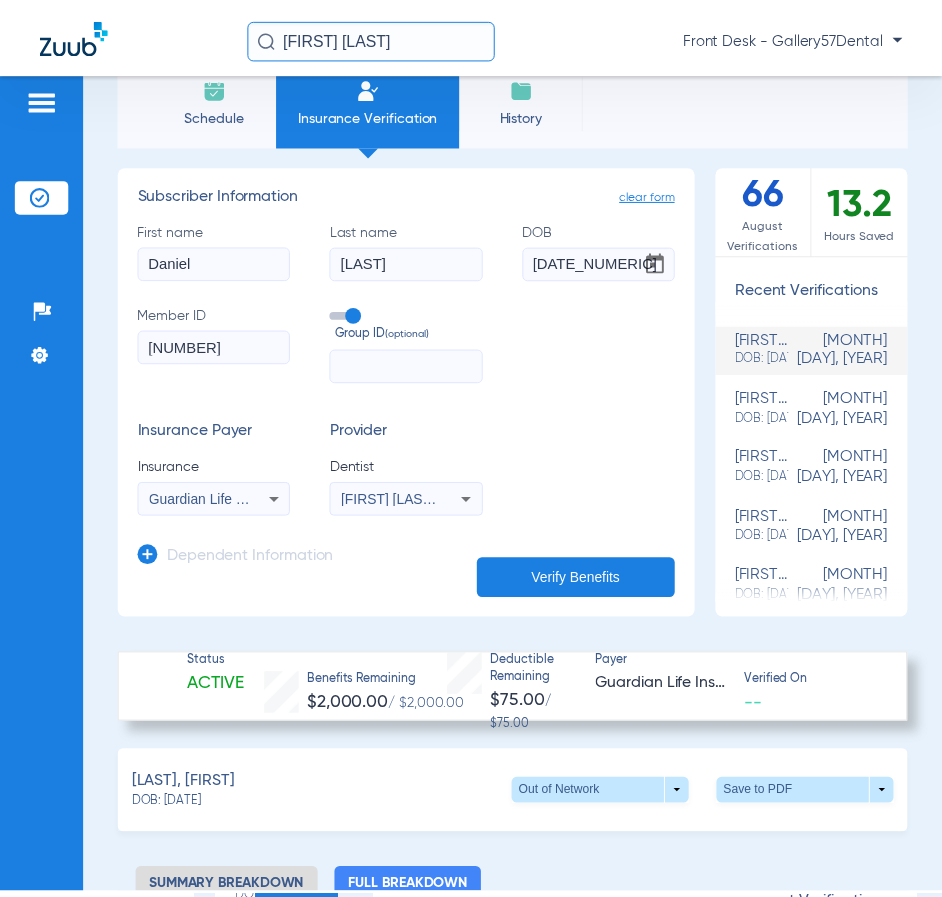 scroll, scrollTop: 0, scrollLeft: 0, axis: both 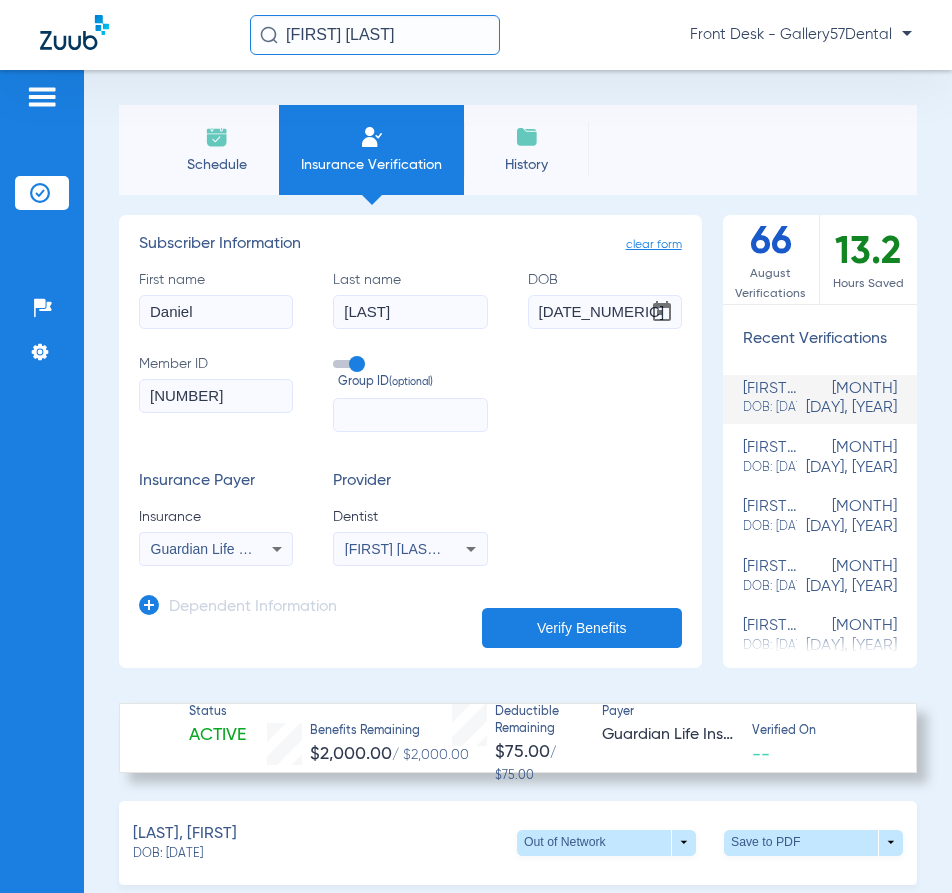 click on "Schedule" 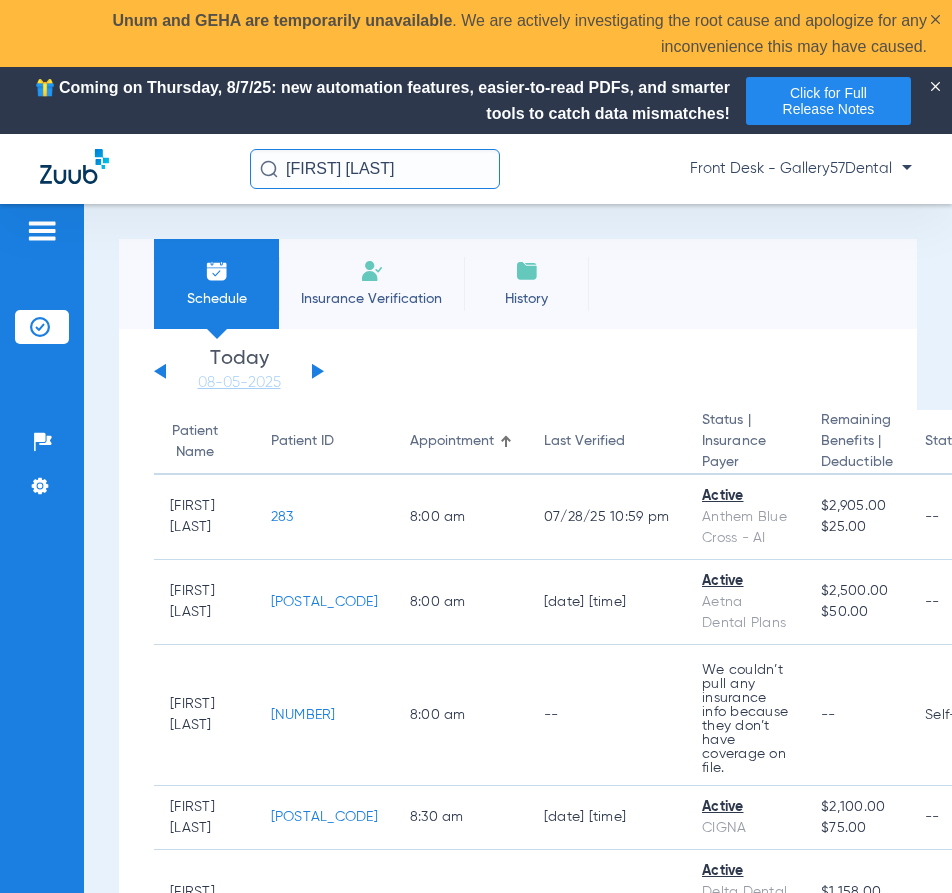 click on "Insurance Verification" 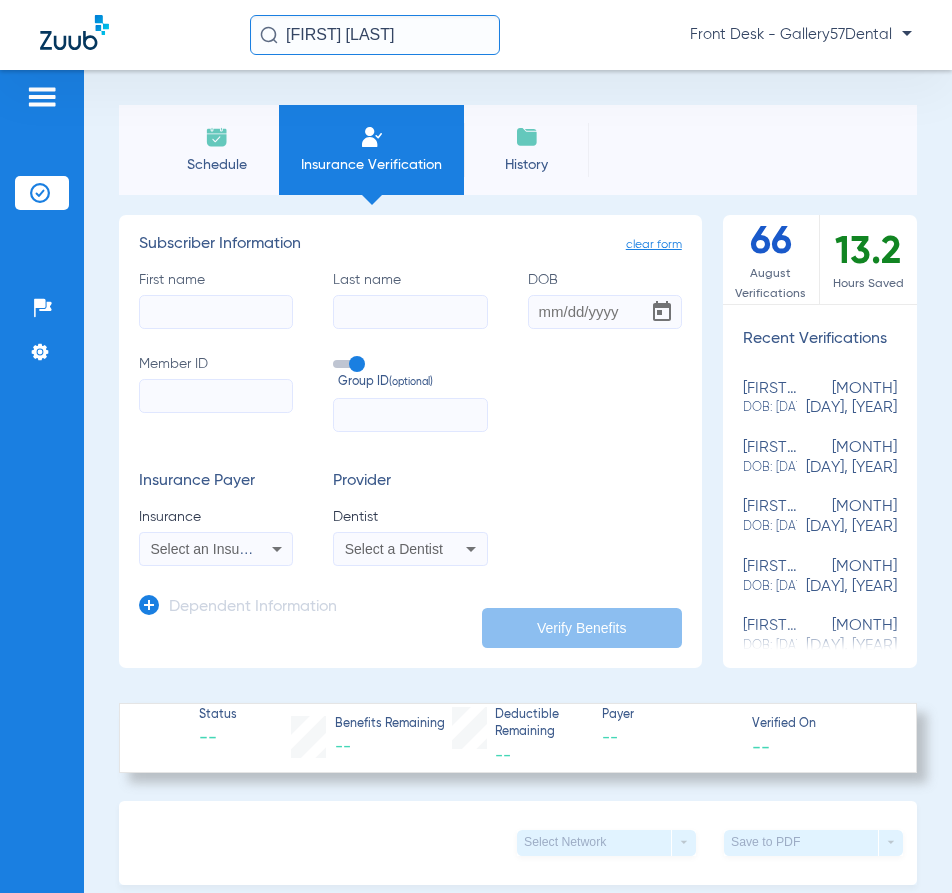 click on "First name   Last name   DOB   Member ID   Group ID  (optional)" 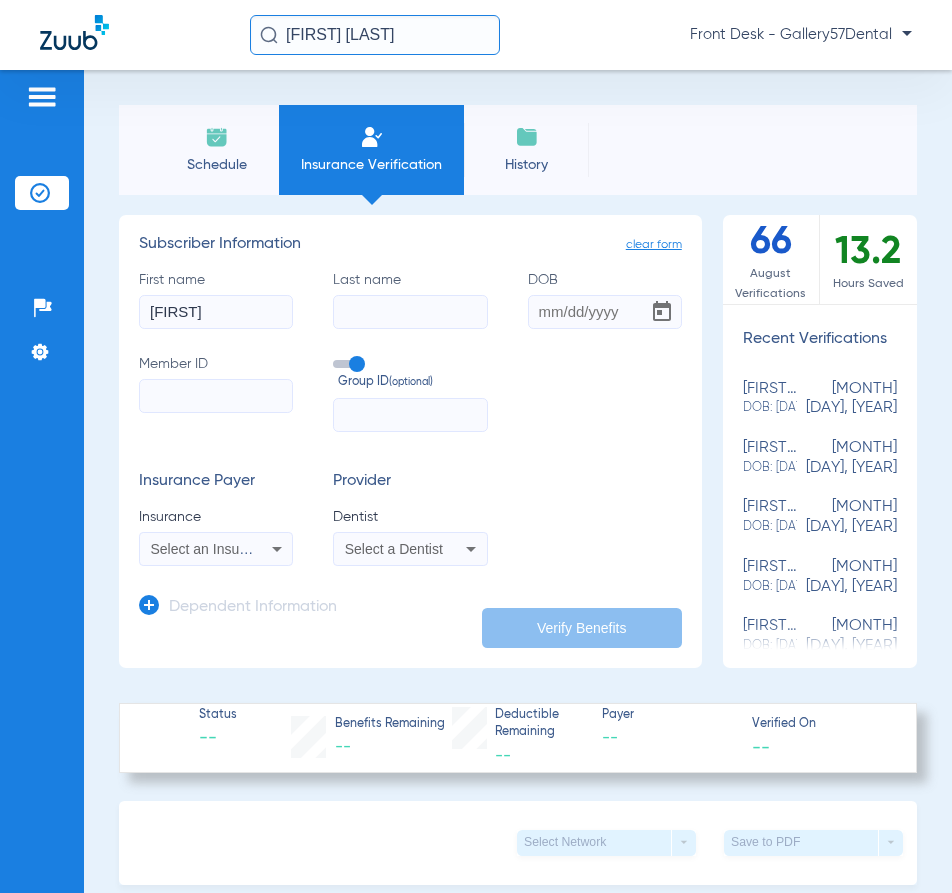 type on "Anna" 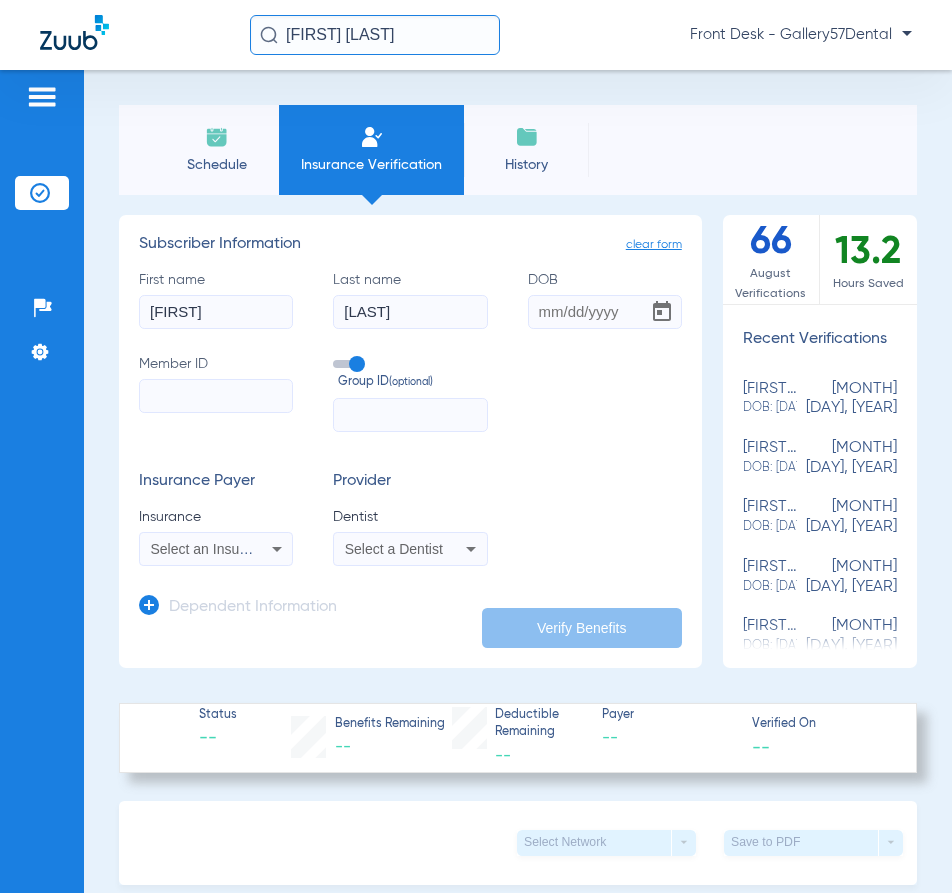 type on "Gulko" 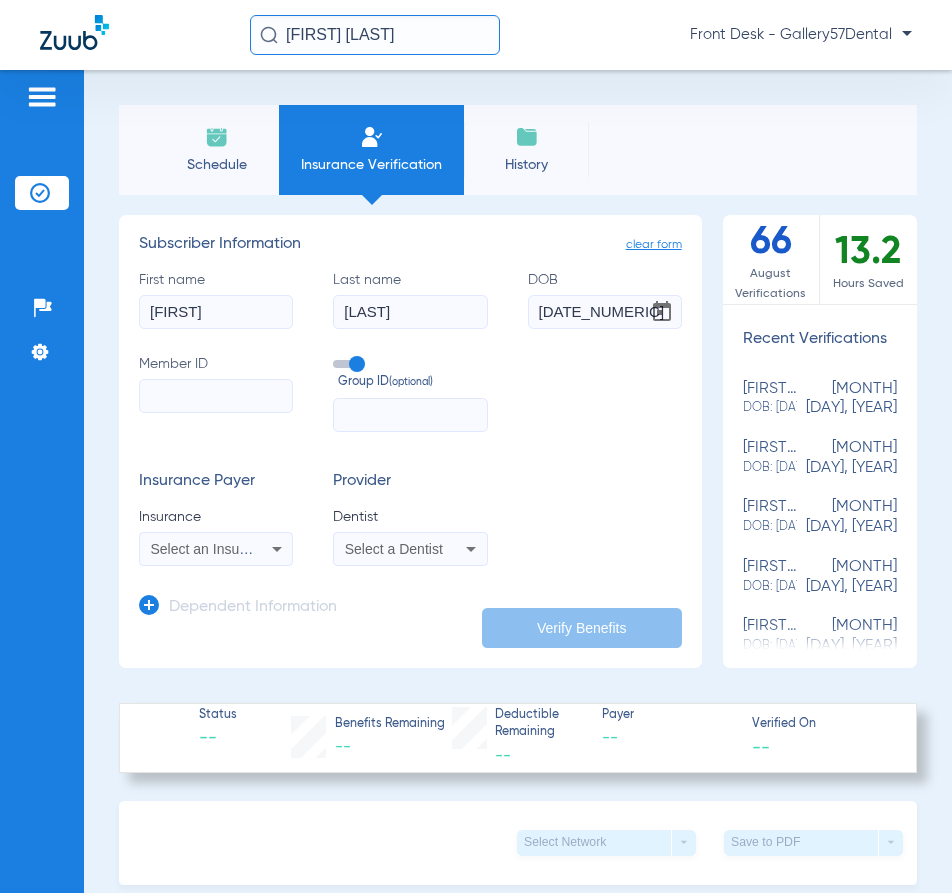 type on "02/13/1996" 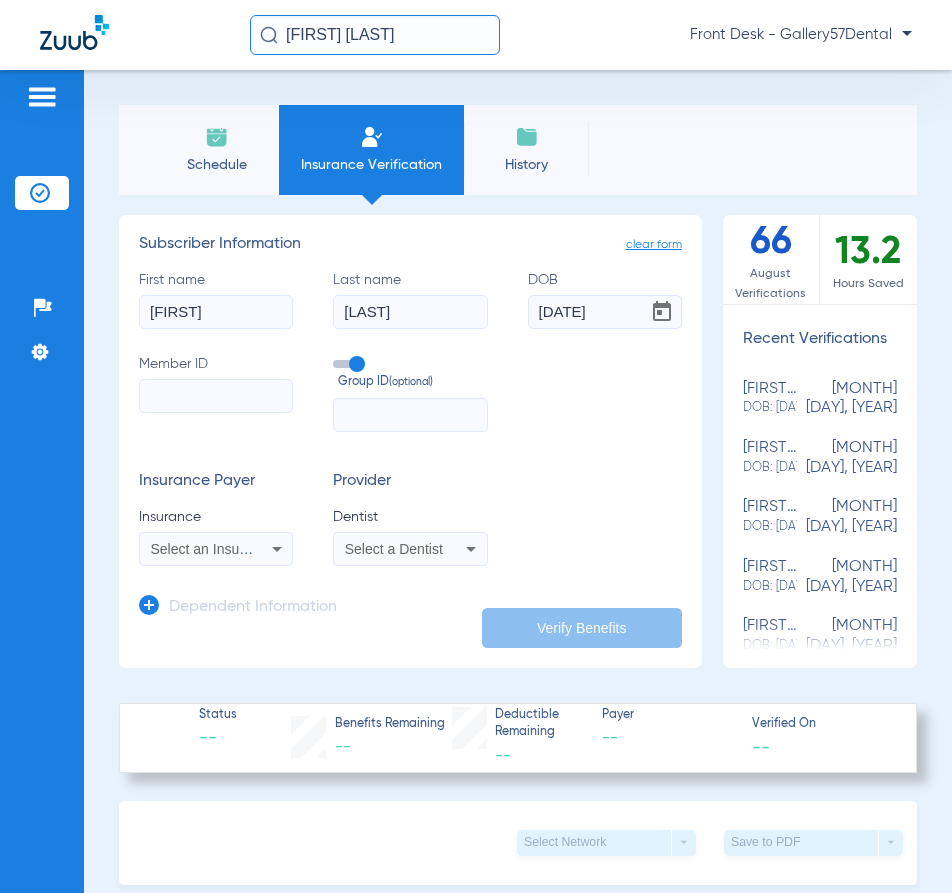 click on "Member ID" 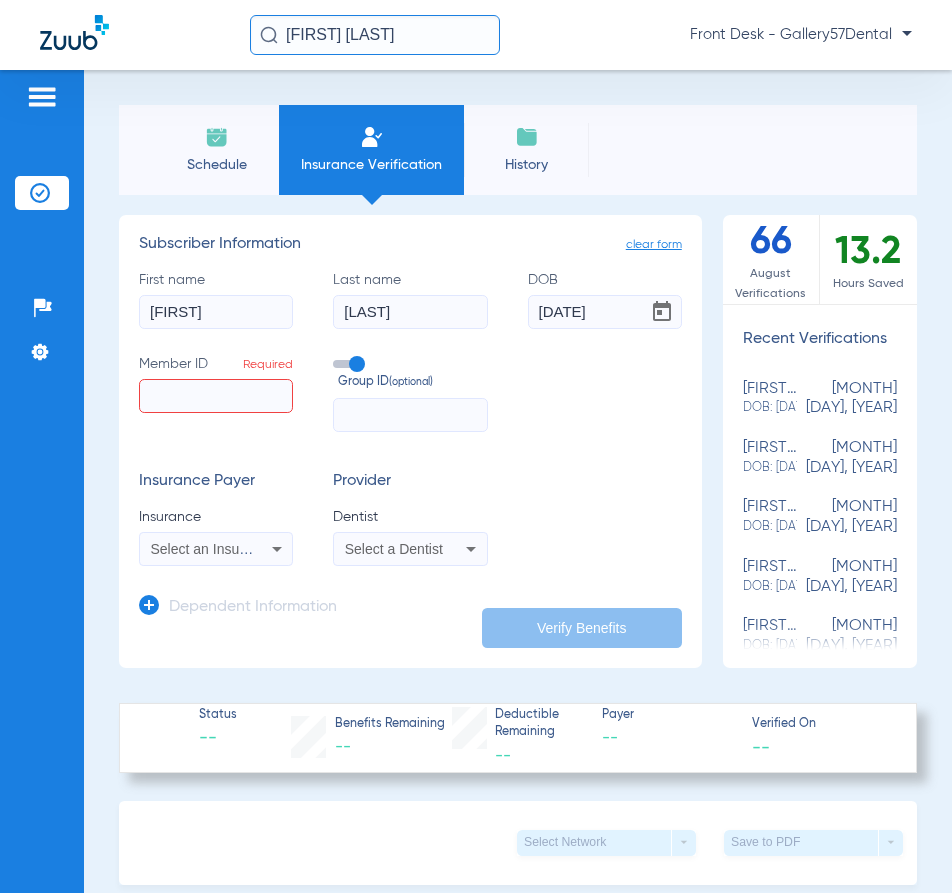 click on "Member ID  Required" 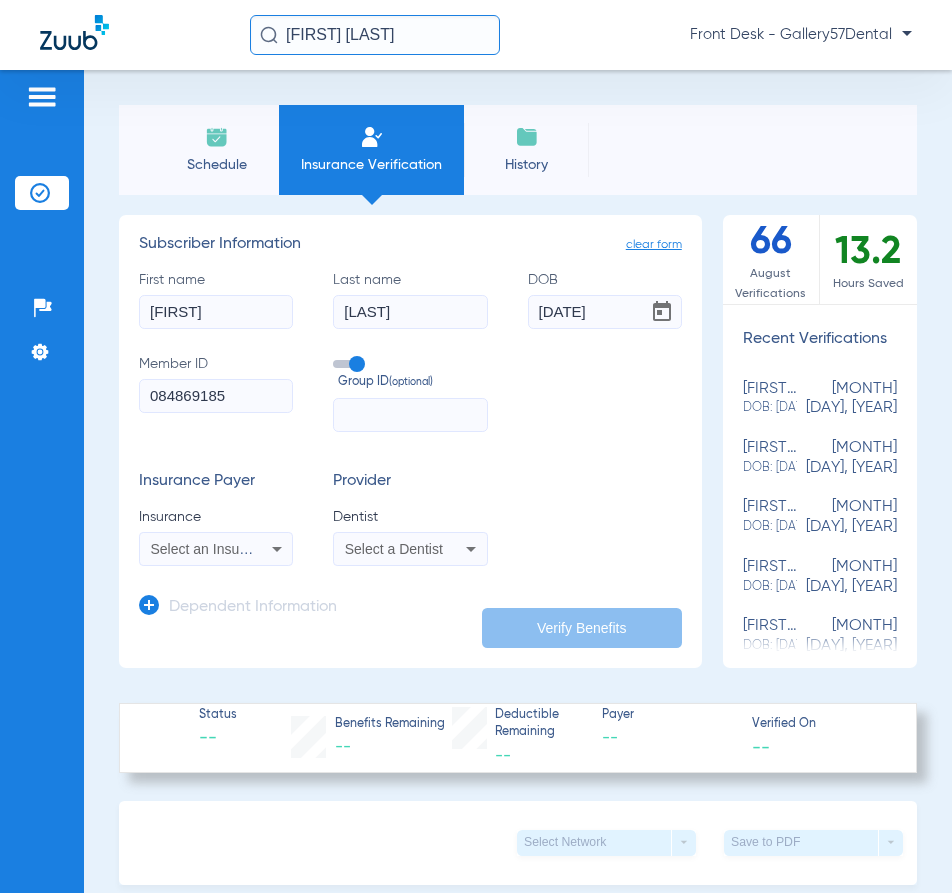 type on "084869185" 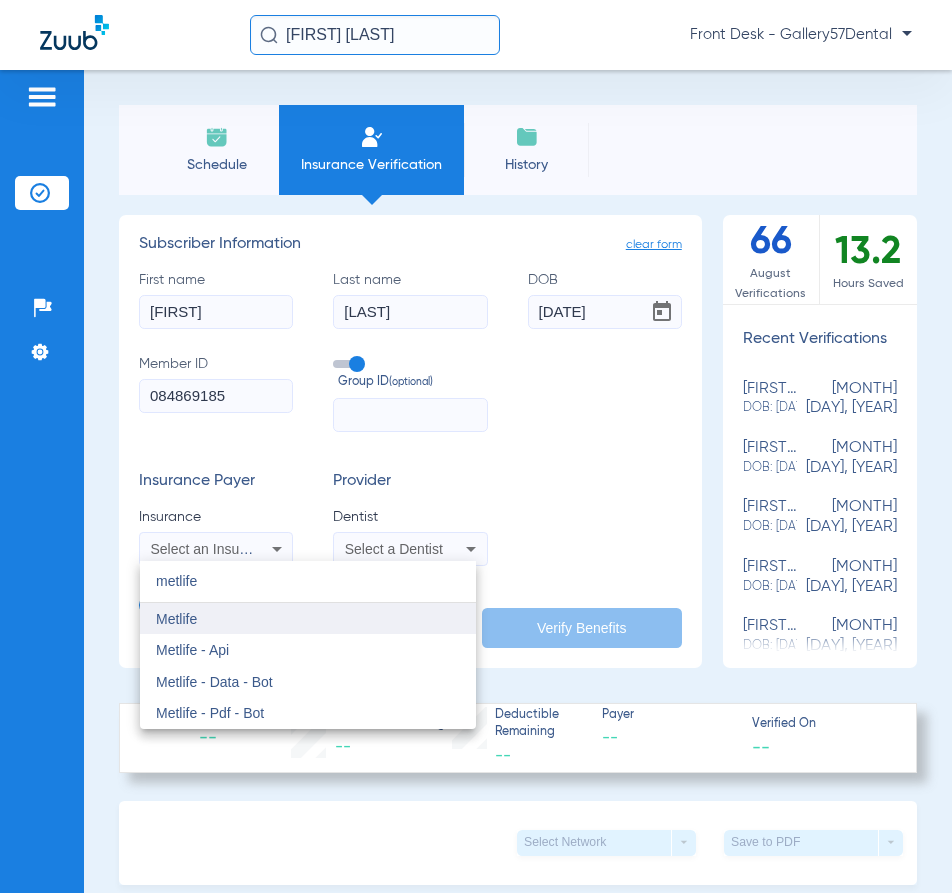 type on "metlife" 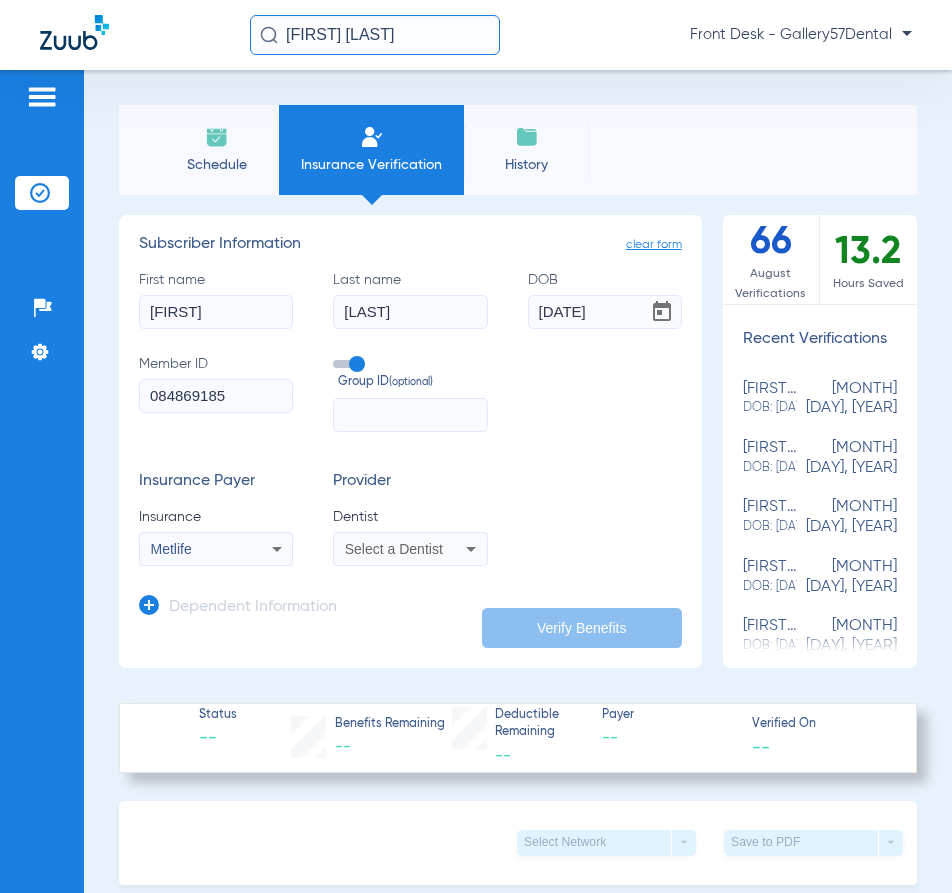 click on "Insurance Payer   Insurance
Metlife" 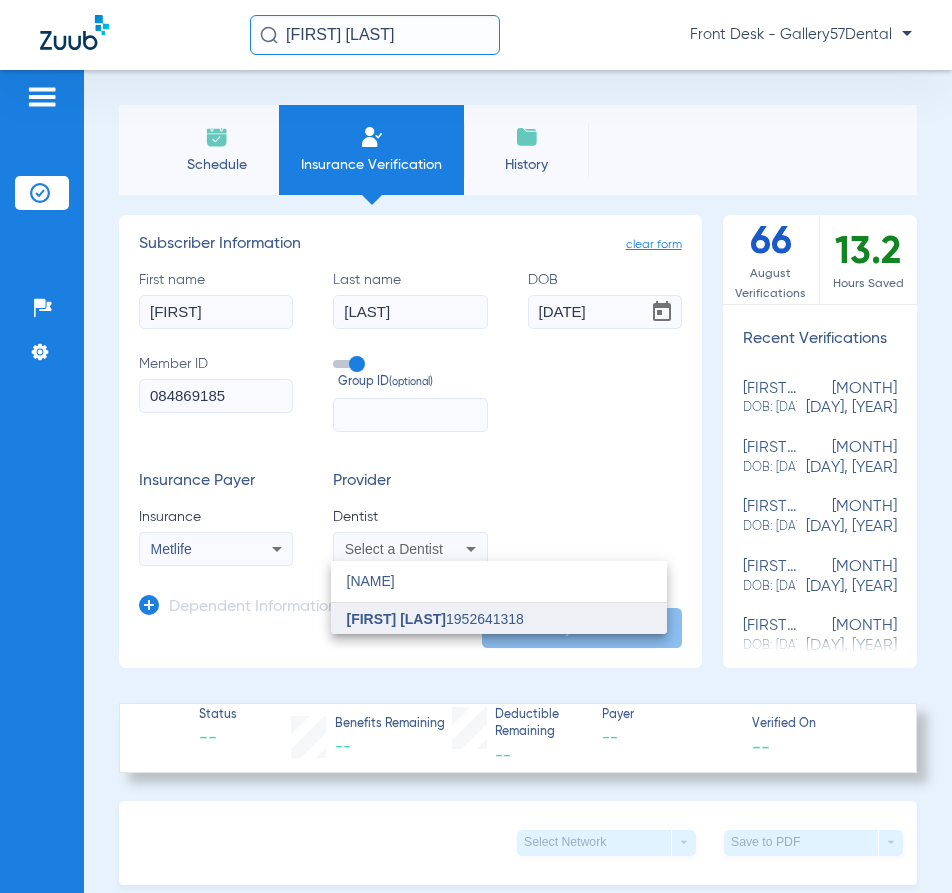 type on "[FIRST]" 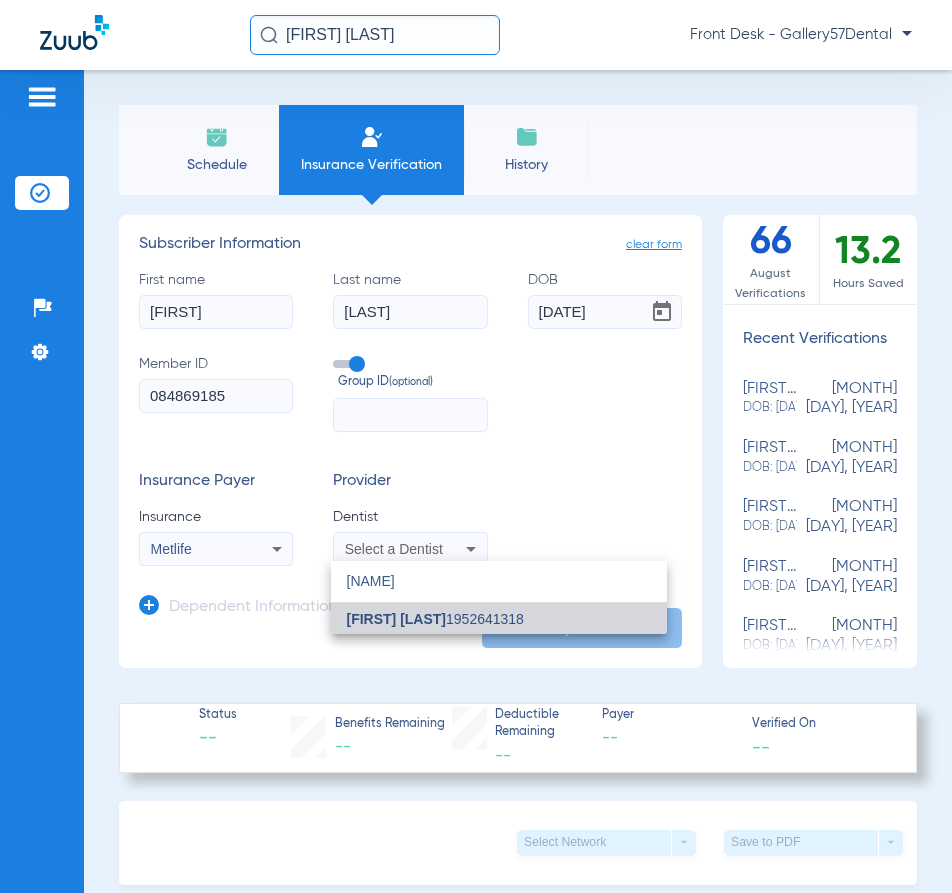 click on "Rebecca Koenigsberg Dds   1952641318" at bounding box center (499, 619) 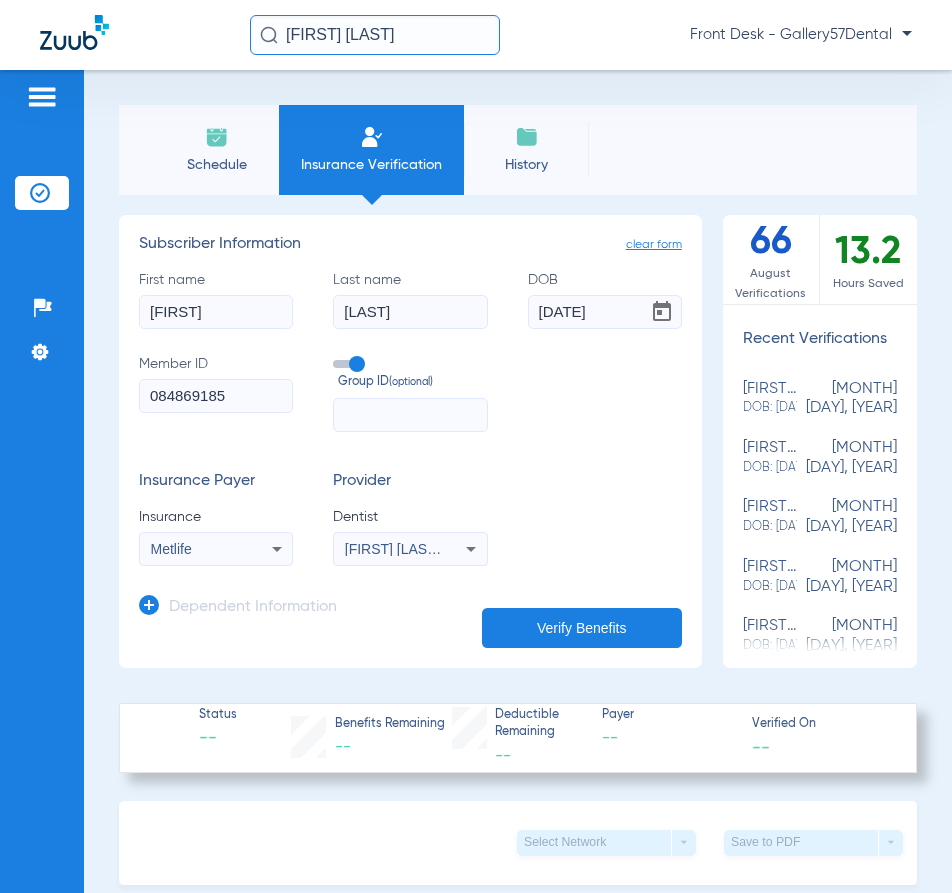 click on "Verify Benefits" 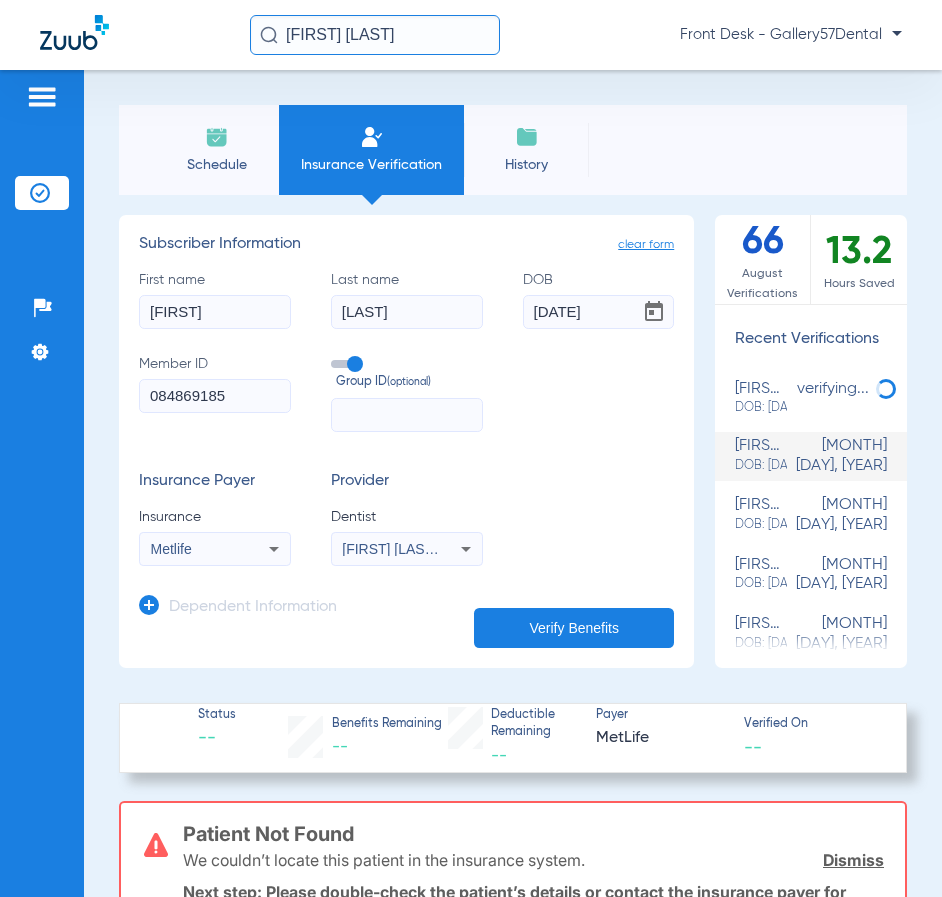 click on "Anna" 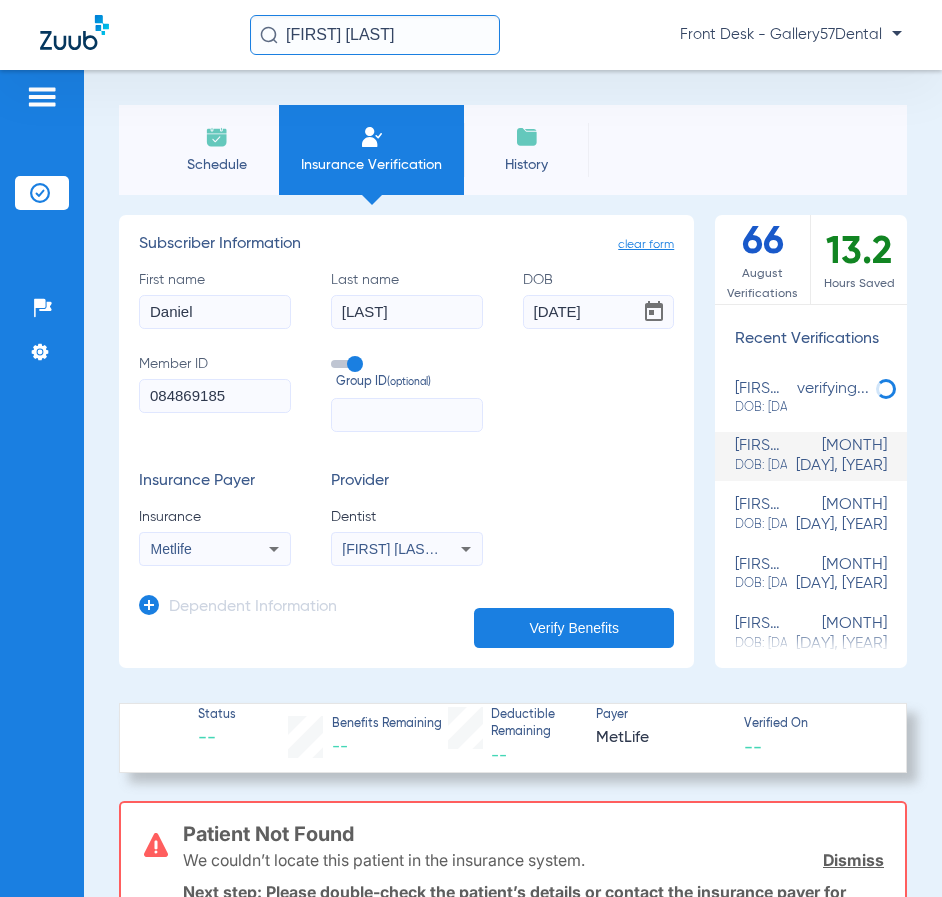 type on "Daniel" 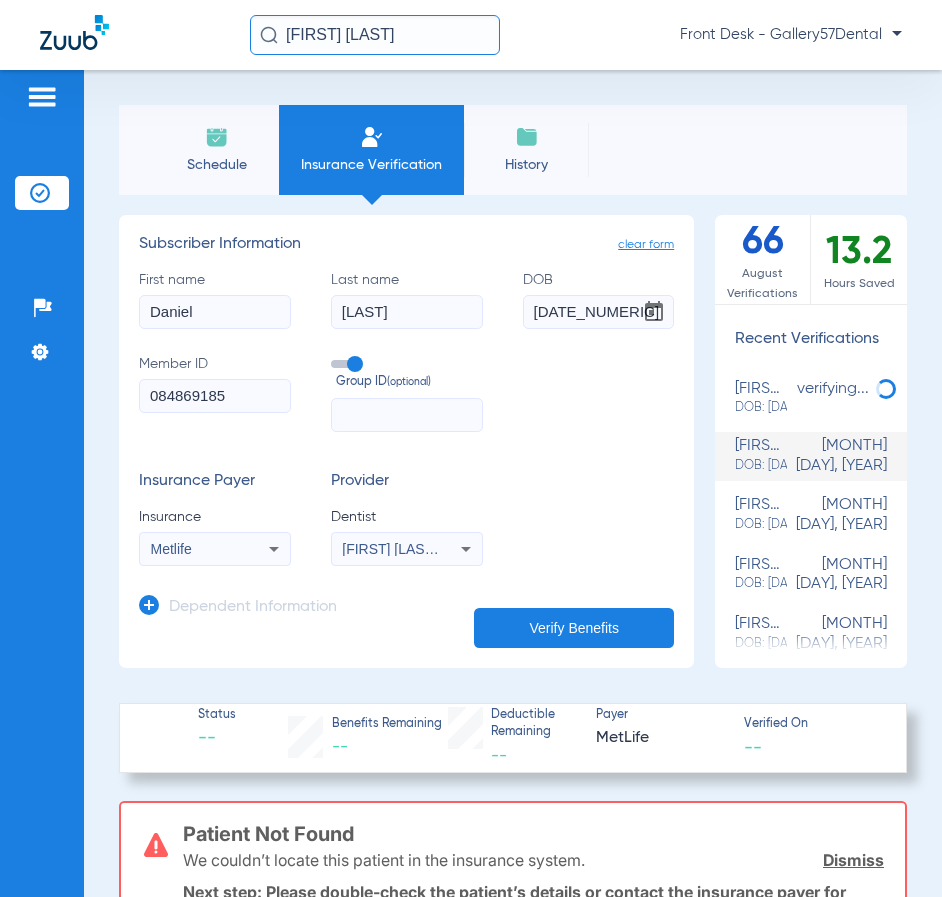 type on "08/16/1965" 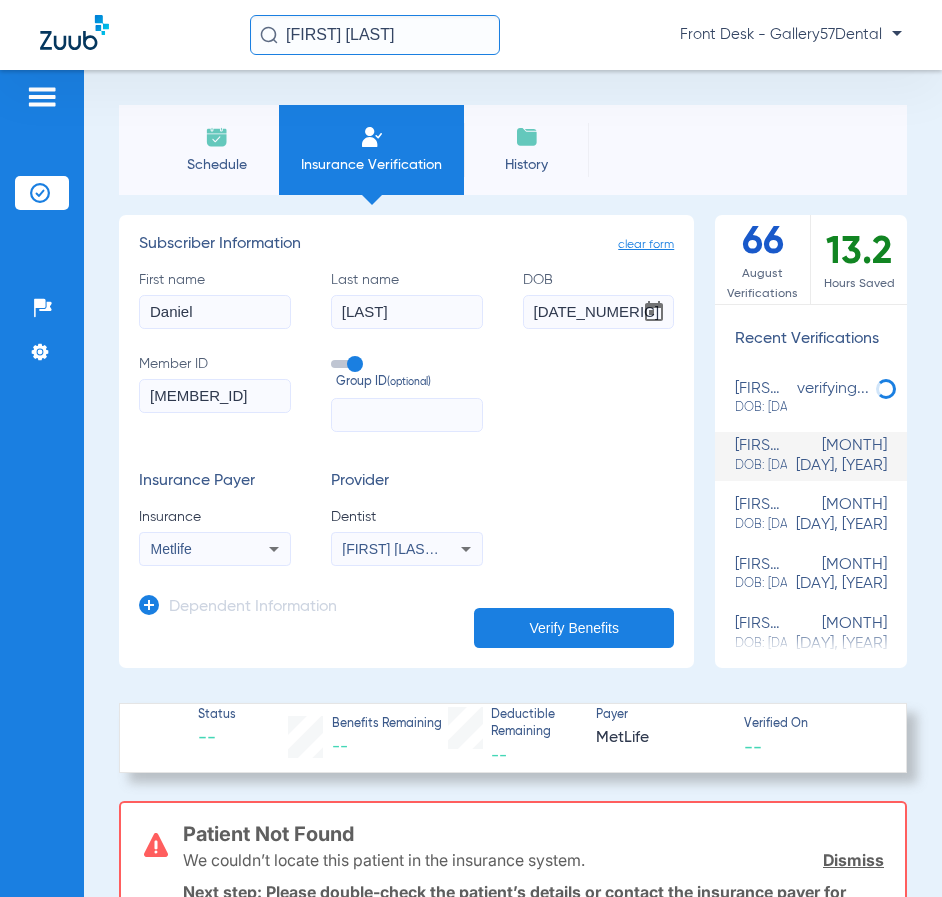 type on "U50973647" 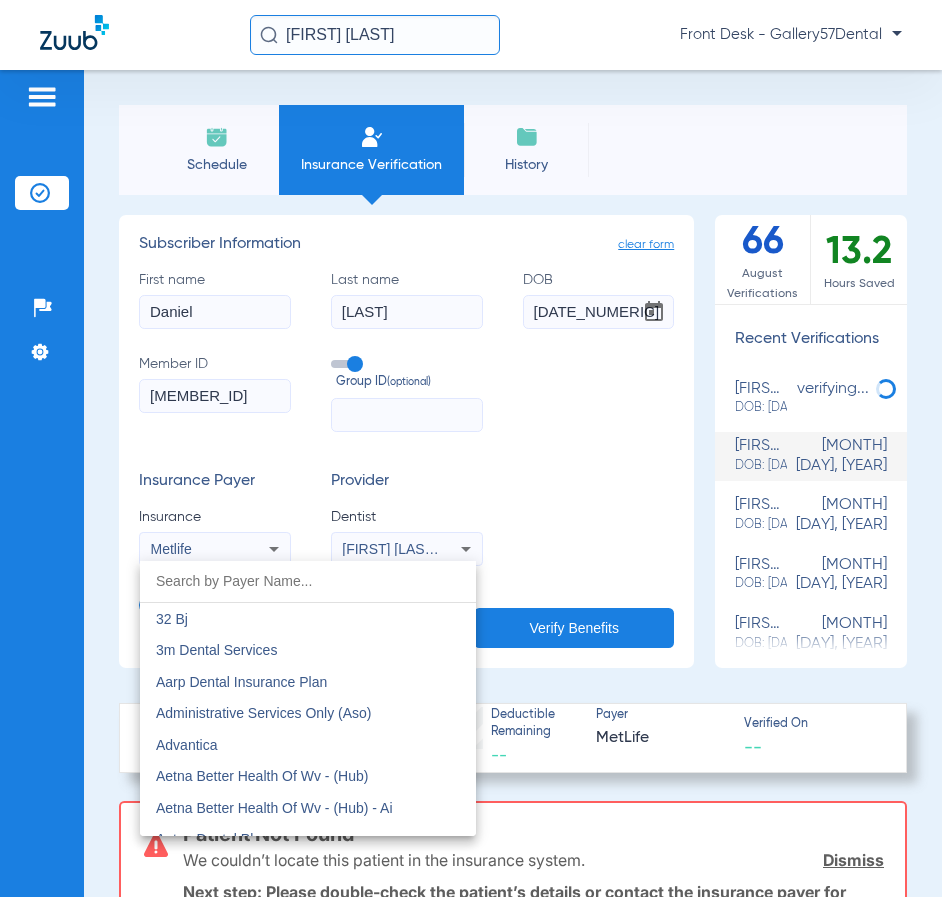 scroll, scrollTop: 9722, scrollLeft: 0, axis: vertical 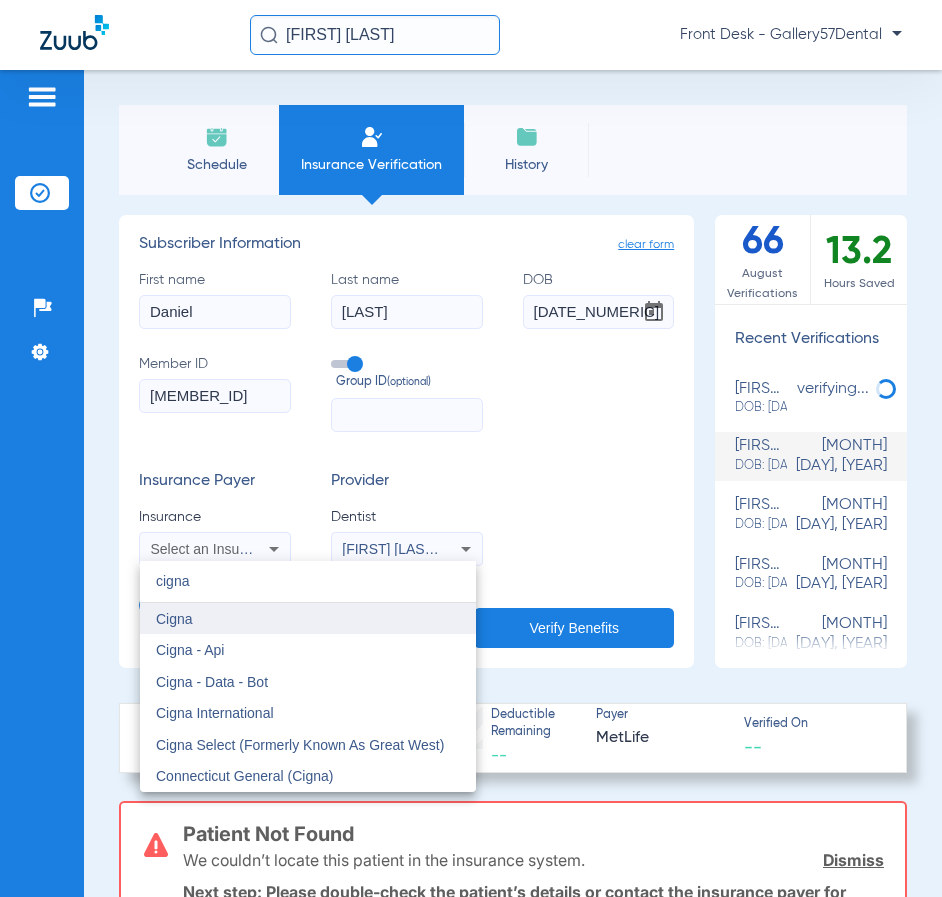 type on "cigna" 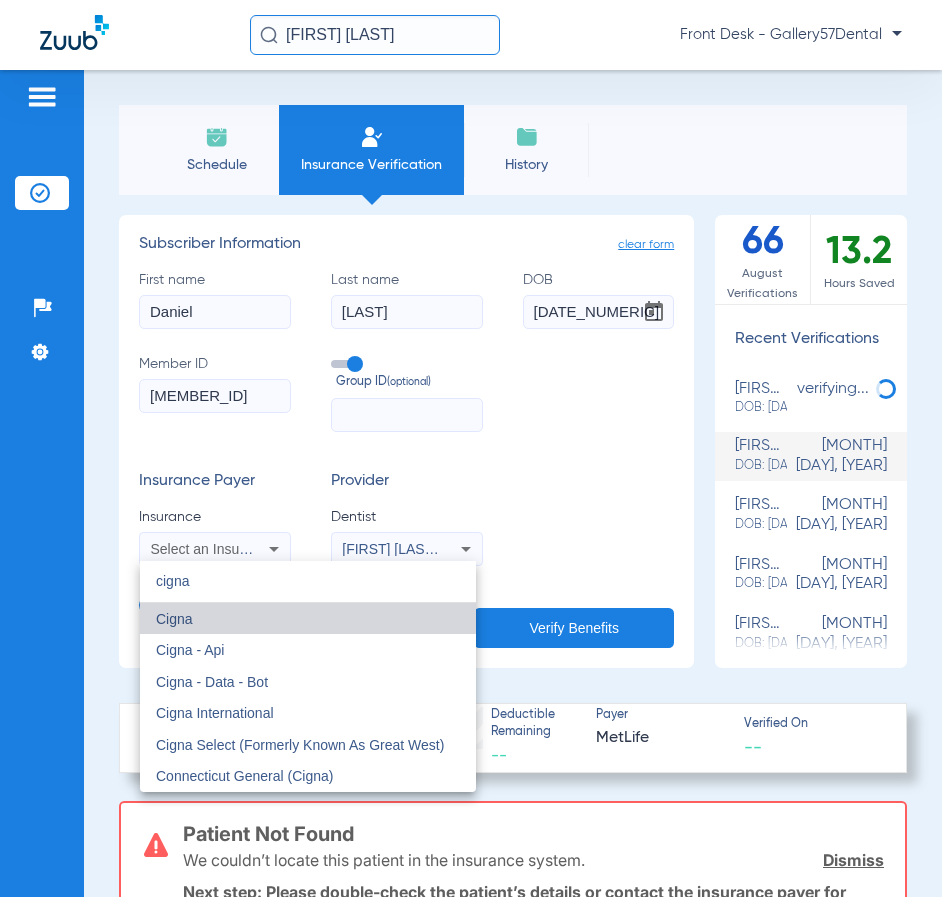 click on "Cigna" at bounding box center (308, 619) 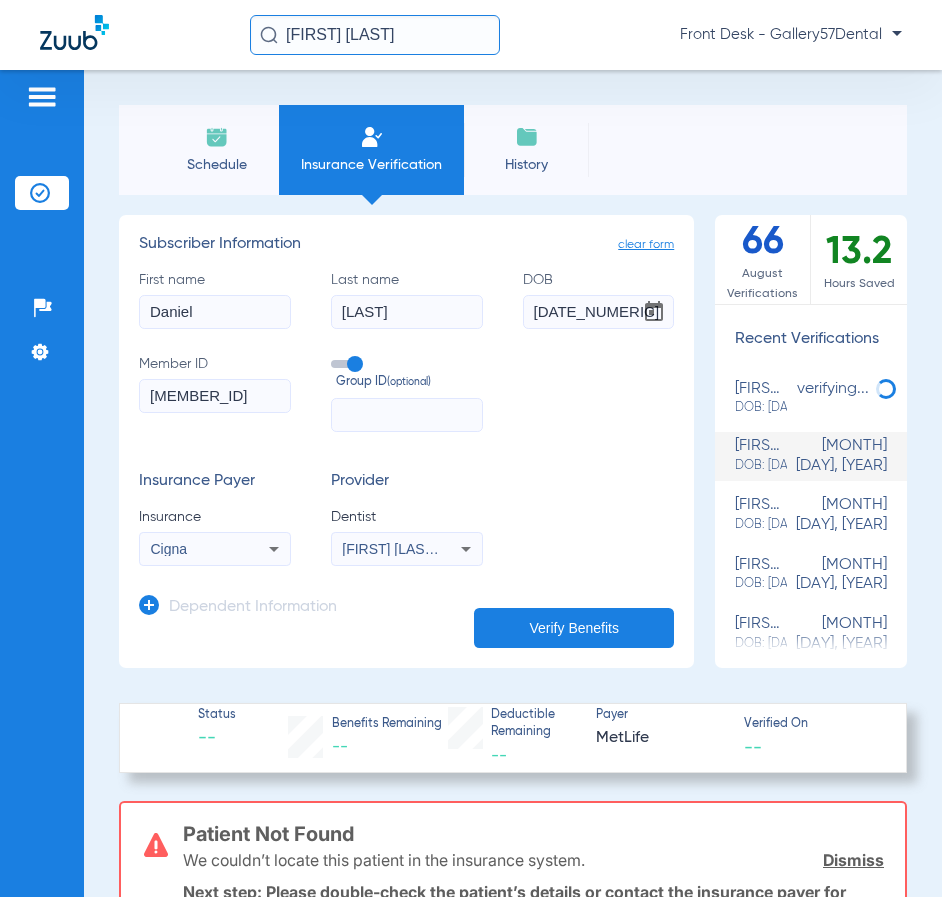 click on "[FIRST] [LAST] [PROFESSION]  [YEAR]" at bounding box center (407, 549) 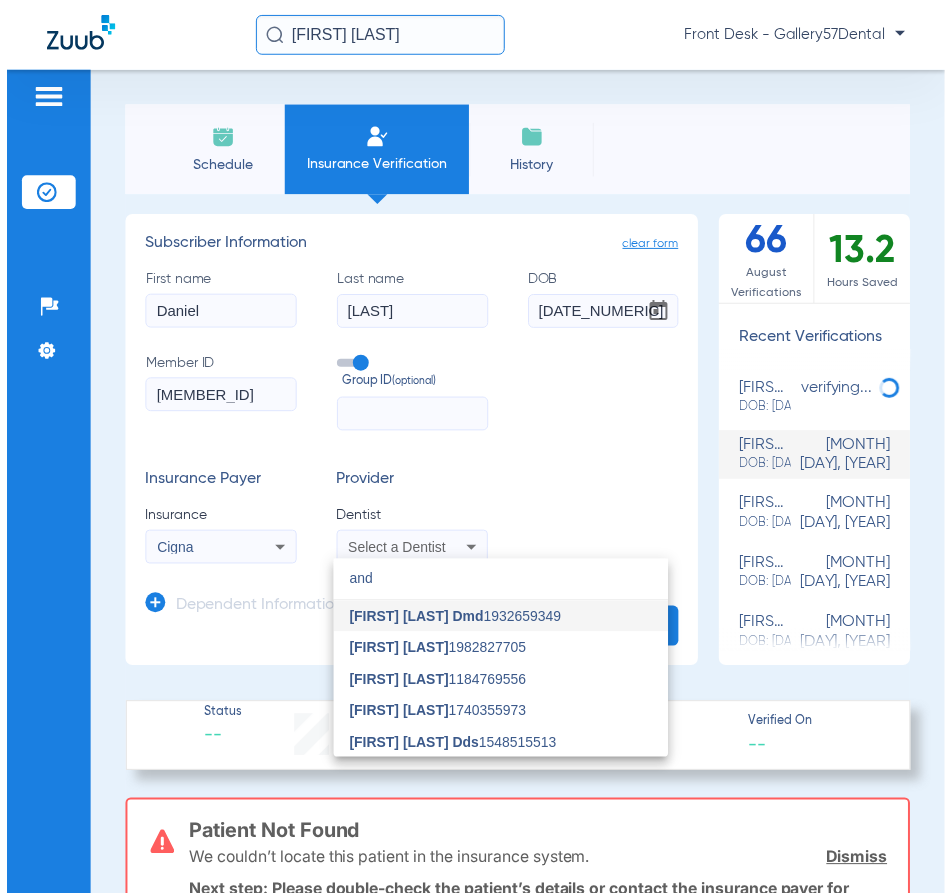 scroll, scrollTop: 0, scrollLeft: 0, axis: both 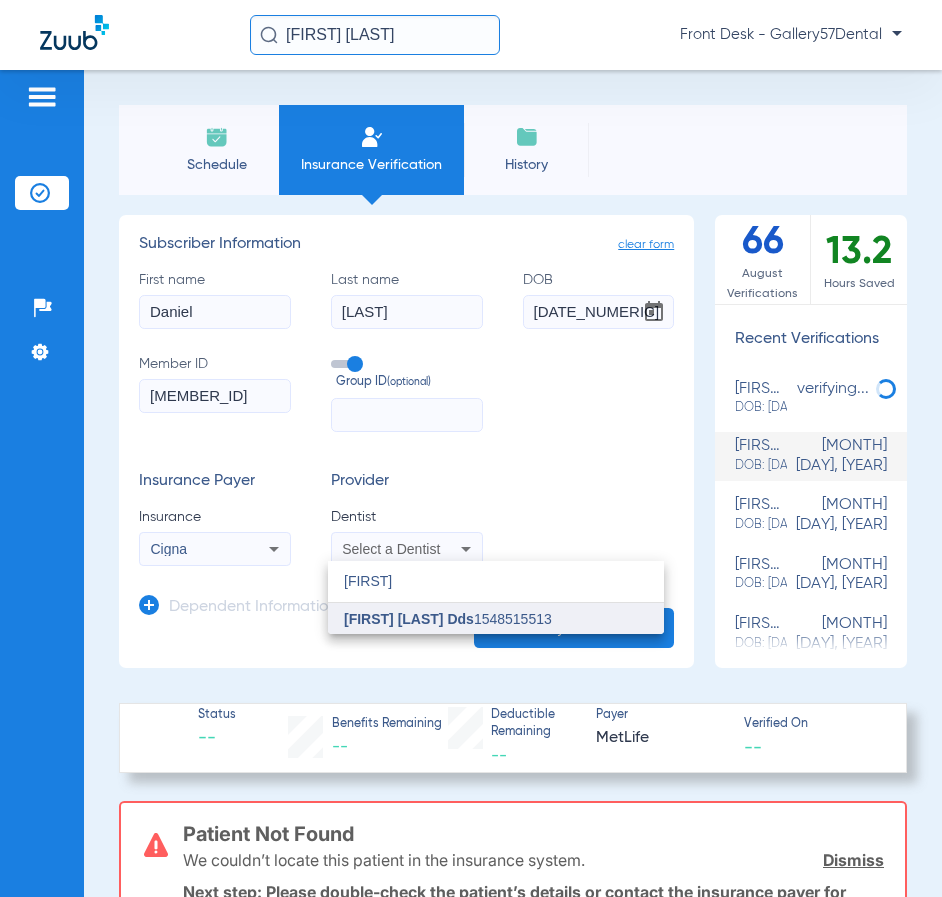 type on "andrew" 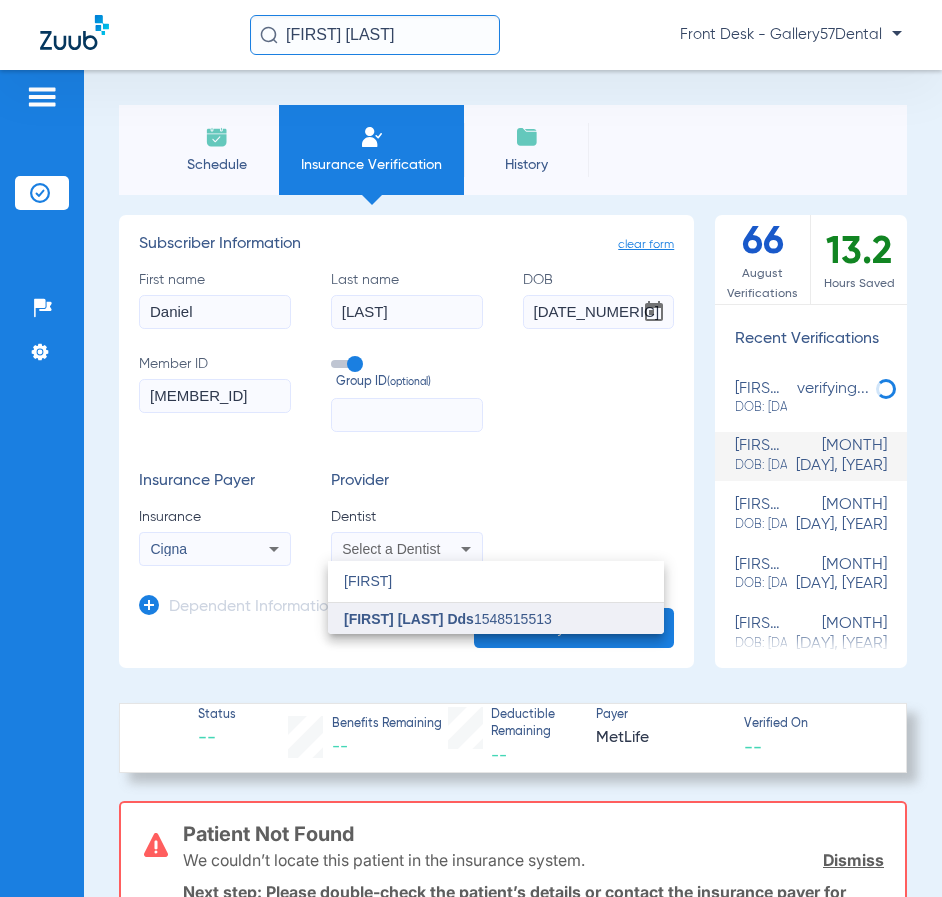 click on "Andrew Koenigsberg Dds   1548515513" at bounding box center [496, 619] 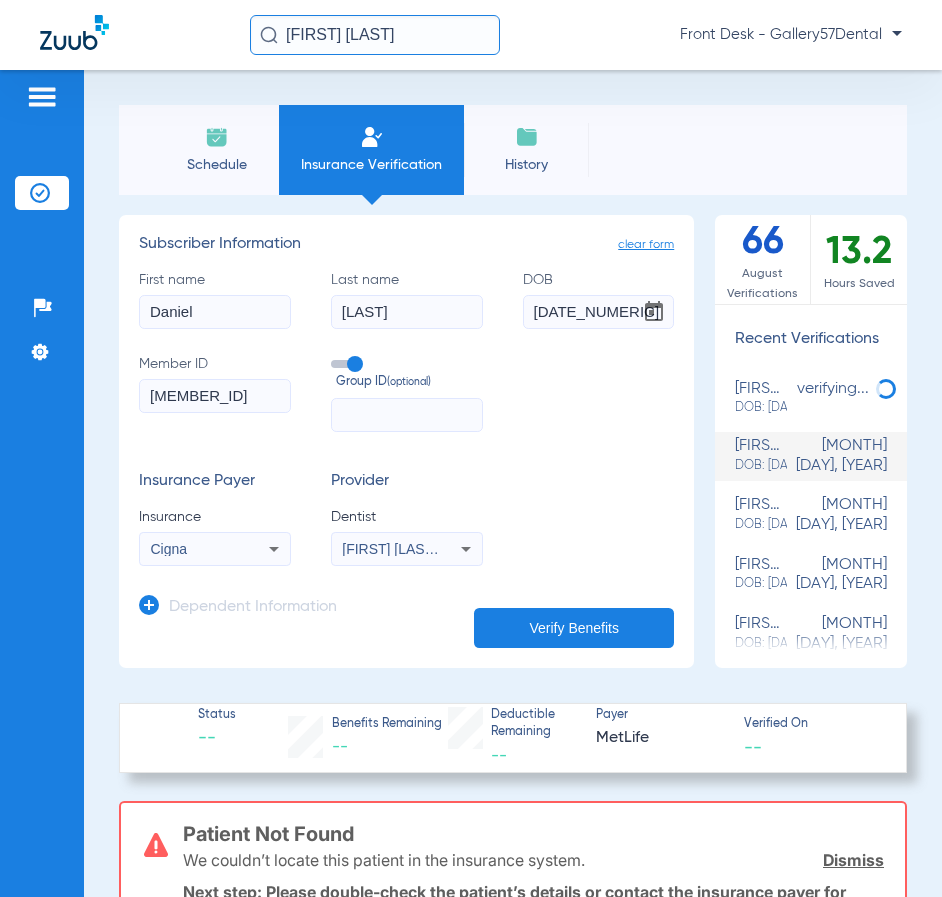 click on "Dependent Information" 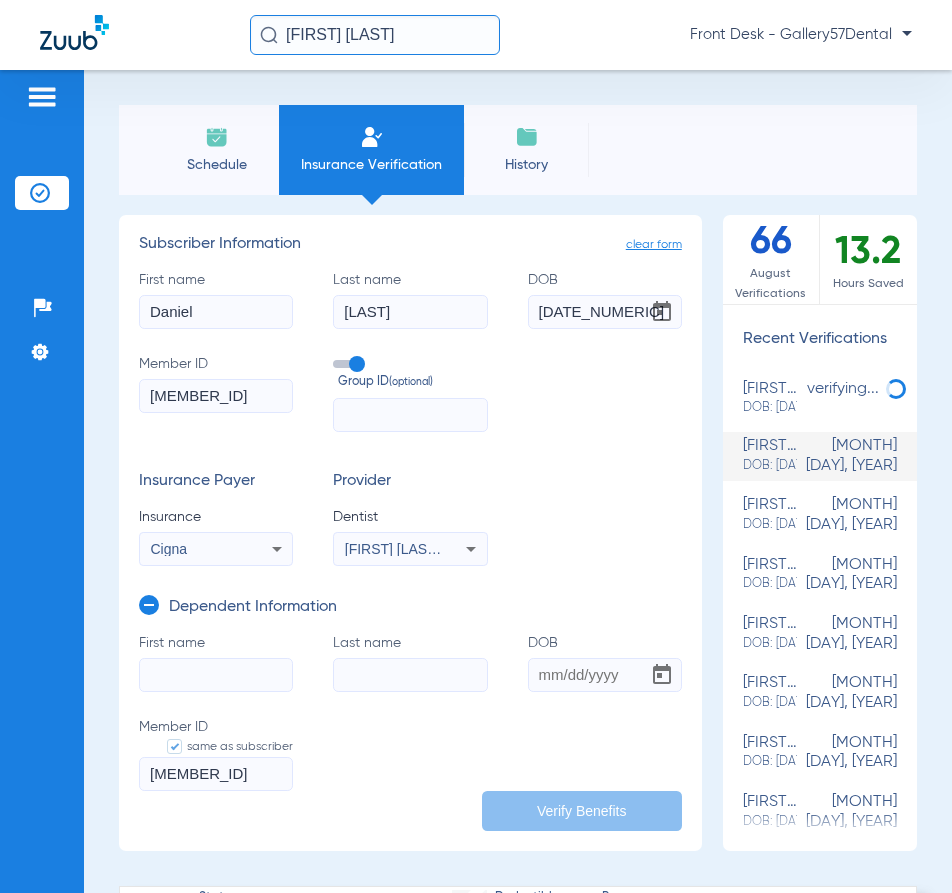 click on "First name" 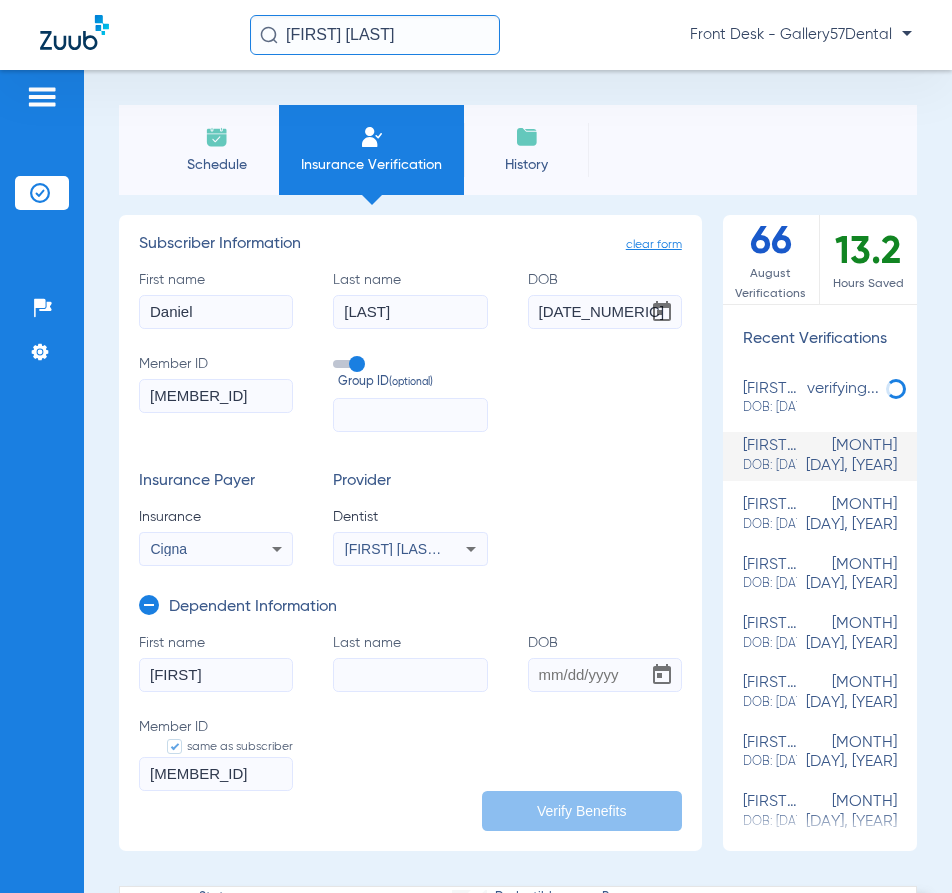 type on "Emma" 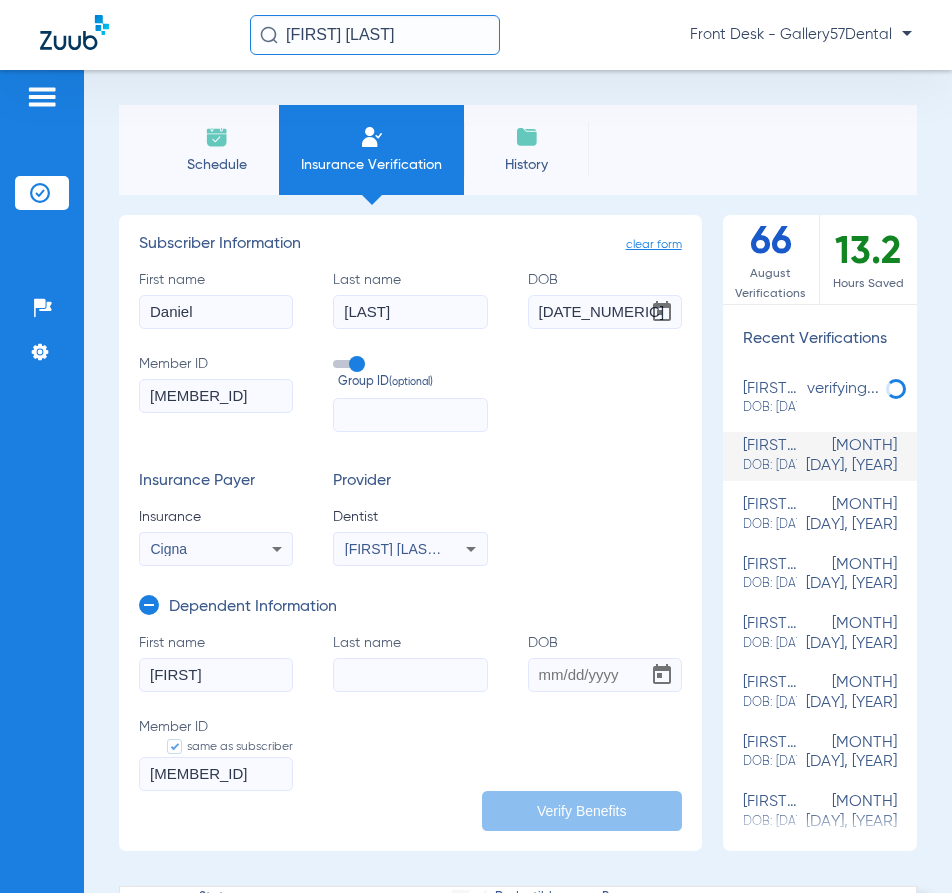 click on "Last name" 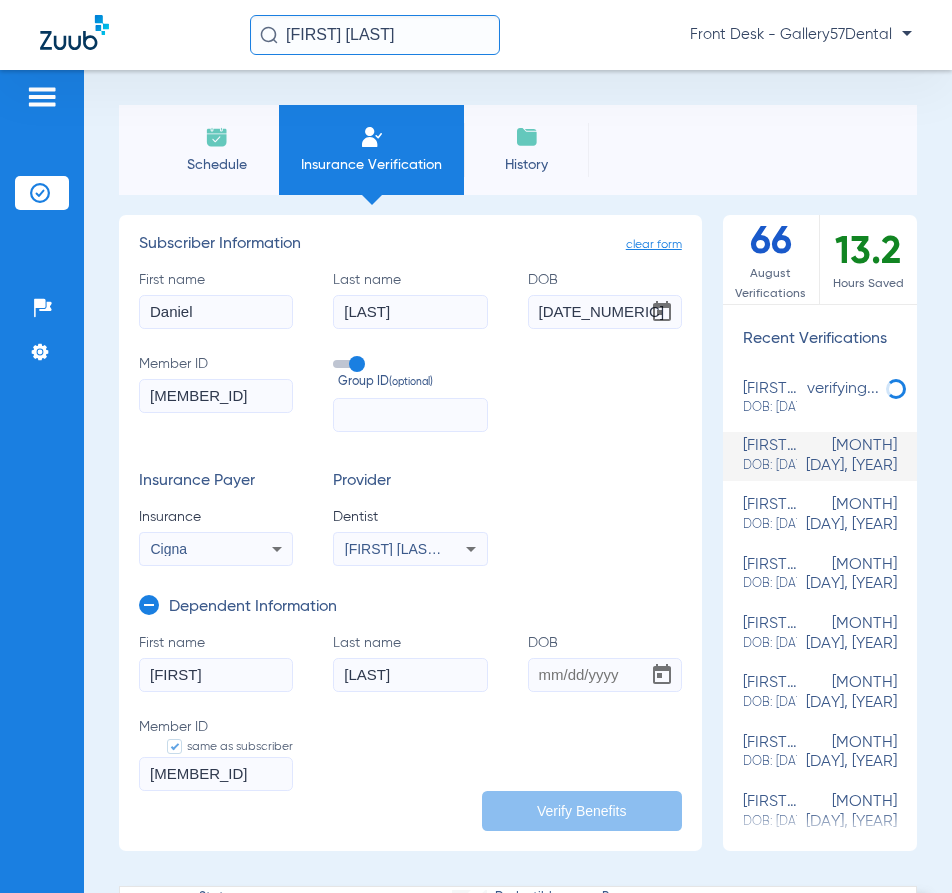 type on "Dienst" 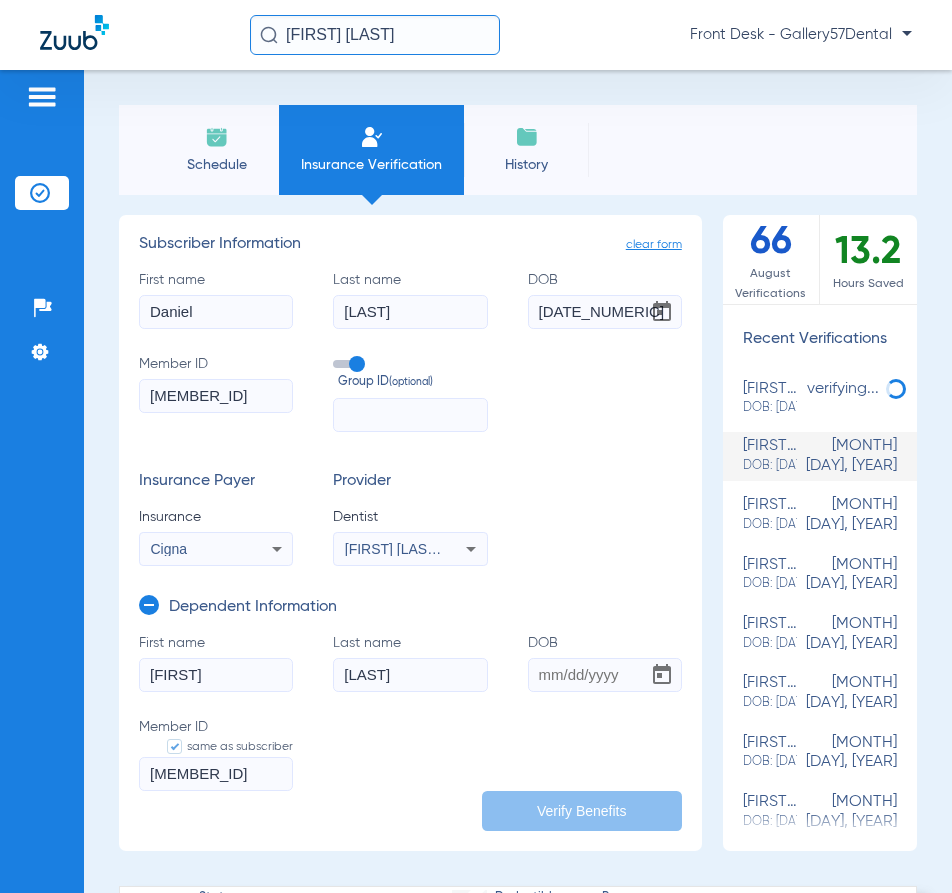 click on "DOB" 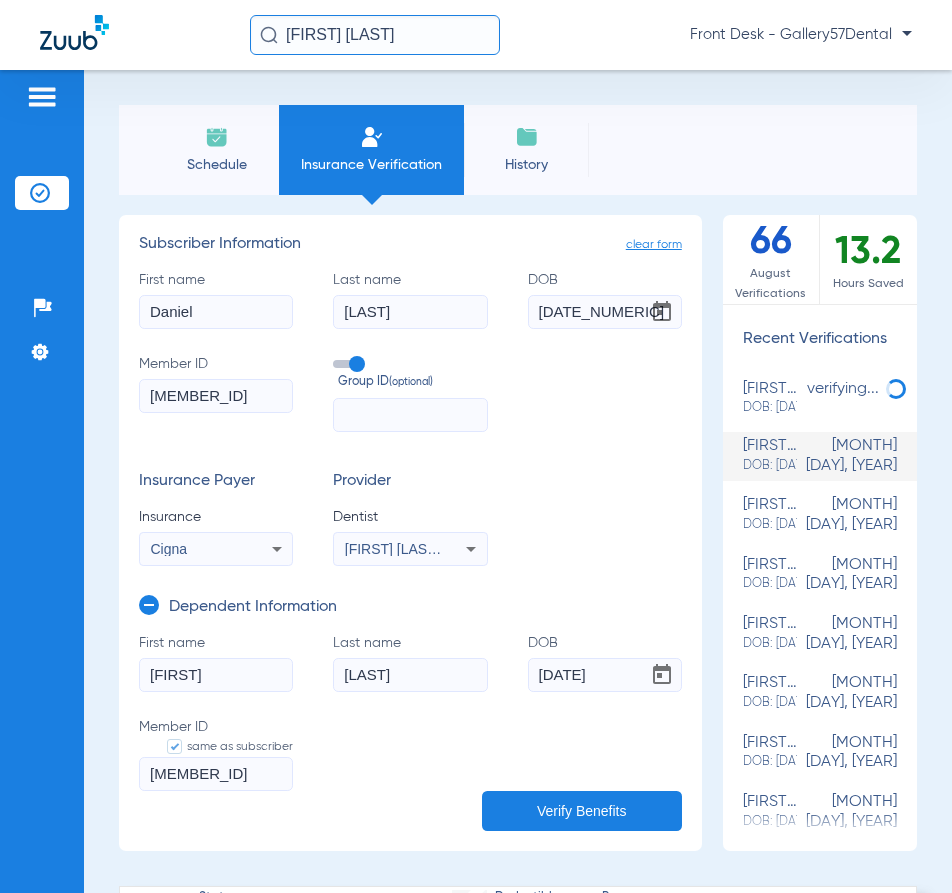 type on "05/13/1998" 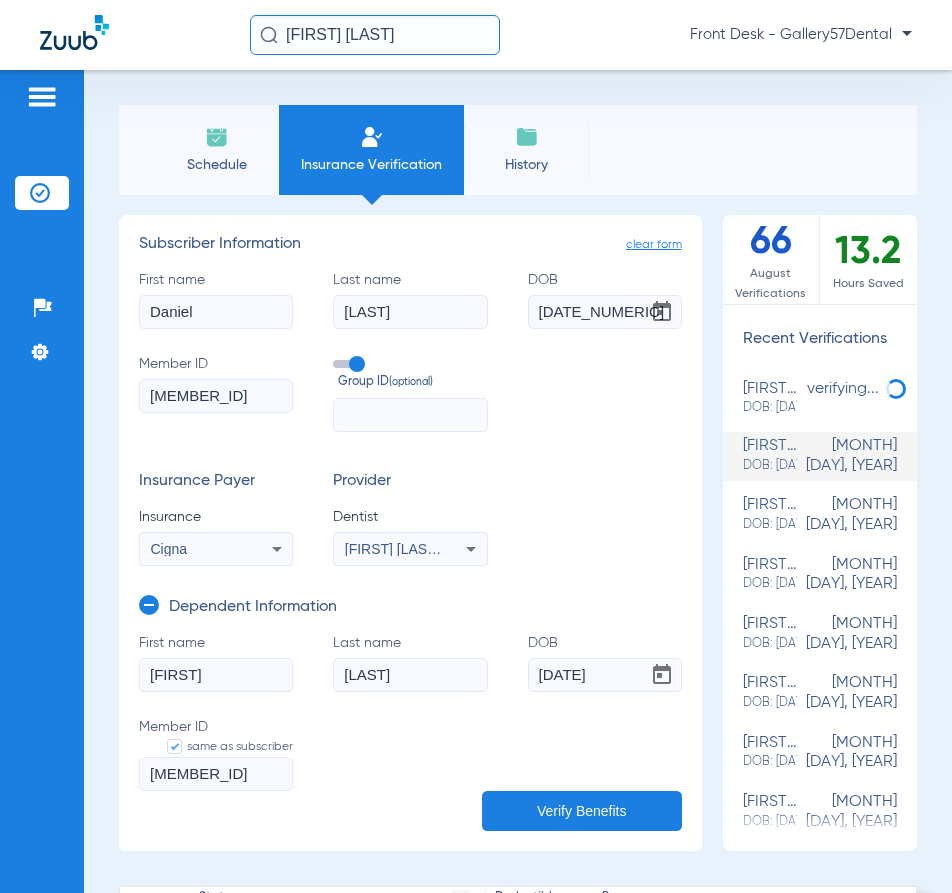 click on "First name  Emma  Last name  Dienst  DOB  05/13/1998  Member ID   same as subscriber  U50973647" 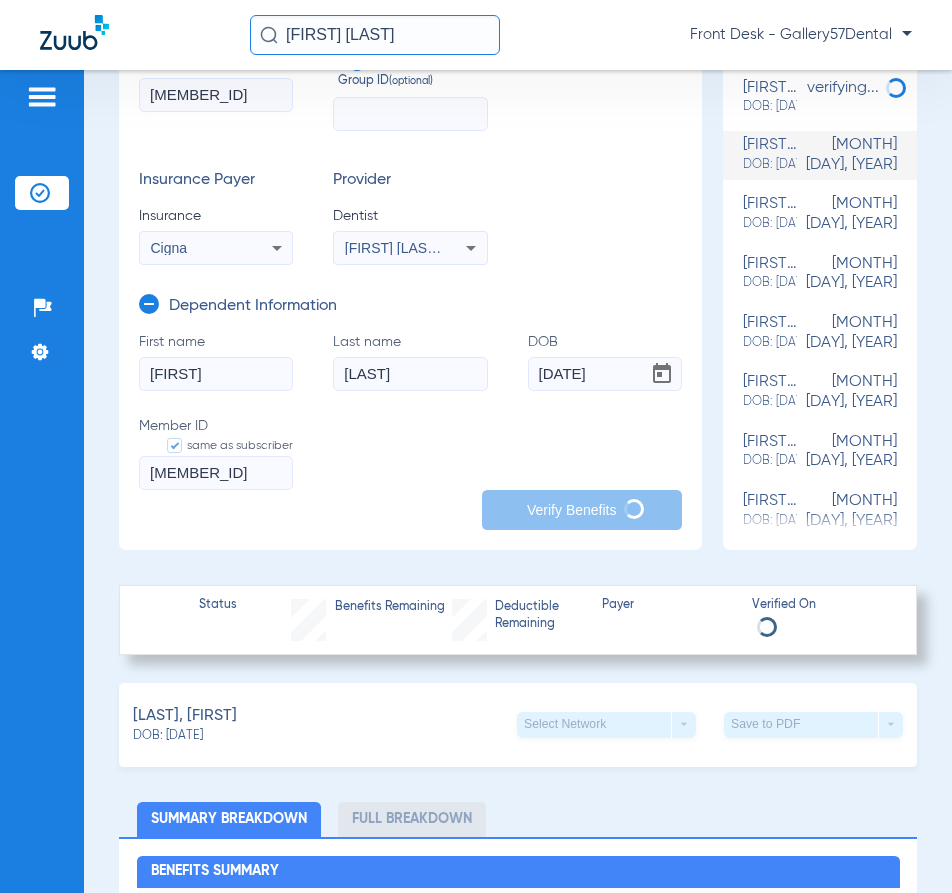 scroll, scrollTop: 400, scrollLeft: 0, axis: vertical 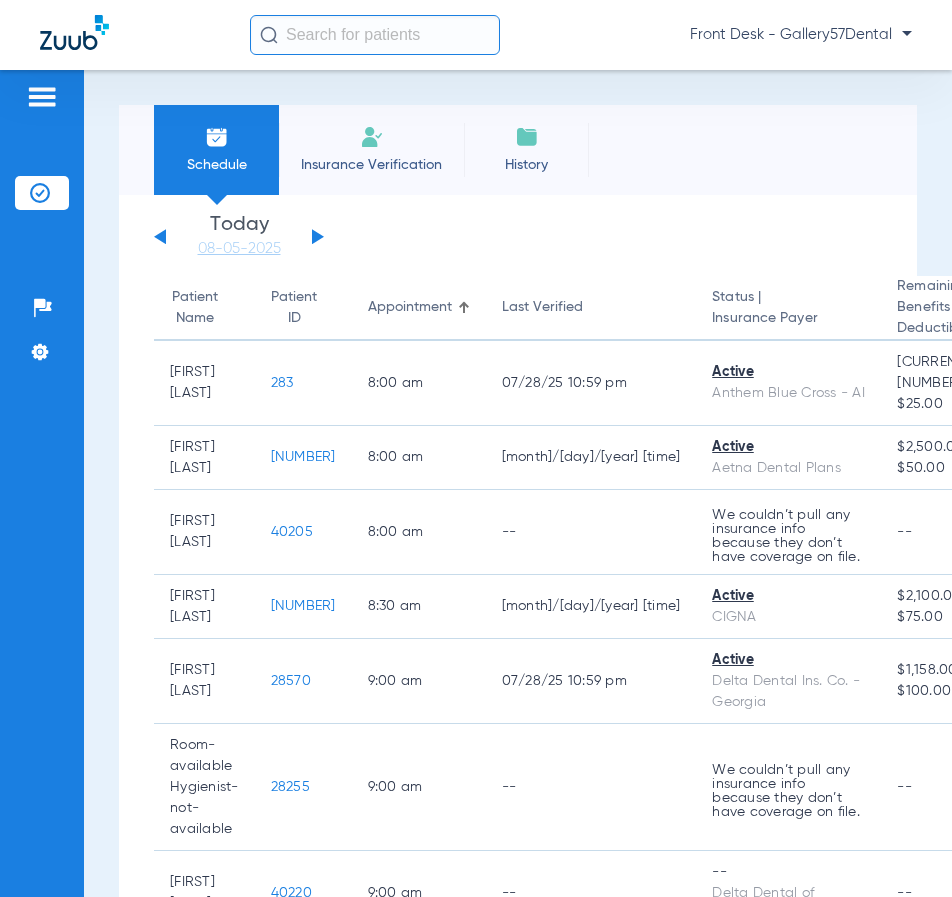 click on "Insurance Verification" 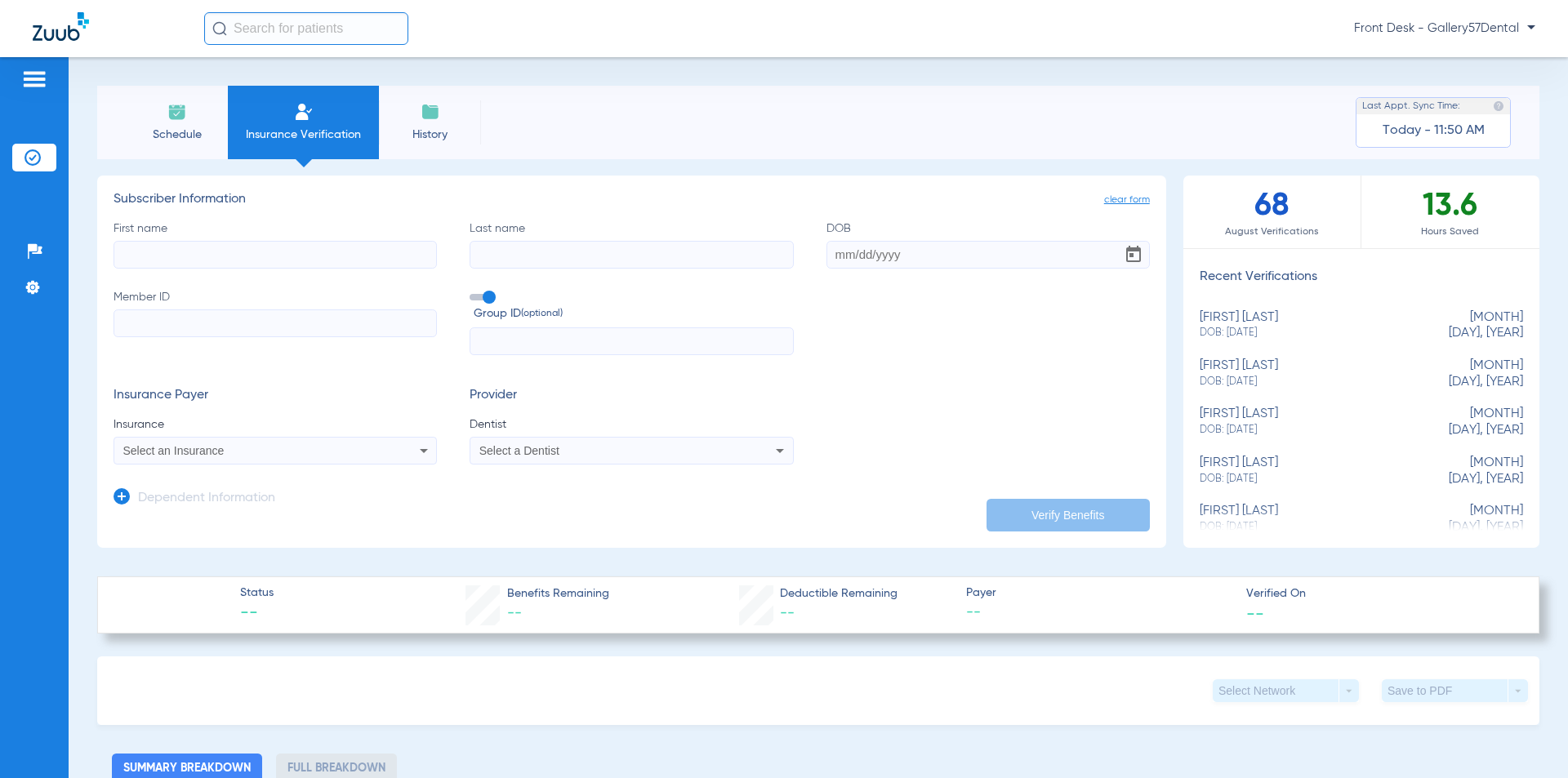 click on "DOB: [DATE]" 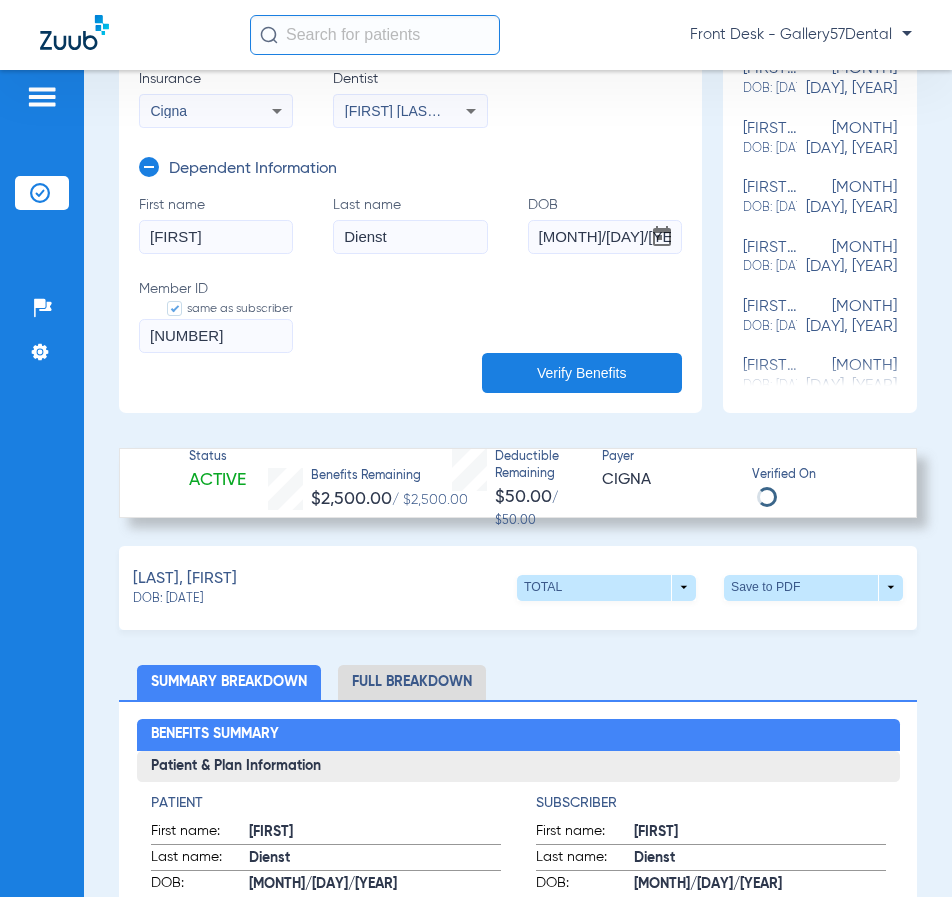 scroll, scrollTop: 500, scrollLeft: 0, axis: vertical 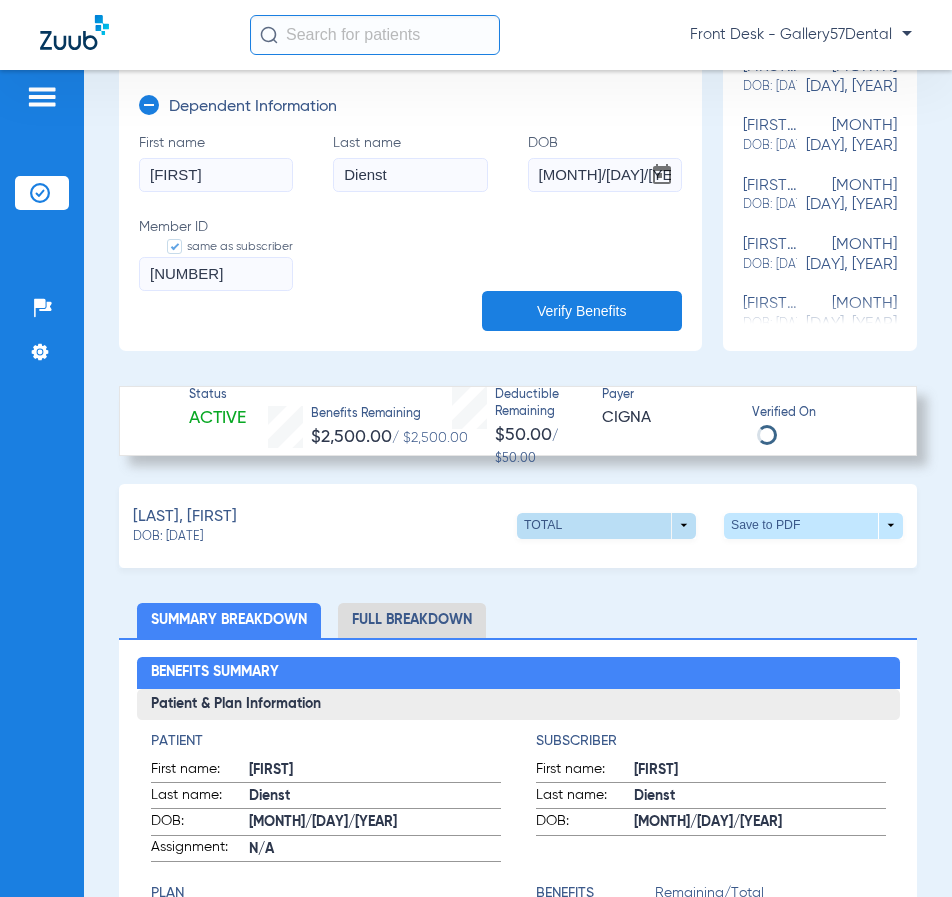 click 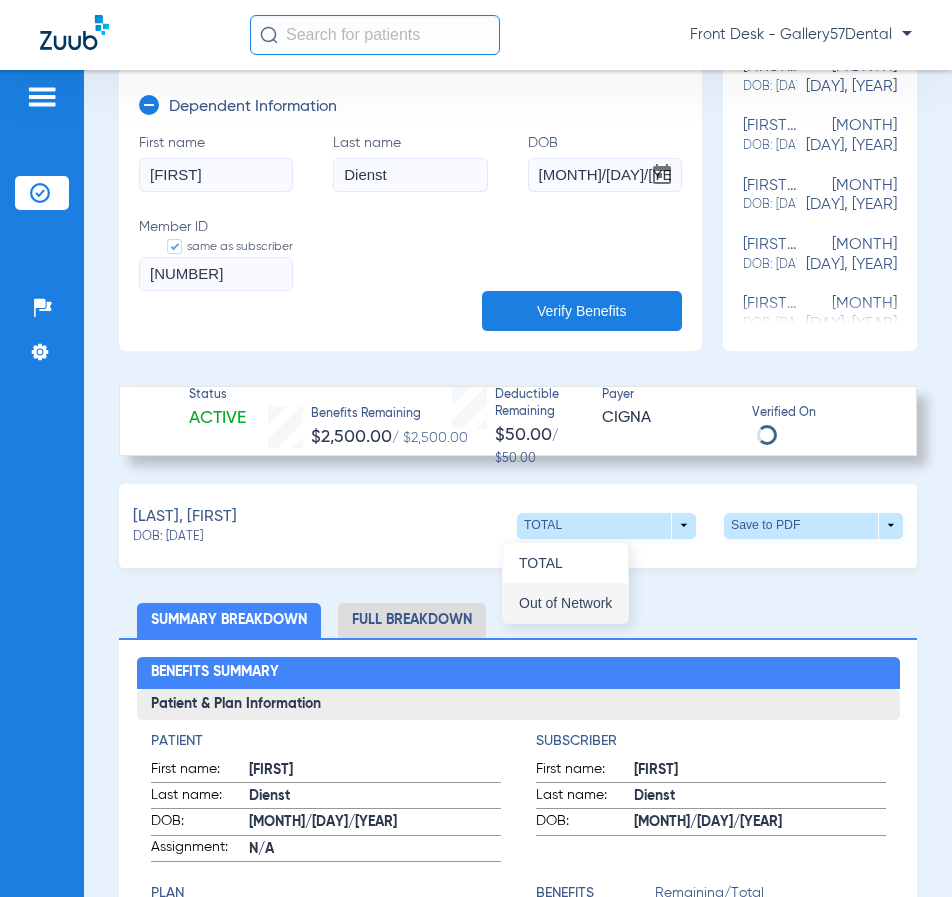 click on "Out of Network" at bounding box center [565, 603] 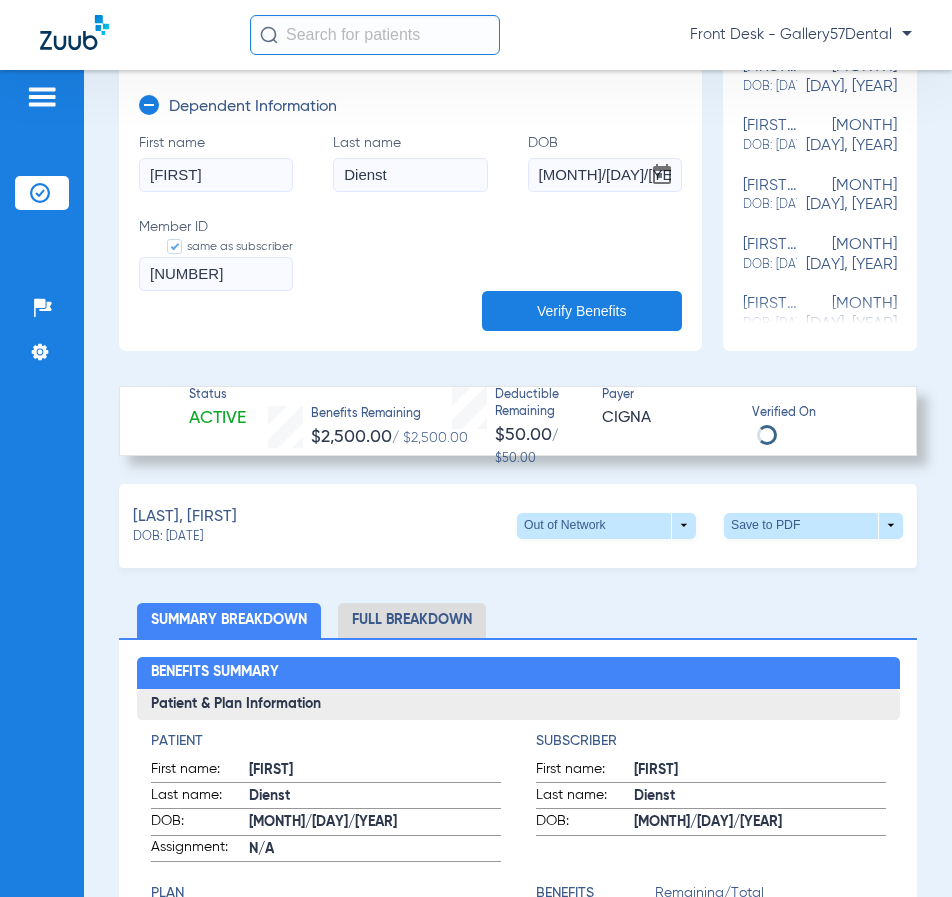 click on "Full Breakdown" 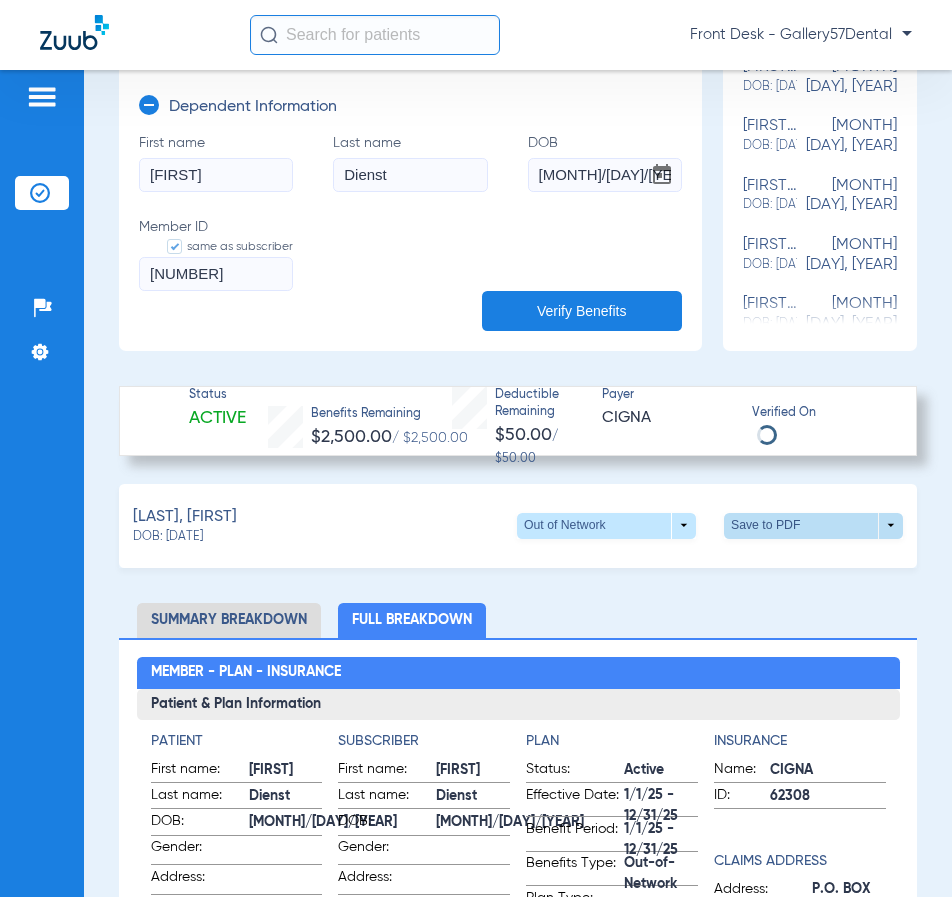 click 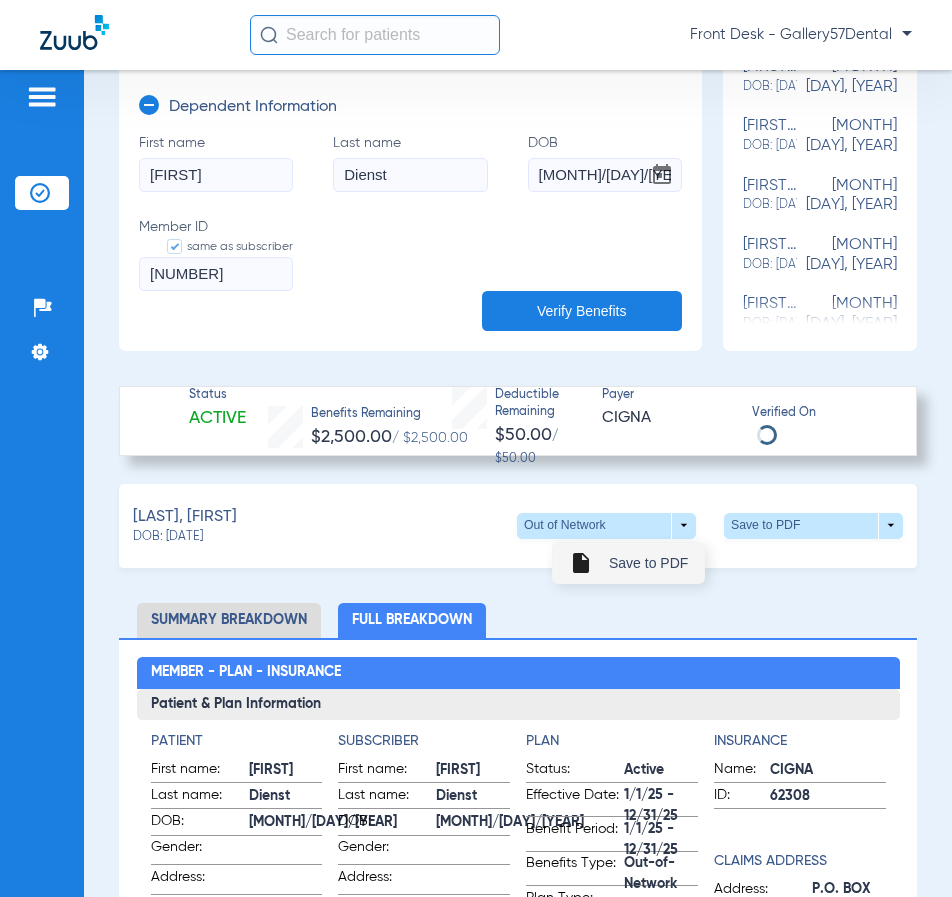 click on "Save to PDF" at bounding box center (648, 563) 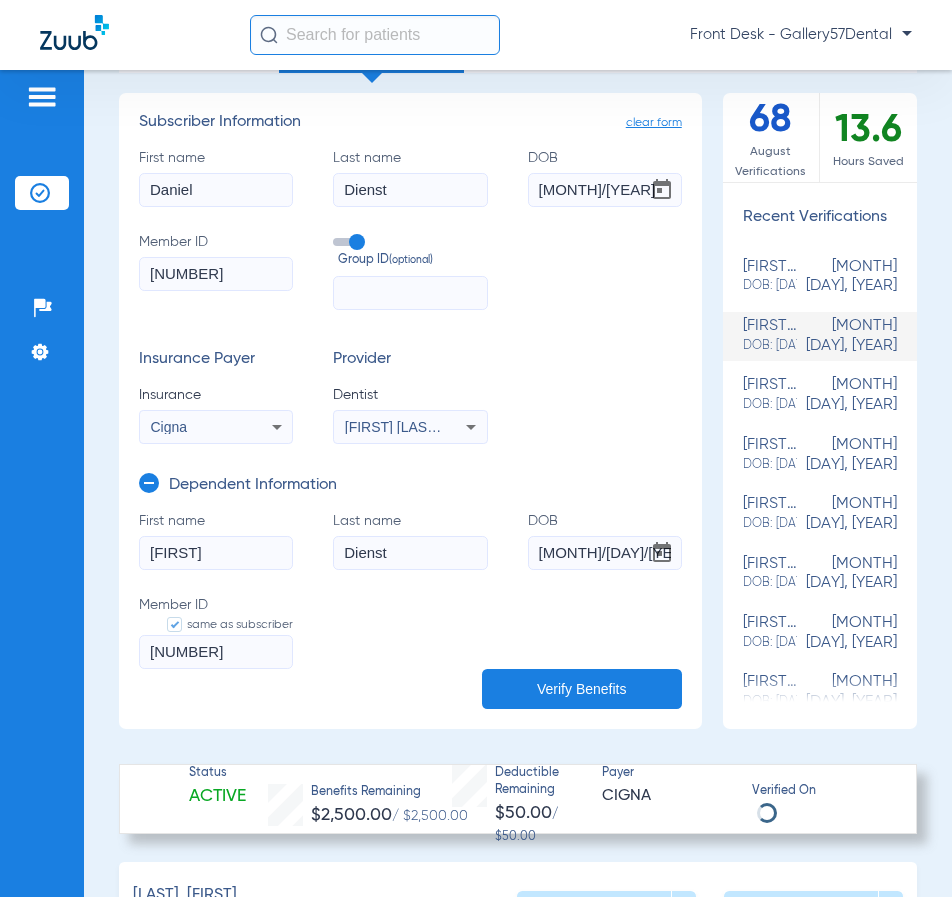 scroll, scrollTop: 100, scrollLeft: 0, axis: vertical 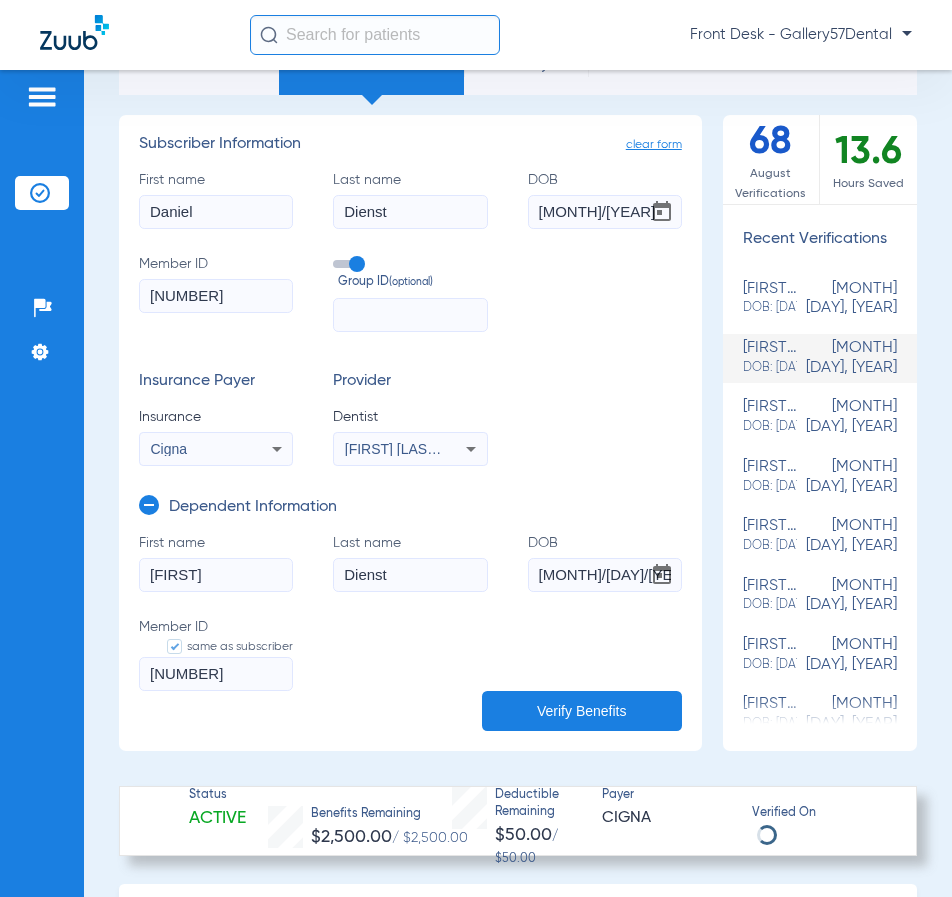 click on "[MONTH] [DD], [YYYY]" 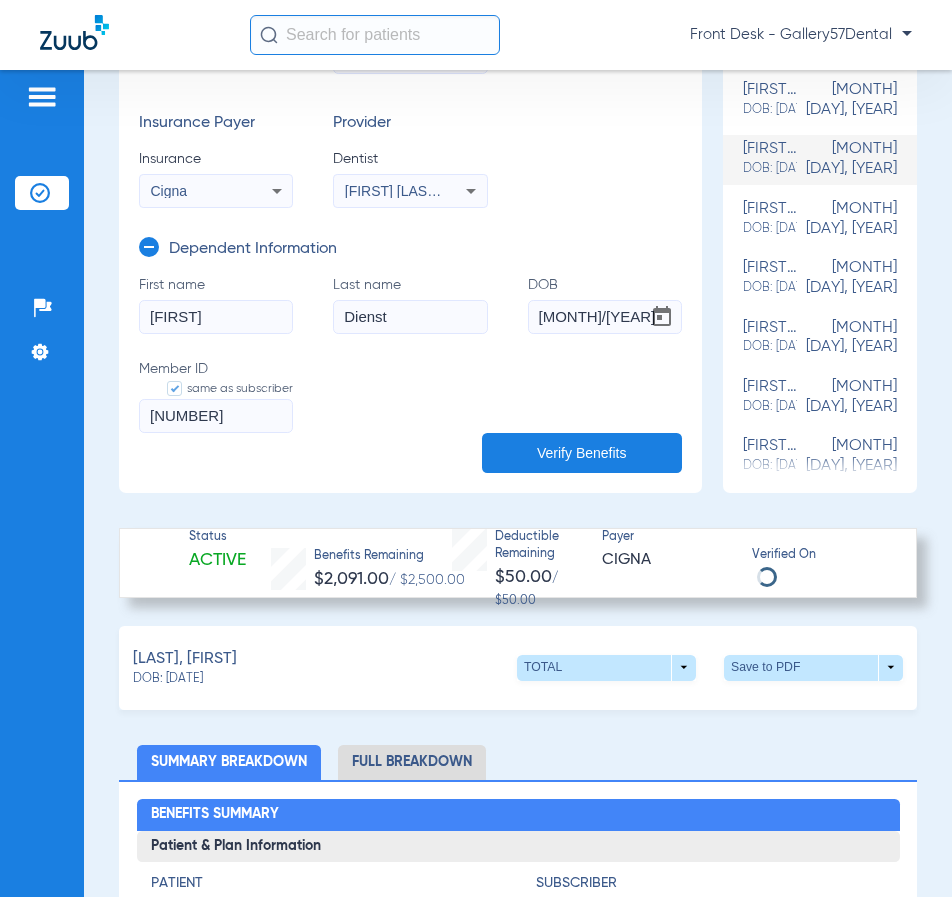 scroll, scrollTop: 500, scrollLeft: 0, axis: vertical 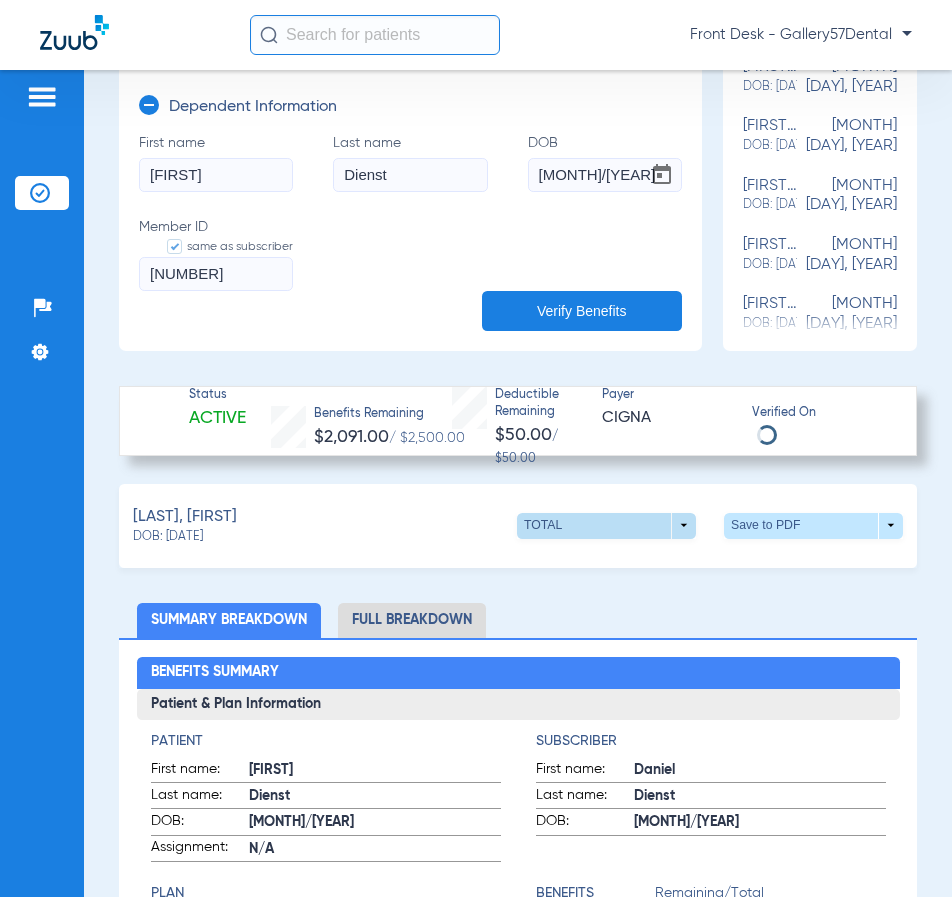 click 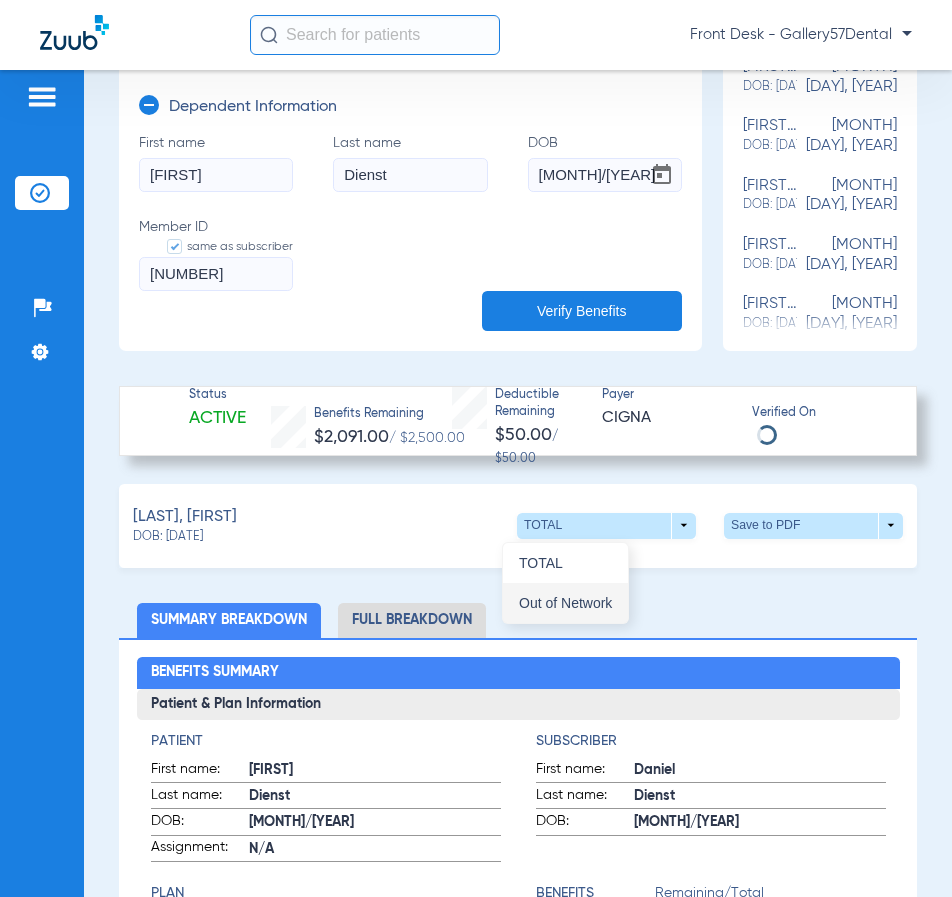 click on "Out of Network" at bounding box center [565, 603] 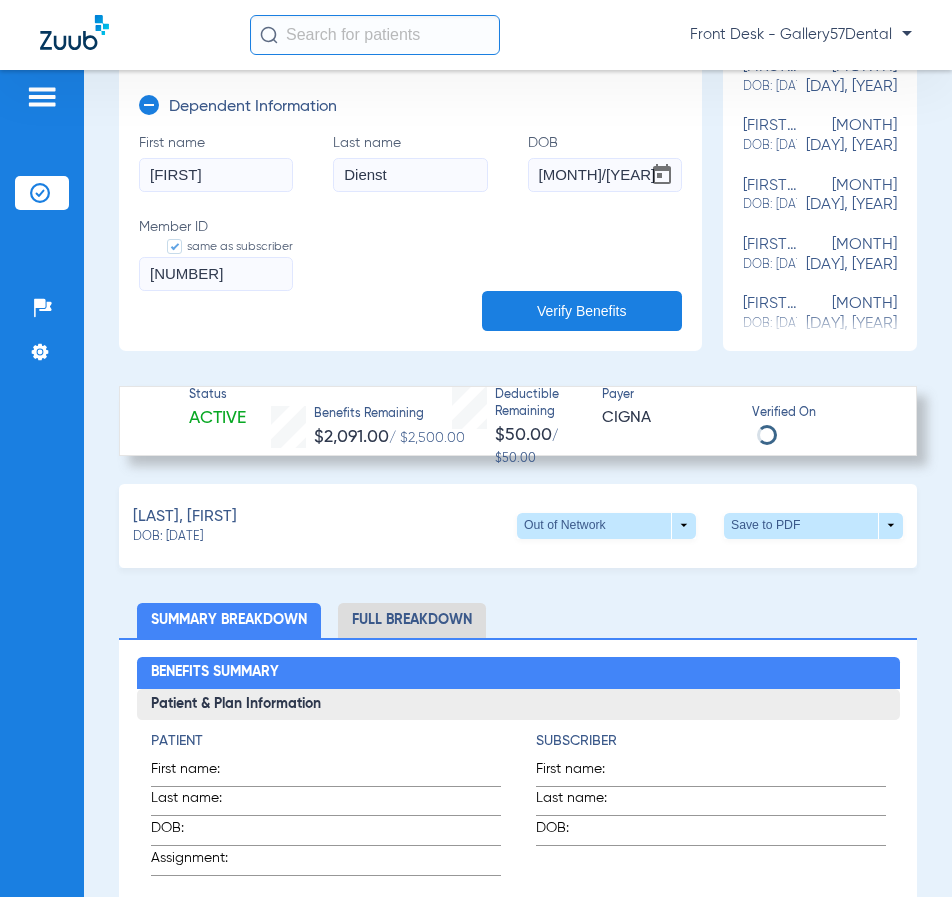 click on "Full Breakdown" 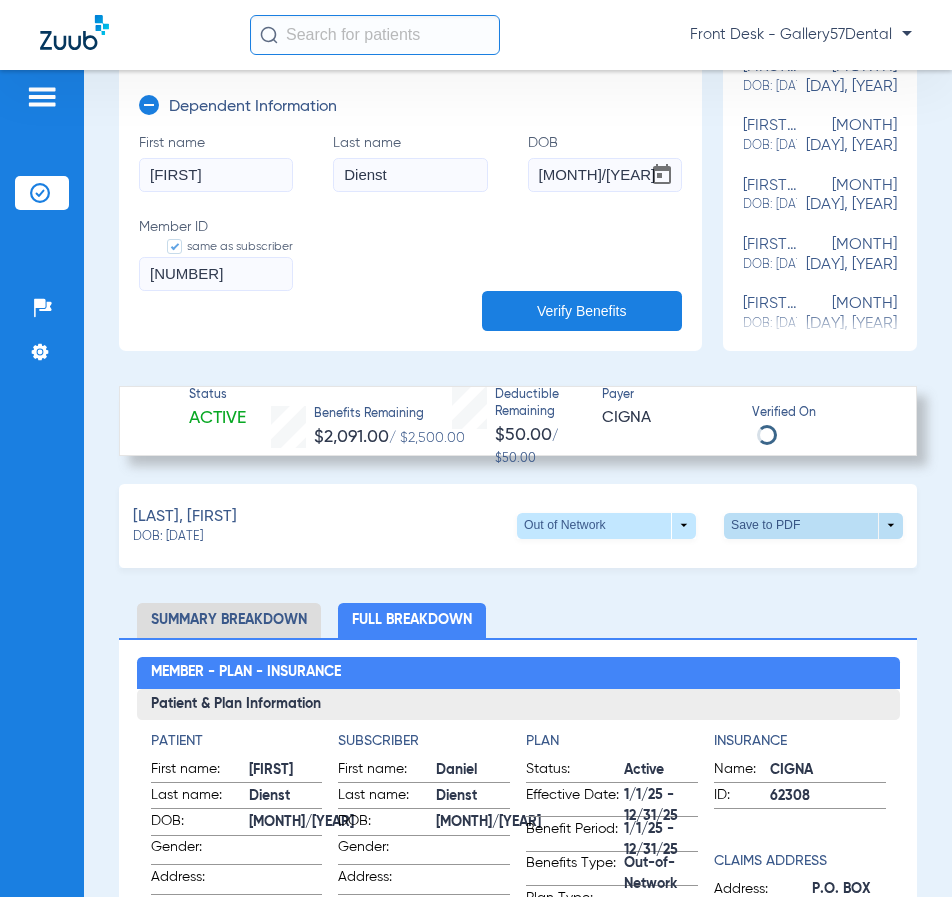 click 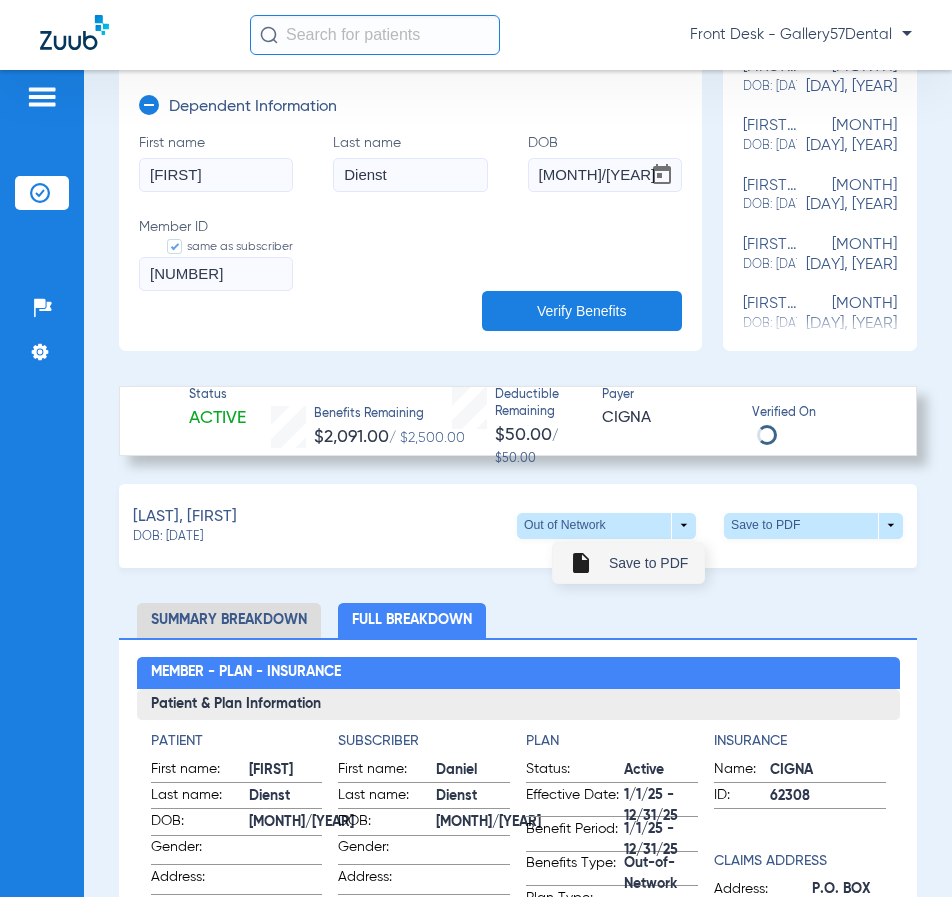 click on "insert_drive_file  Save to PDF" at bounding box center [628, 563] 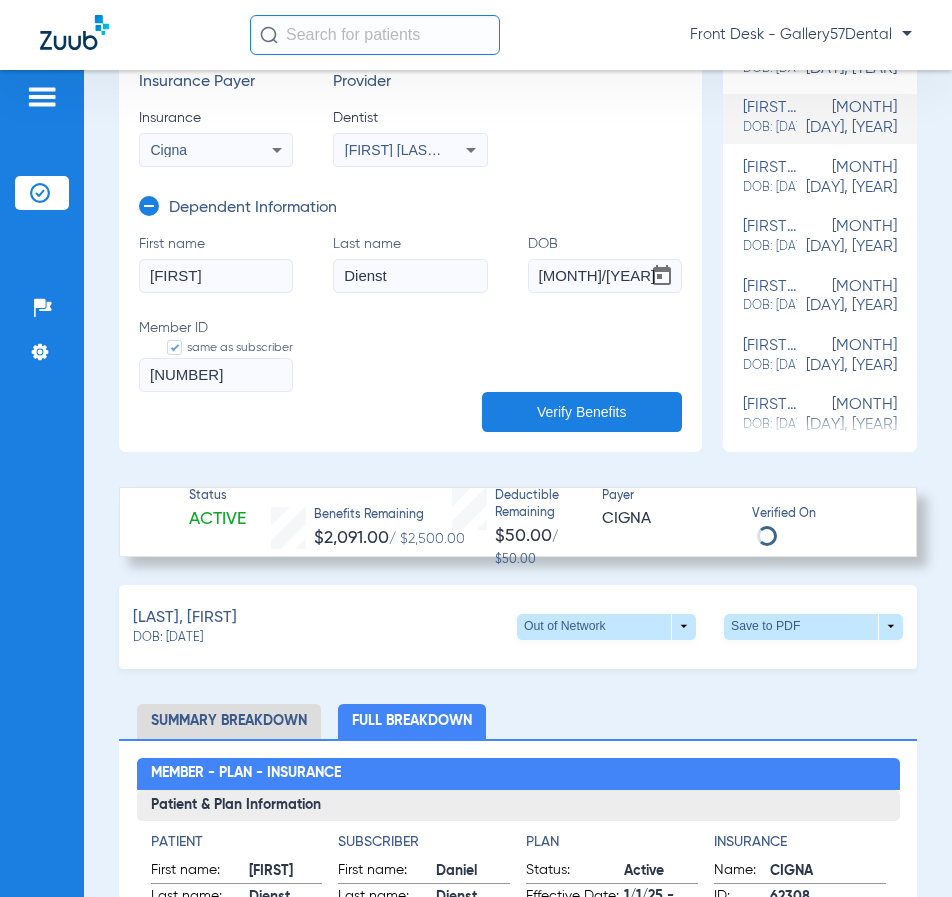 scroll, scrollTop: 400, scrollLeft: 0, axis: vertical 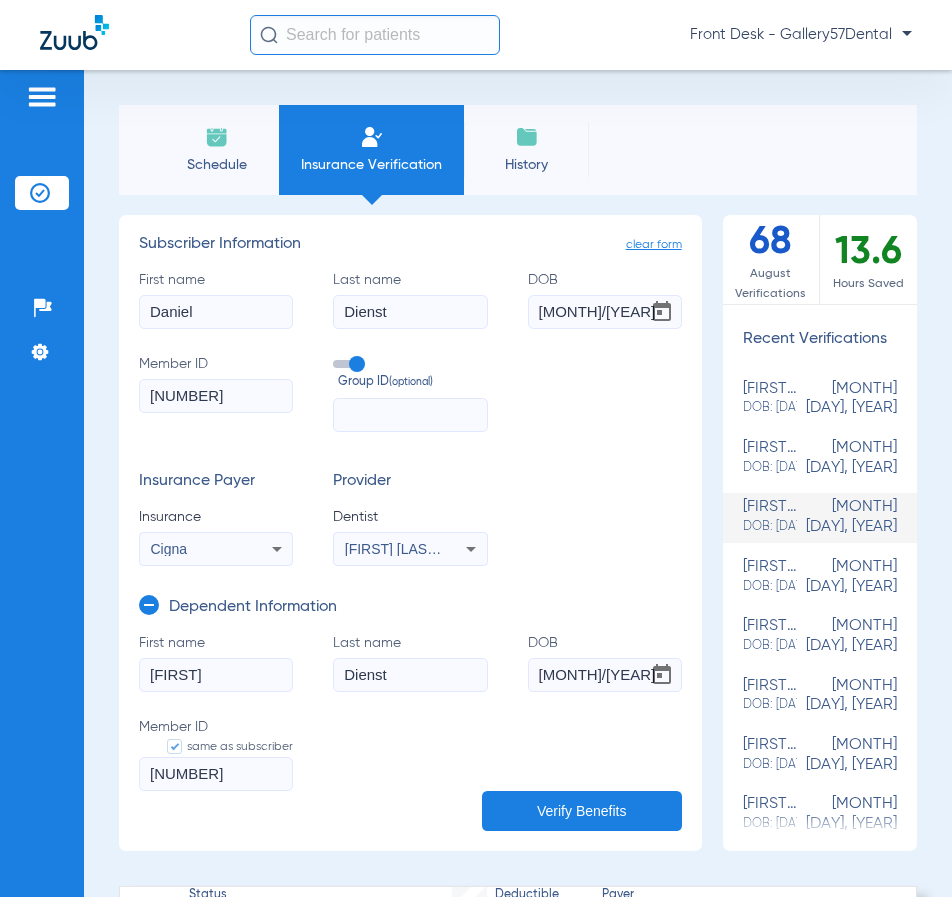 drag, startPoint x: 207, startPoint y: 171, endPoint x: 404, endPoint y: 159, distance: 197.36514 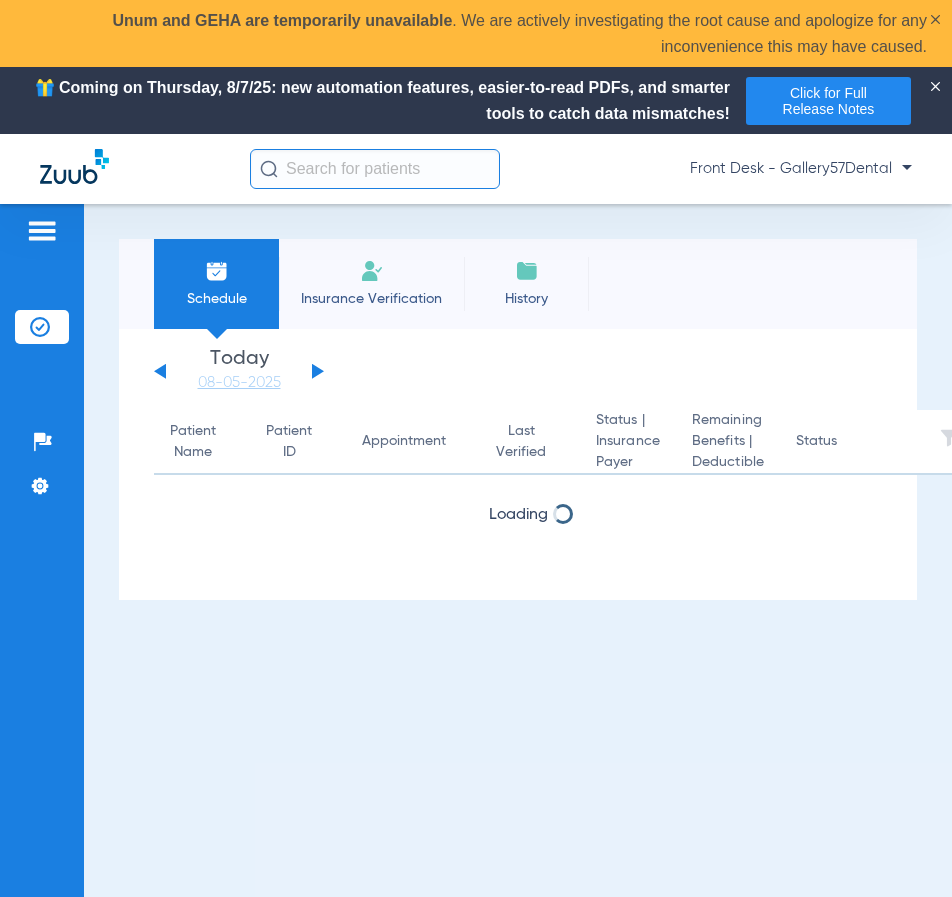 click 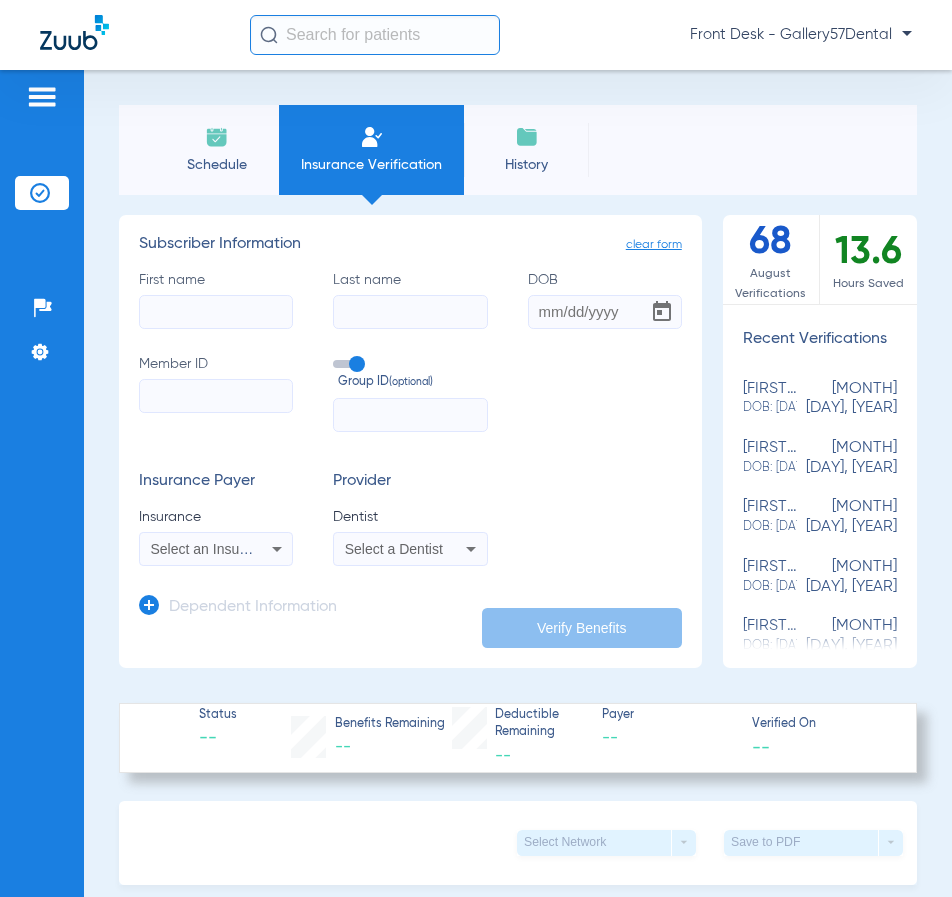 click on "First name" 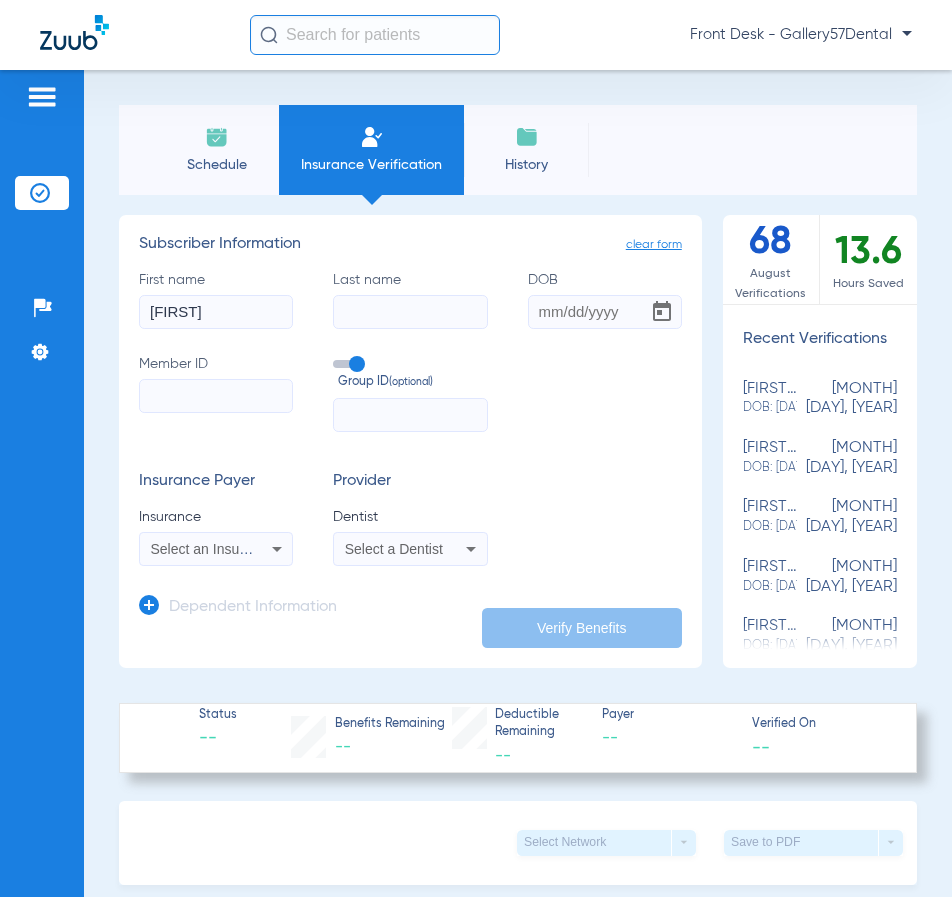 type on "Emma" 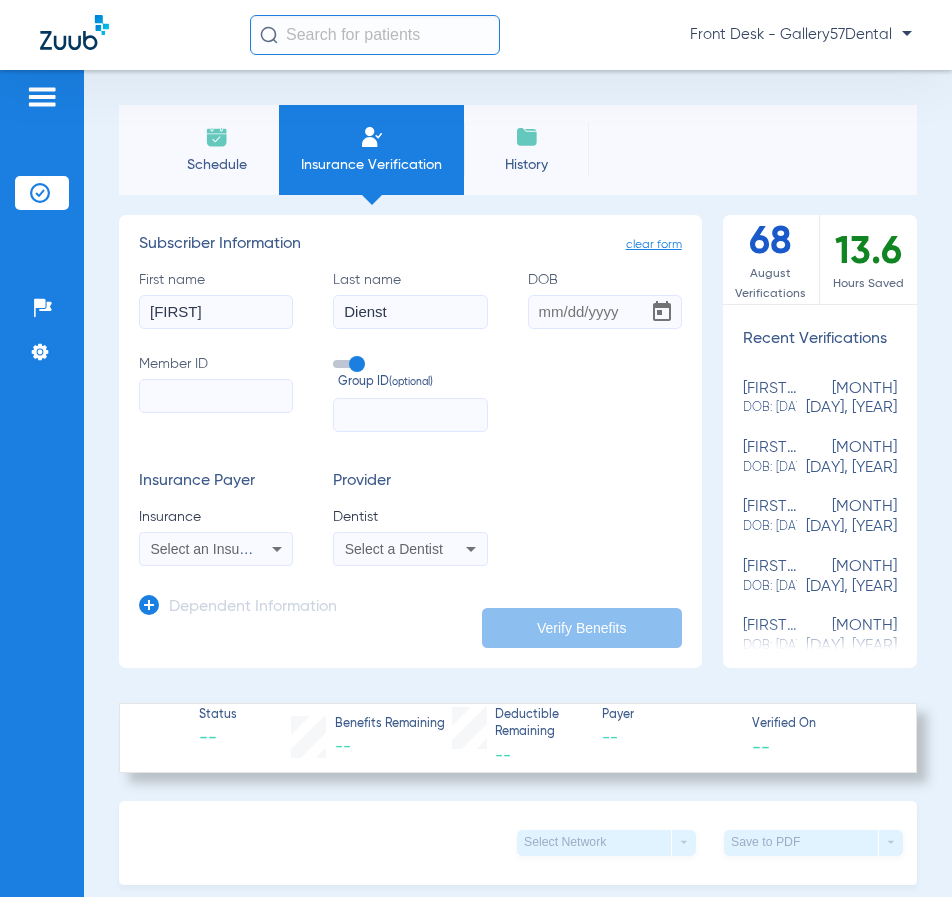 type on "[LAST]" 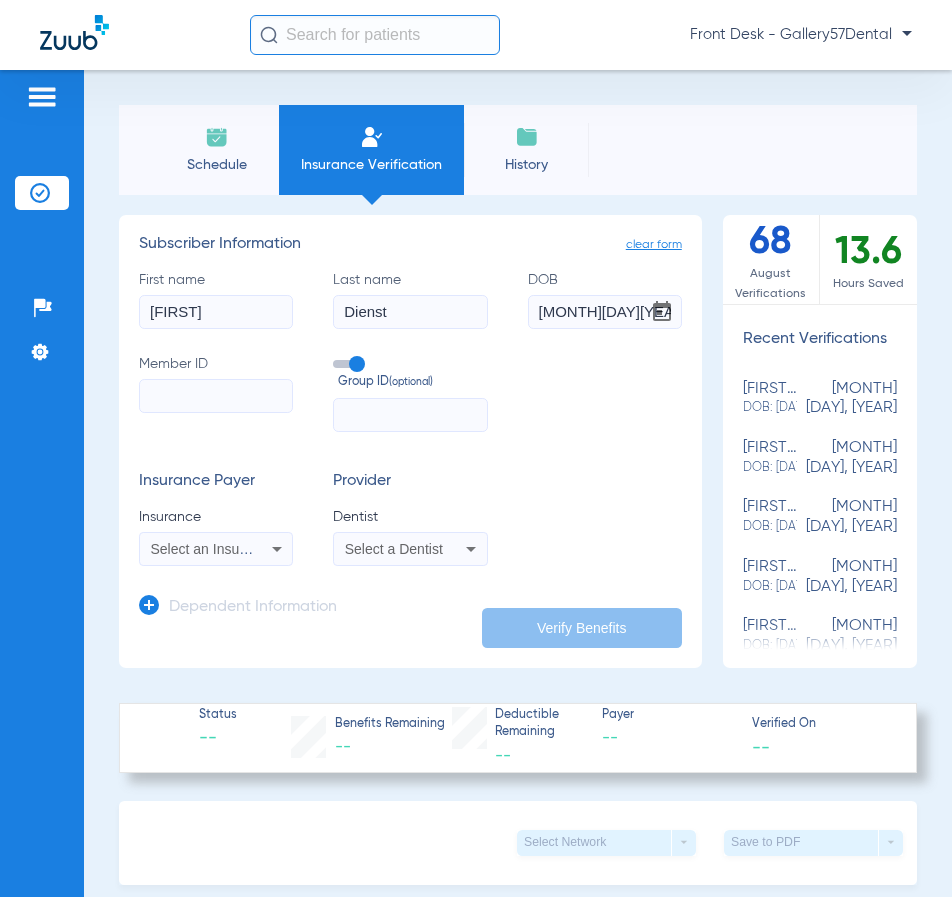 type on "05/13/1998" 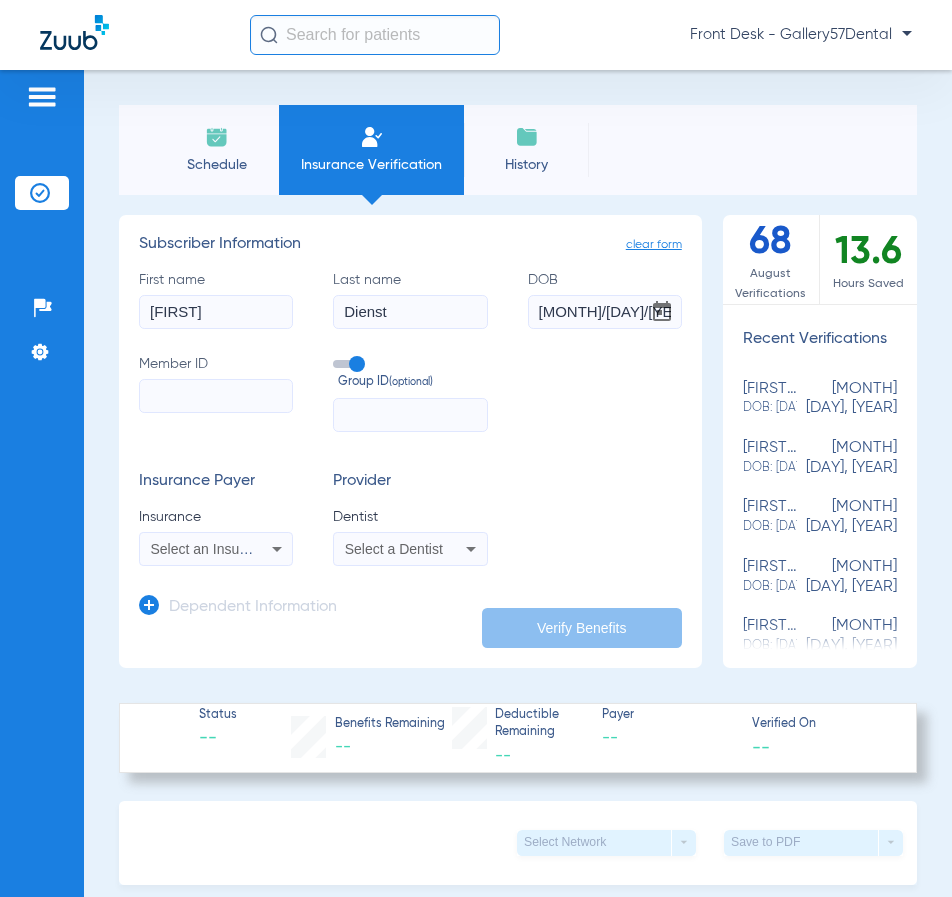 click on "Member ID" 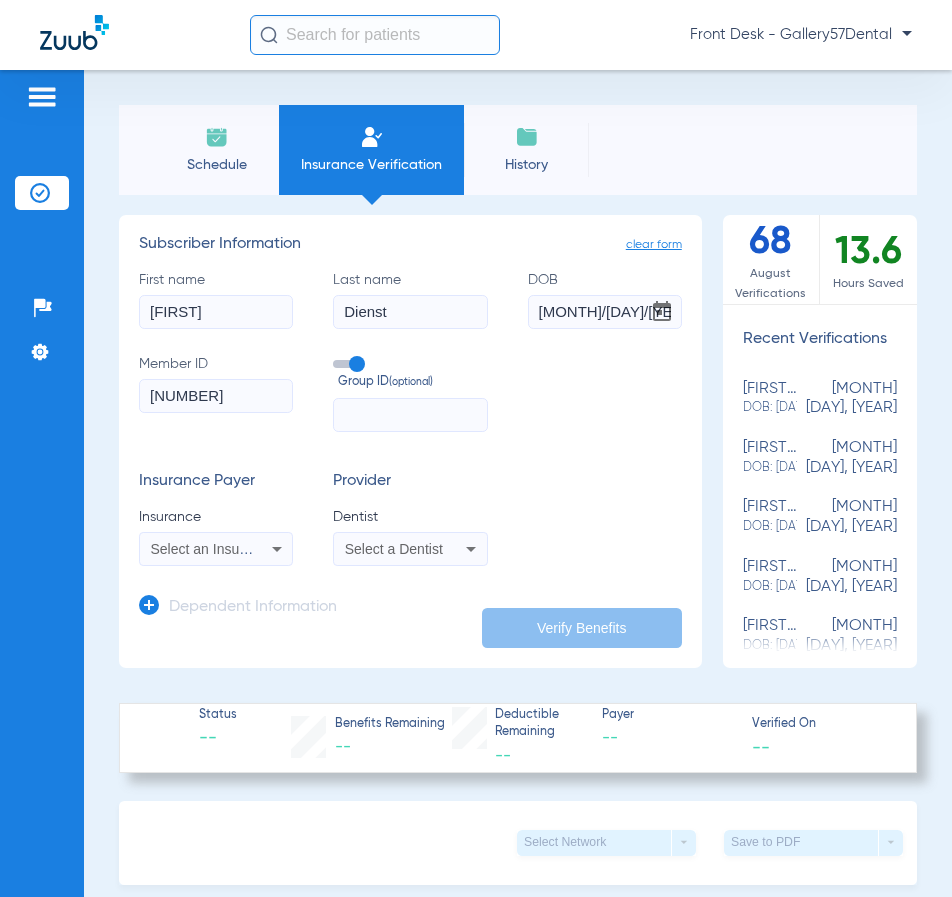type on "U9373803901" 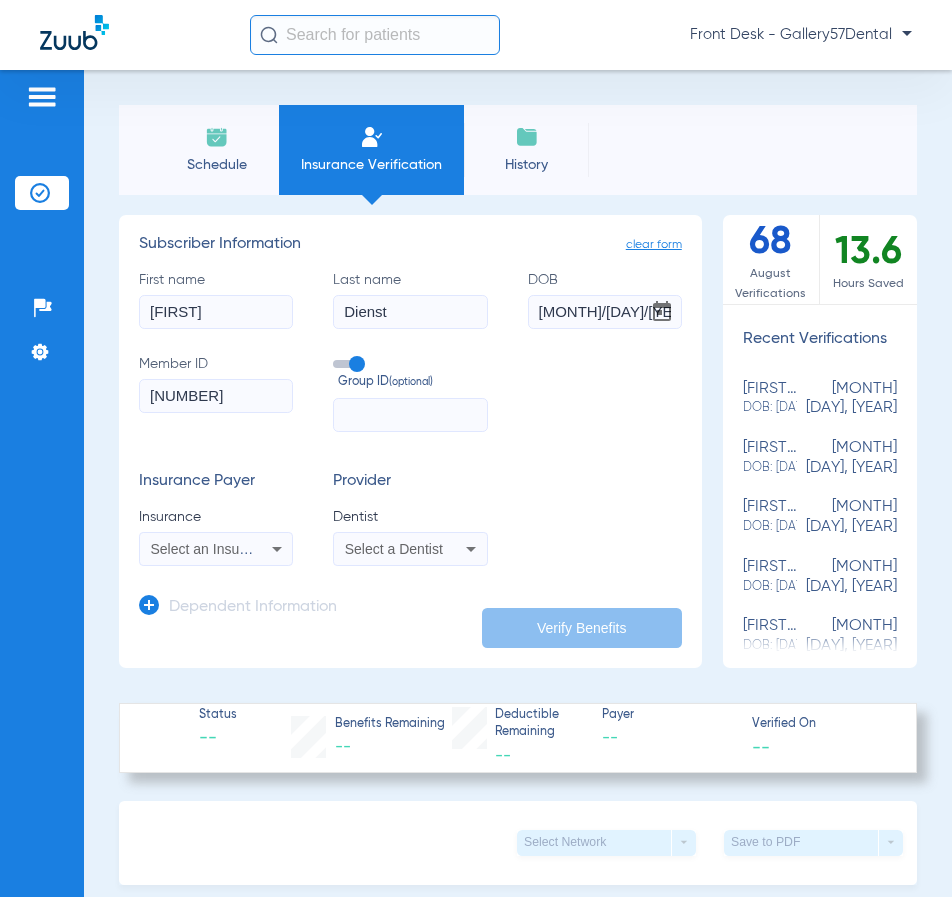 click on "Select an Insurance" at bounding box center (216, 549) 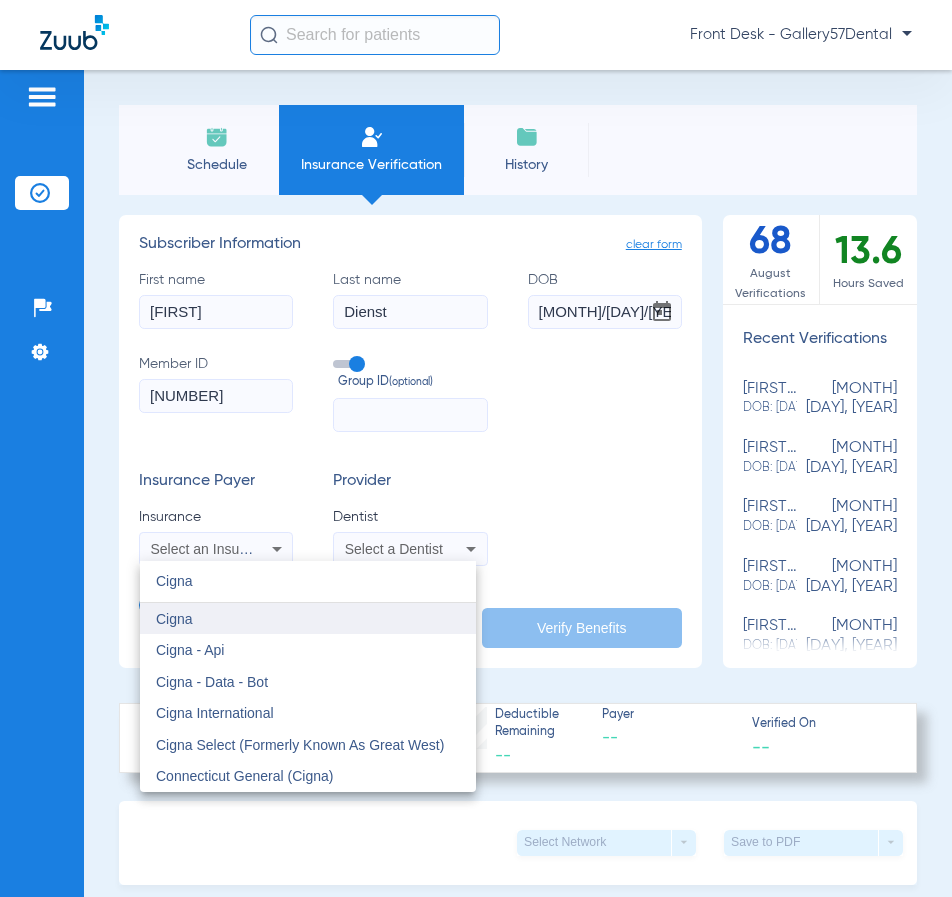 type on "Cigna" 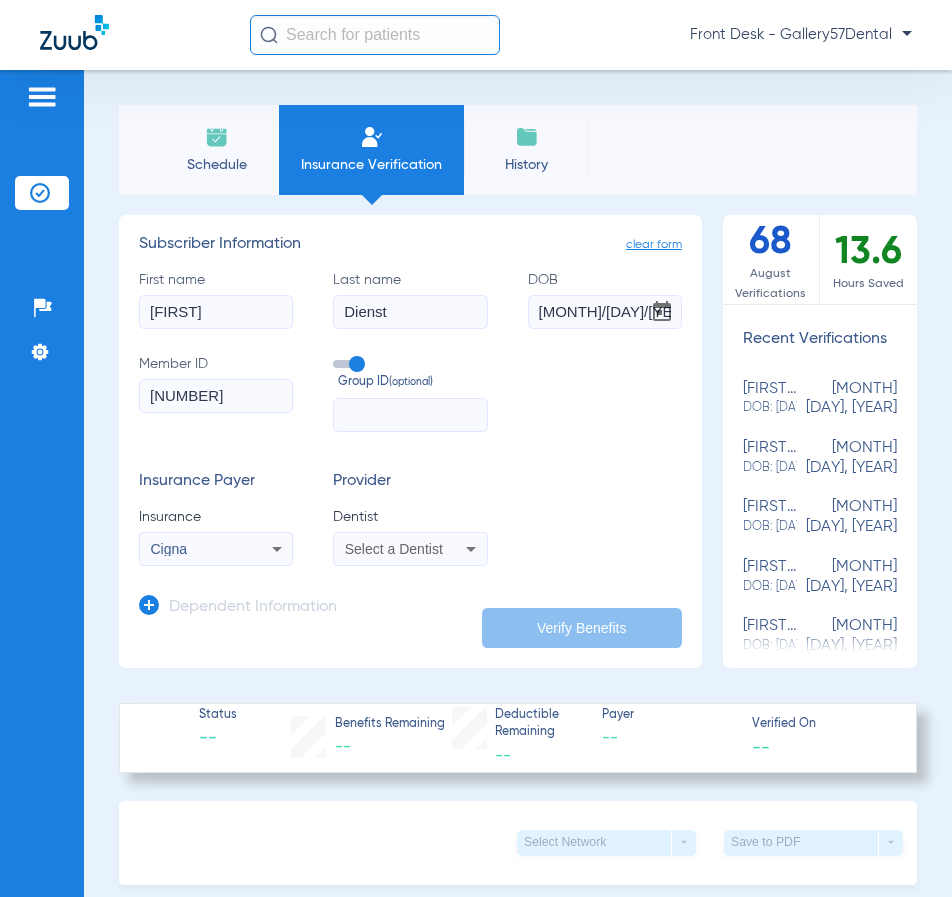click on "Select a Dentist" at bounding box center (394, 549) 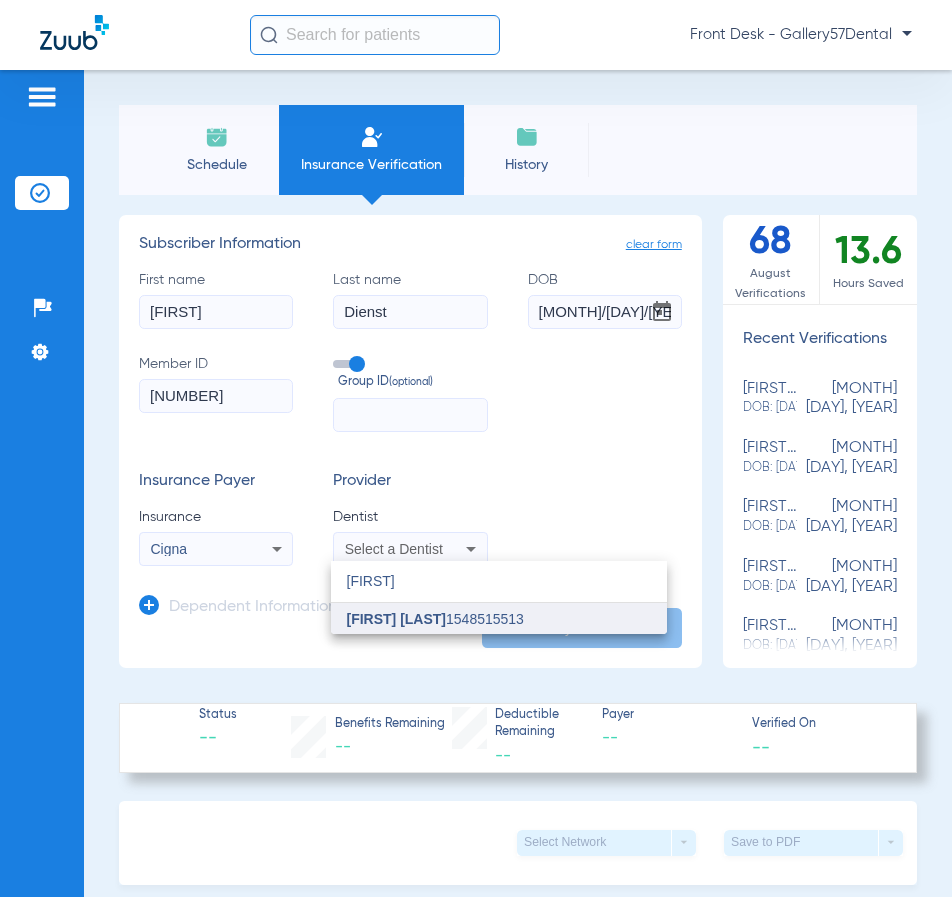 type on "[FIRST]" 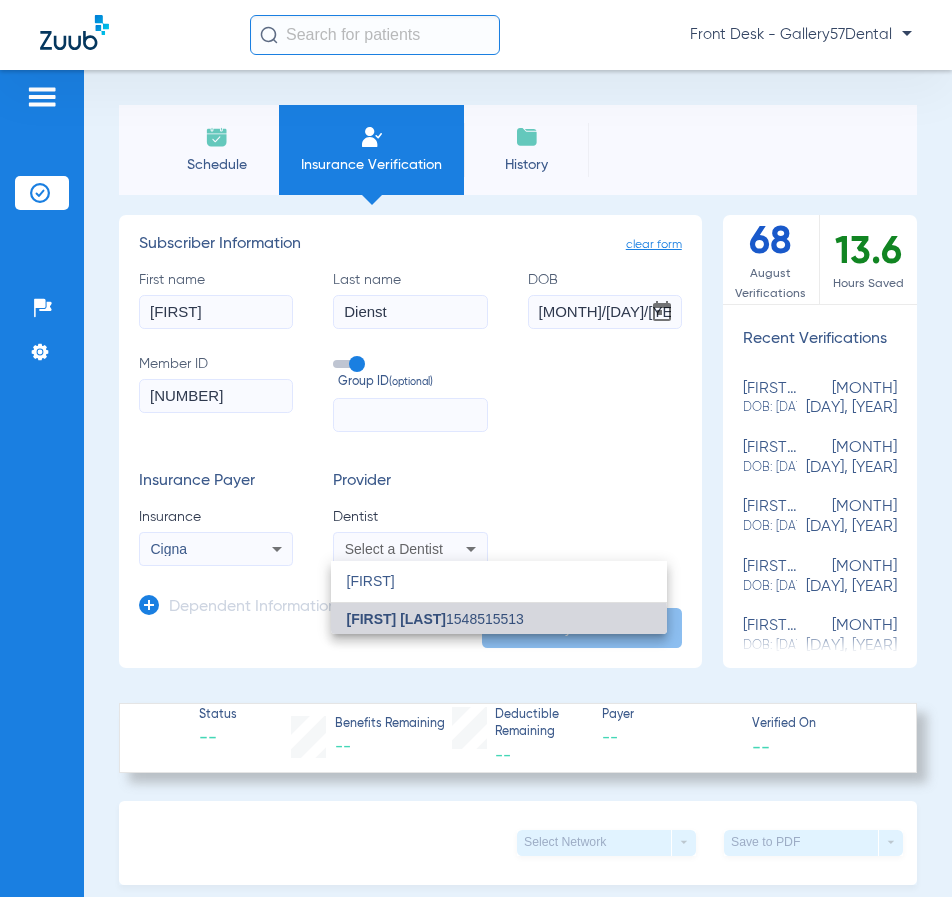 click on "[FIRST] [LAST]   [NUMBER]" at bounding box center (499, 619) 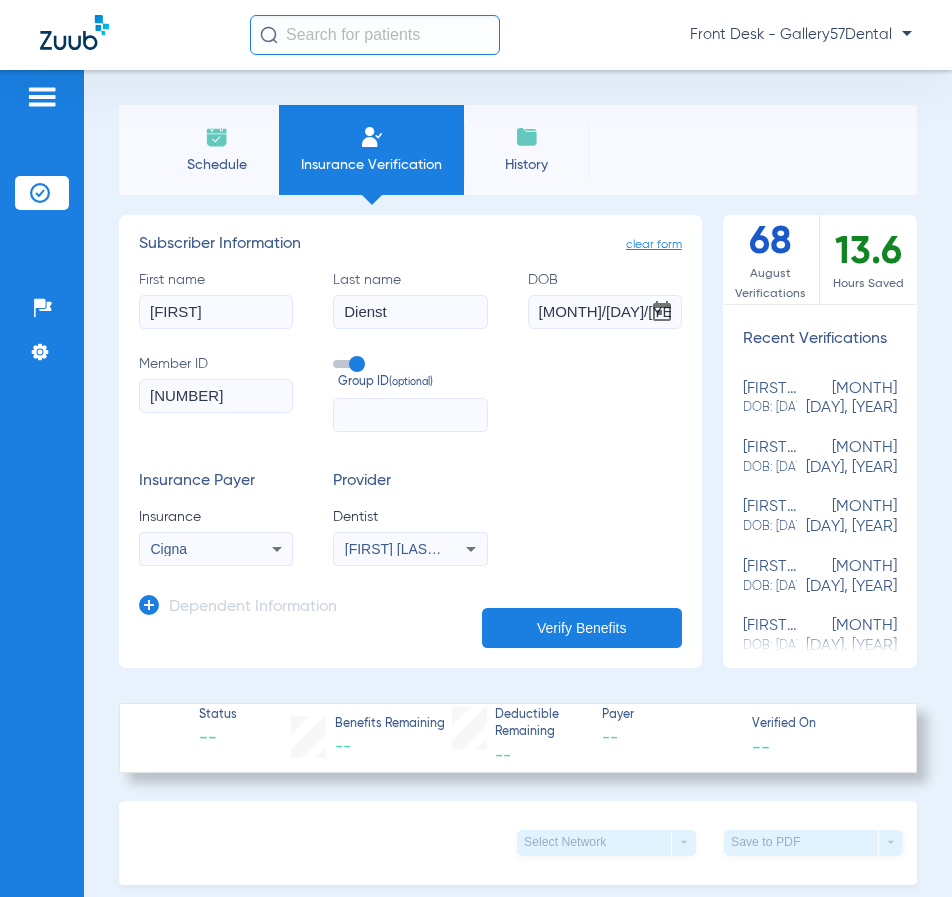 click on "Verify Benefits" 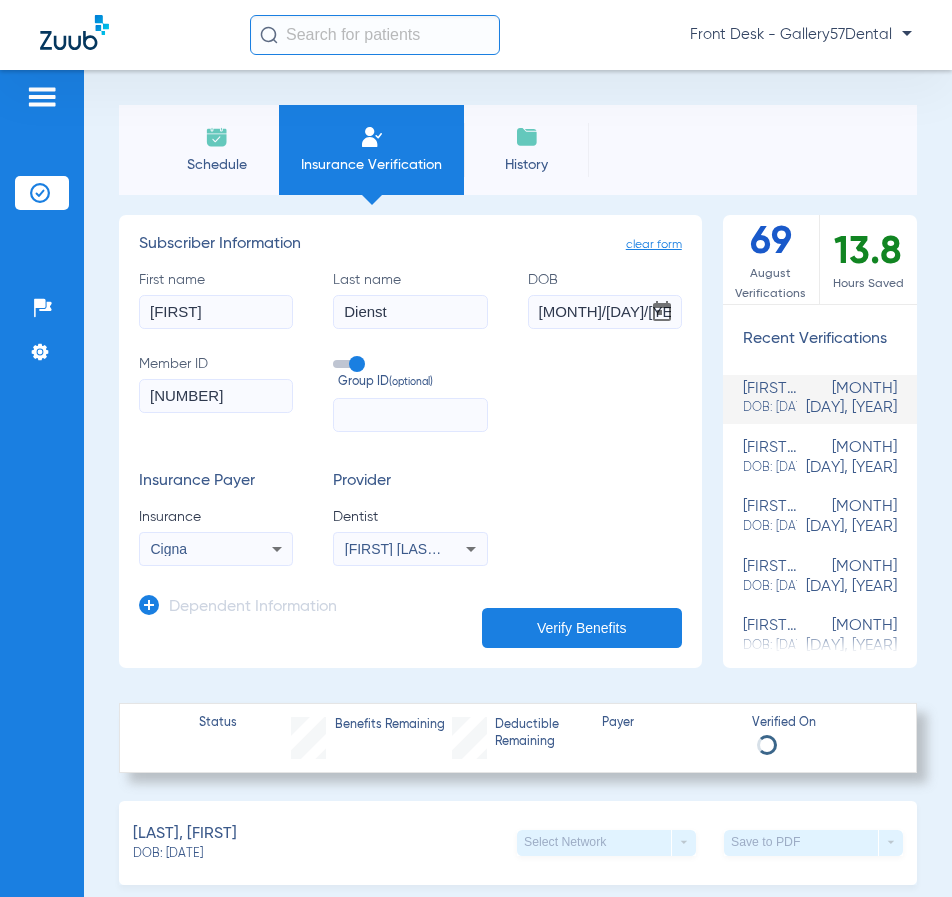 click on "Schedule" 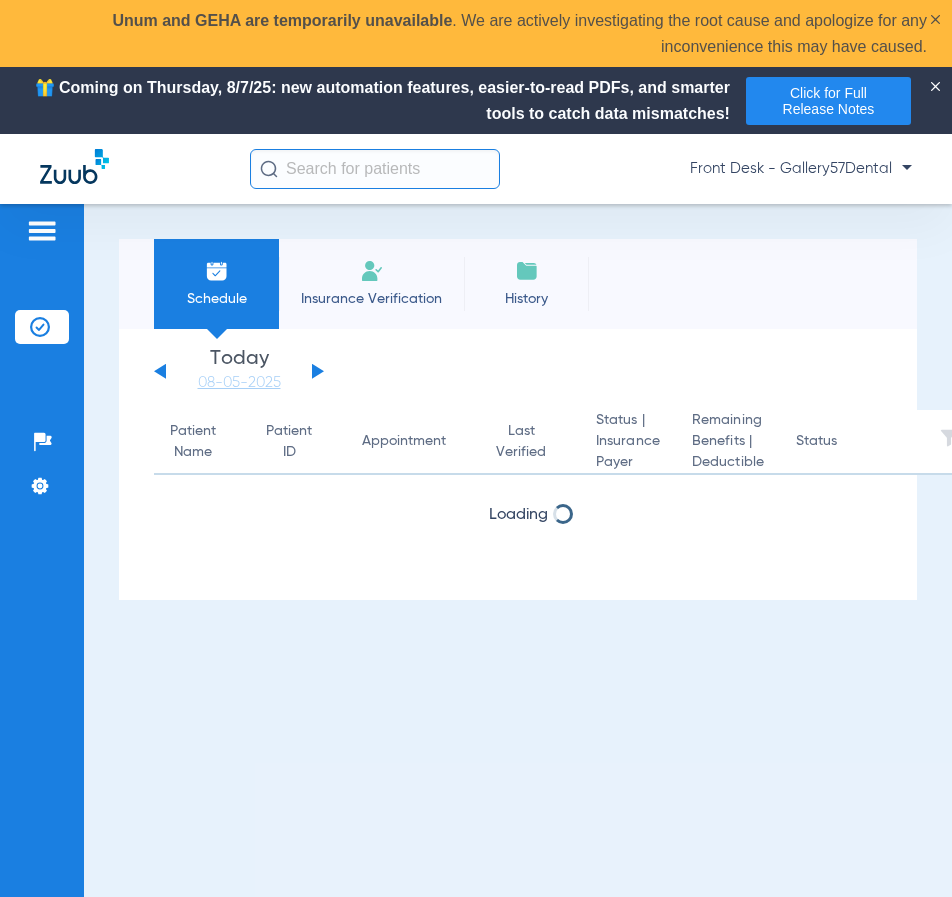 click 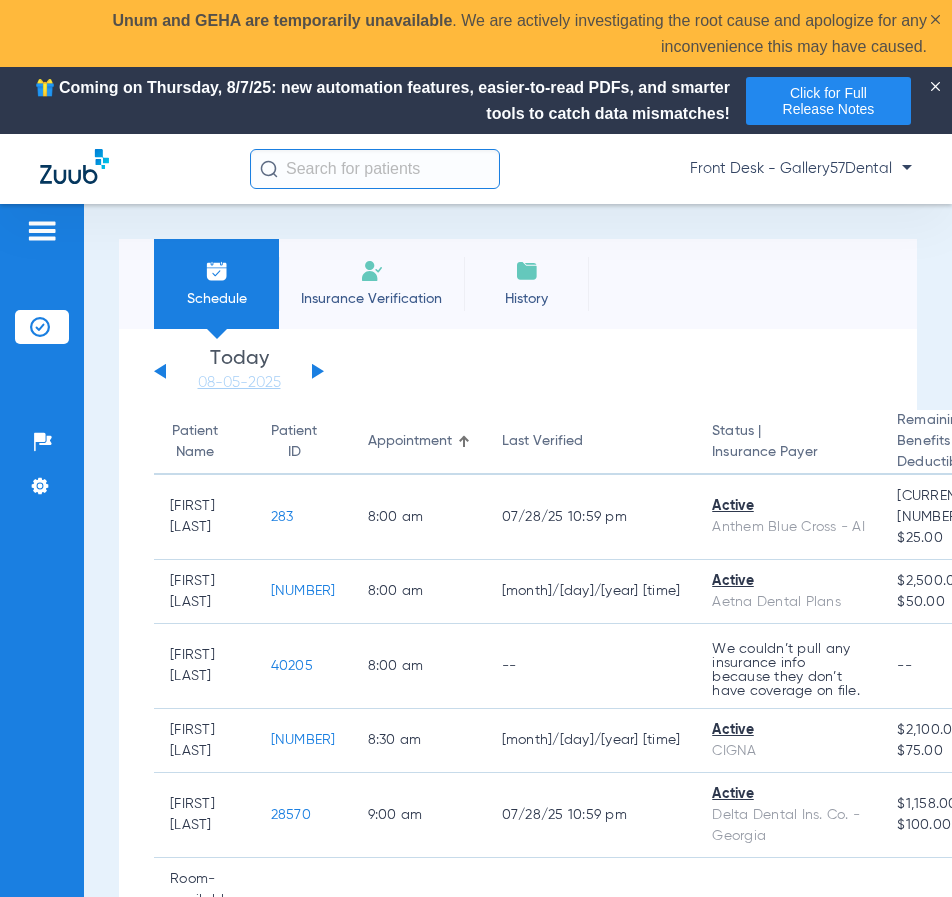 click on "Insurance Verification" 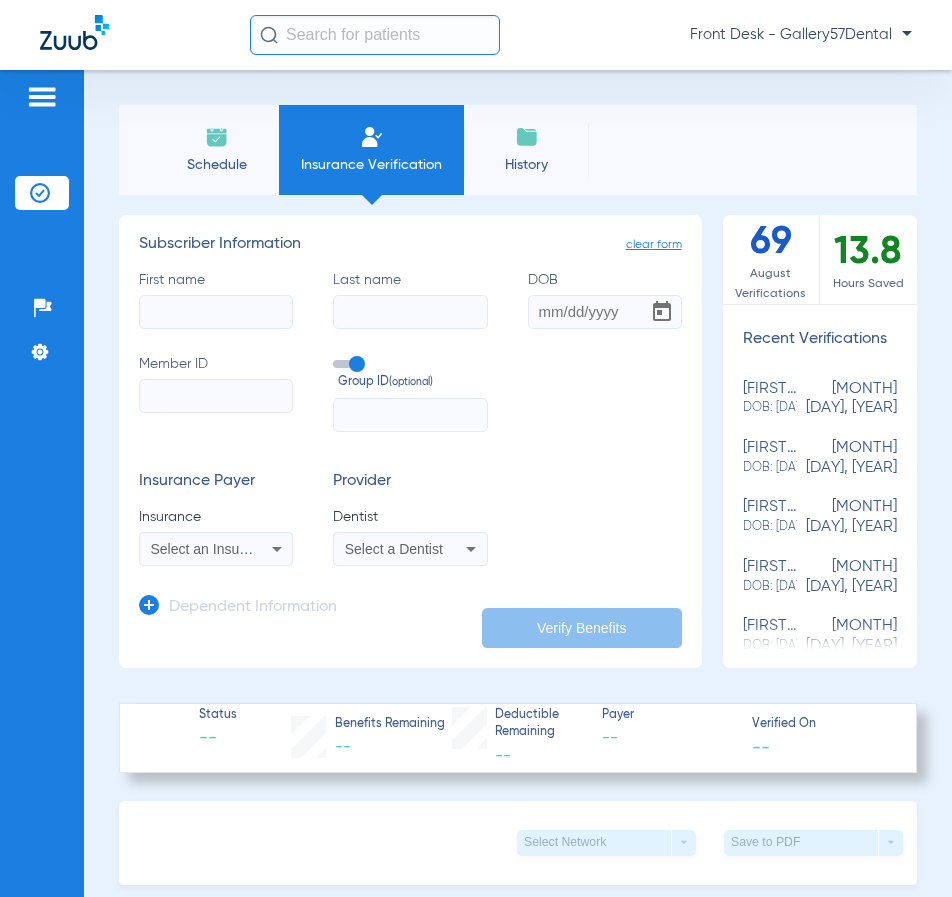 click on "Member ID" 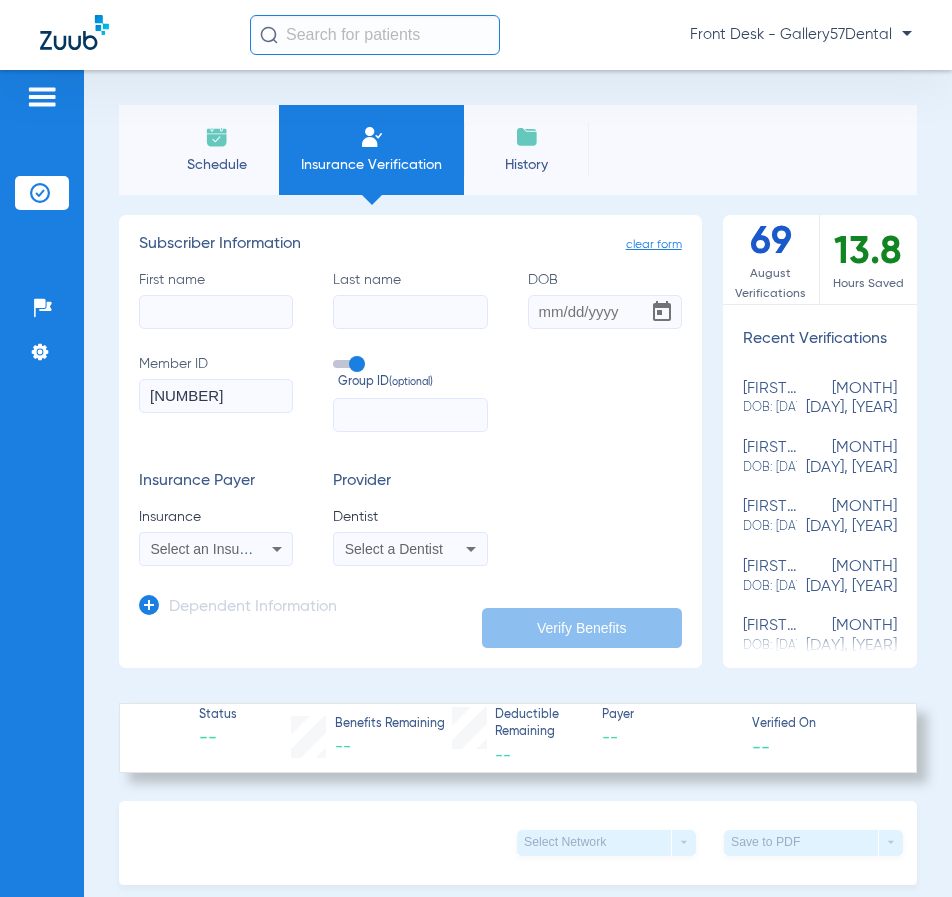 type on "102099669300" 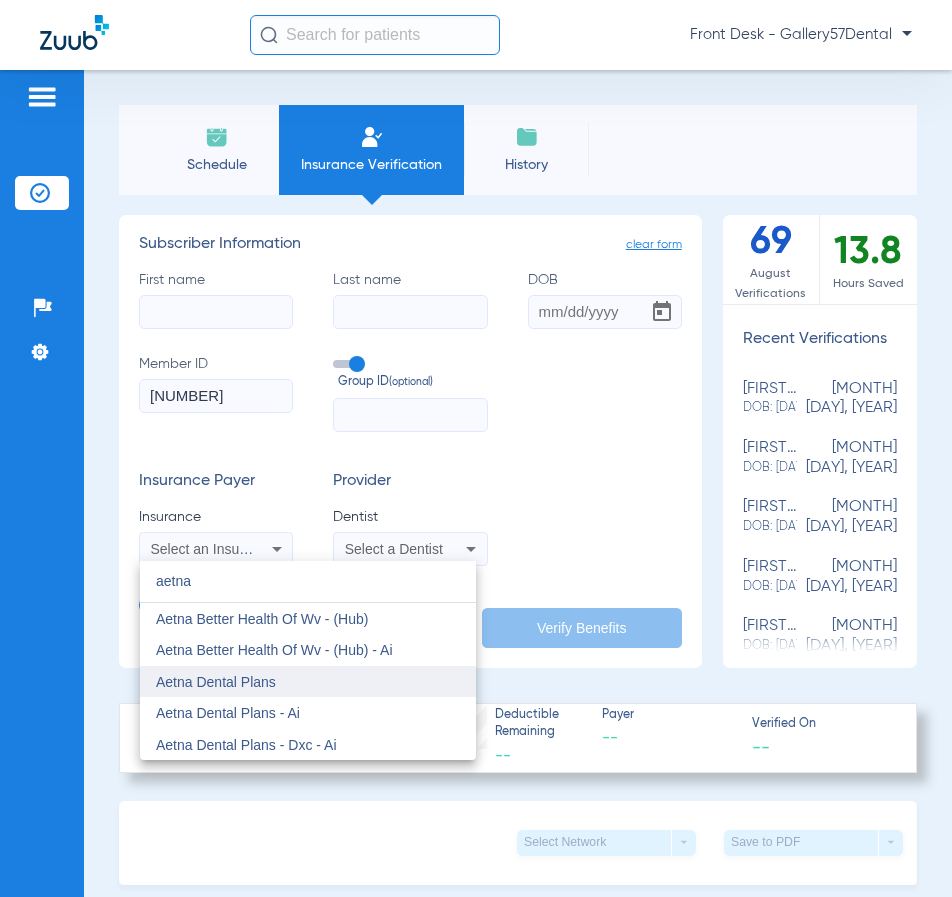 type on "aetna" 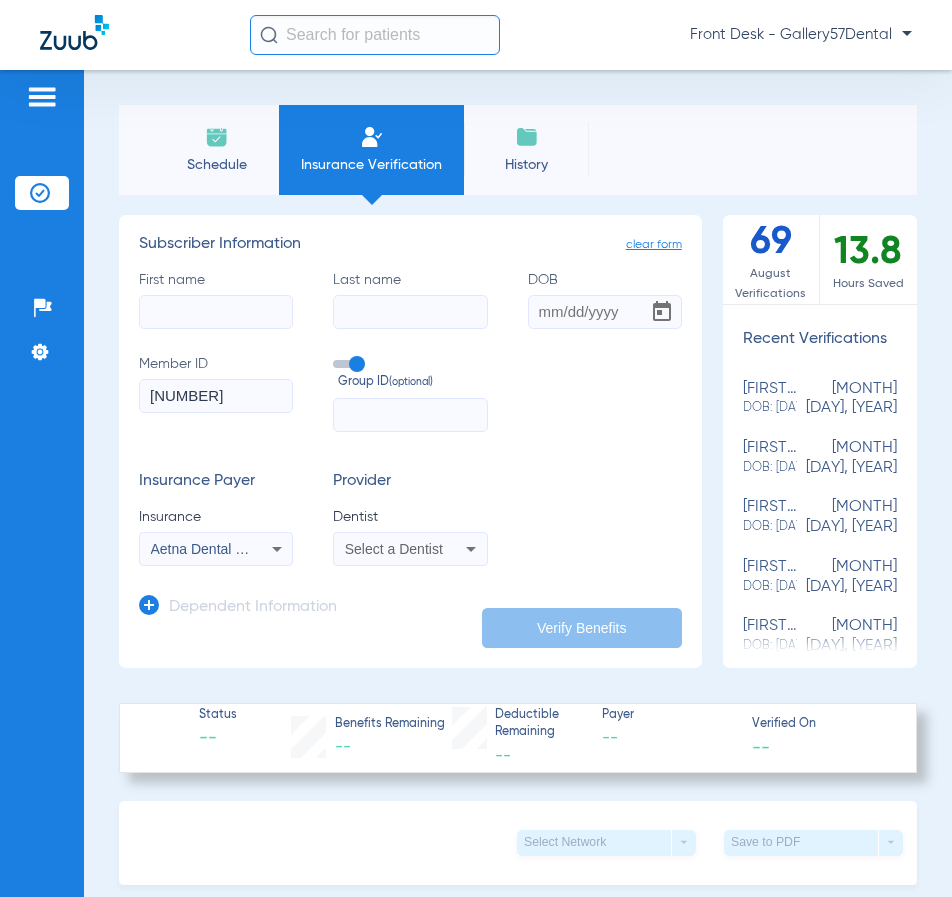 click on "First name" 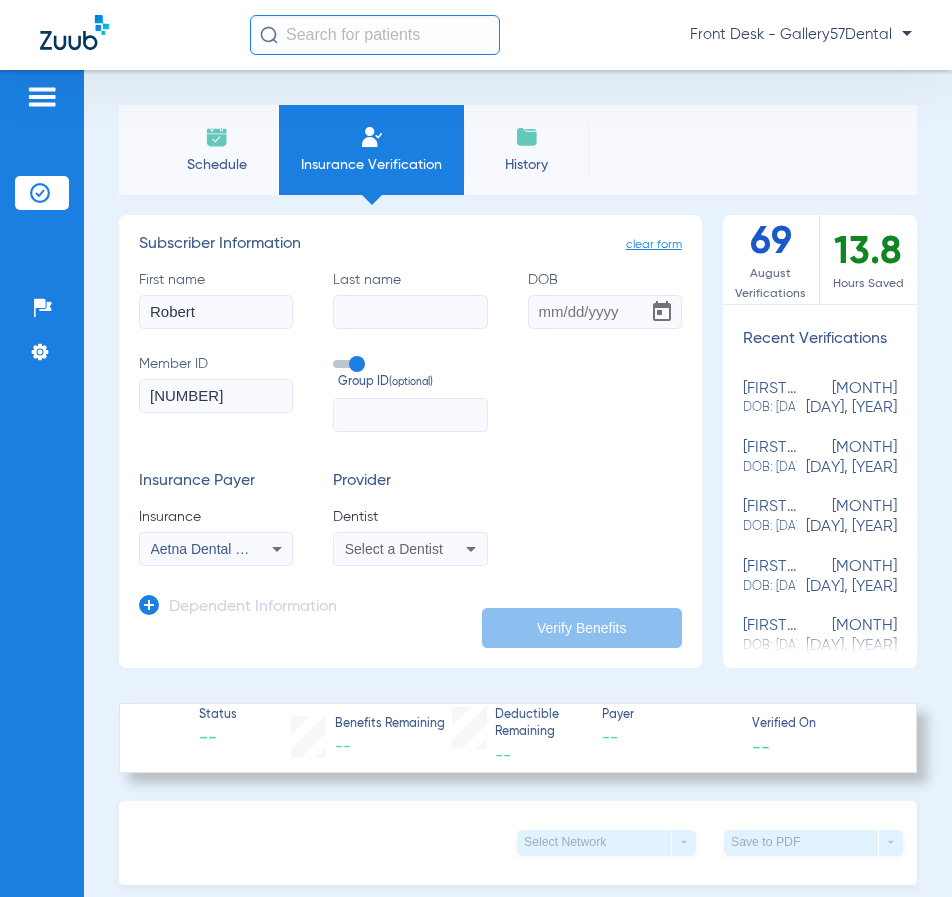 type on "Robert" 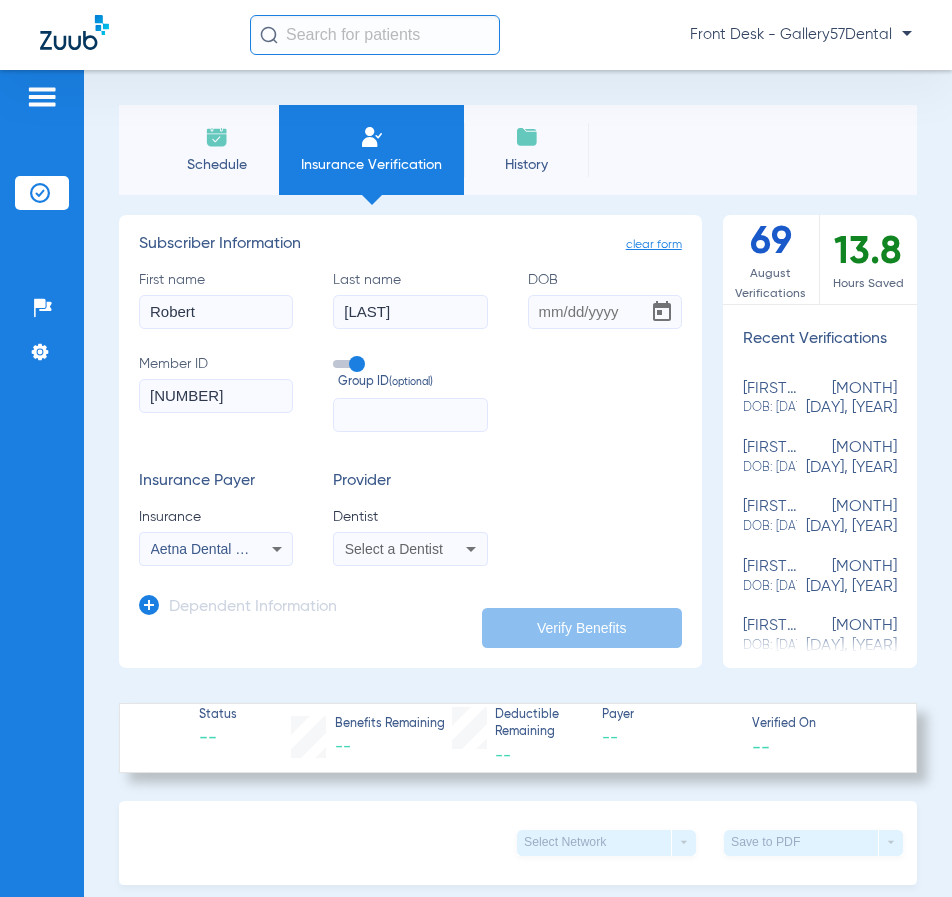 type on "Hempel" 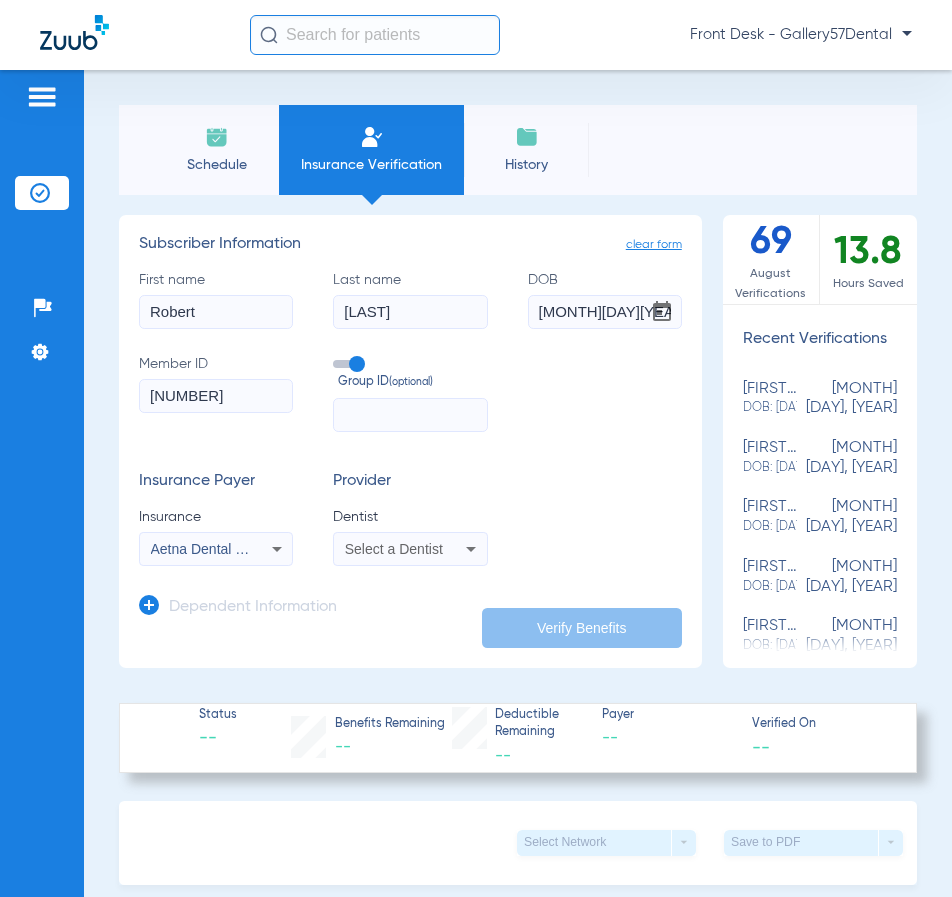 type on "06/08/1948" 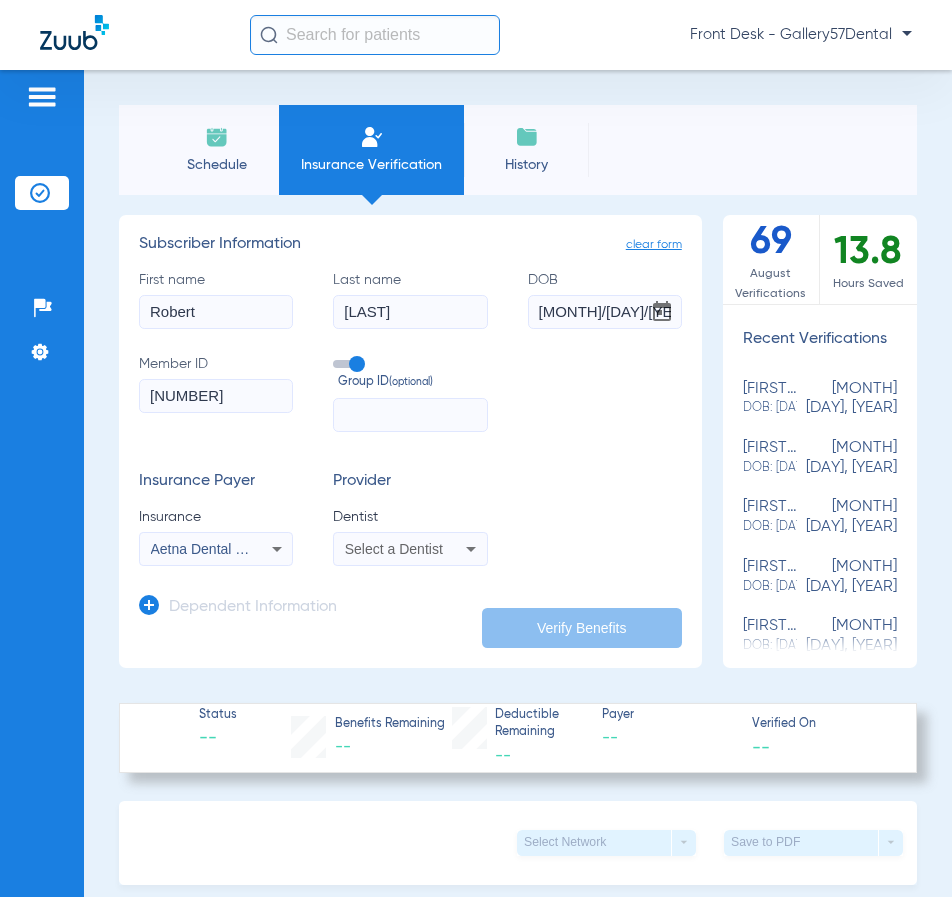 click on "First name  Robert  Last name  Hempel  DOB  06/08/1948  Member ID  102099669300  Group ID  (optional)  Insurance Payer   Insurance
Aetna Dental Plans - Dxc - Ai  Provider   Dentist
Select a Dentist" 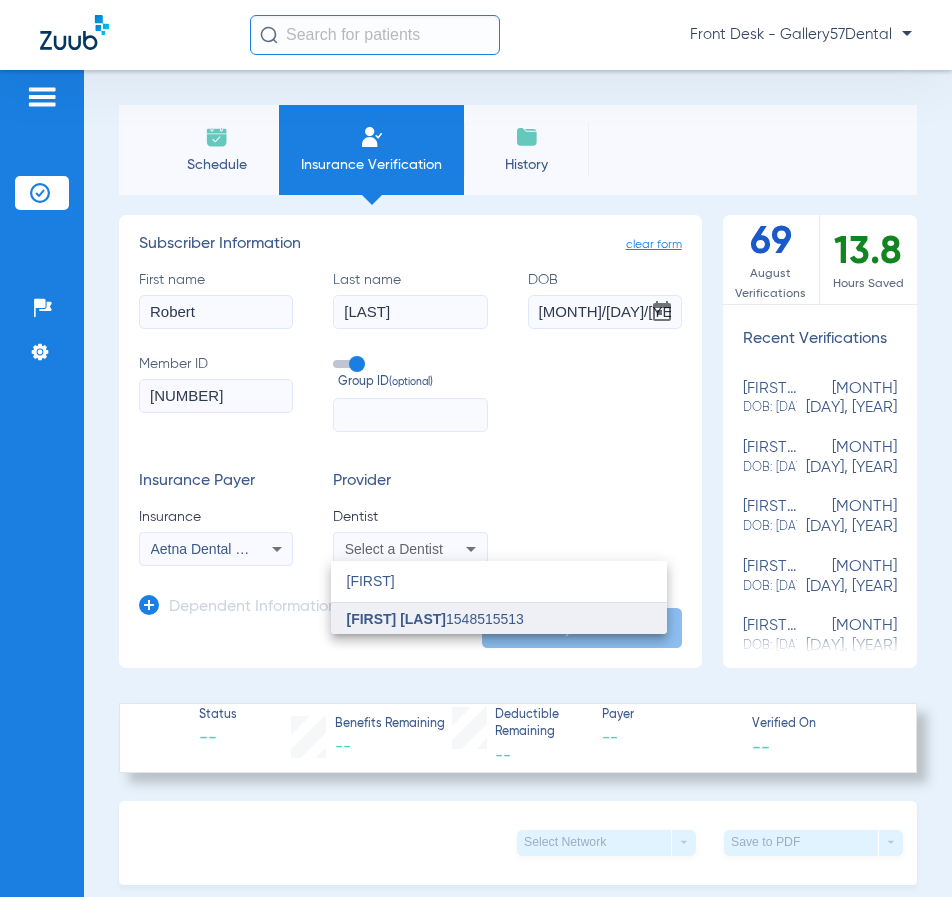 type on "[FIRST]" 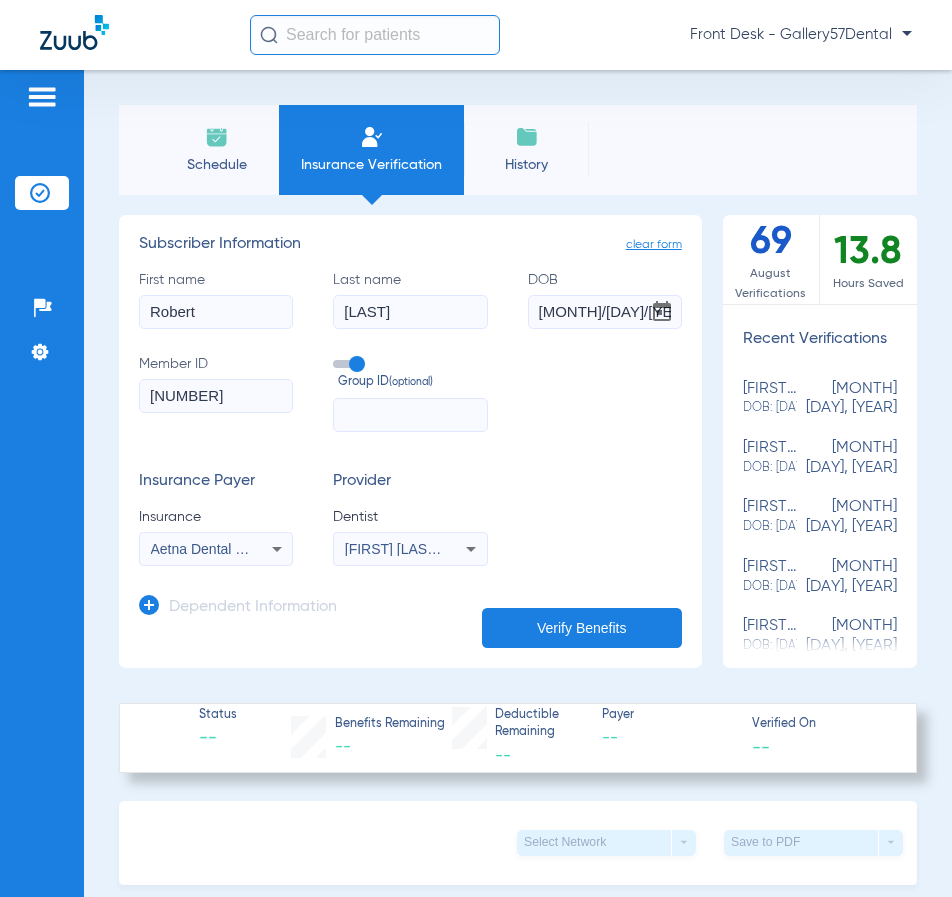 click on "Verify Benefits" 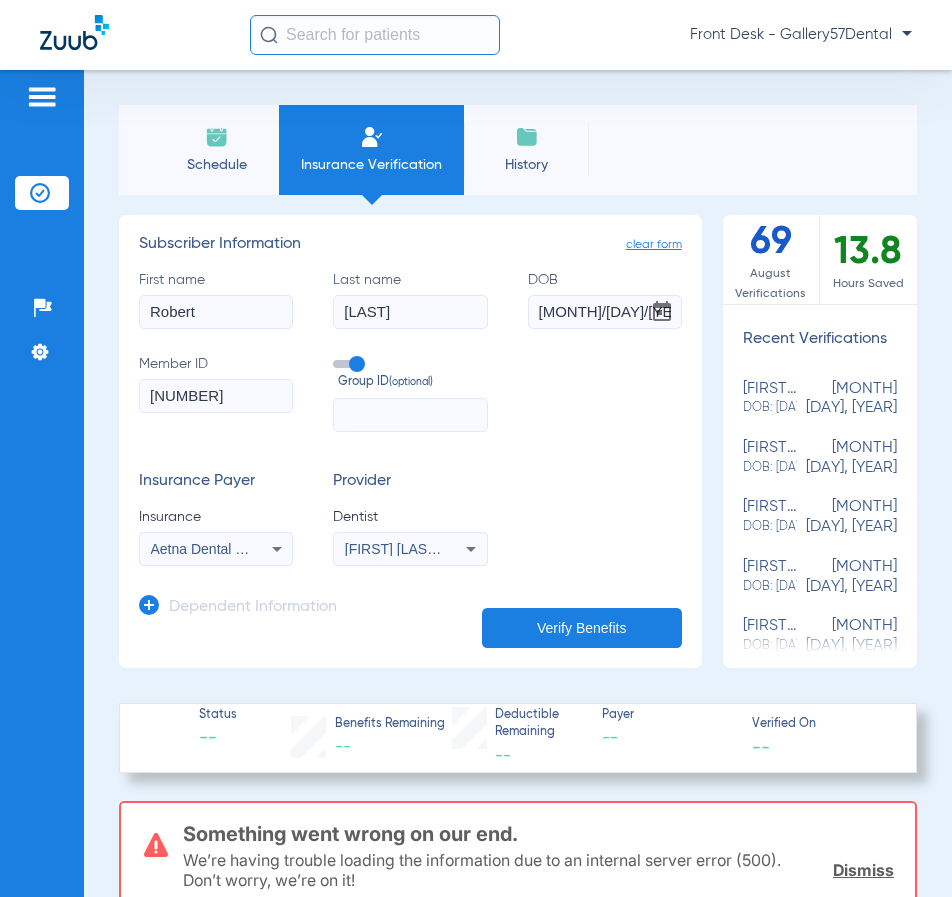 click on "Verify Benefits" 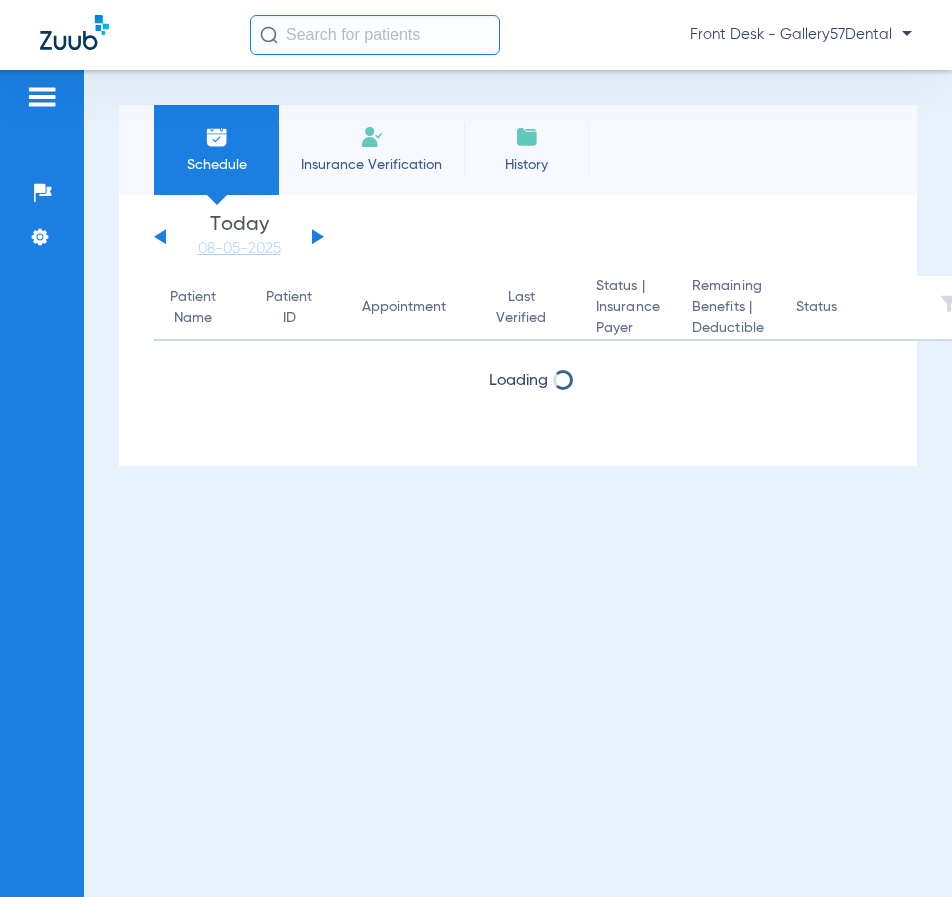 scroll, scrollTop: 0, scrollLeft: 0, axis: both 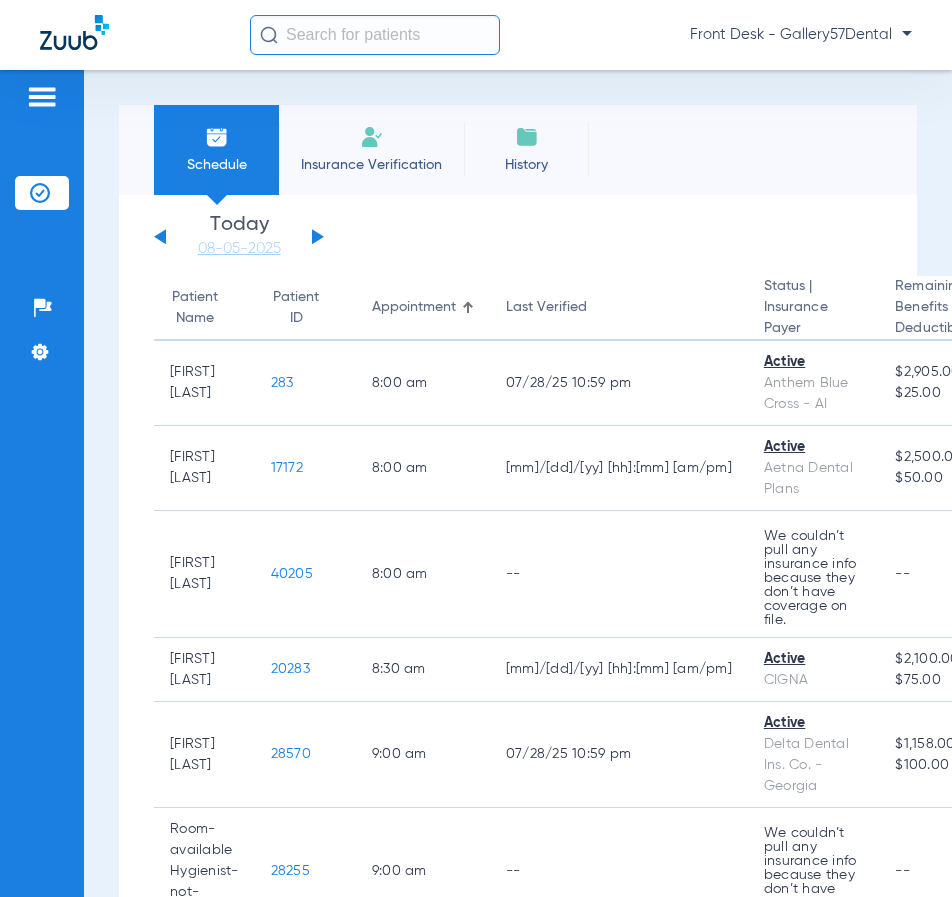 click on "Insurance Verification" 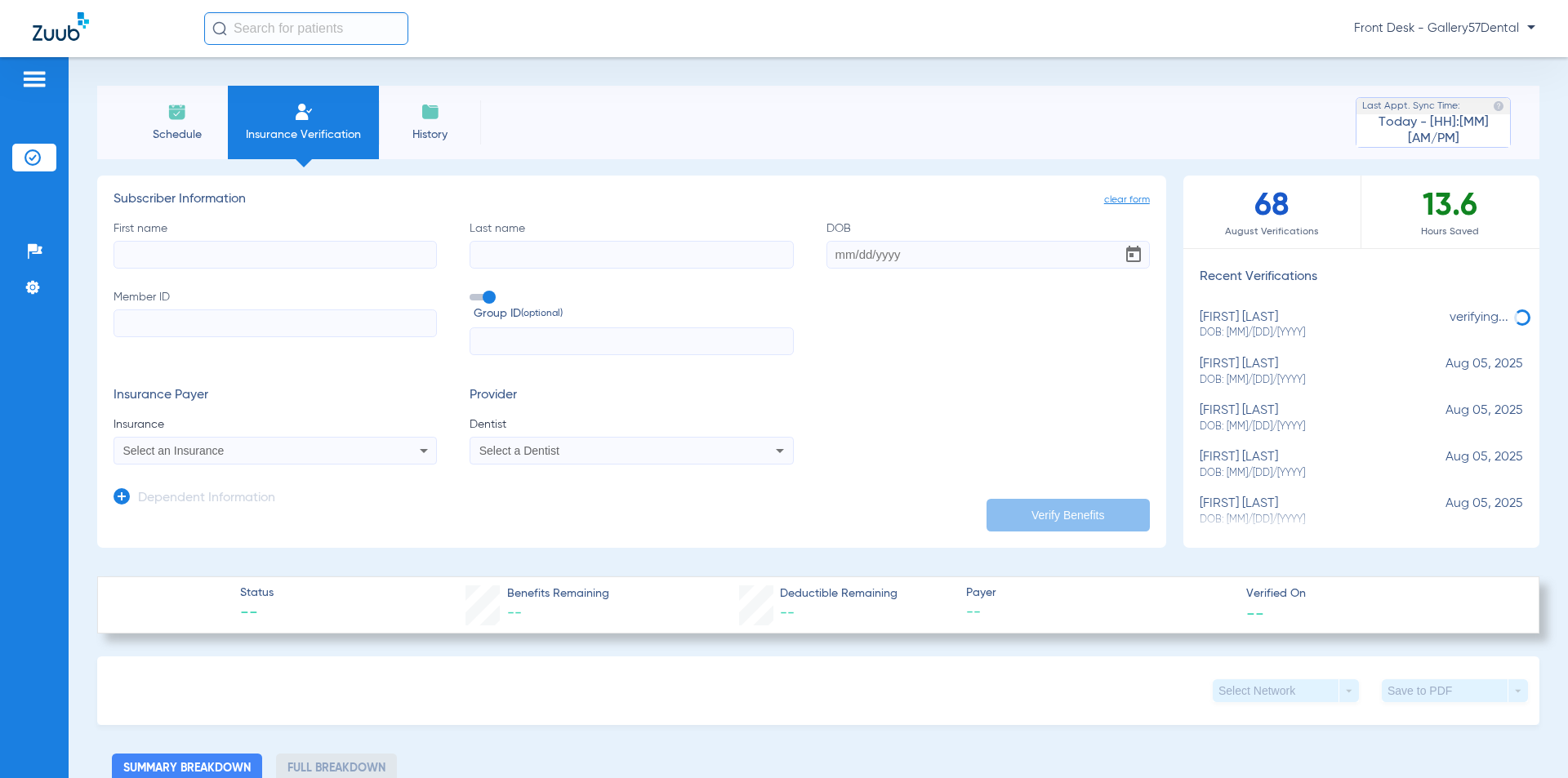click on "[FIRST] [LAST]  DOB: [MM]/[DD]/[YYYY]" 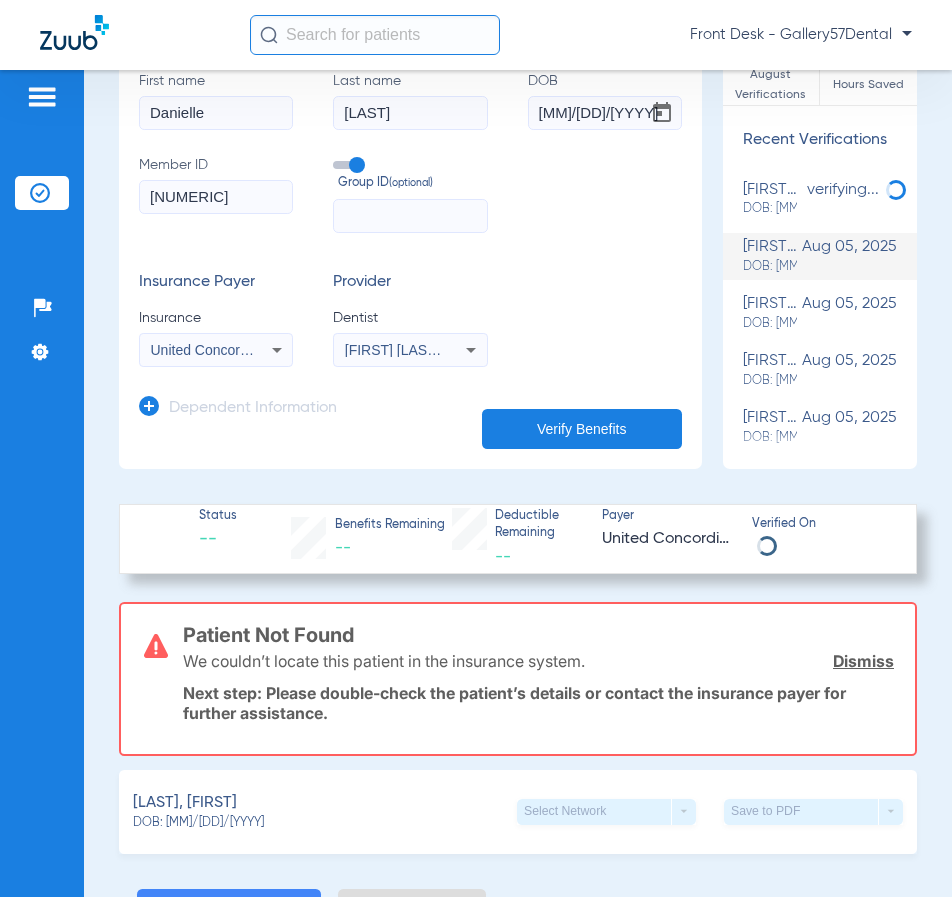 scroll, scrollTop: 200, scrollLeft: 0, axis: vertical 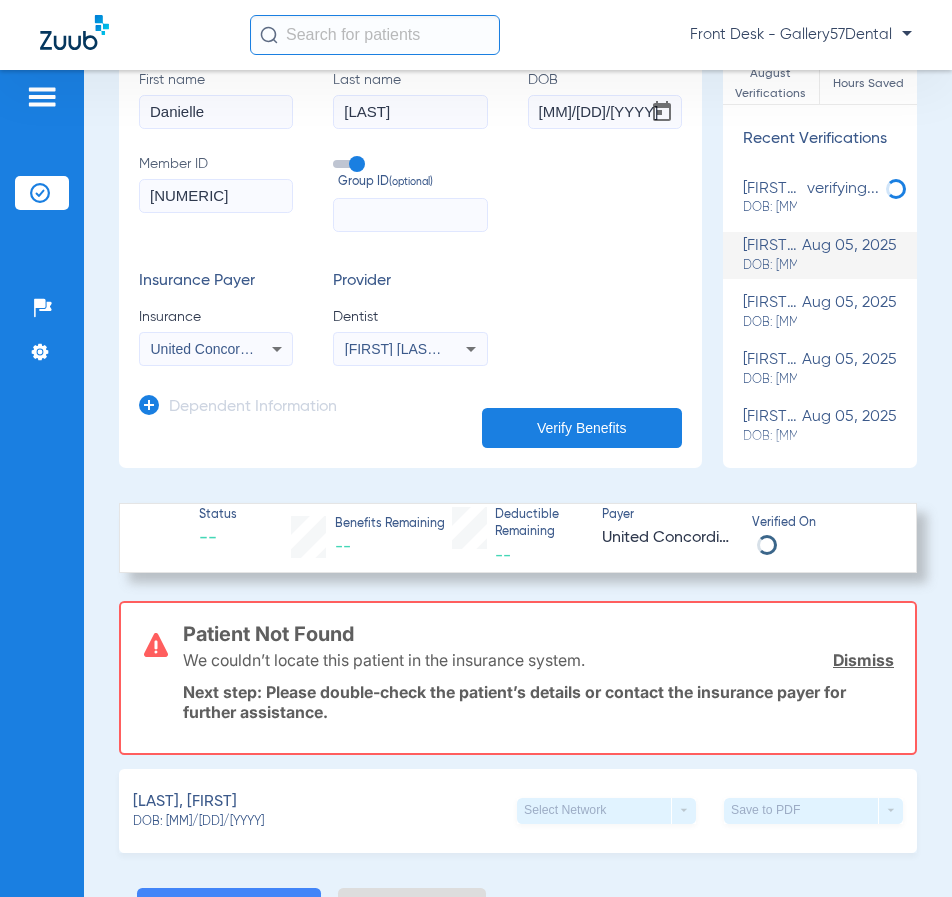 drag, startPoint x: 211, startPoint y: 657, endPoint x: 587, endPoint y: 661, distance: 376.02127 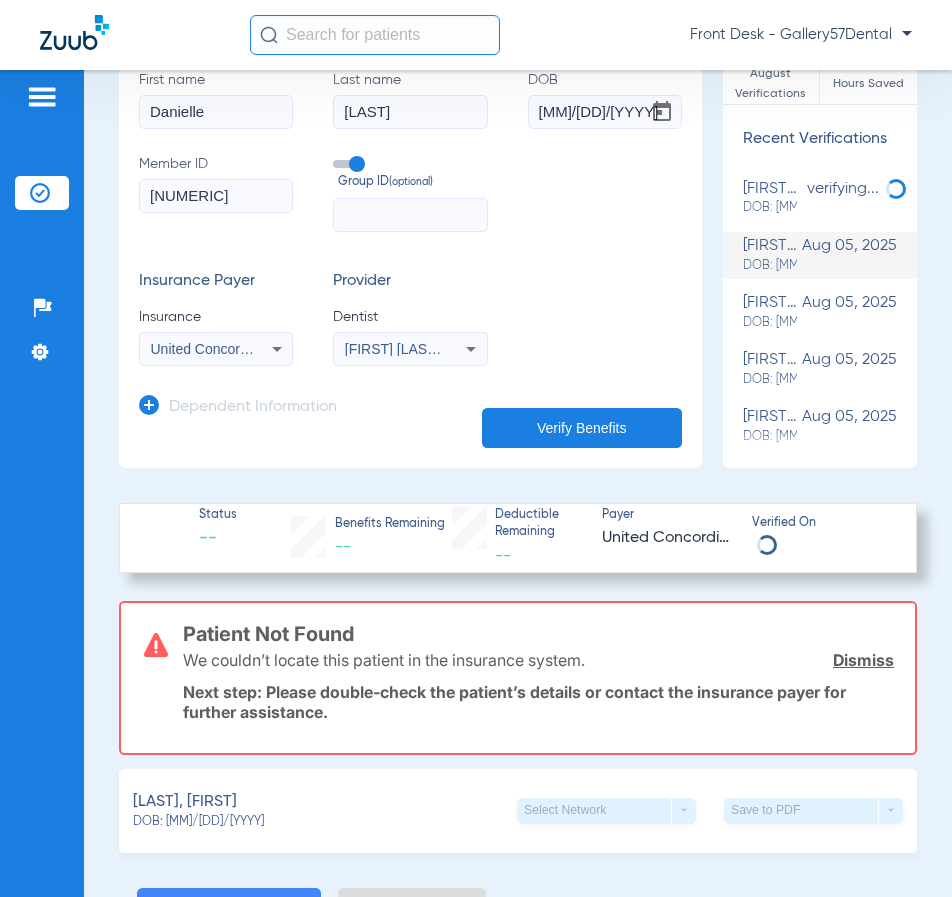 click on "We couldn’t locate this patient in the insurance system." at bounding box center [384, 660] 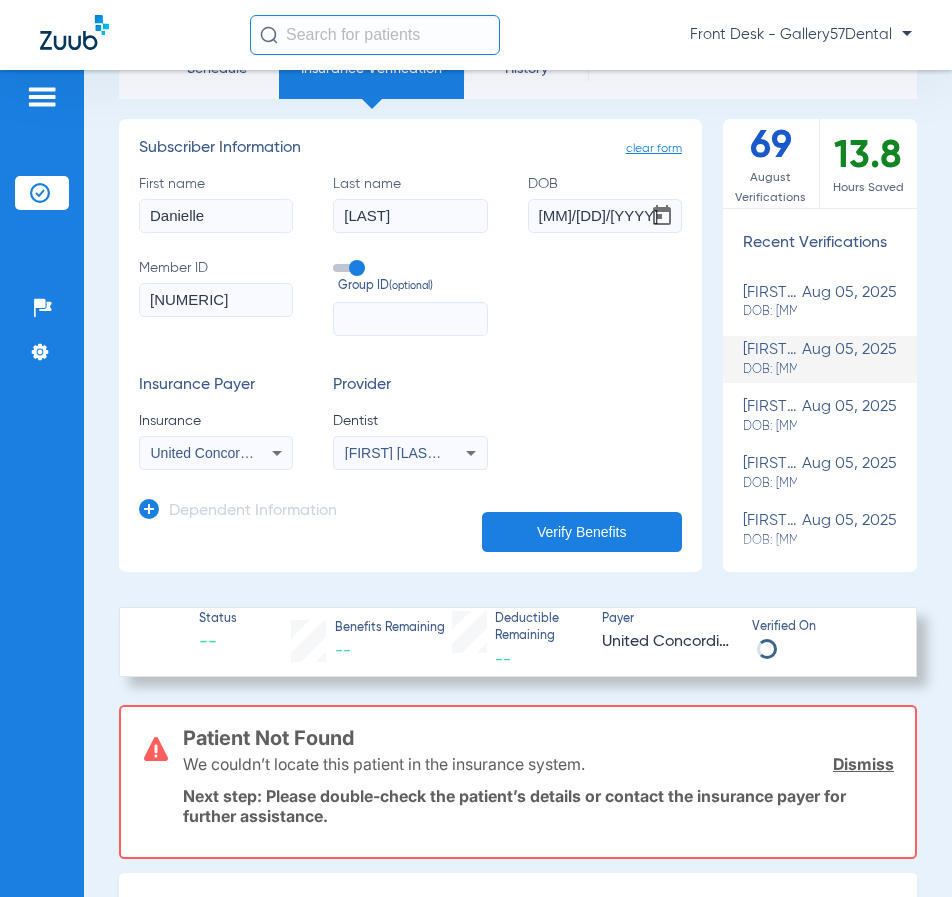 scroll, scrollTop: 0, scrollLeft: 0, axis: both 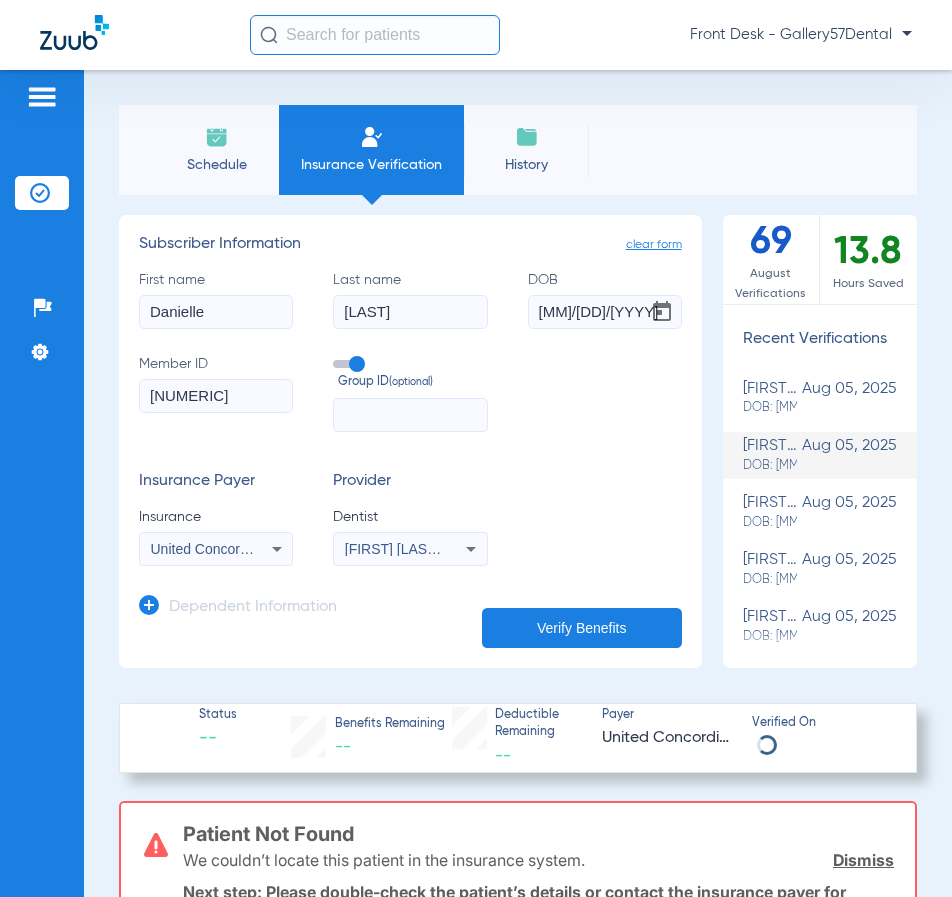 click on "Schedule" 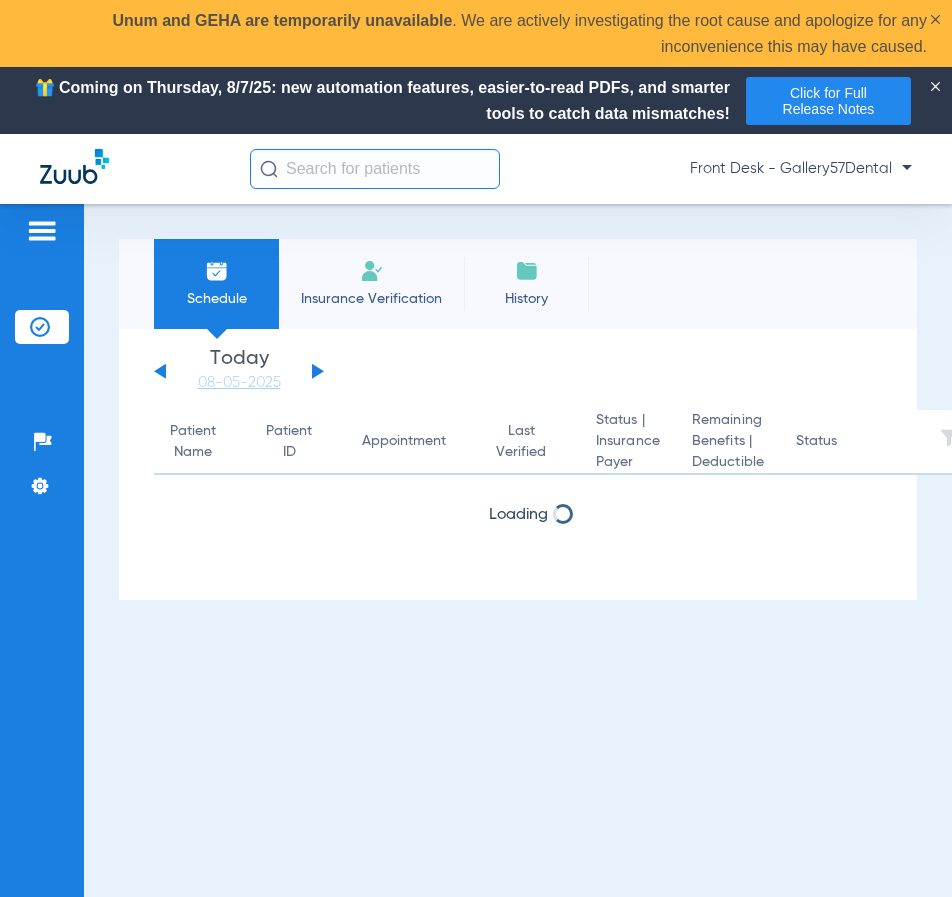 click on "Front Desk - Gallery57Dental" 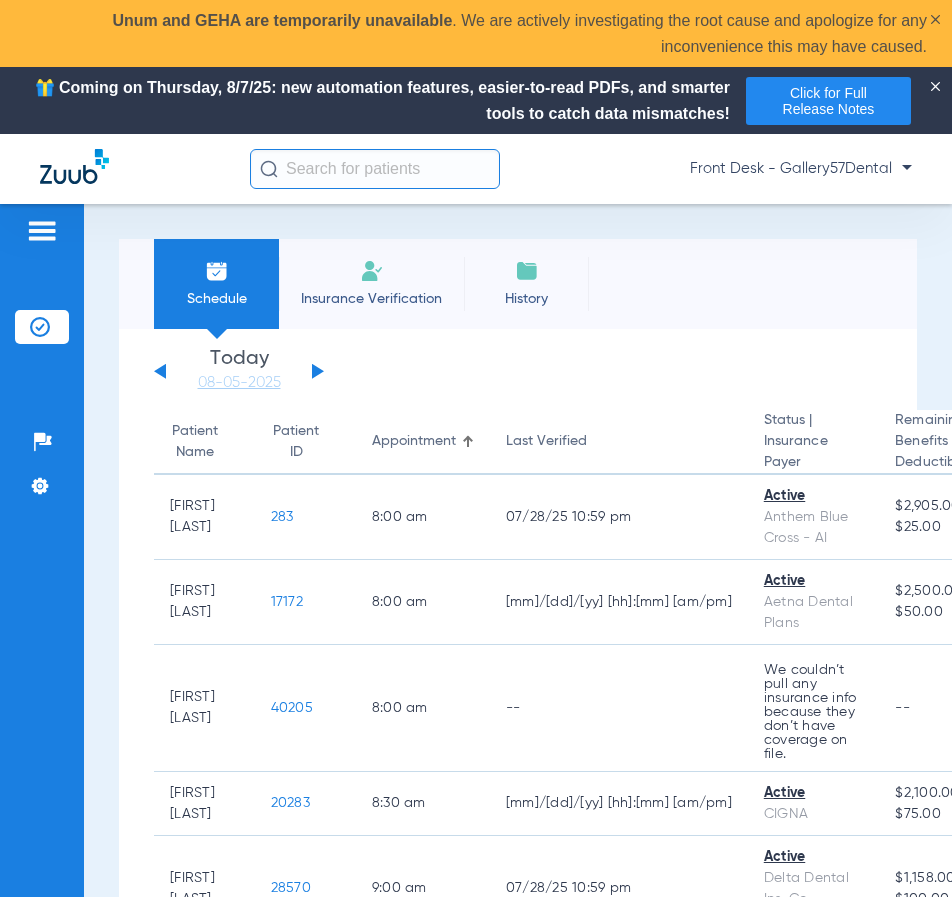 click on "Insurance Verification" 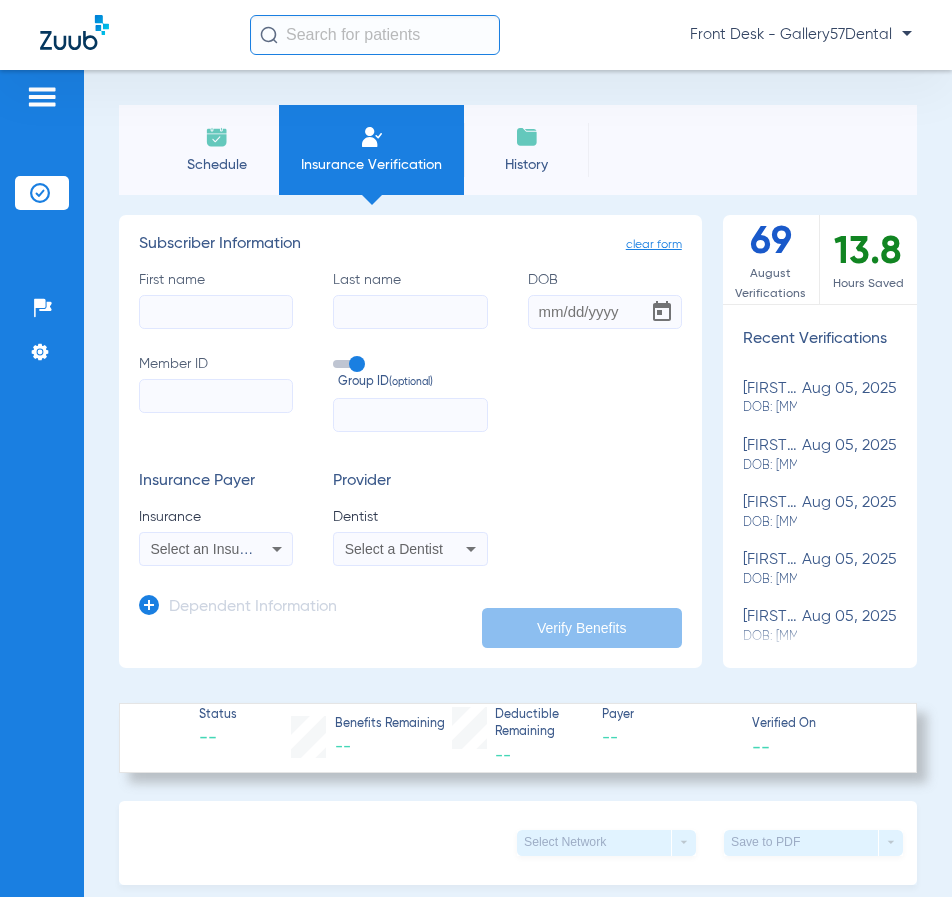 click on "Select an Insurance" at bounding box center (216, 549) 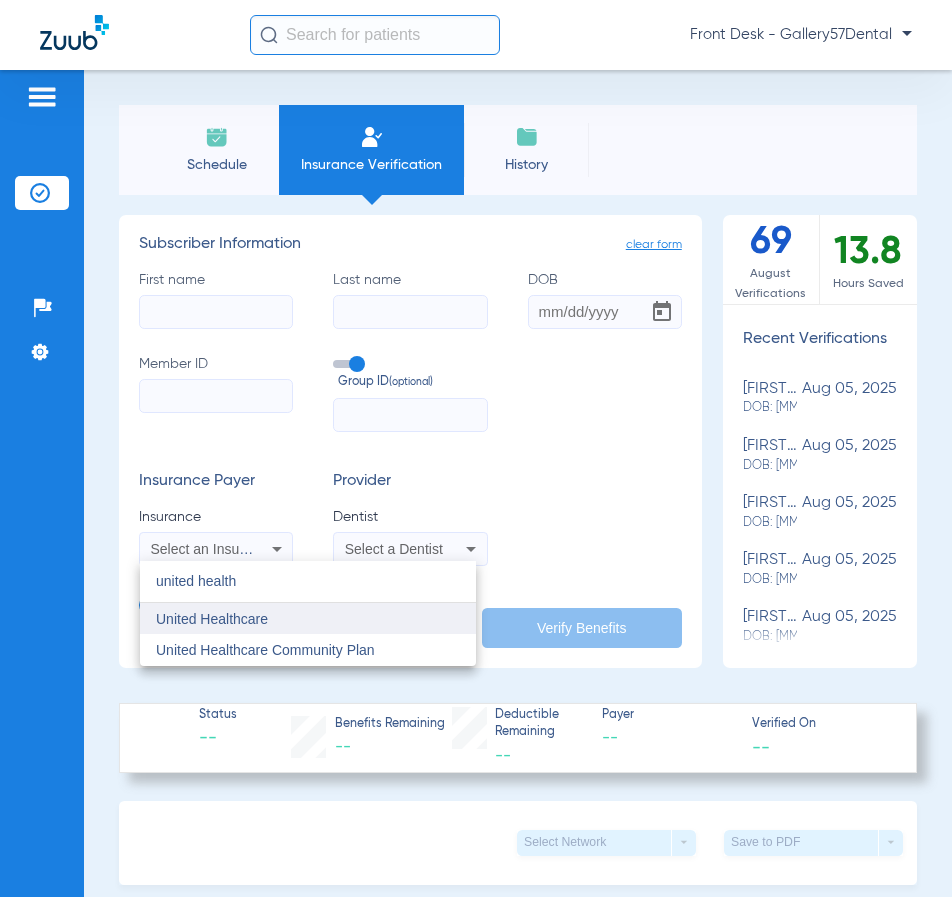 type on "united health" 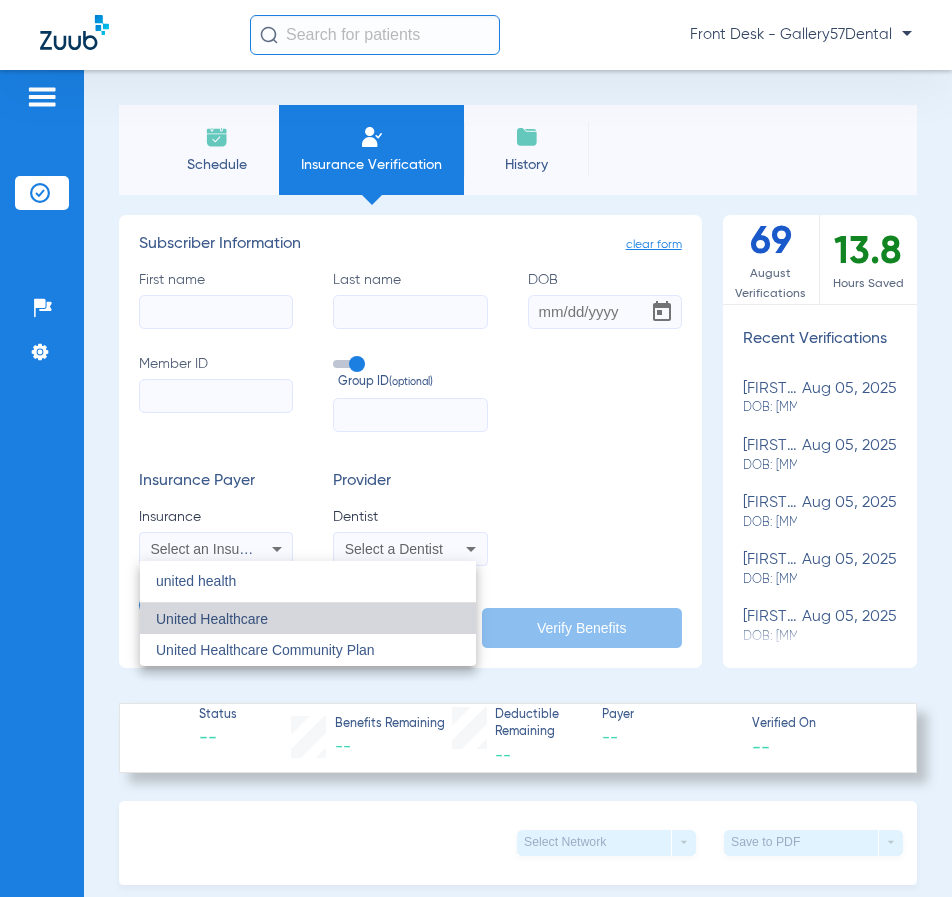 click on "United Healthcare" at bounding box center [212, 619] 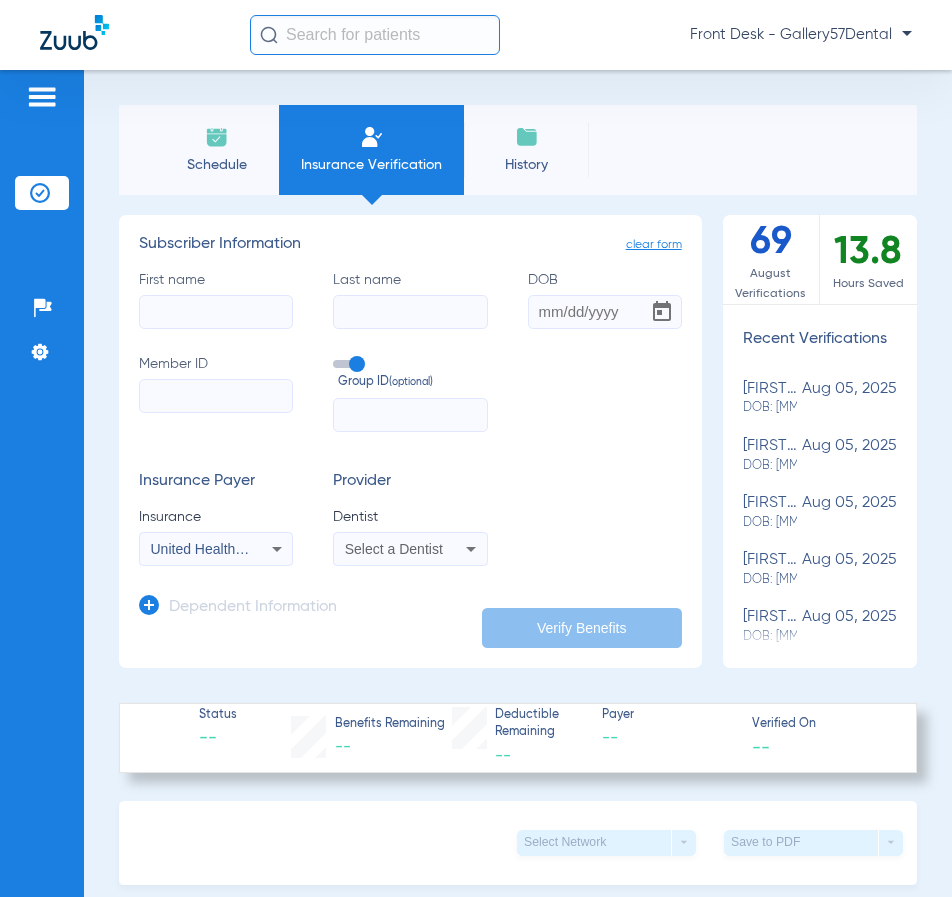 click on "Member ID" 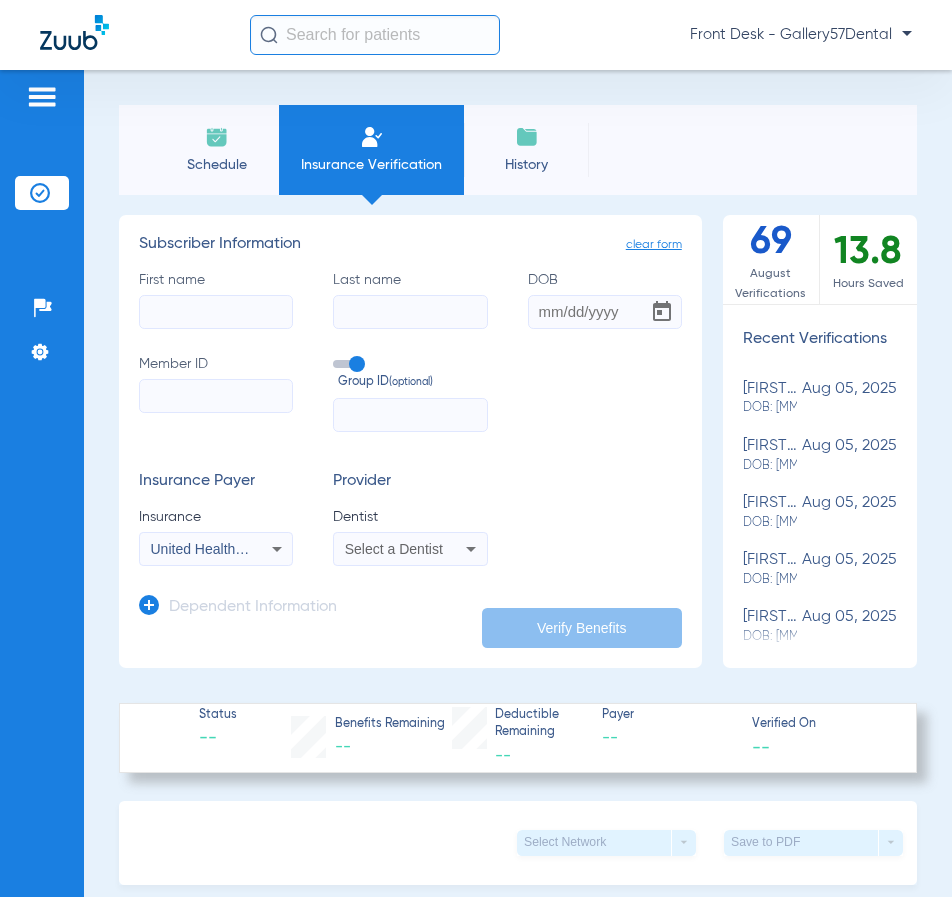 paste on "[NUMERIC]" 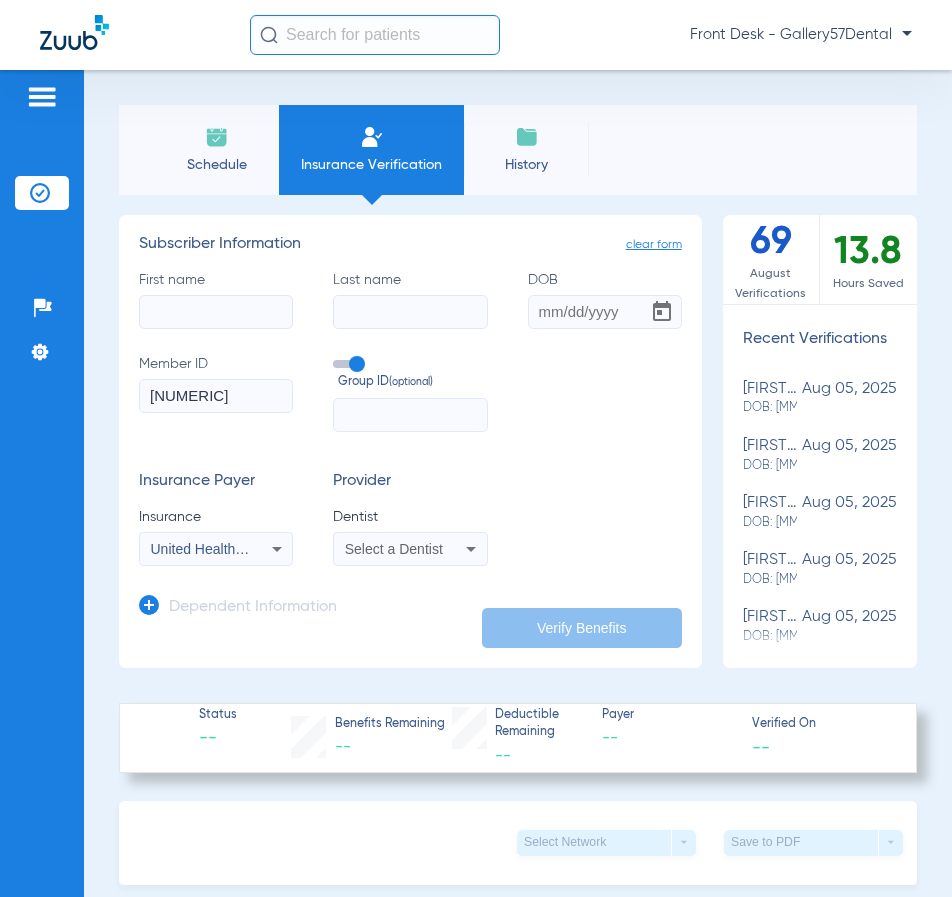 type on "[NUMERIC]" 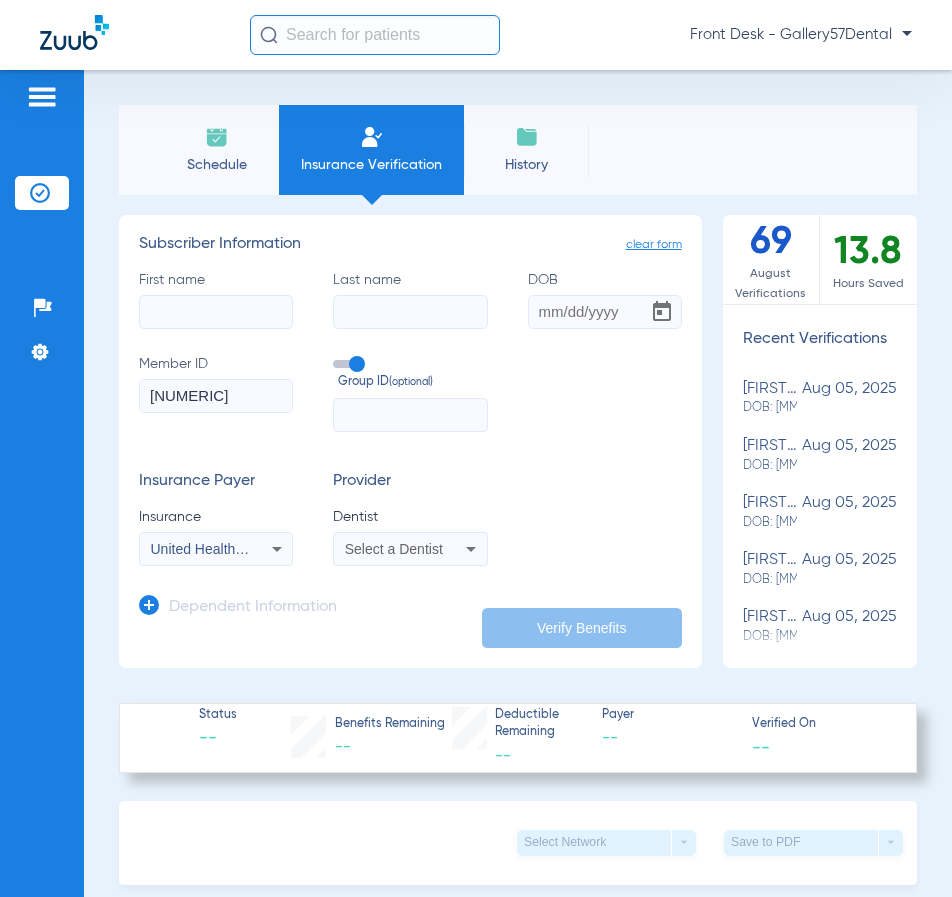 click on "First name" 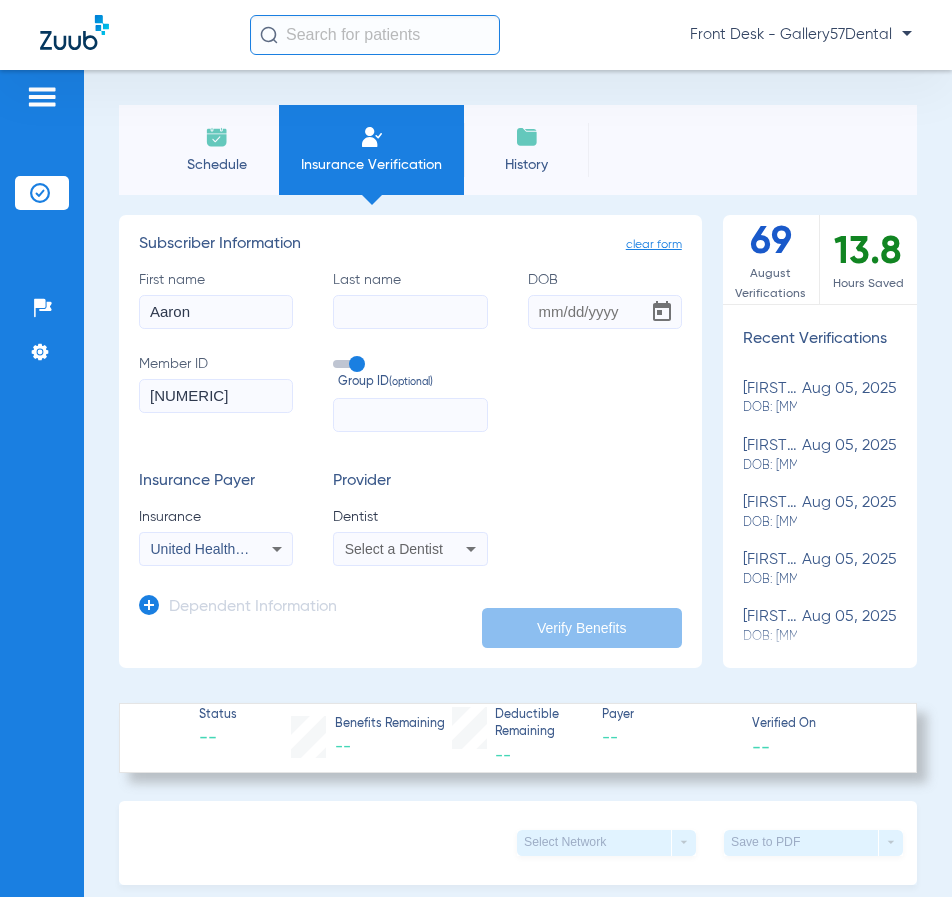 type on "Aaron" 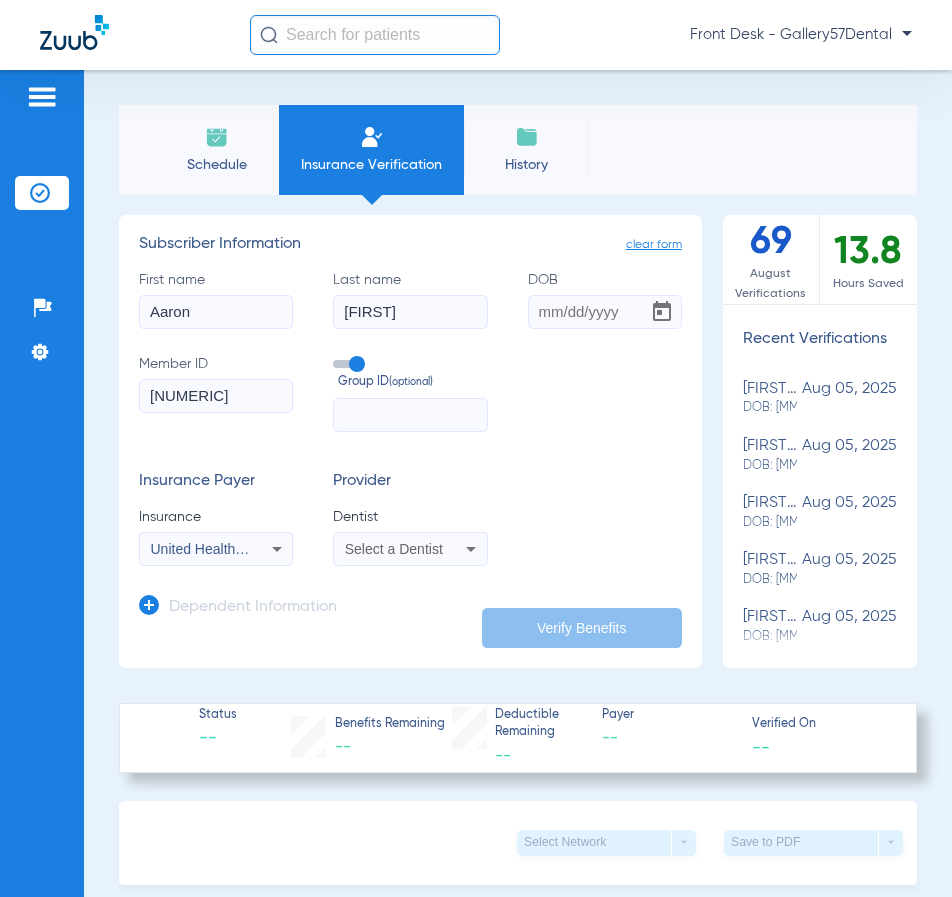 type on "[FIRST]" 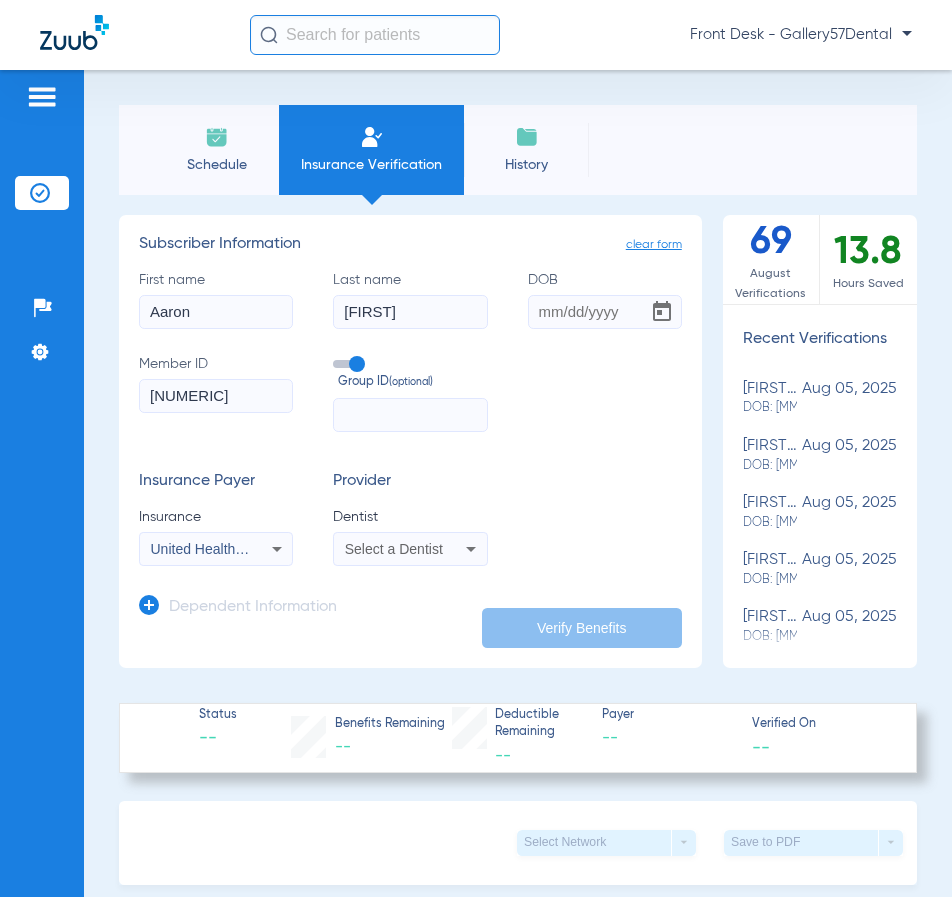 click on "DOB" 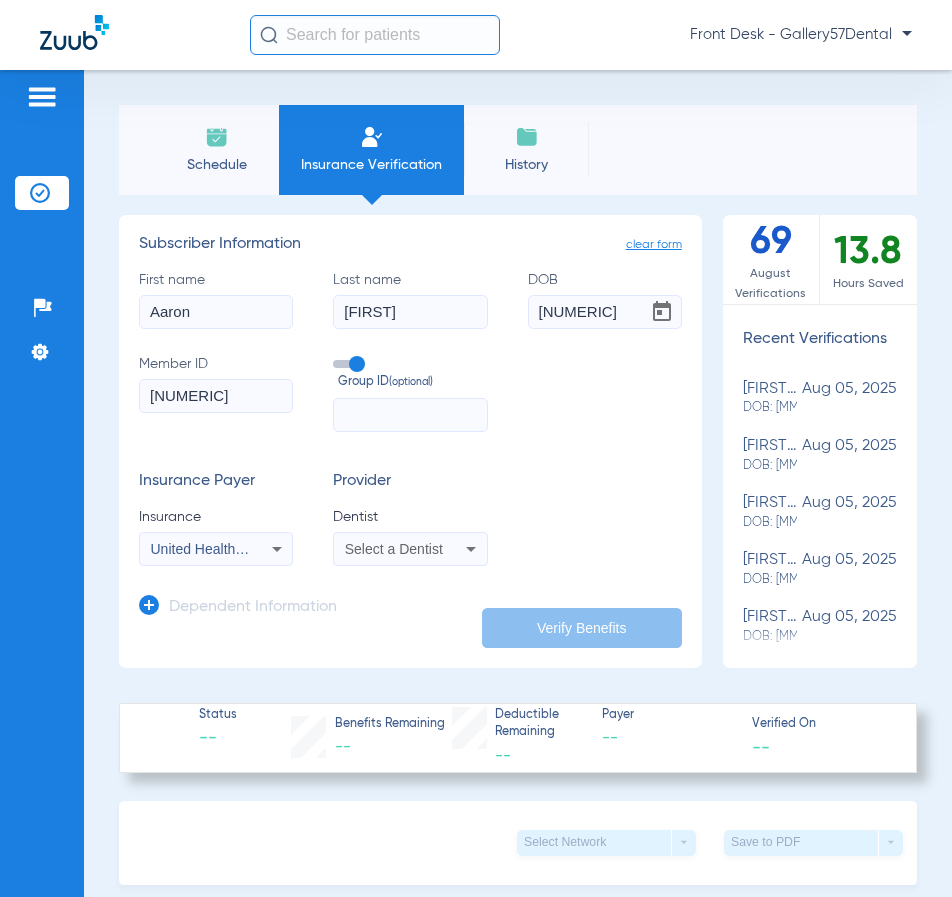 type on "[MM]/[DD]/[YYYY]" 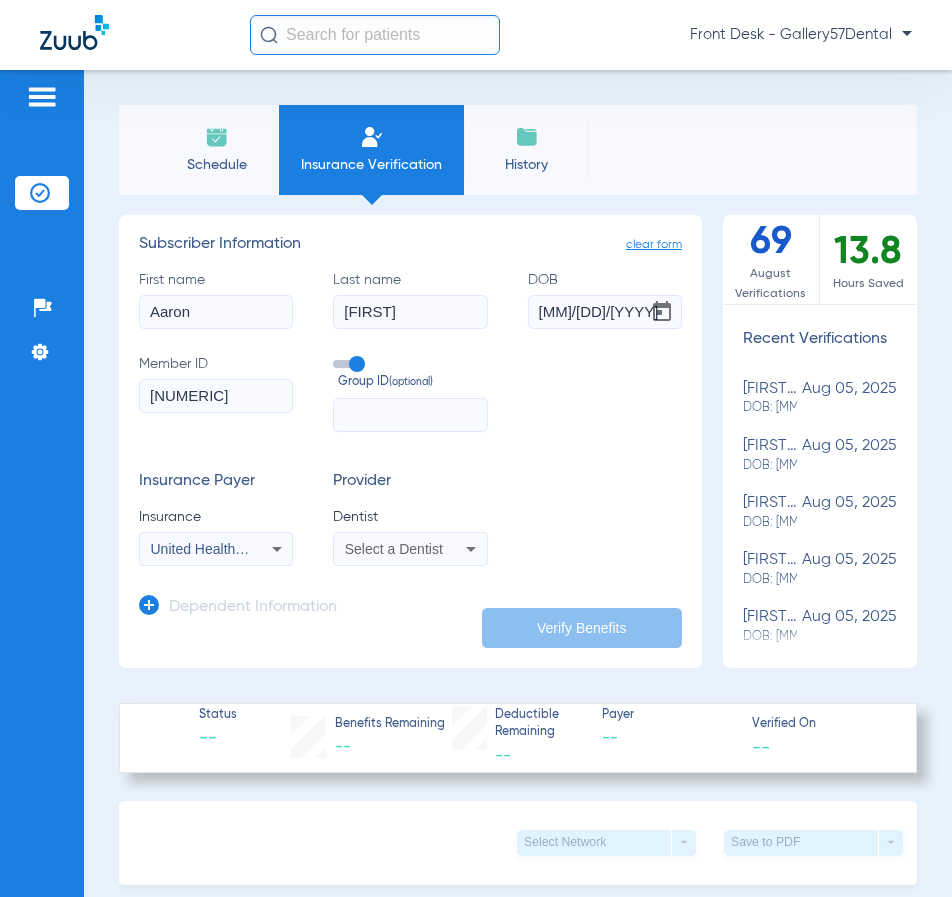 click on "Select a Dentist" at bounding box center [394, 549] 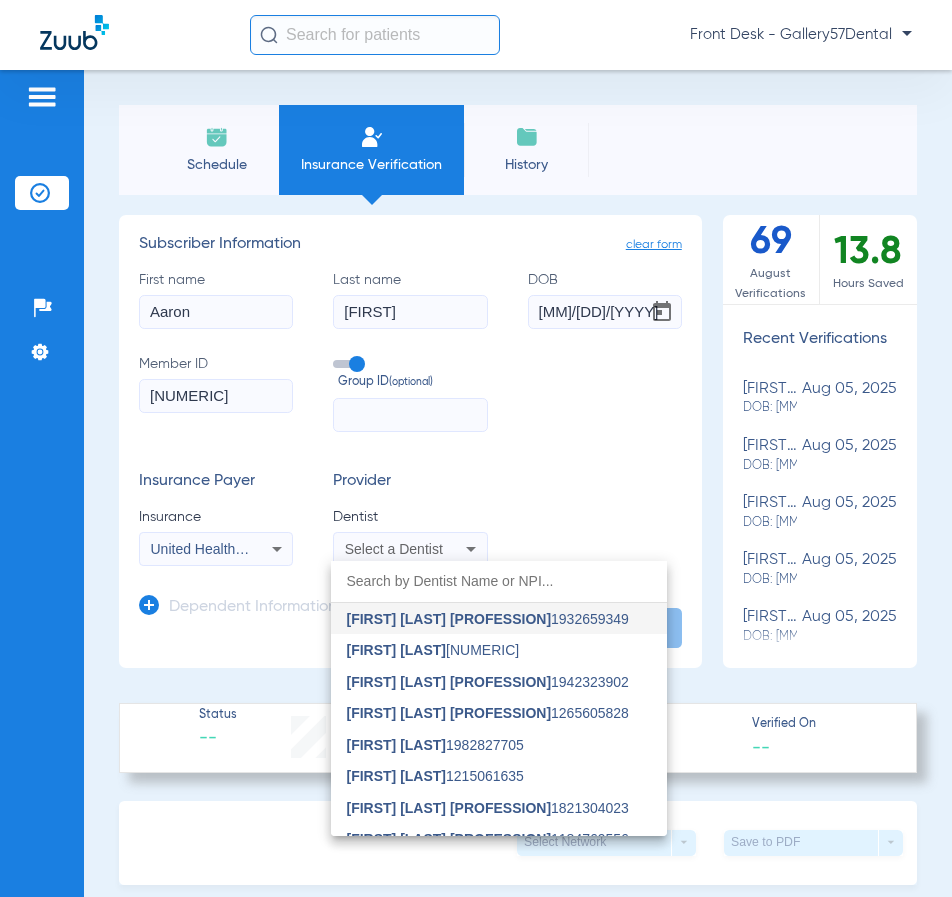 click at bounding box center (476, 448) 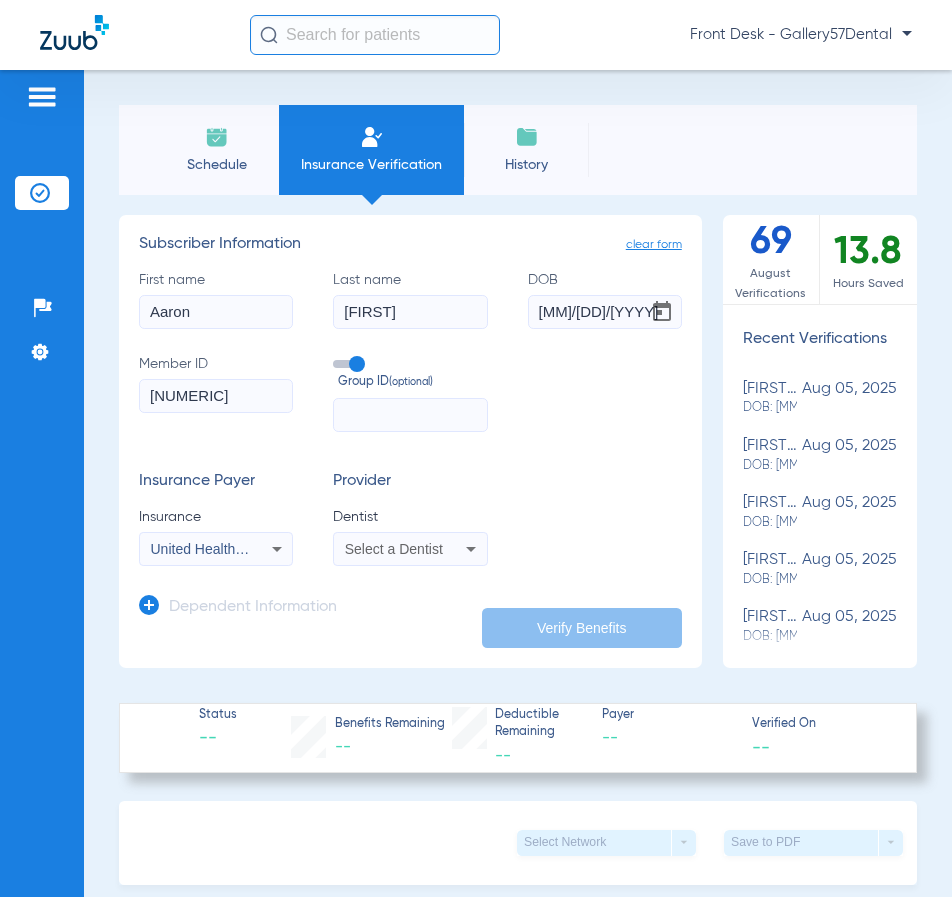 click on "Dependent Information" 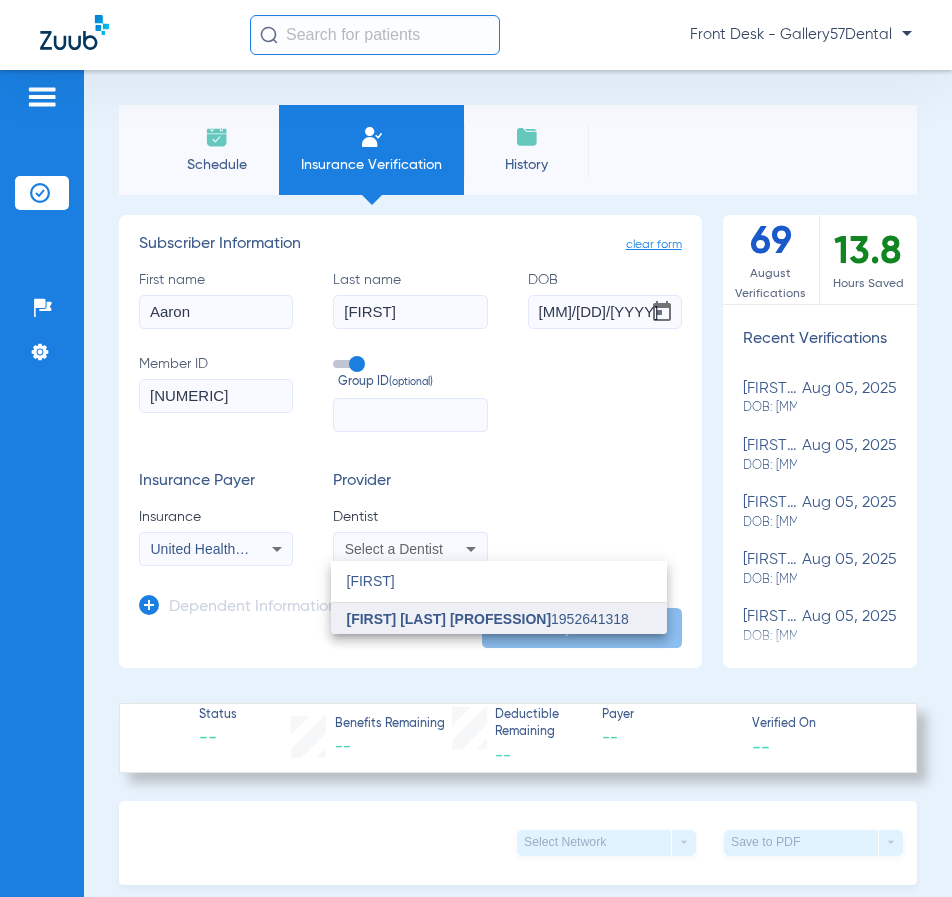 type on "[FIRST]" 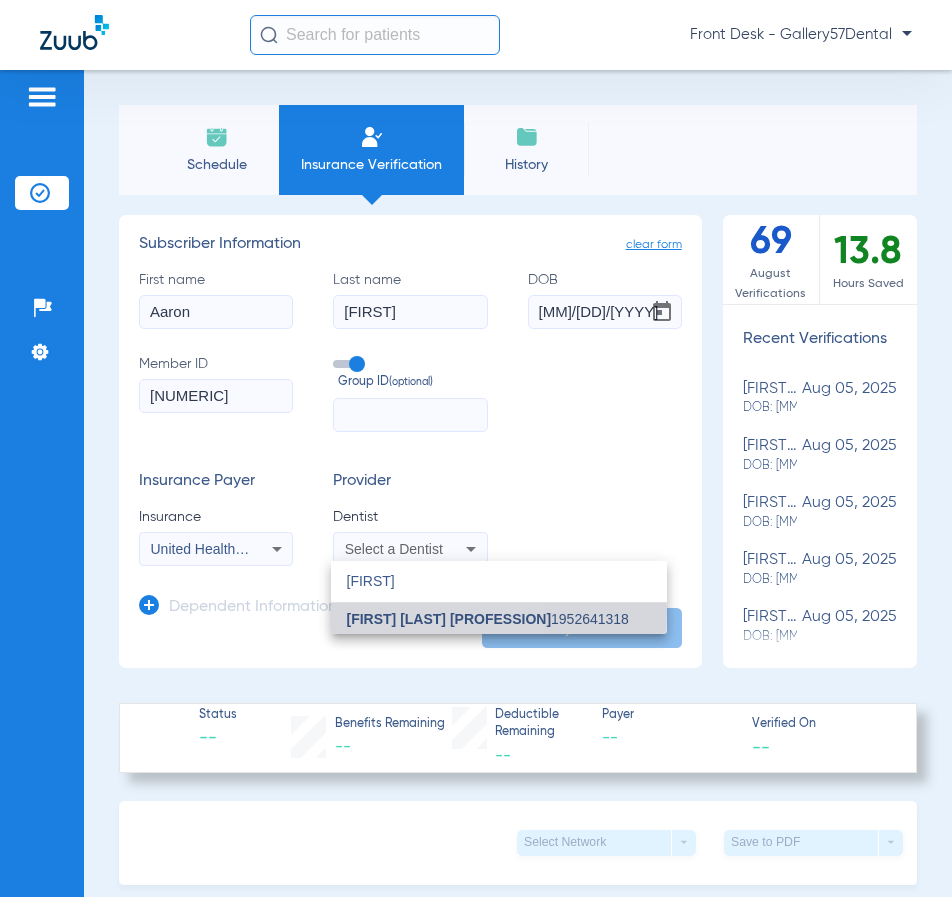 click on "[FIRST] [LAST] [PROFESSION]" at bounding box center [449, 619] 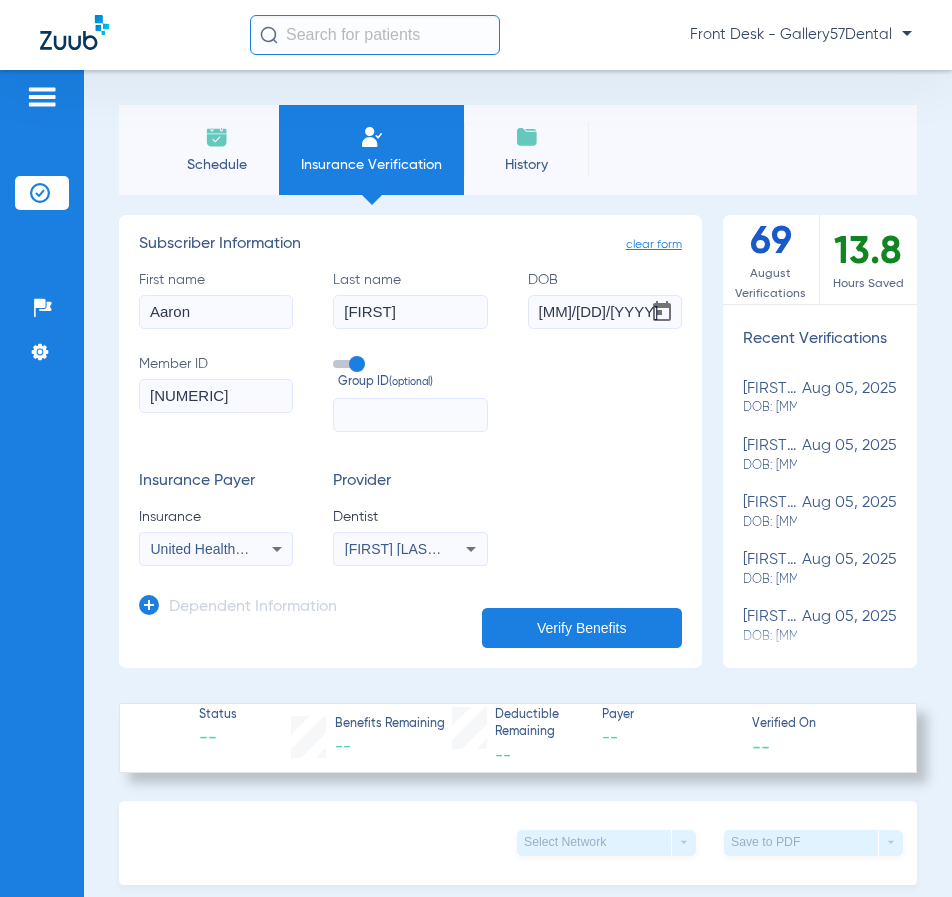 click on "Verify Benefits" 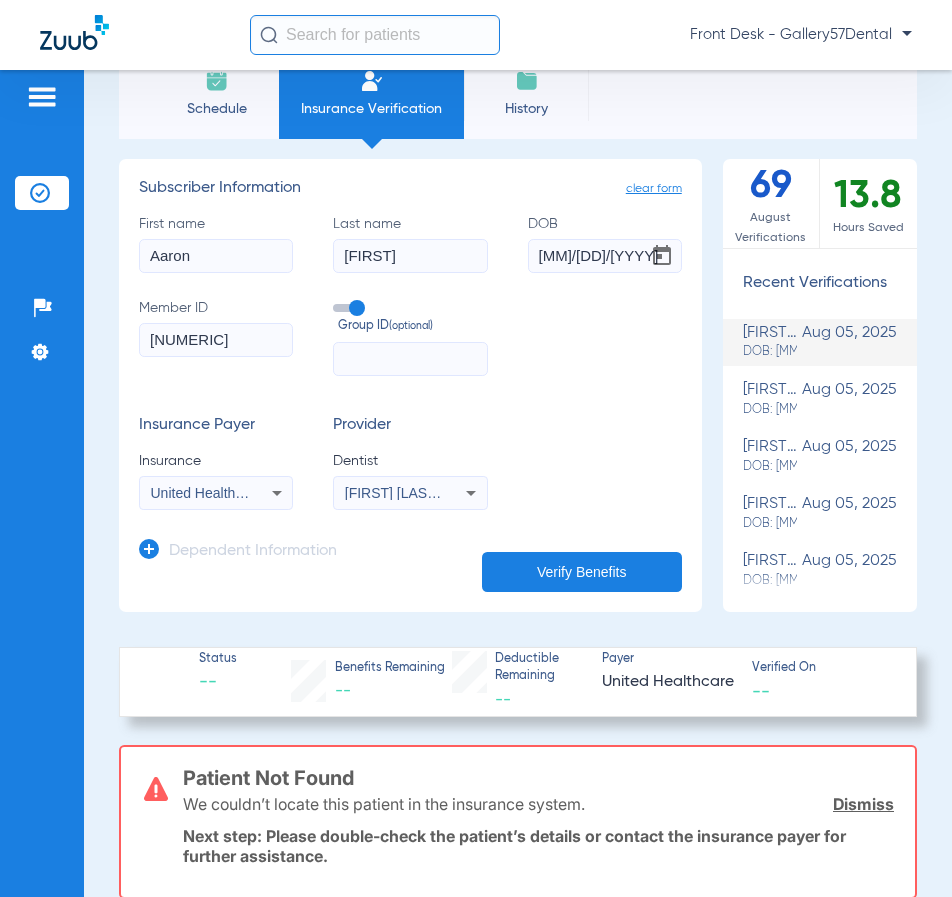scroll, scrollTop: 100, scrollLeft: 0, axis: vertical 